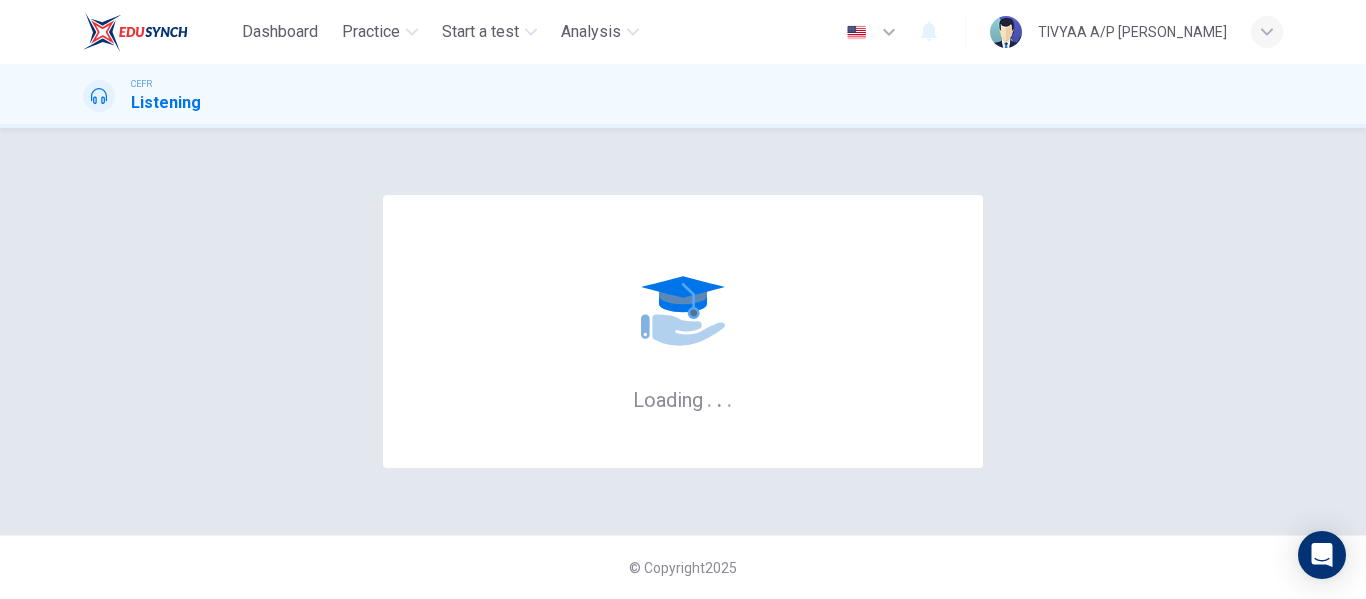 scroll, scrollTop: 0, scrollLeft: 0, axis: both 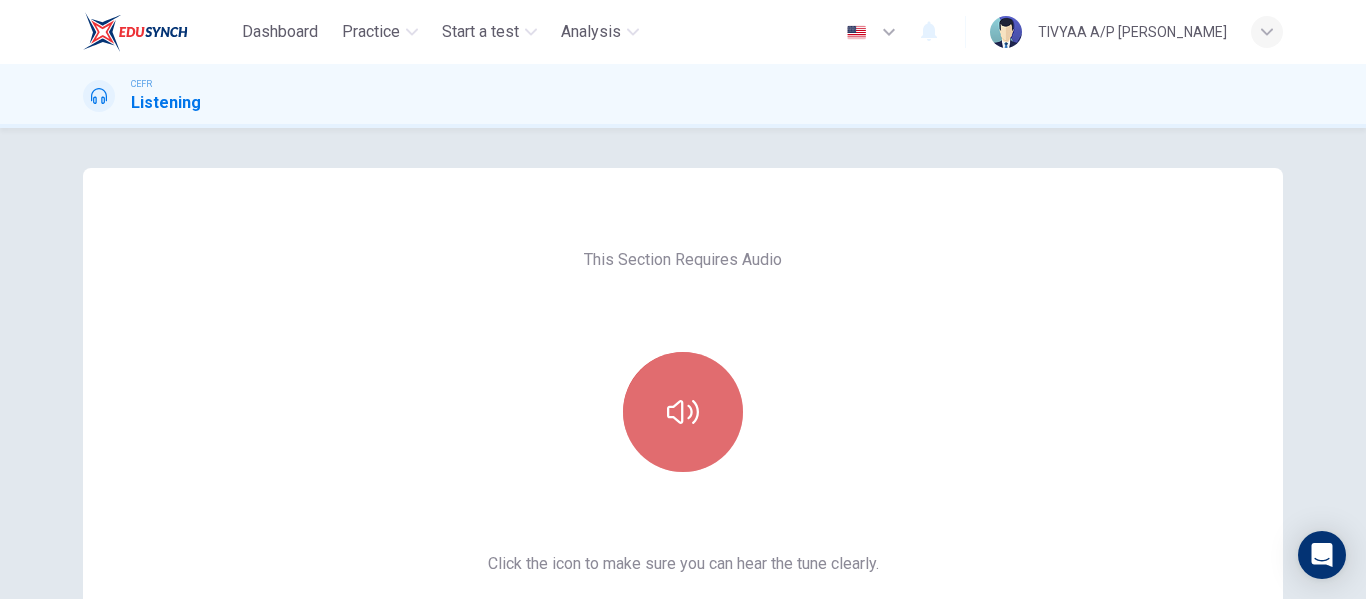 click at bounding box center (683, 412) 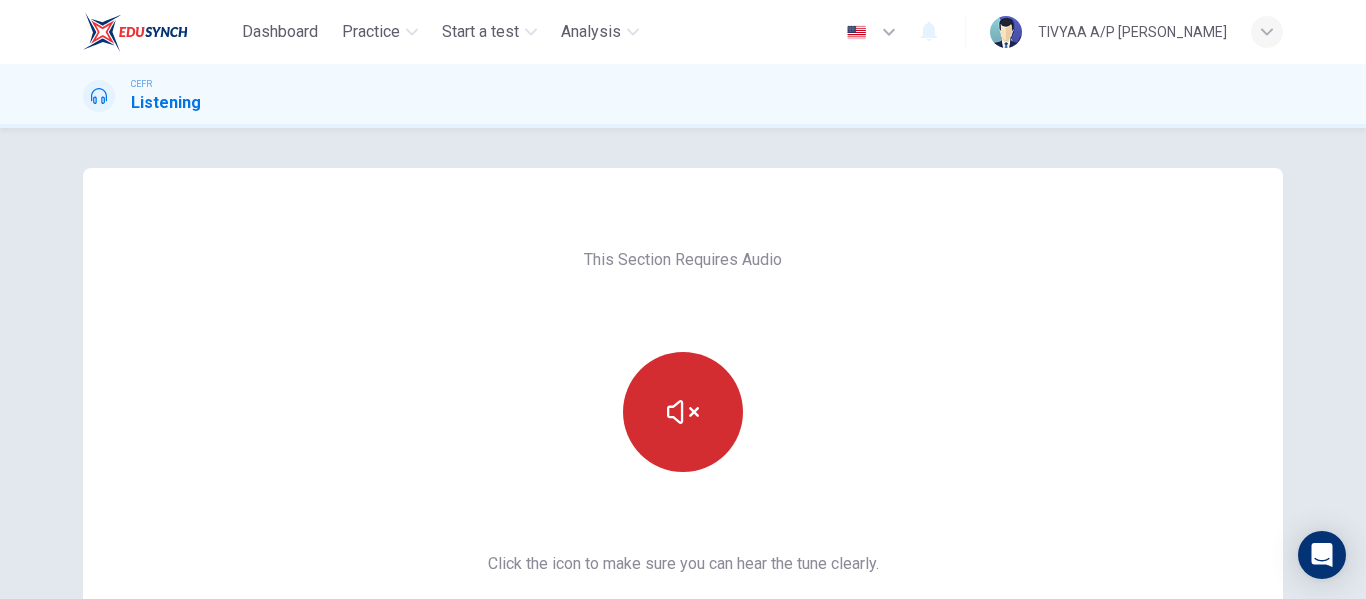 type 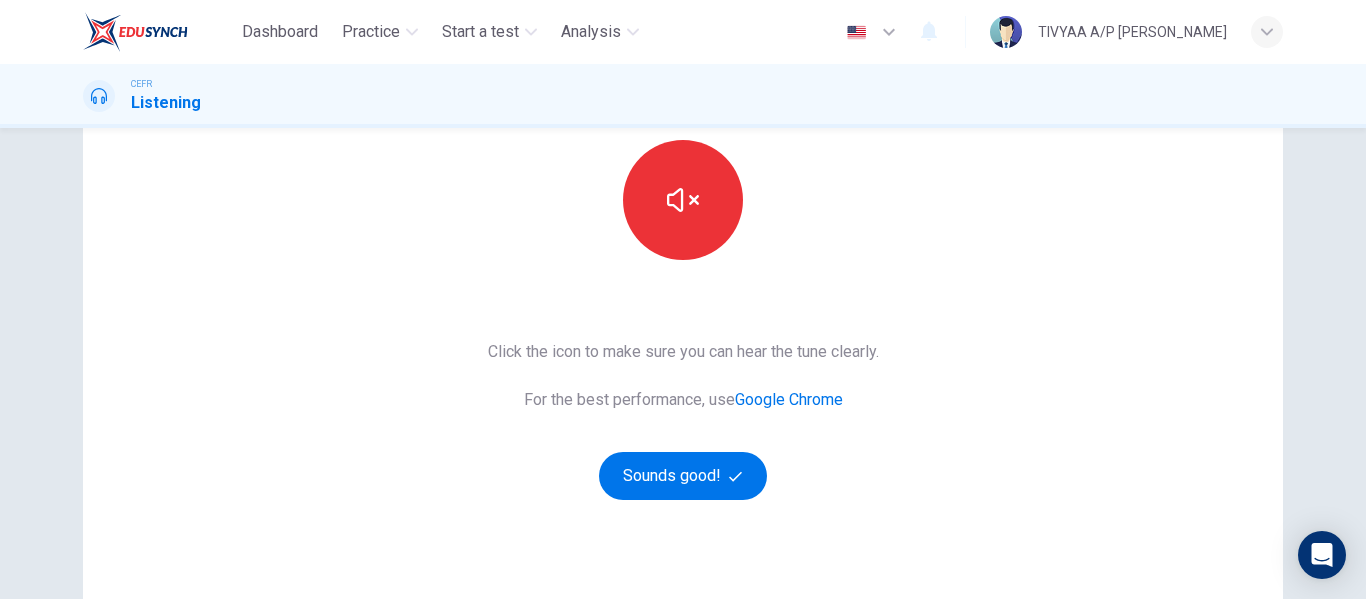 scroll, scrollTop: 214, scrollLeft: 0, axis: vertical 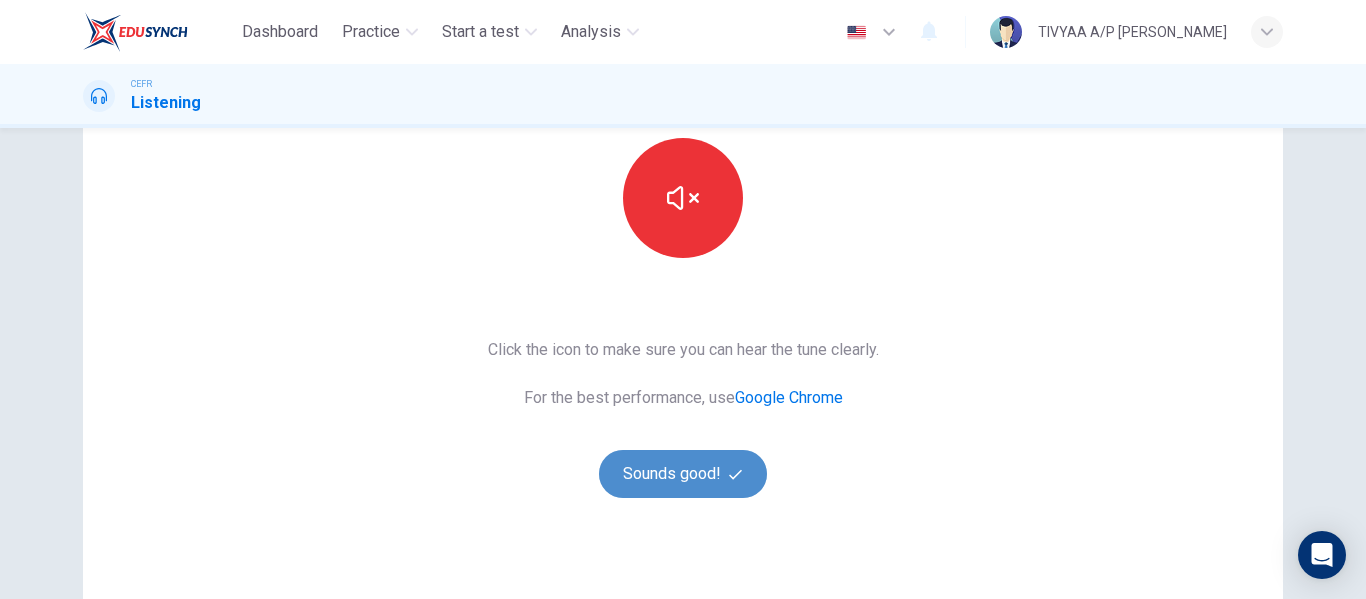 click on "Sounds good!" at bounding box center [683, 474] 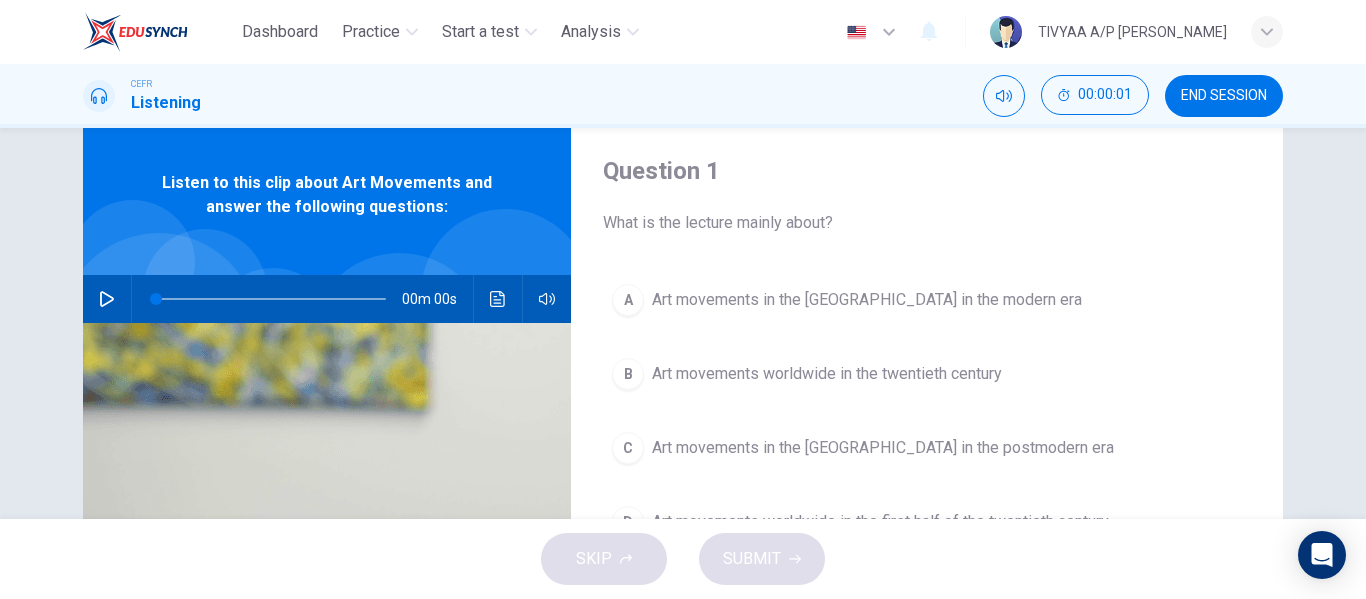 scroll, scrollTop: 49, scrollLeft: 0, axis: vertical 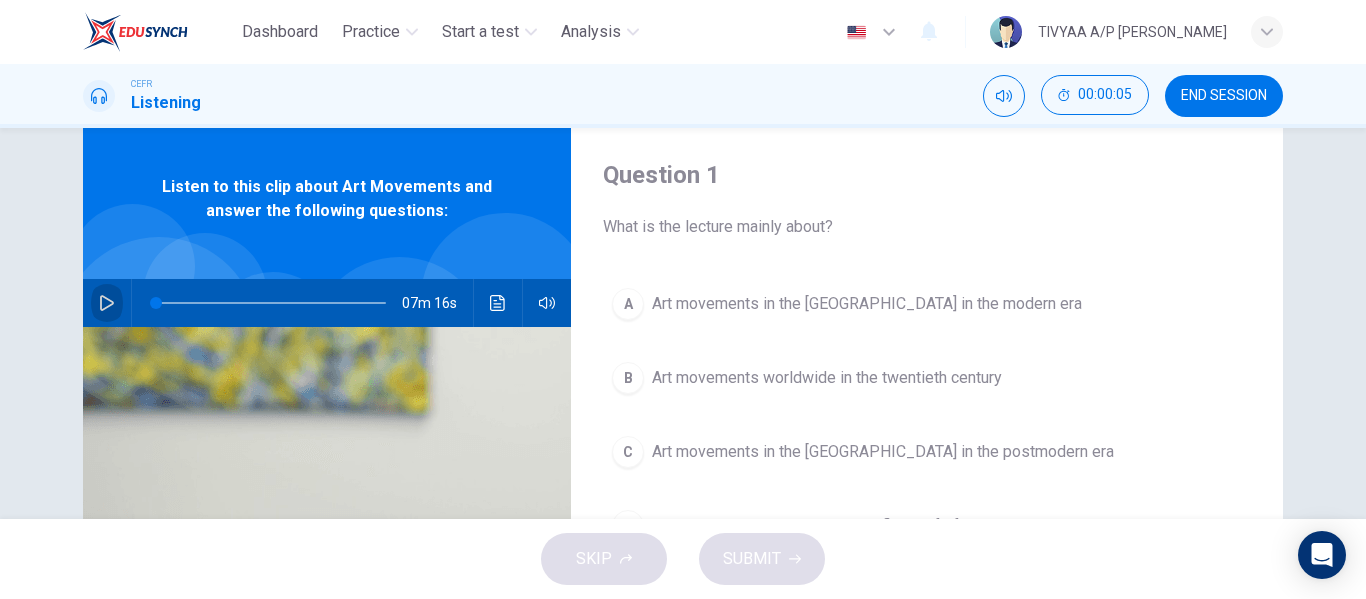 click at bounding box center [107, 303] 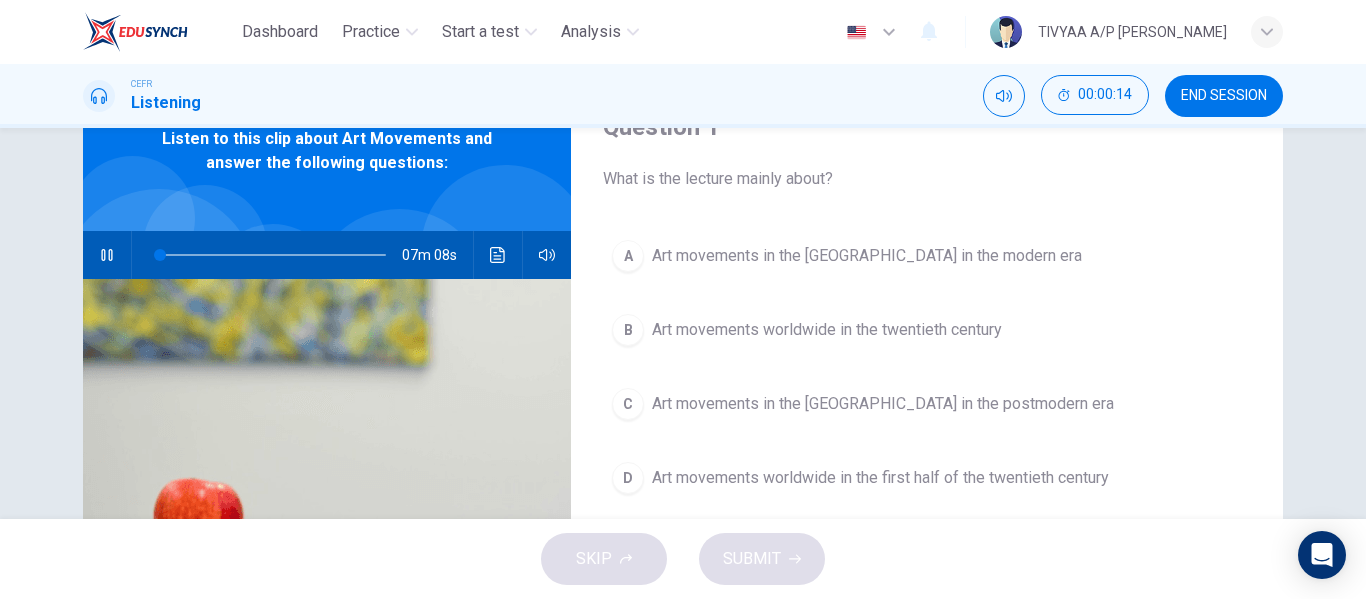 scroll, scrollTop: 98, scrollLeft: 0, axis: vertical 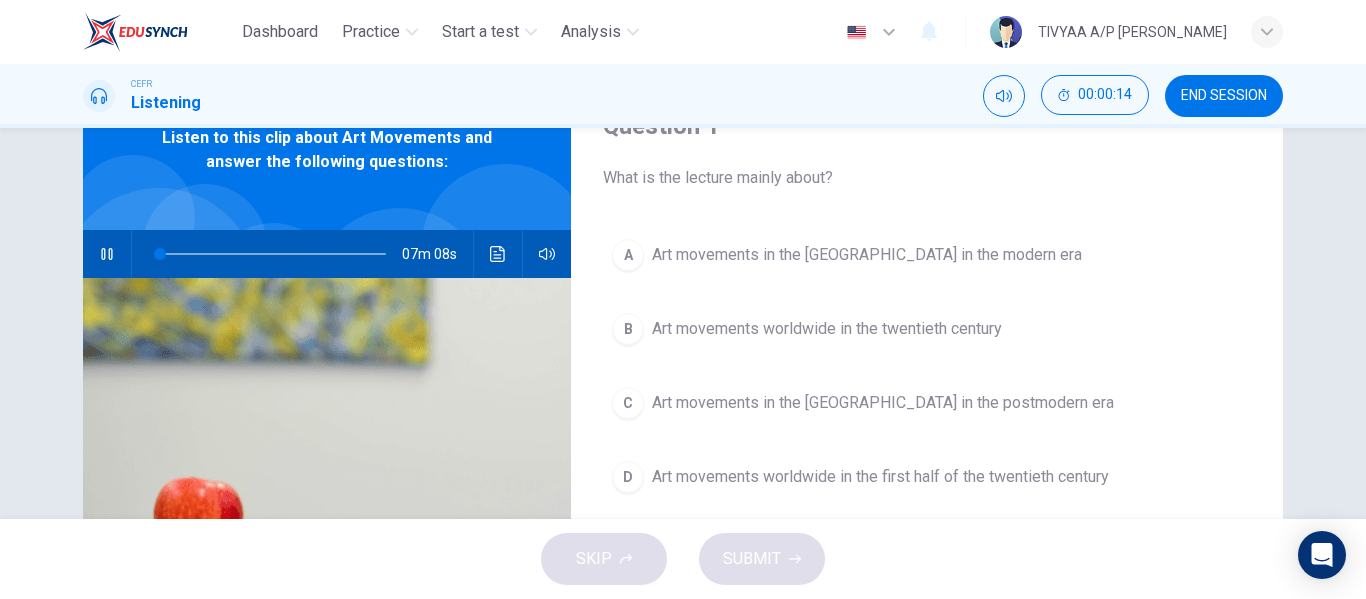 type on "2" 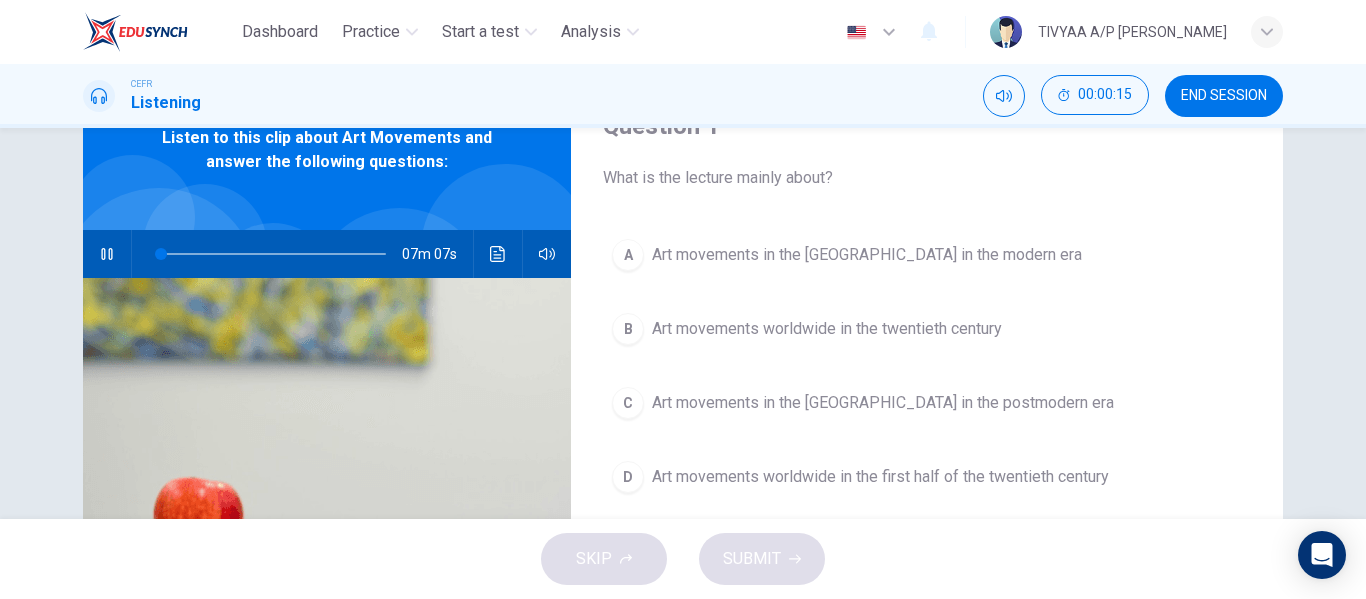 type 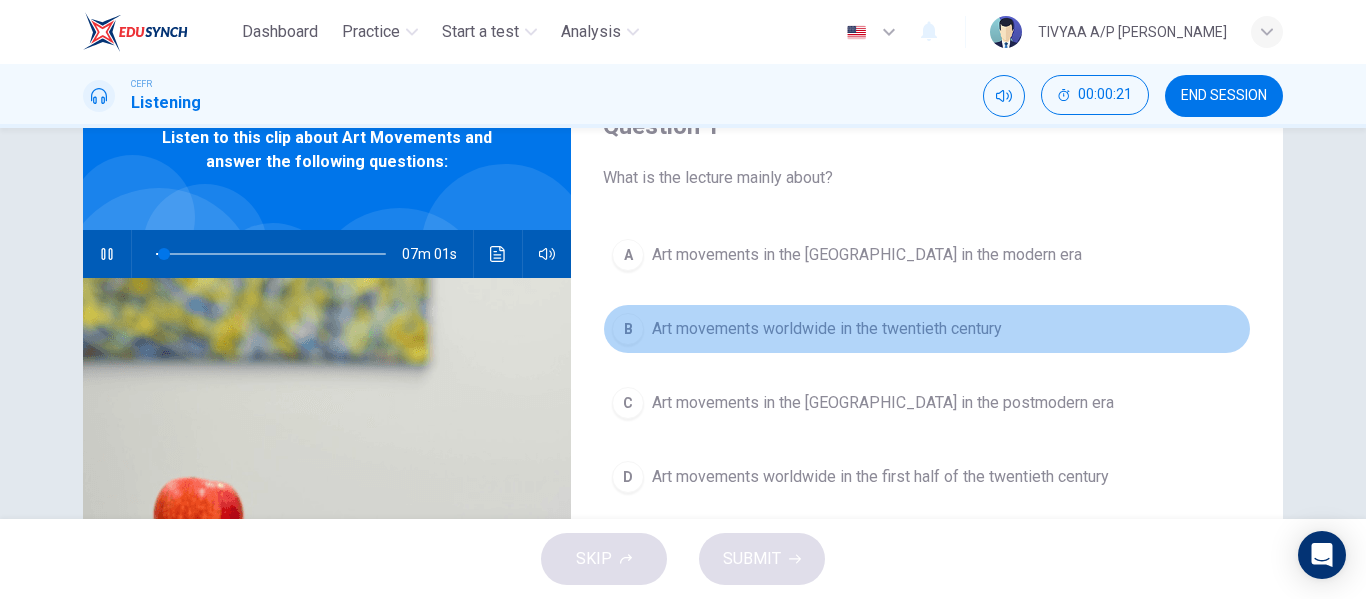 click on "B" at bounding box center [628, 329] 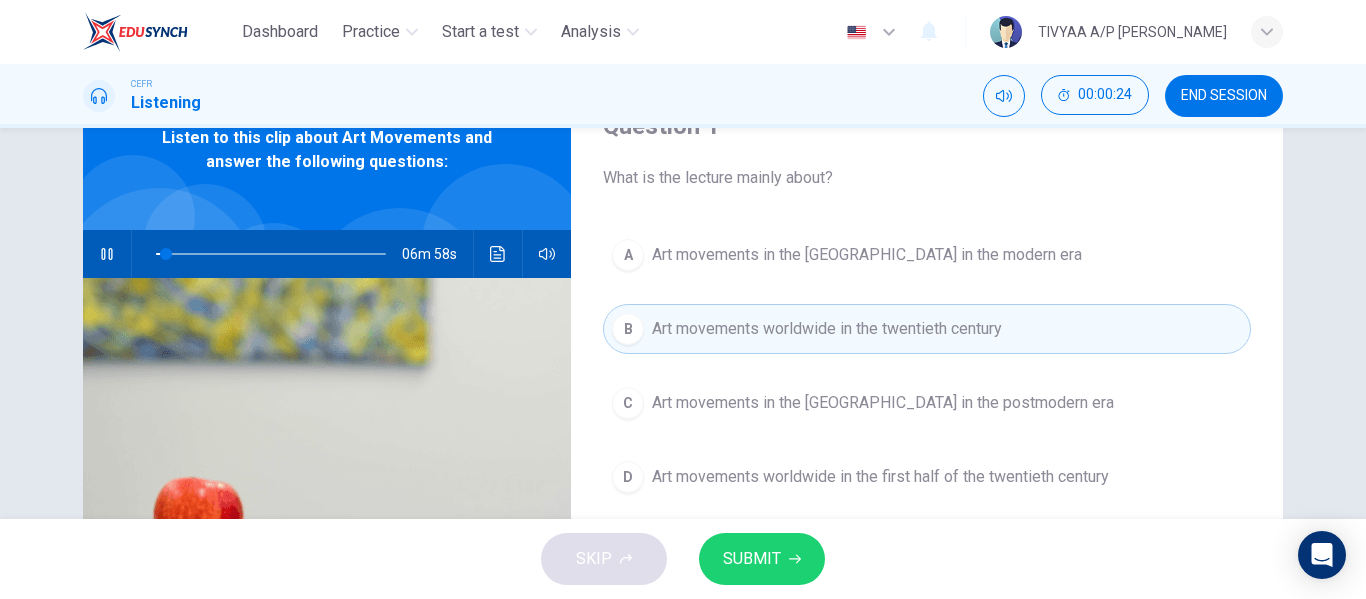 click on "SUBMIT" at bounding box center (752, 559) 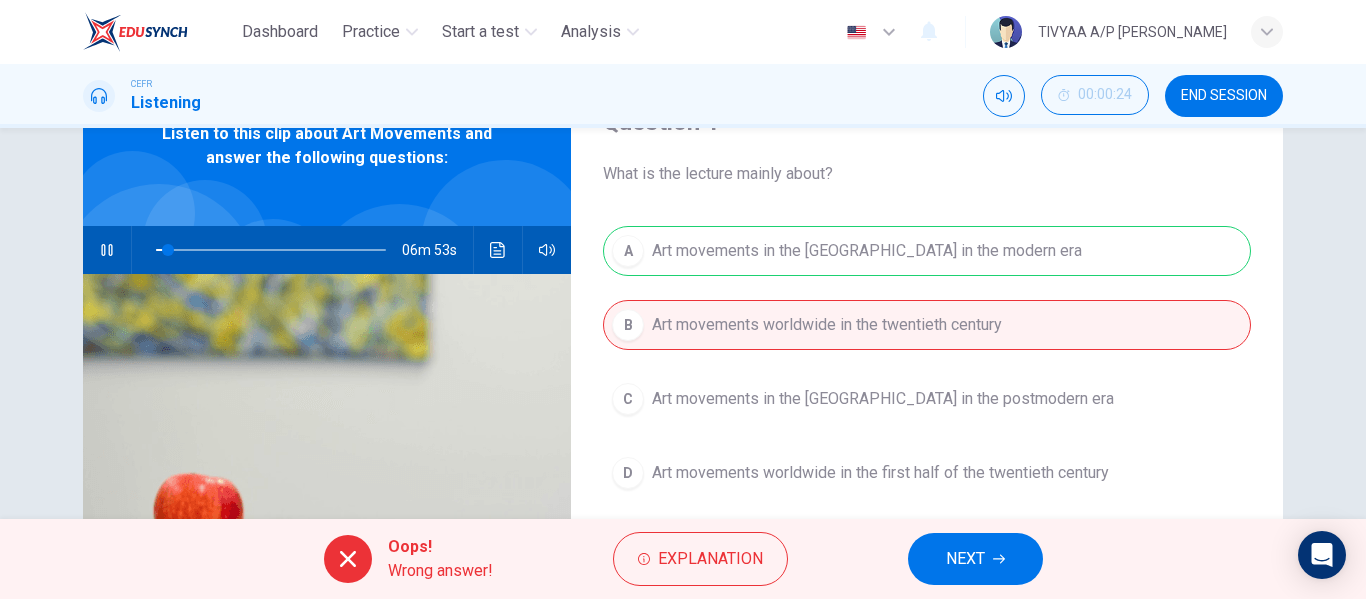 scroll, scrollTop: 103, scrollLeft: 0, axis: vertical 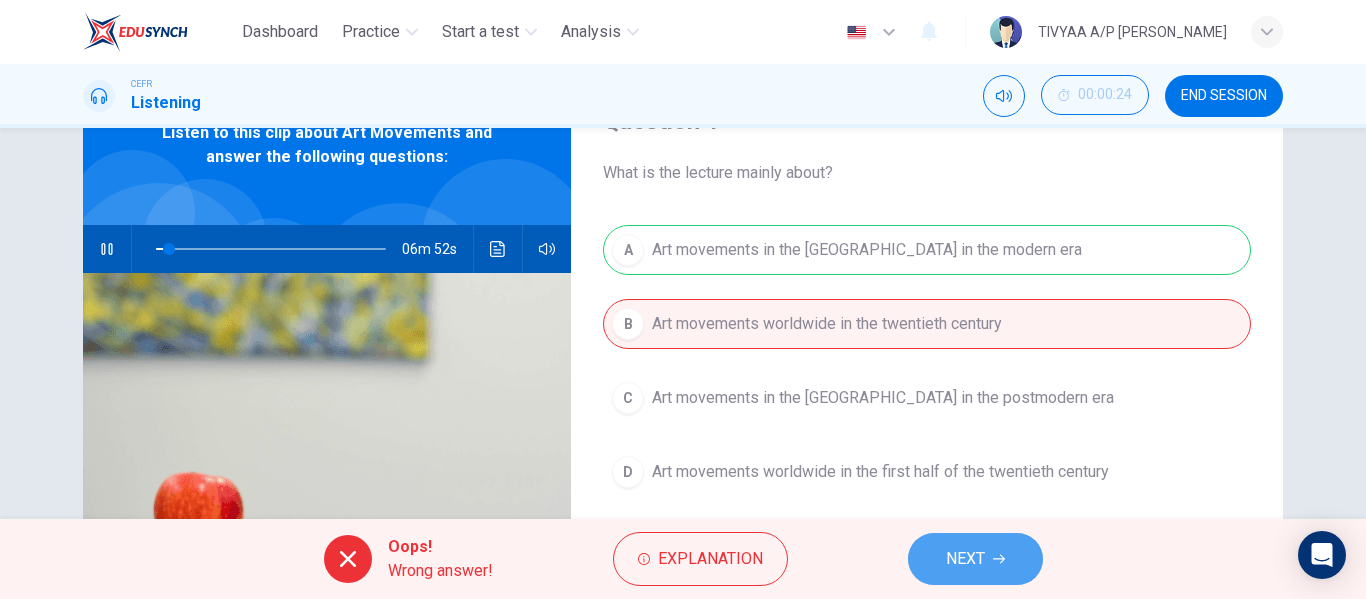click on "NEXT" at bounding box center (965, 559) 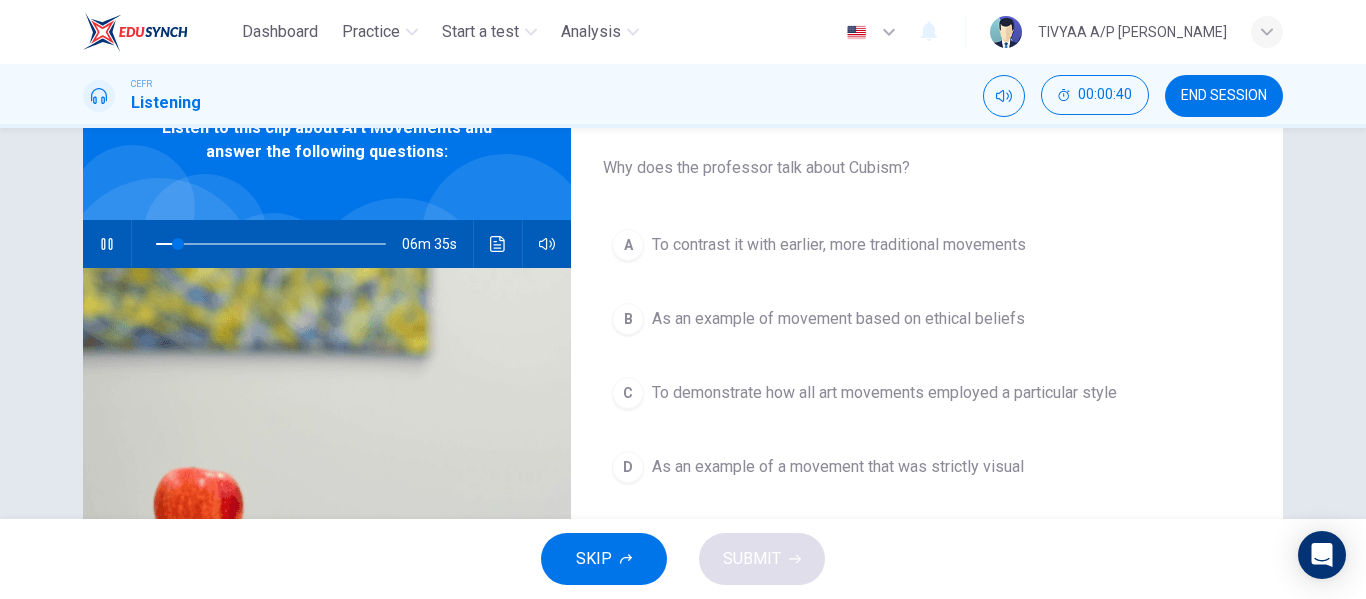 scroll, scrollTop: 109, scrollLeft: 0, axis: vertical 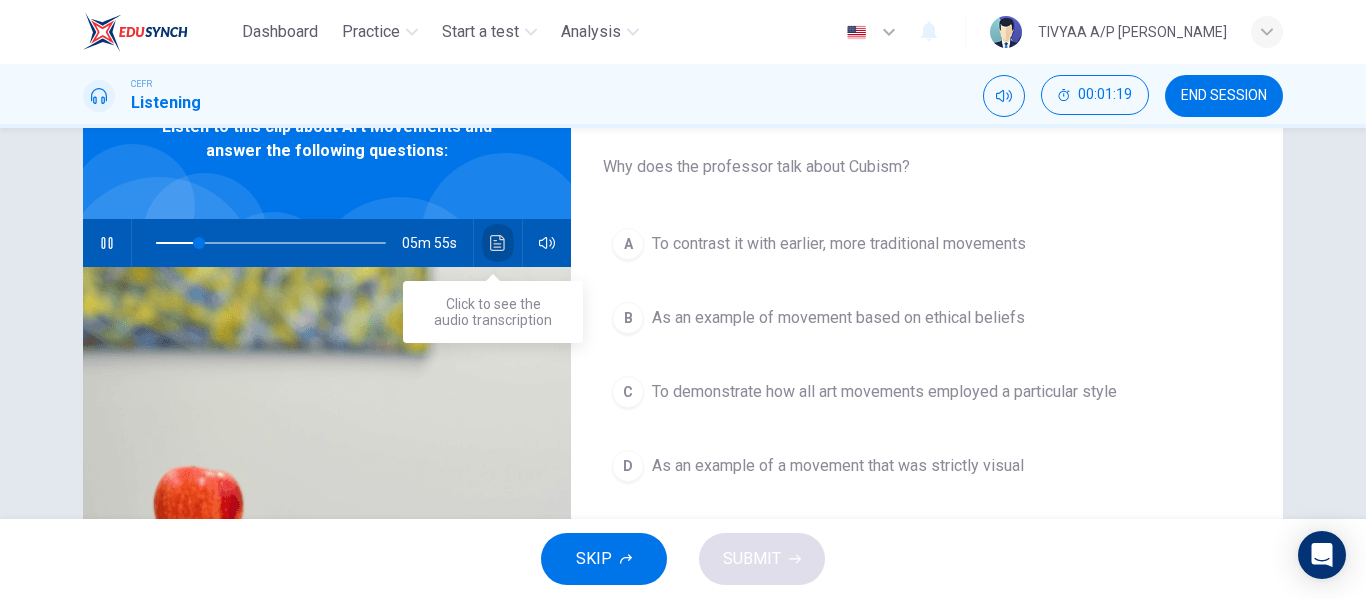 click at bounding box center (498, 243) 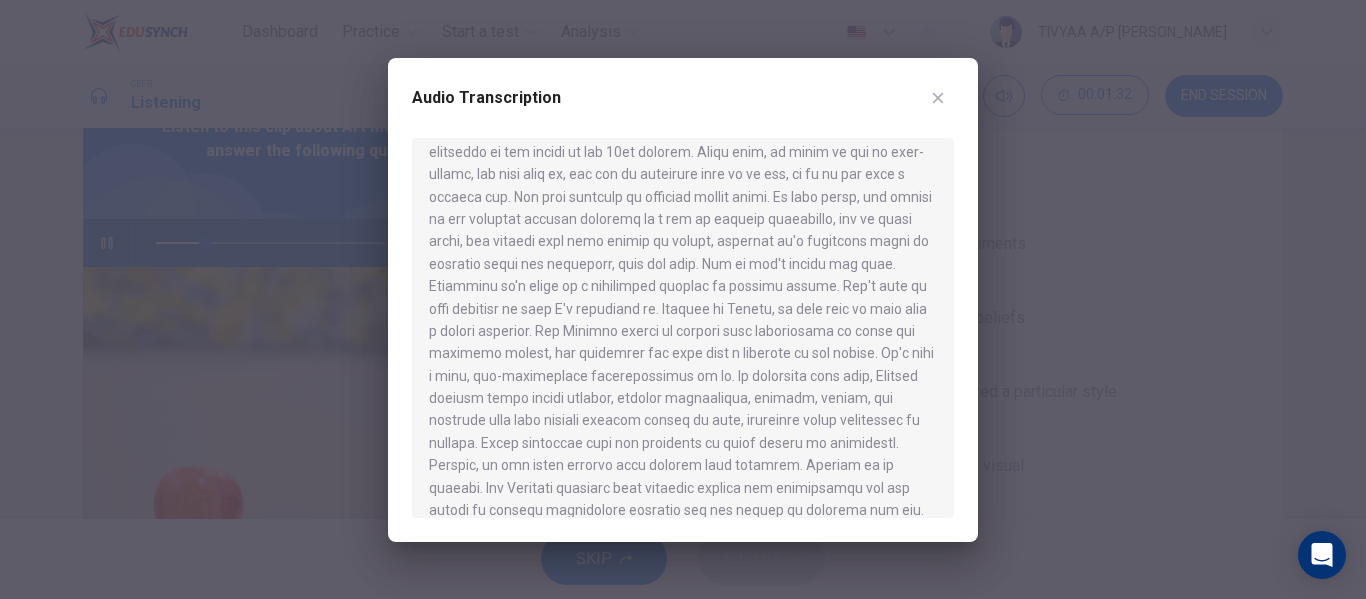 scroll, scrollTop: 262, scrollLeft: 0, axis: vertical 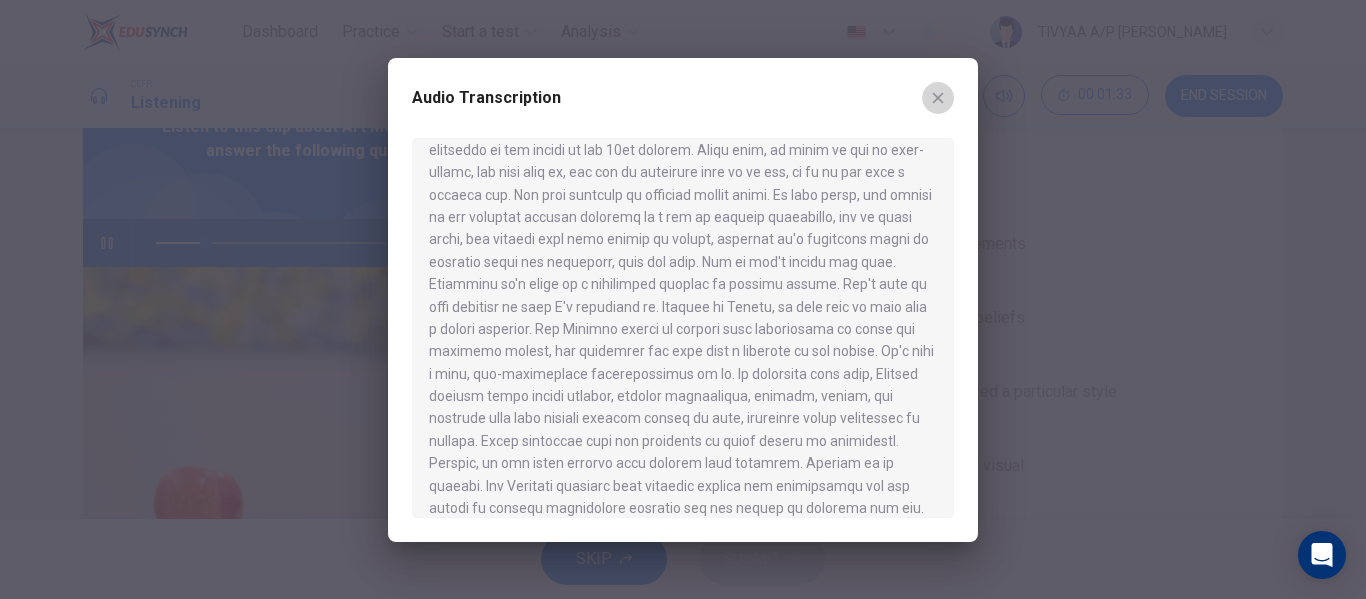click 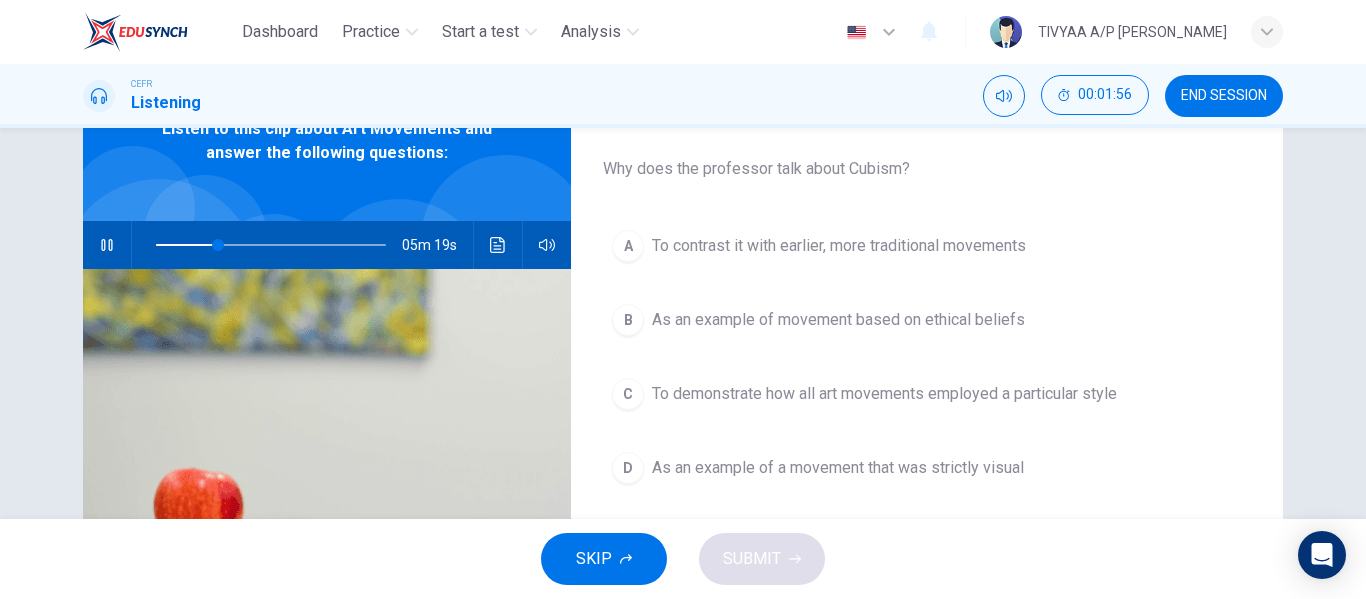 scroll, scrollTop: 109, scrollLeft: 0, axis: vertical 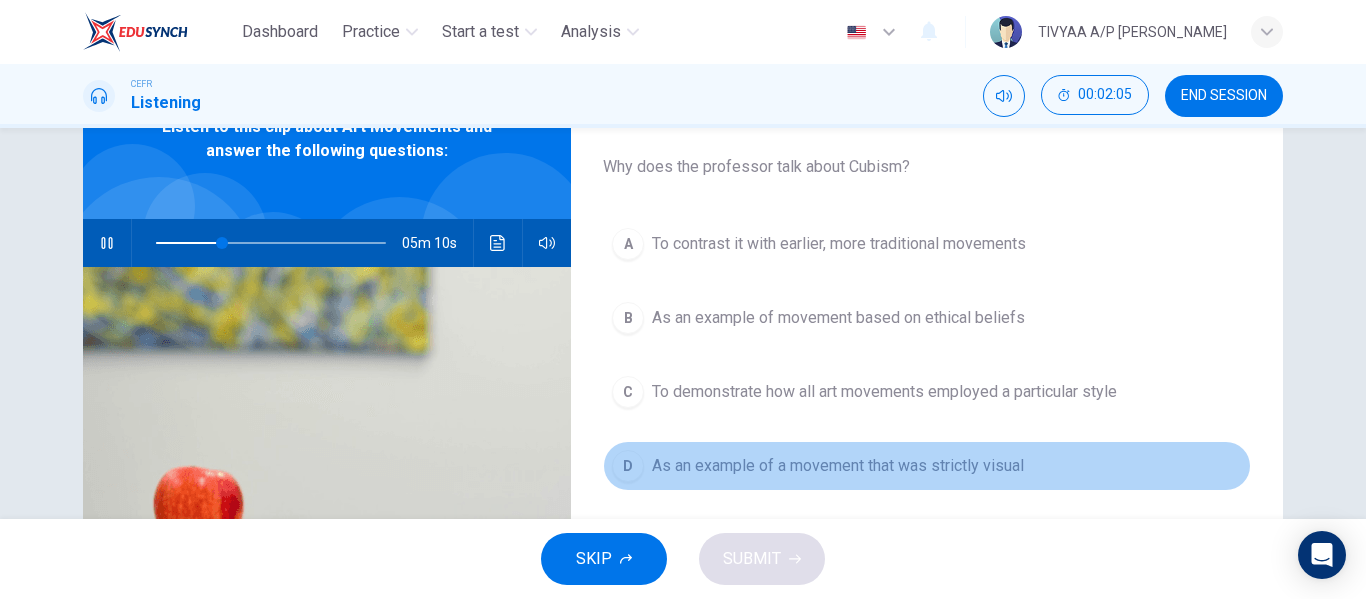 click on "As an example of a movement that was strictly visual" at bounding box center [838, 466] 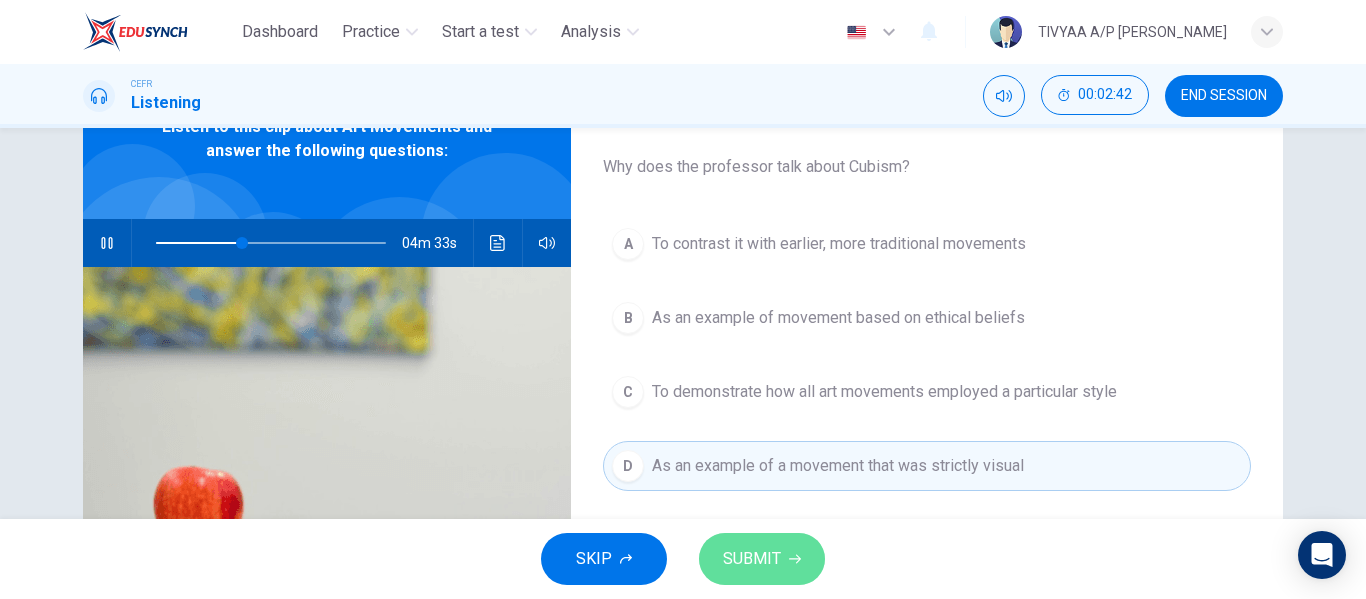 click on "SUBMIT" at bounding box center (762, 559) 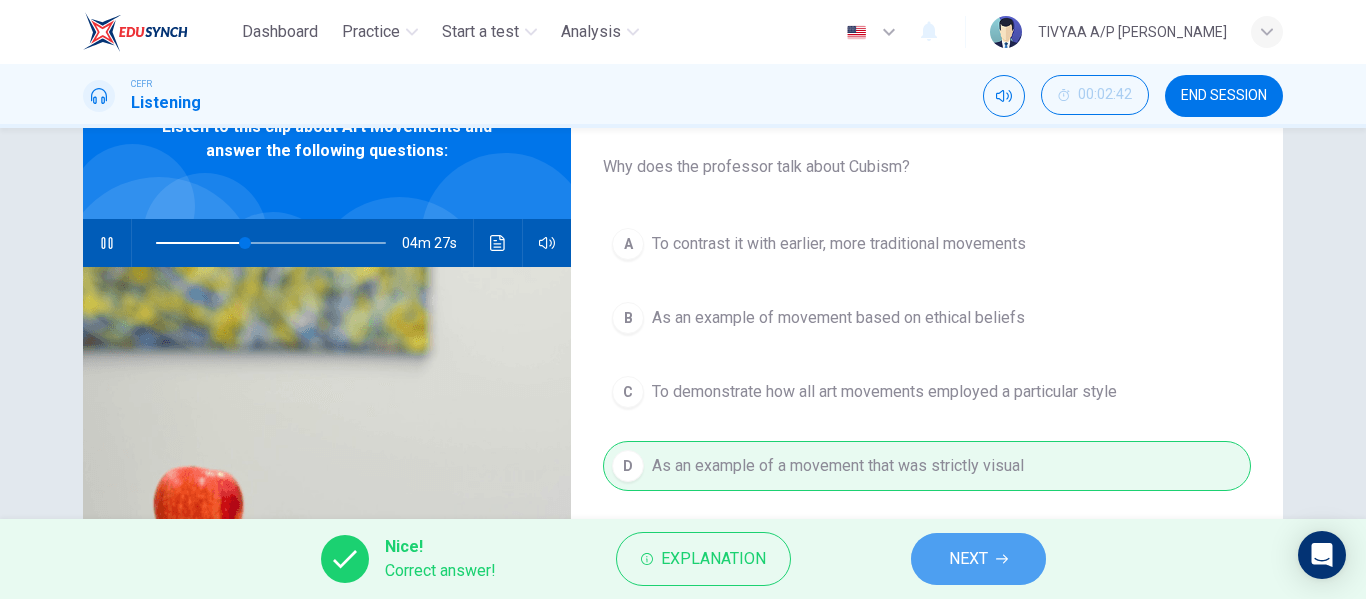 click 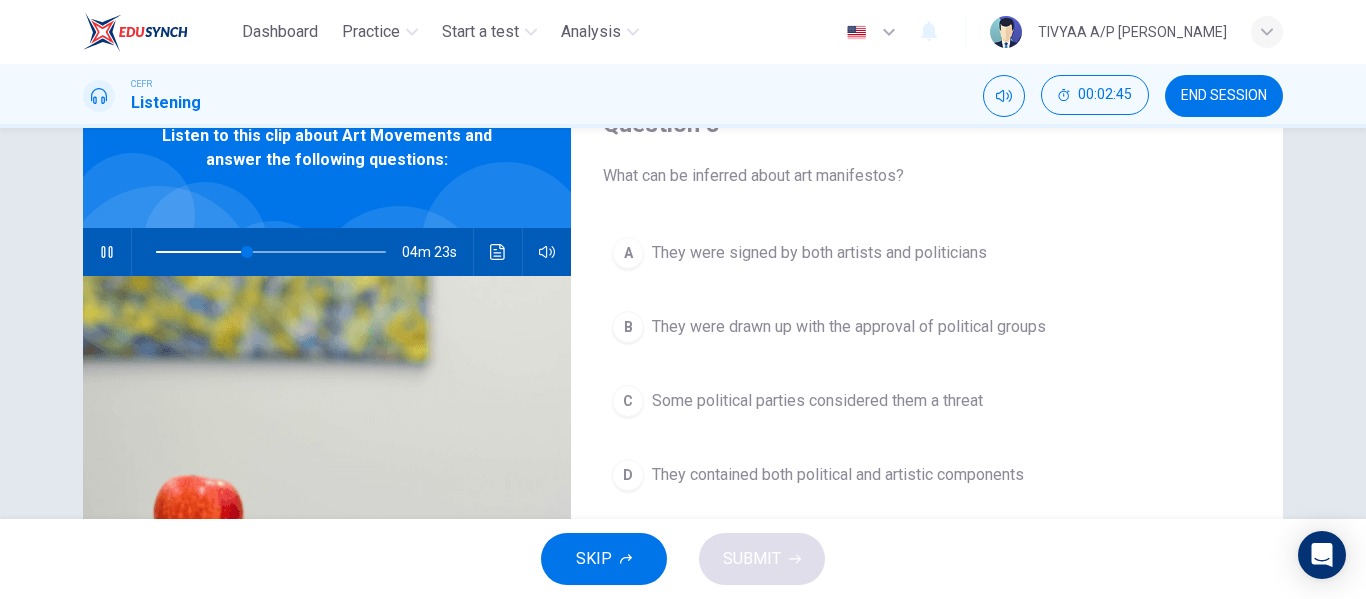 scroll, scrollTop: 93, scrollLeft: 0, axis: vertical 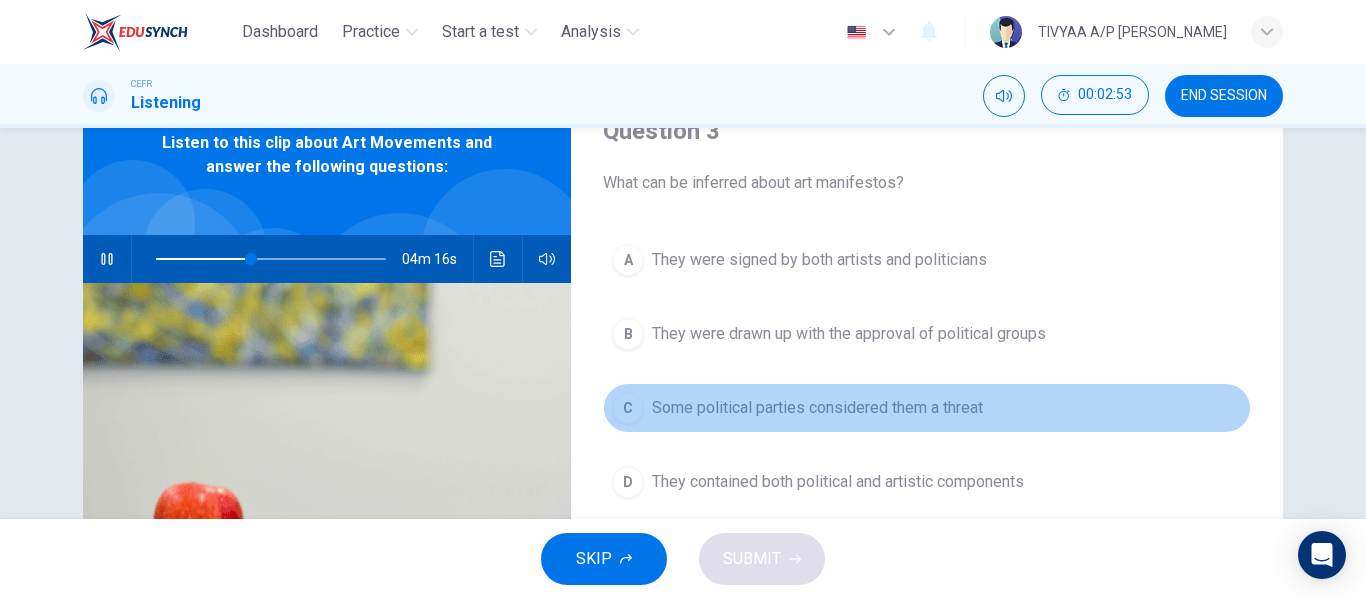 click on "Some political parties considered them a threat" at bounding box center [817, 408] 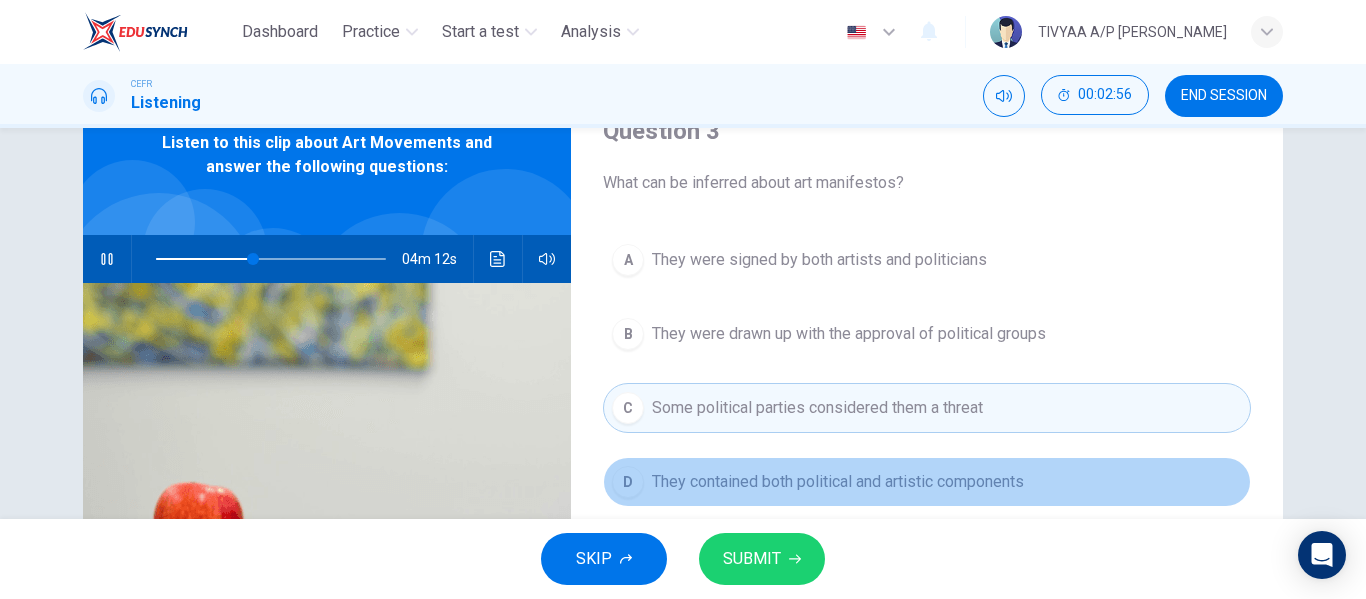click on "They contained both political and artistic components" at bounding box center [838, 482] 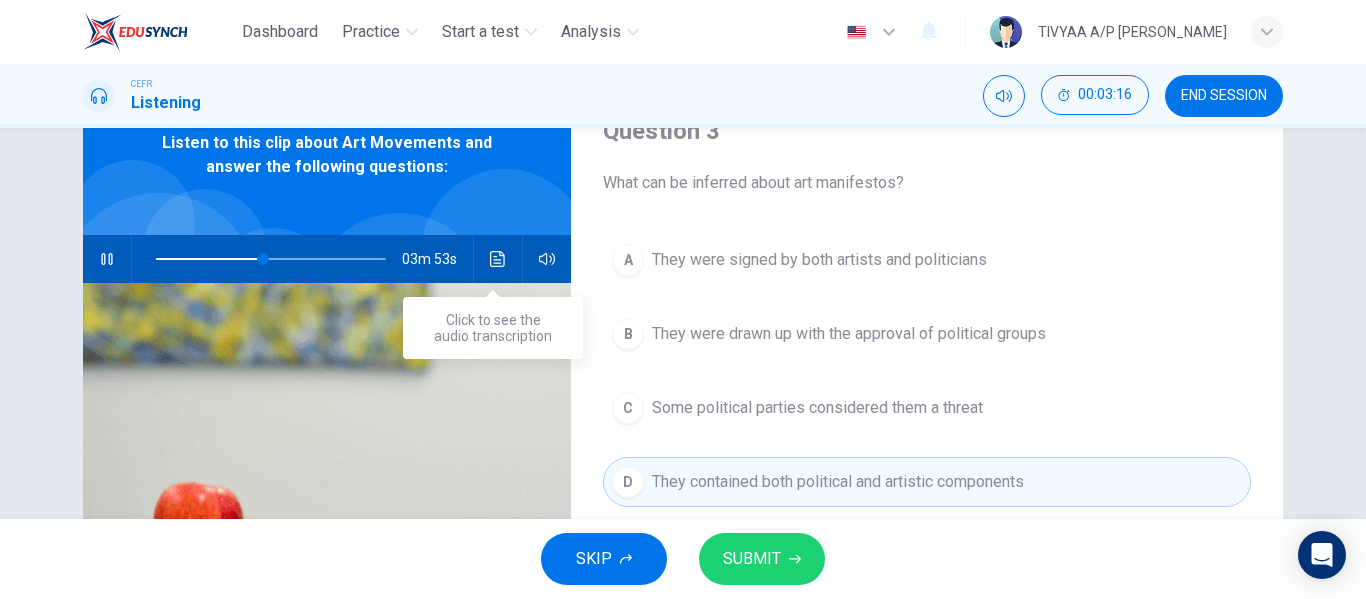 click at bounding box center [498, 259] 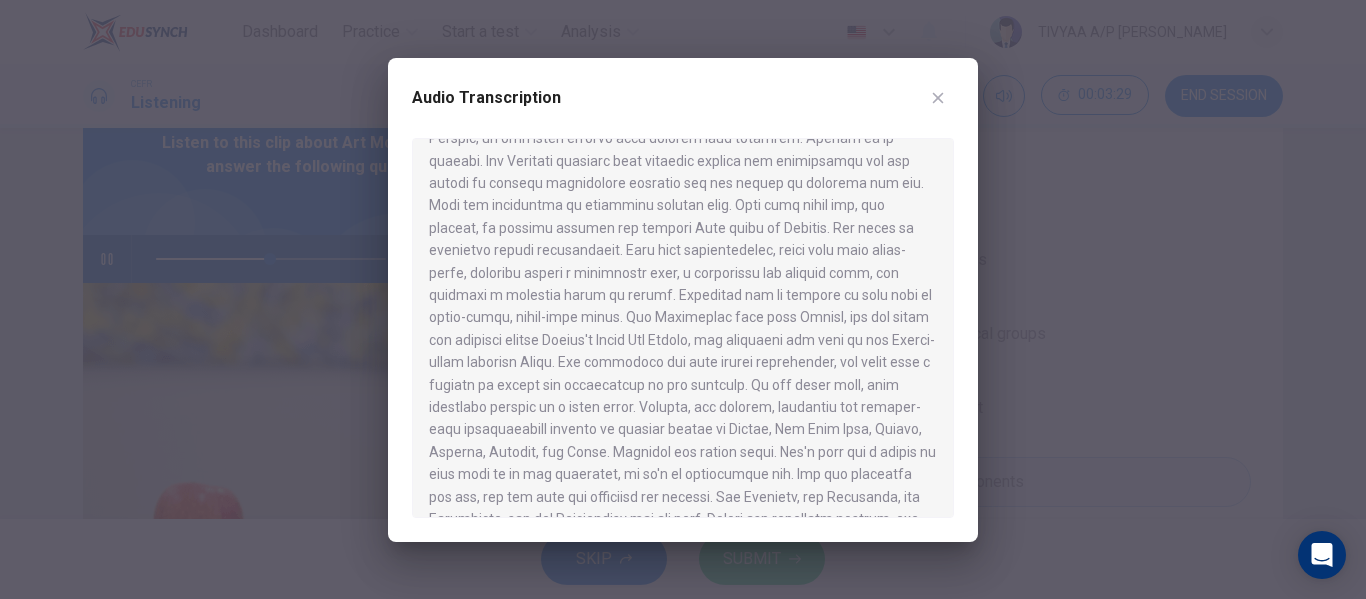 scroll, scrollTop: 590, scrollLeft: 0, axis: vertical 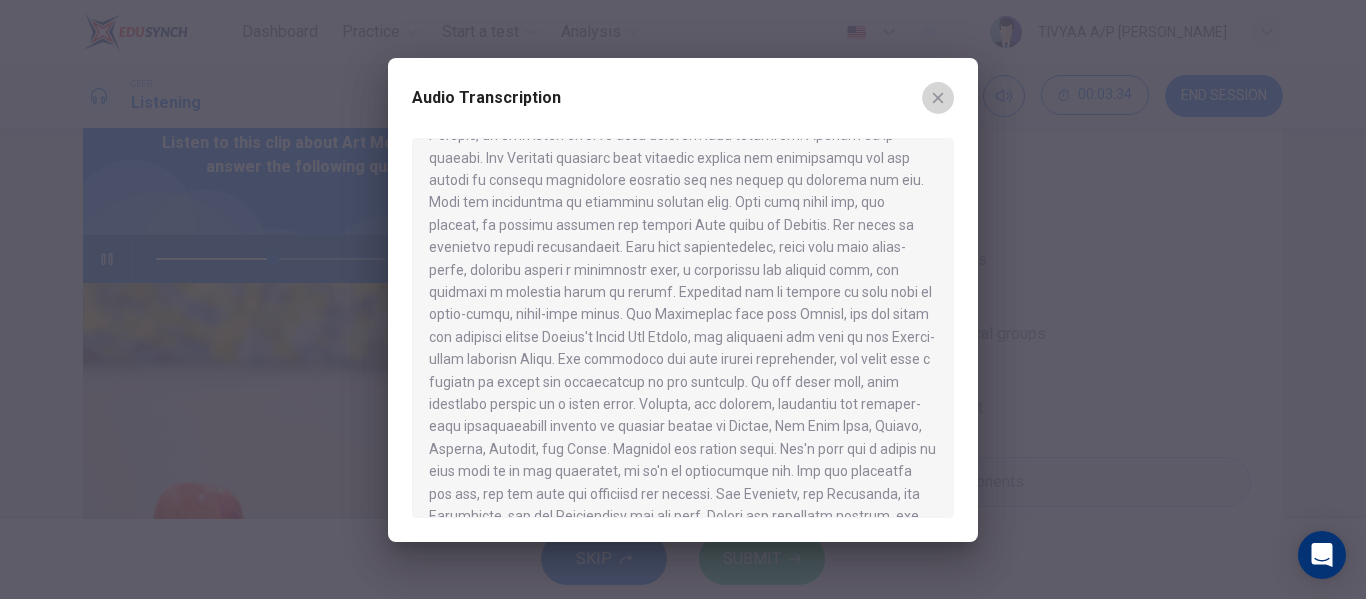 click 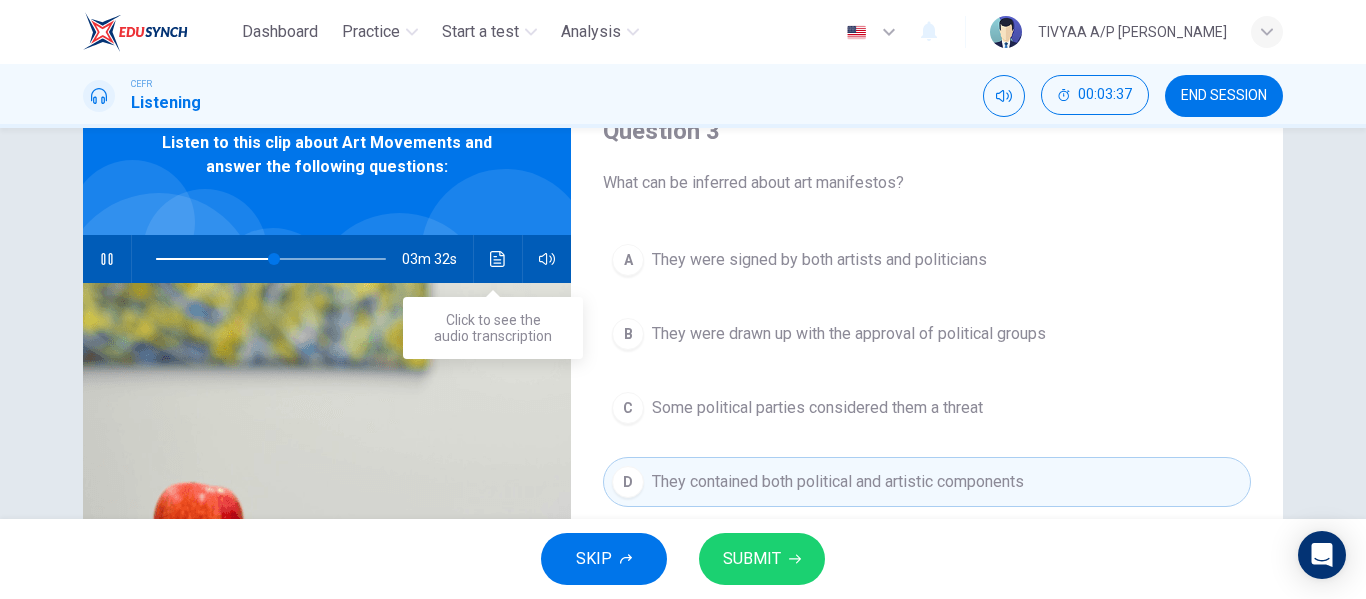 click 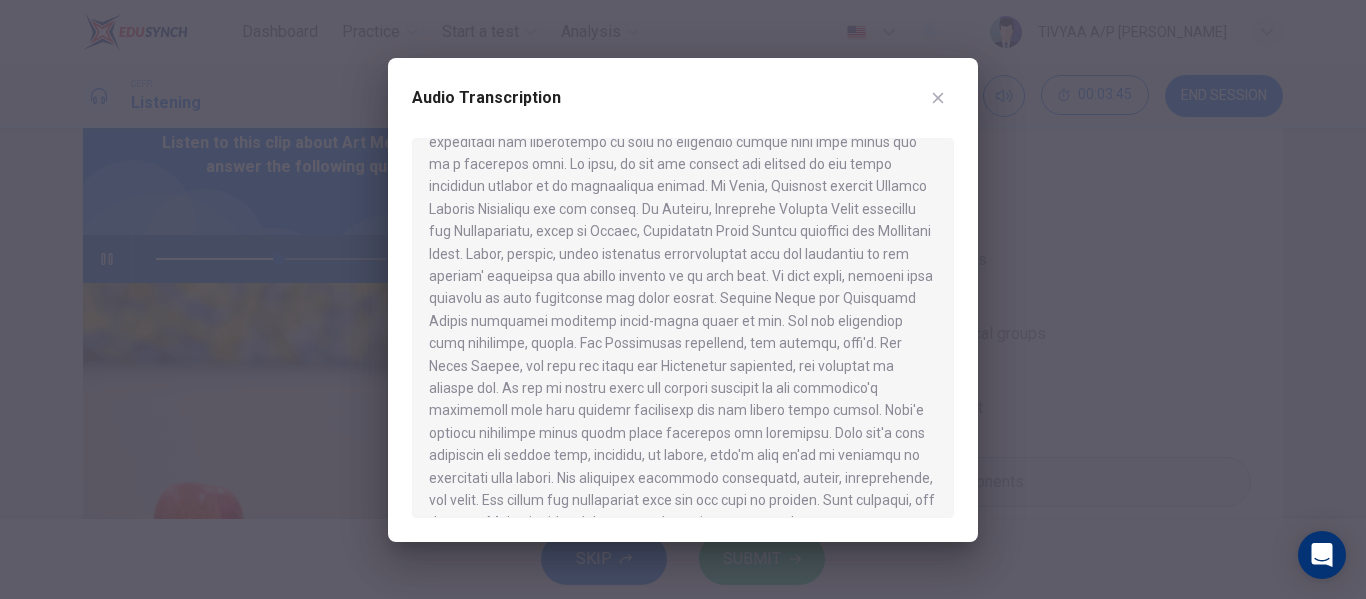 scroll, scrollTop: 1288, scrollLeft: 0, axis: vertical 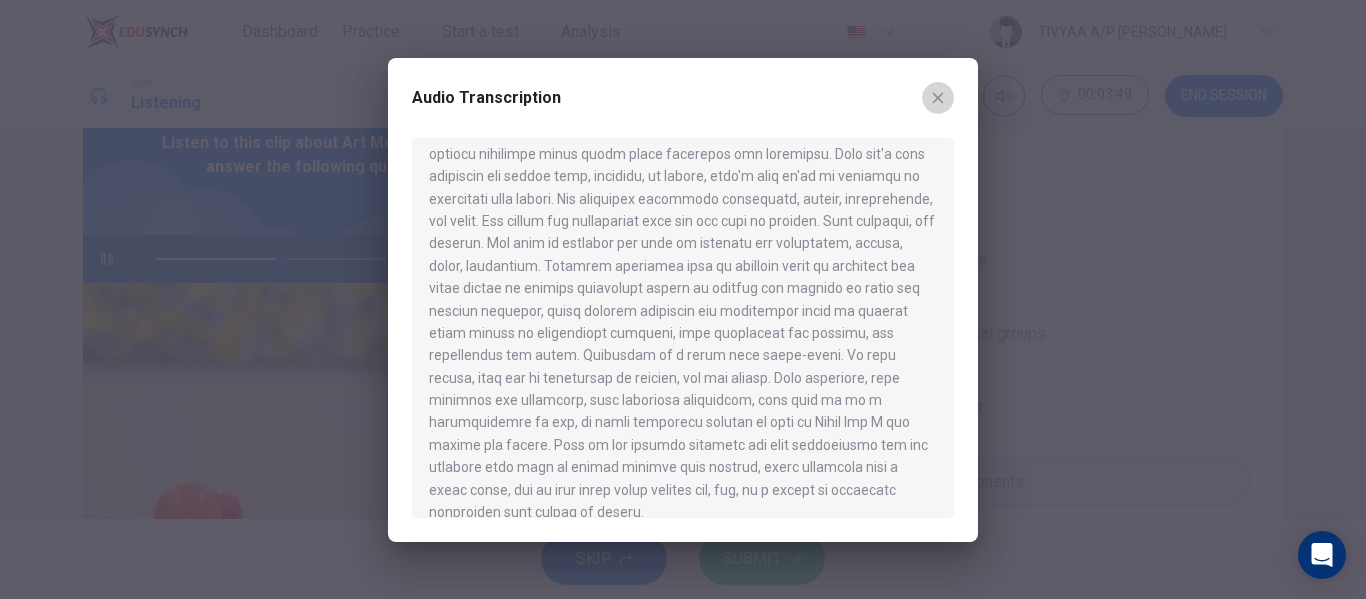 click 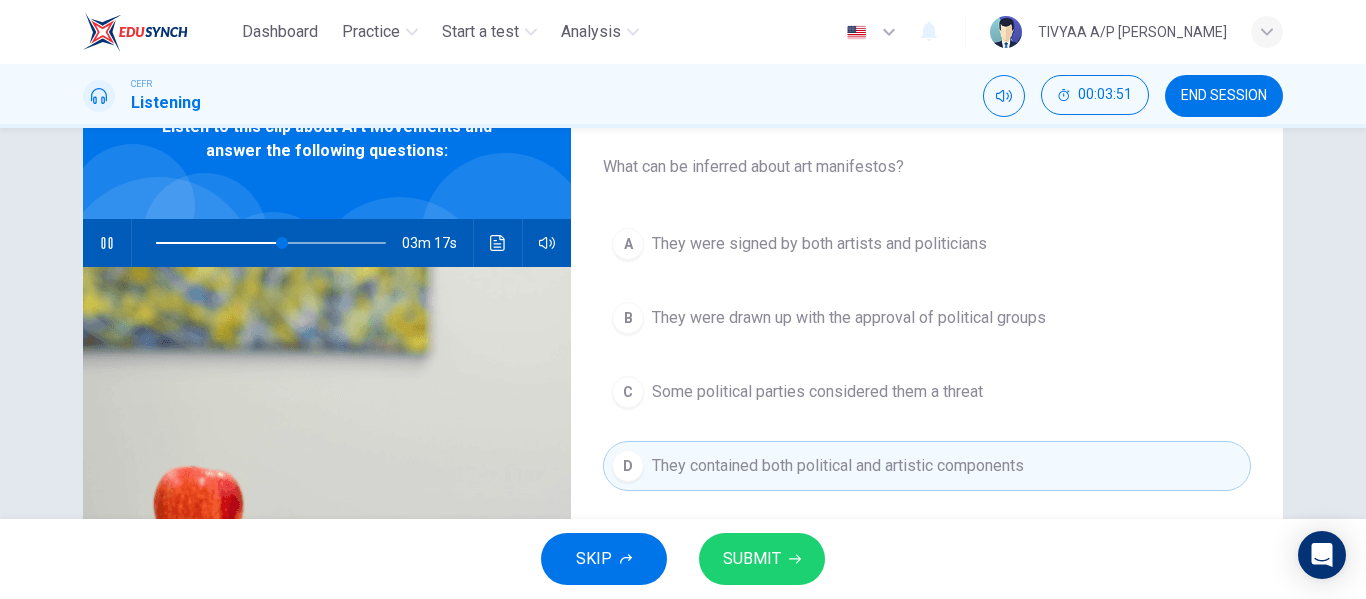 scroll, scrollTop: 110, scrollLeft: 0, axis: vertical 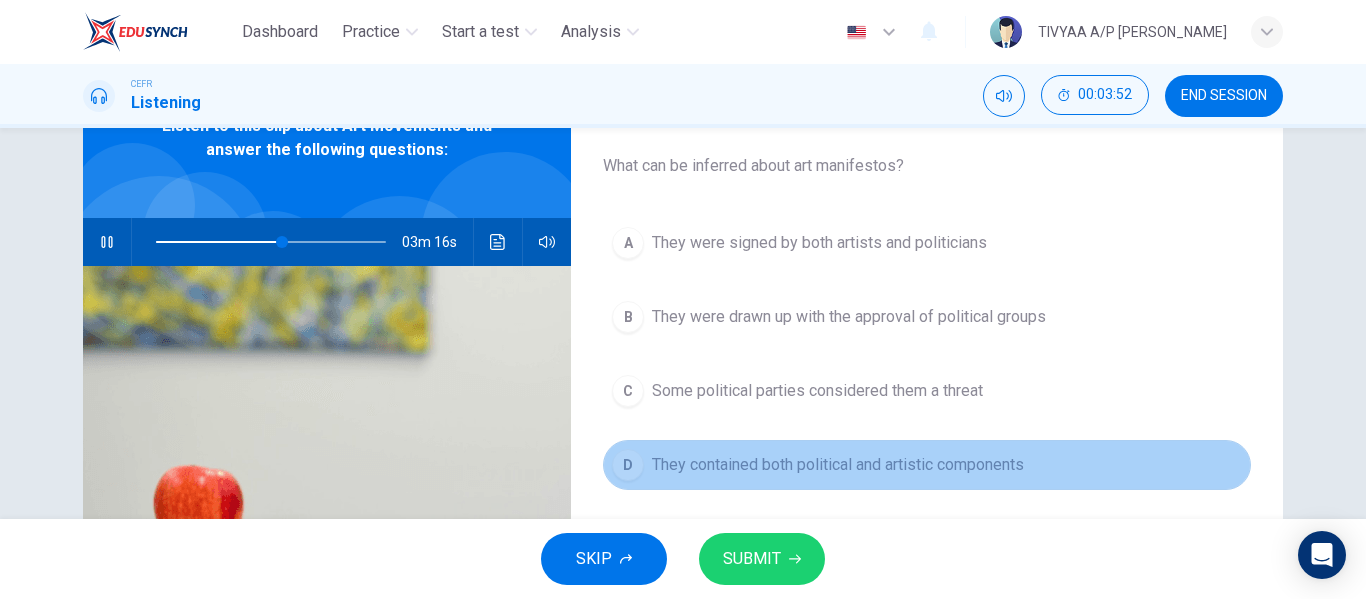 click on "They contained both political and artistic components" at bounding box center [838, 465] 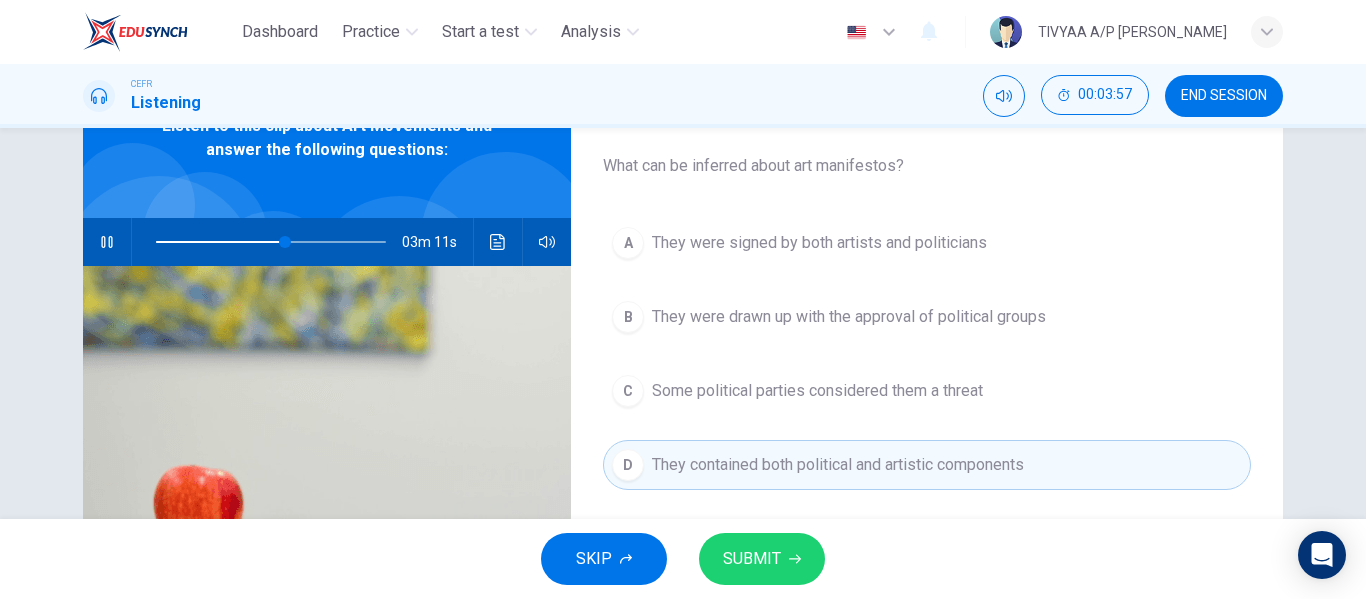 click on "C Some political parties considered them a threat" at bounding box center [927, 391] 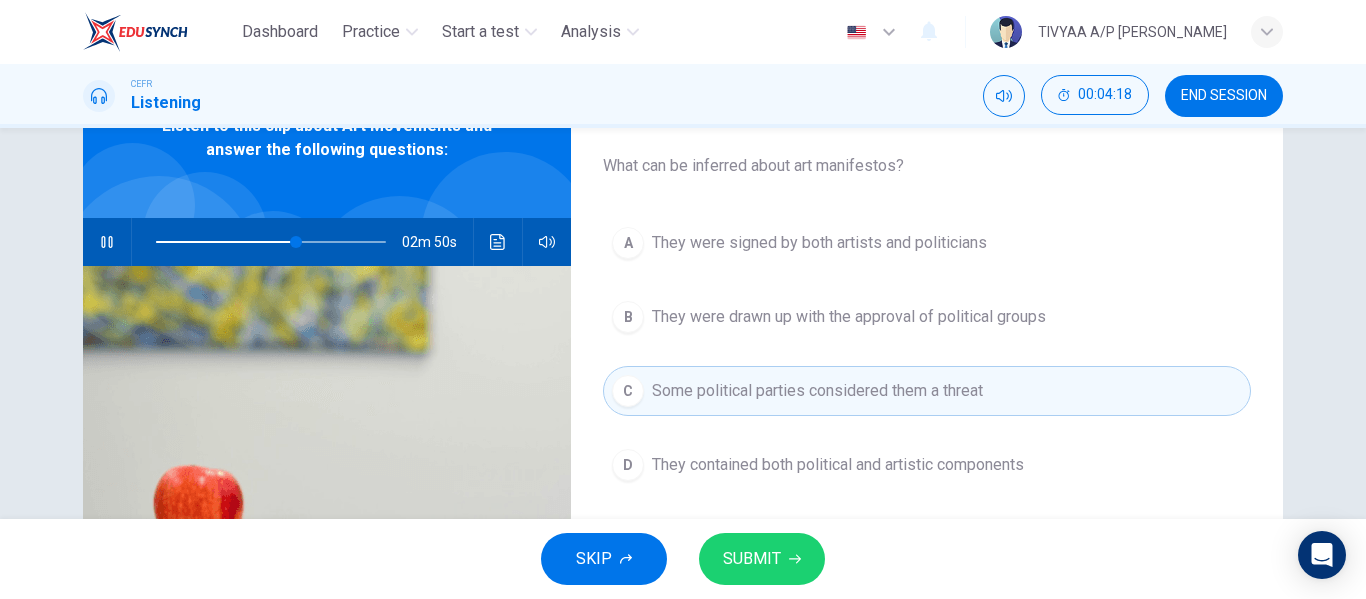 click on "They contained both political and artistic components" at bounding box center (838, 465) 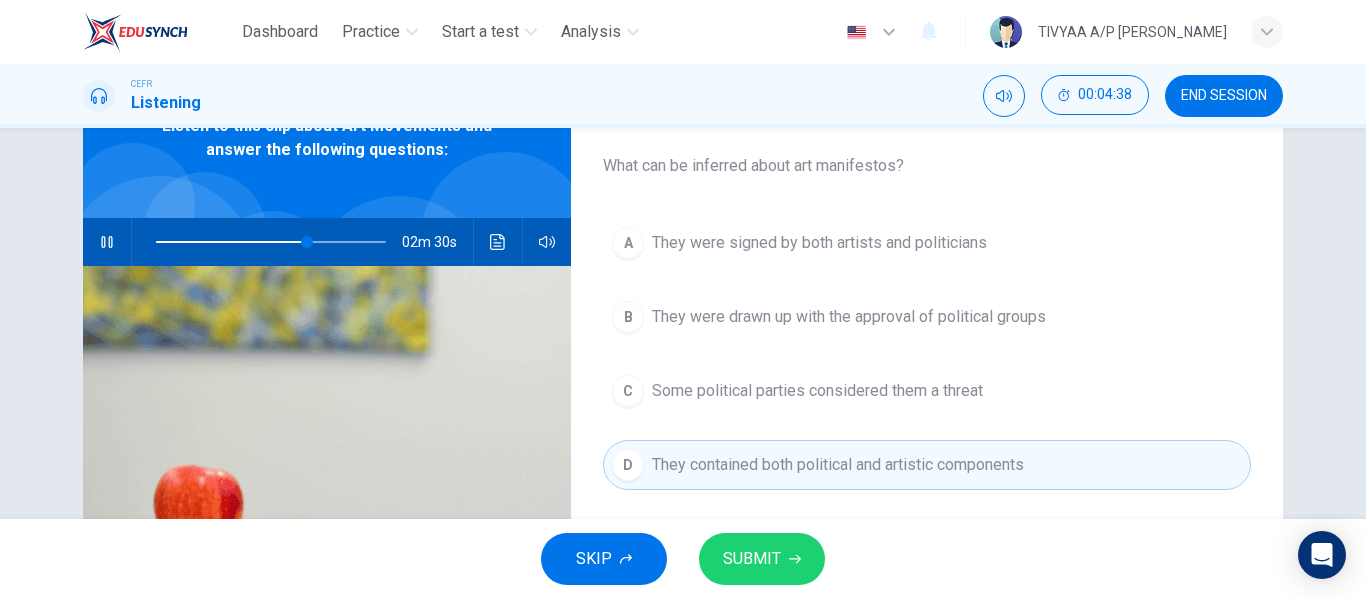 click on "SUBMIT" at bounding box center [752, 559] 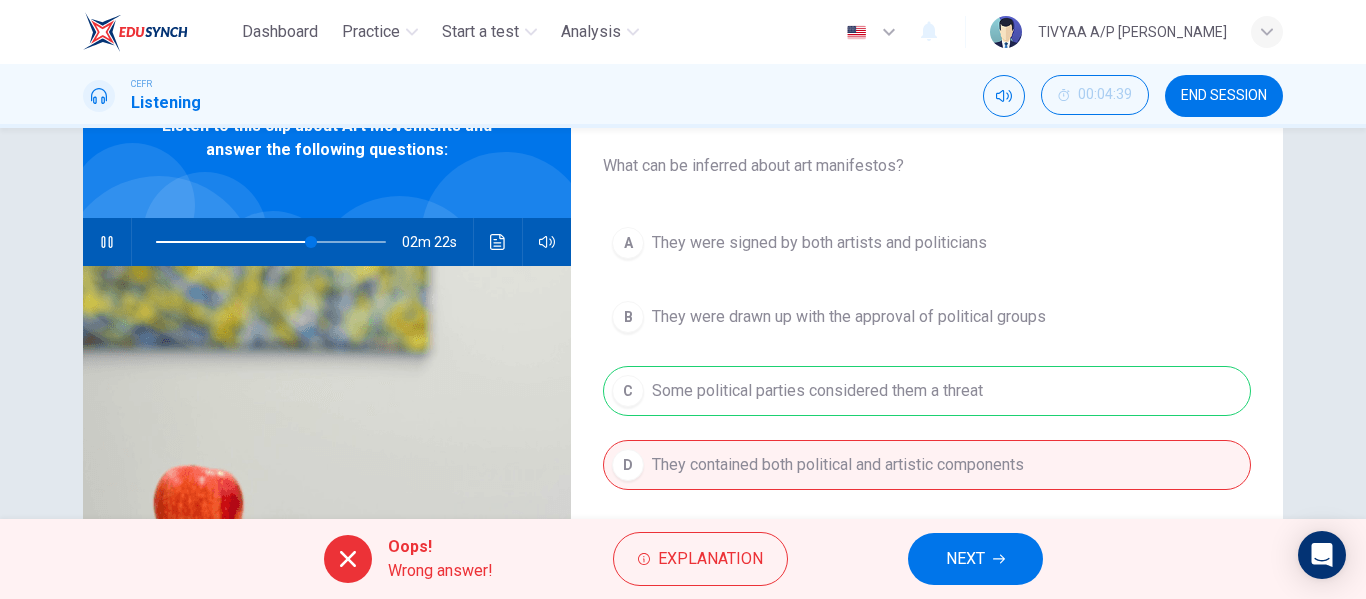 click on "NEXT" at bounding box center (965, 559) 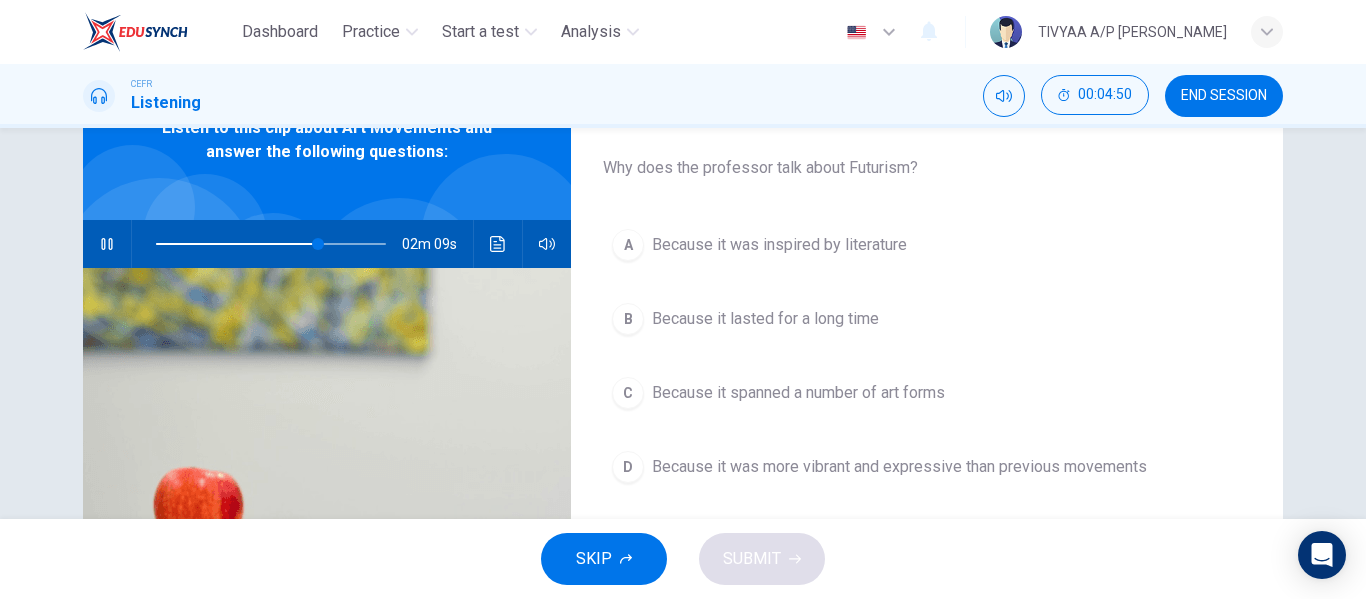 scroll, scrollTop: 107, scrollLeft: 0, axis: vertical 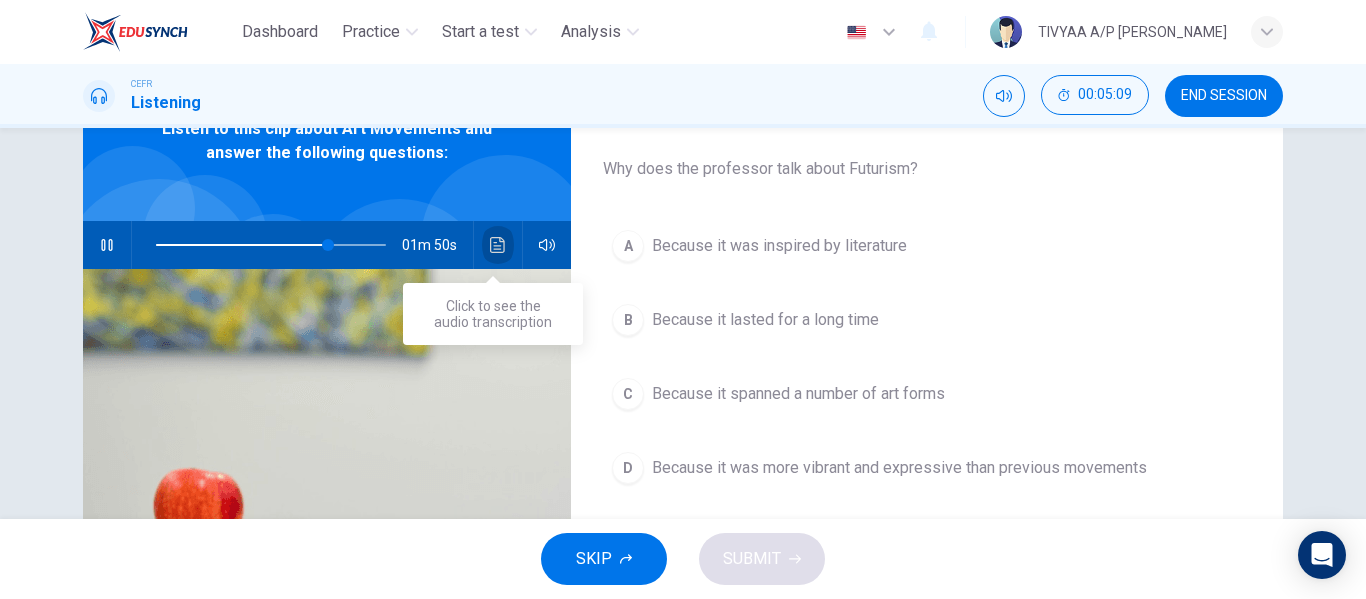 click 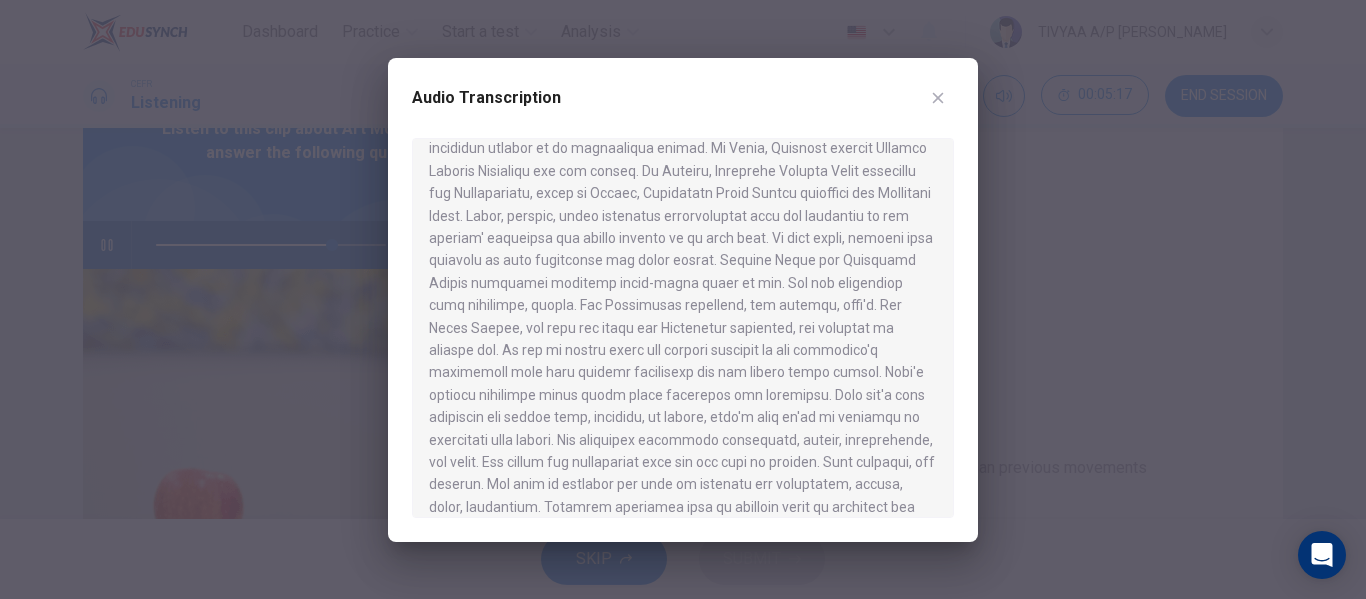 scroll, scrollTop: 1288, scrollLeft: 0, axis: vertical 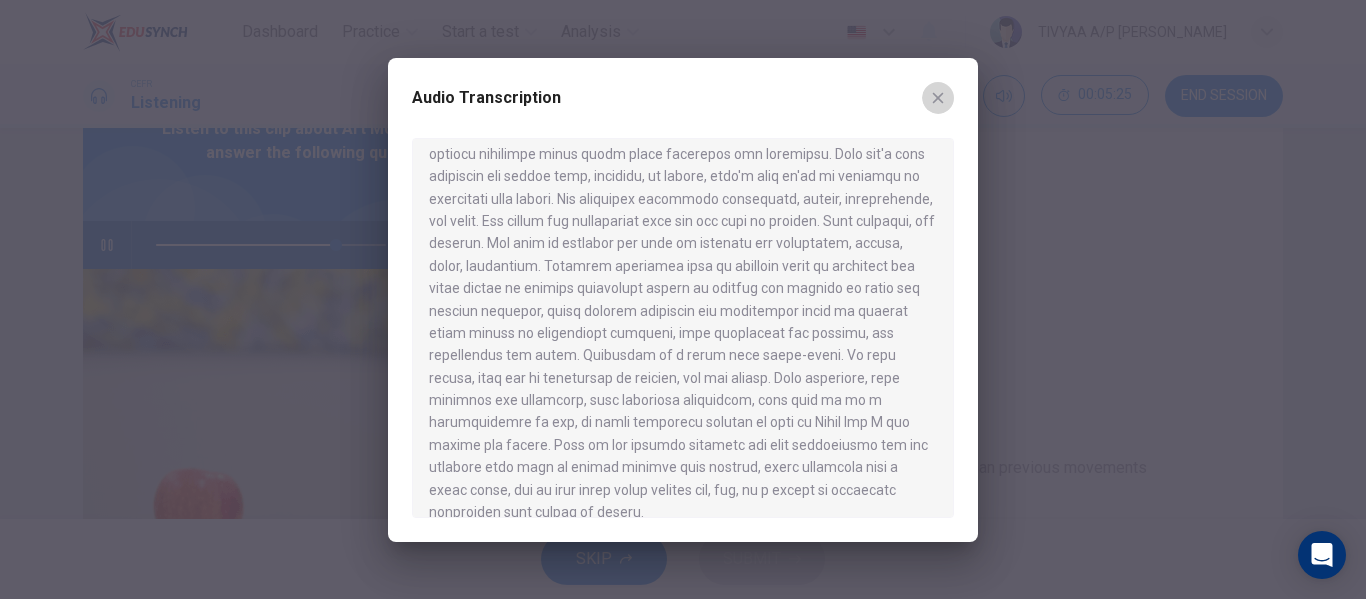 click 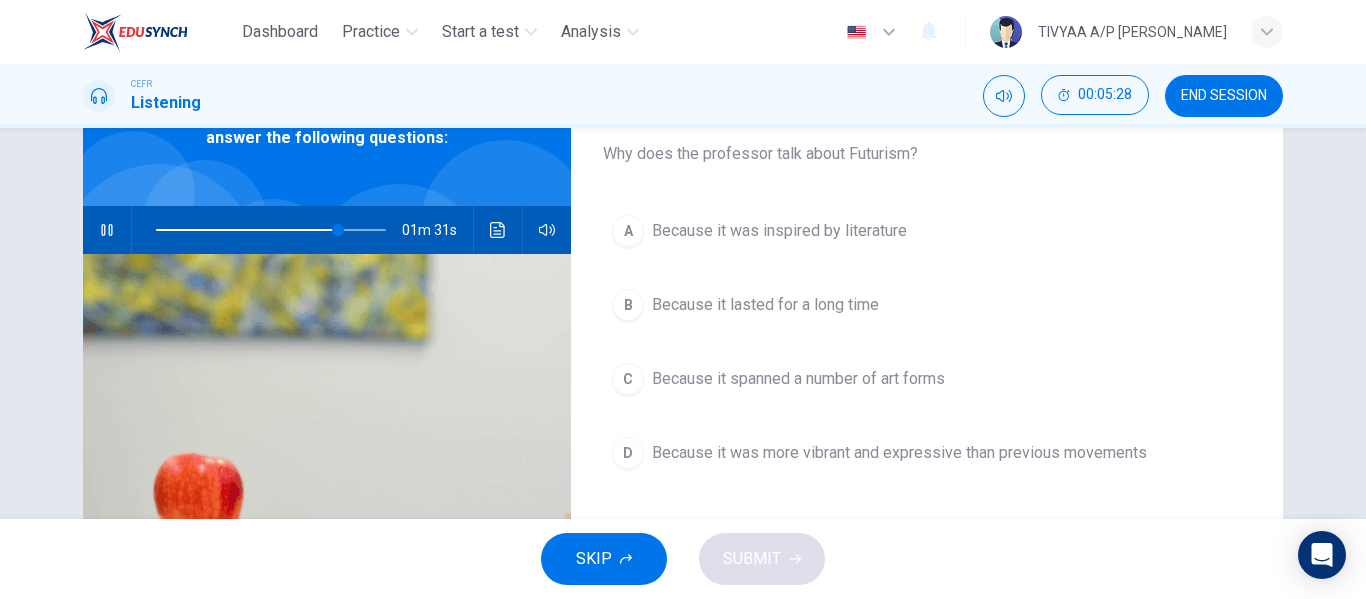 scroll, scrollTop: 123, scrollLeft: 0, axis: vertical 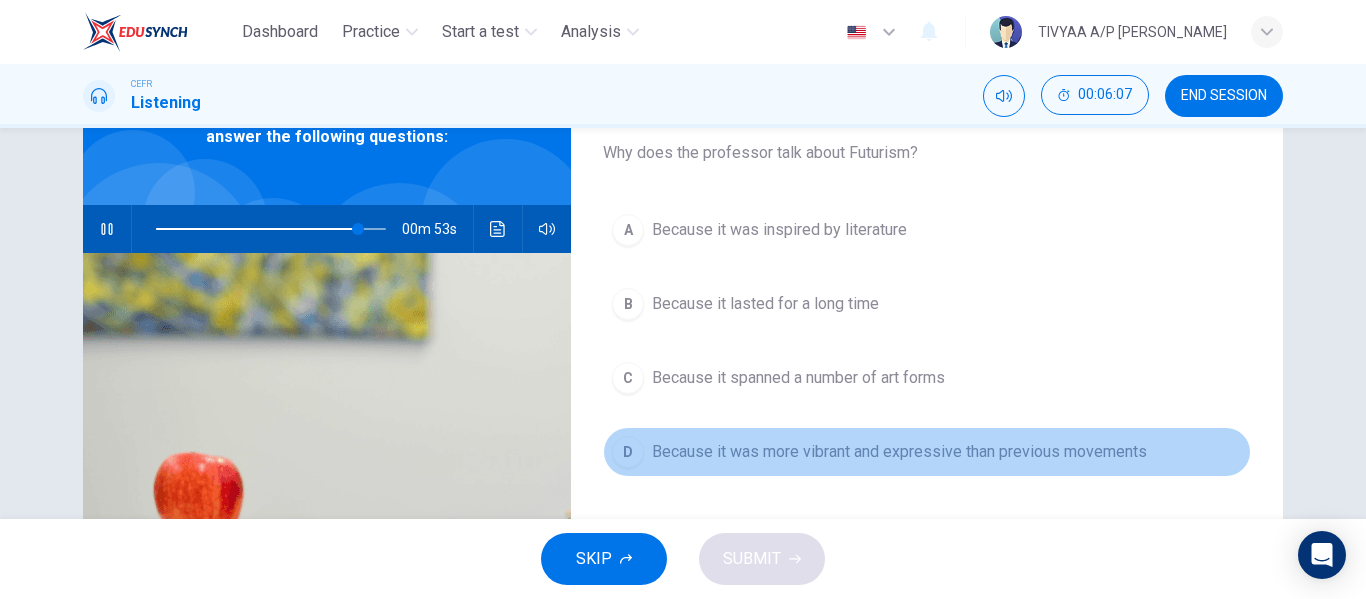 click on "Because it was more vibrant and expressive than previous movements" at bounding box center (899, 452) 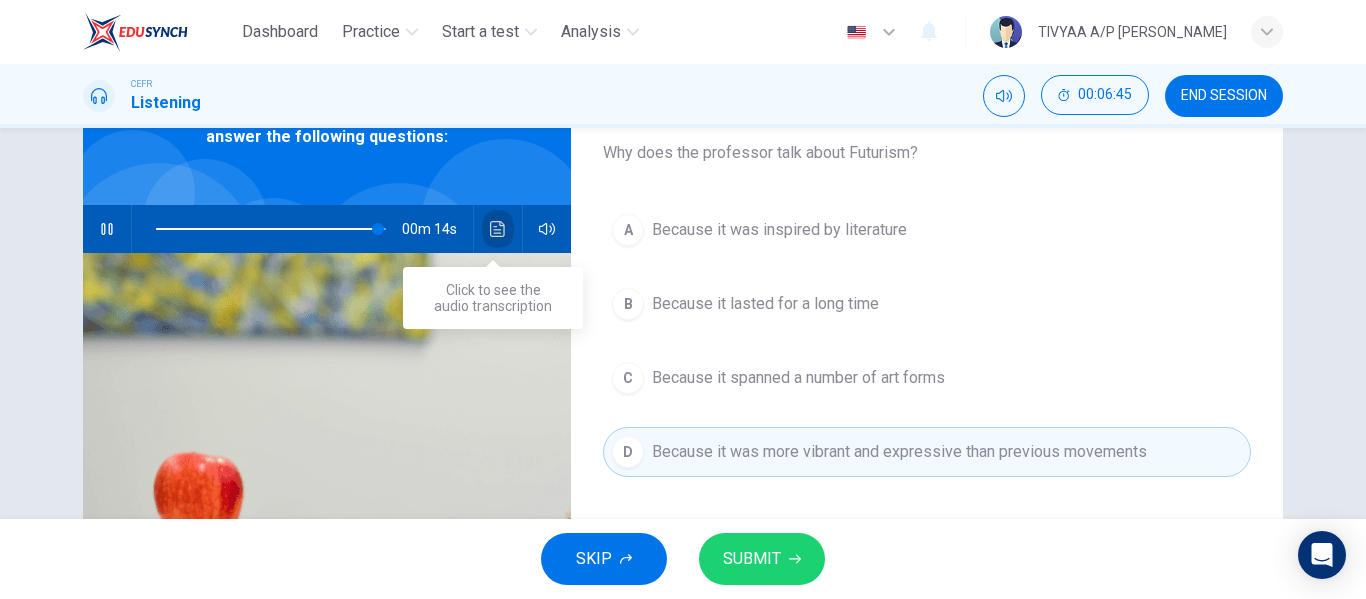 click 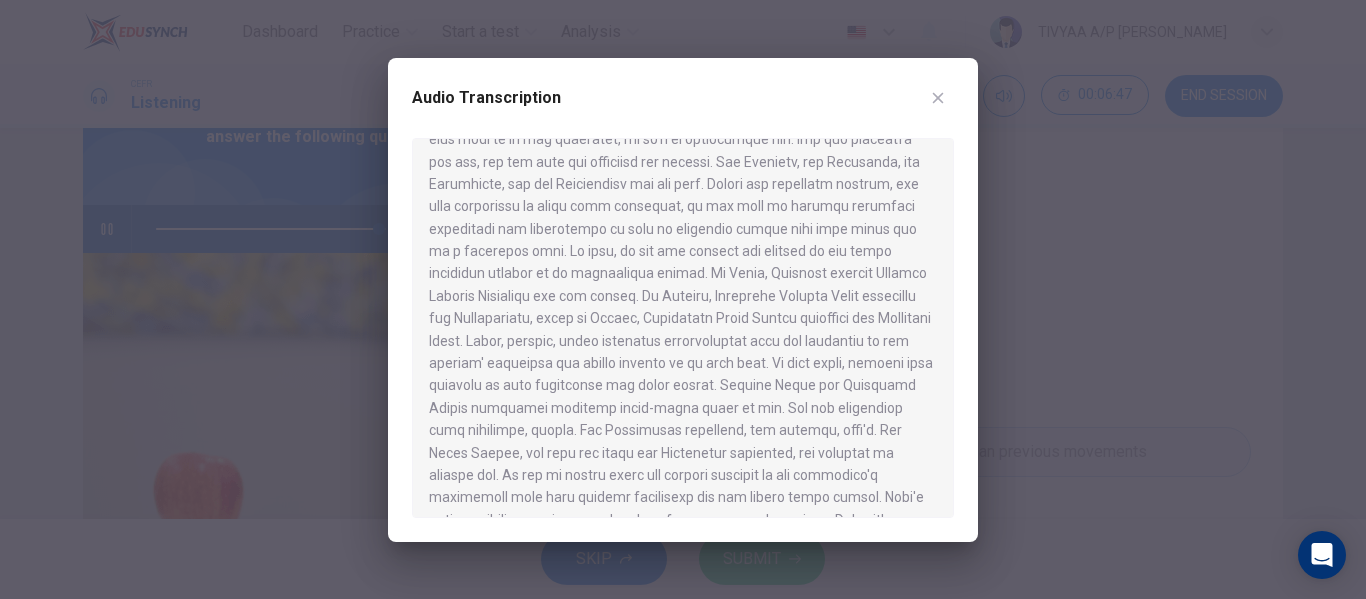 scroll, scrollTop: 1288, scrollLeft: 0, axis: vertical 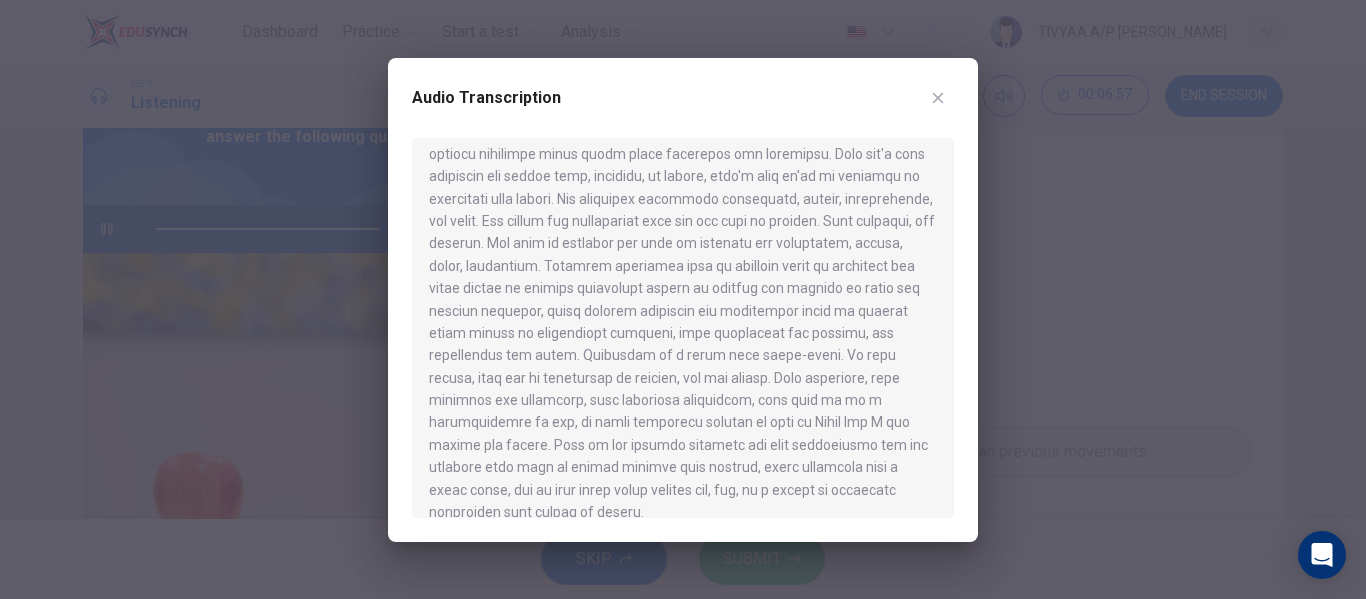 click at bounding box center (683, 299) 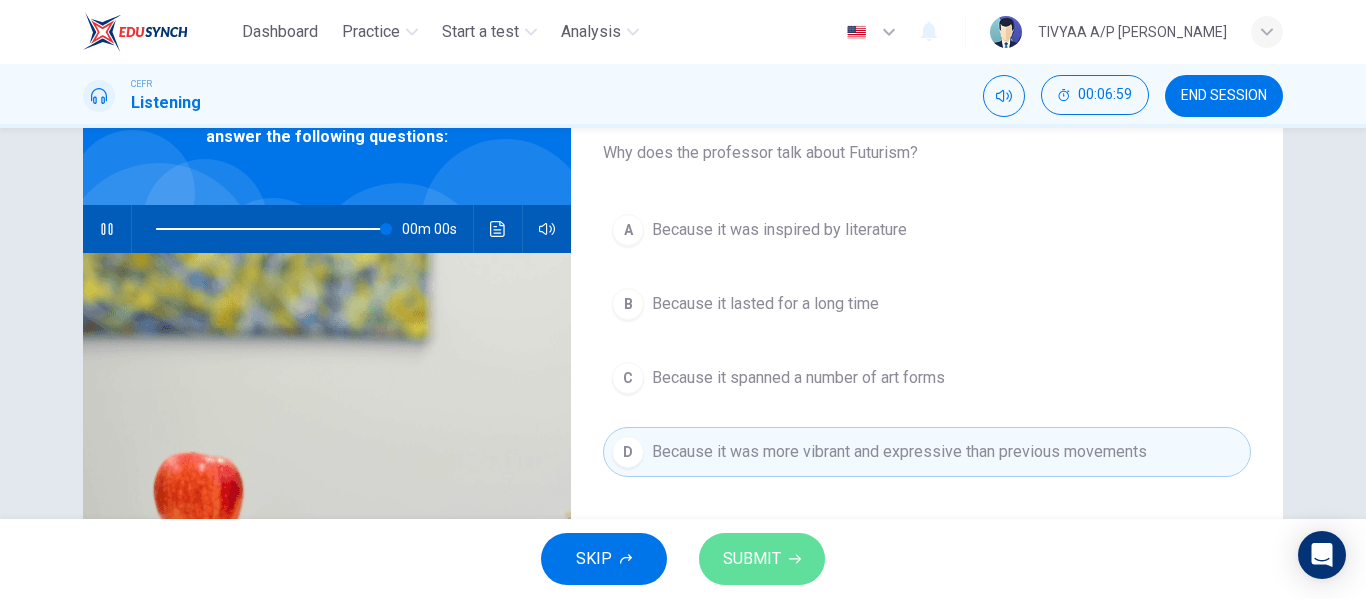 click on "SUBMIT" at bounding box center (752, 559) 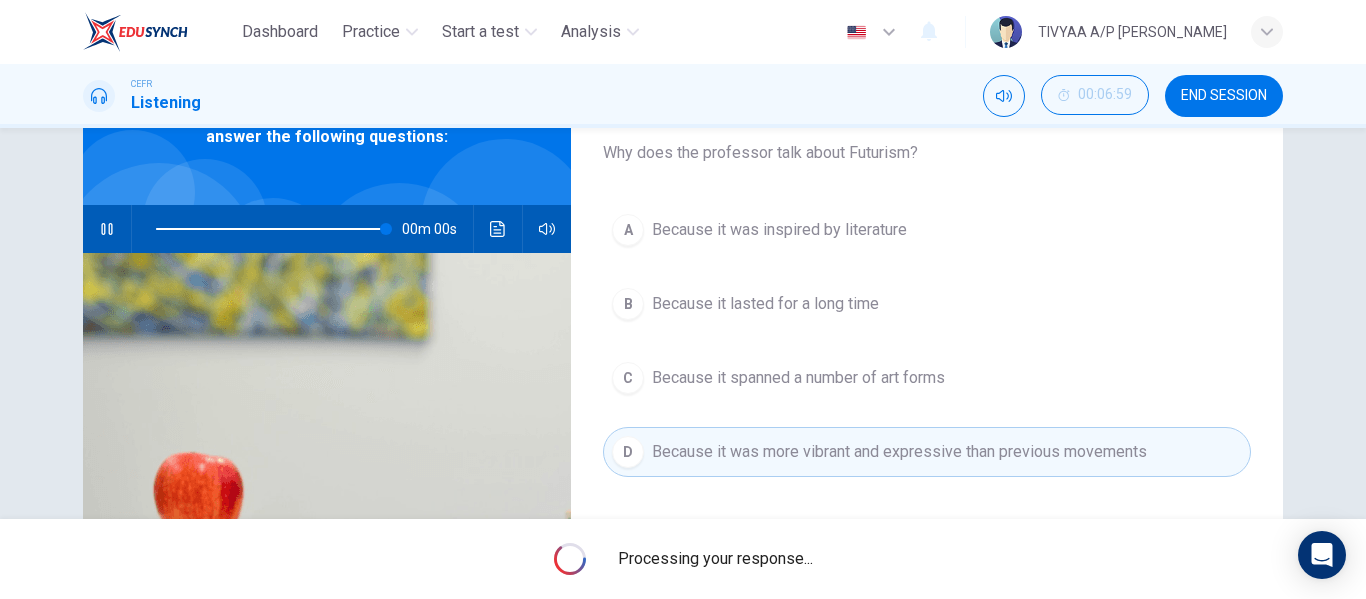 type on "0" 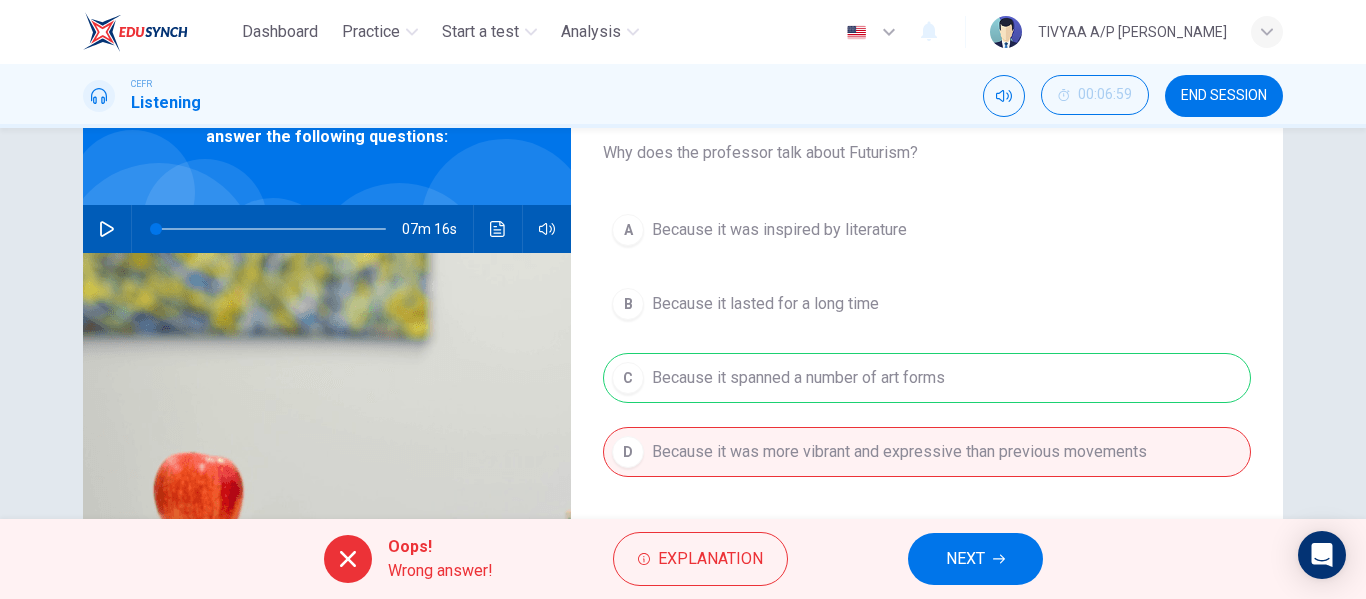 click on "NEXT" at bounding box center [975, 559] 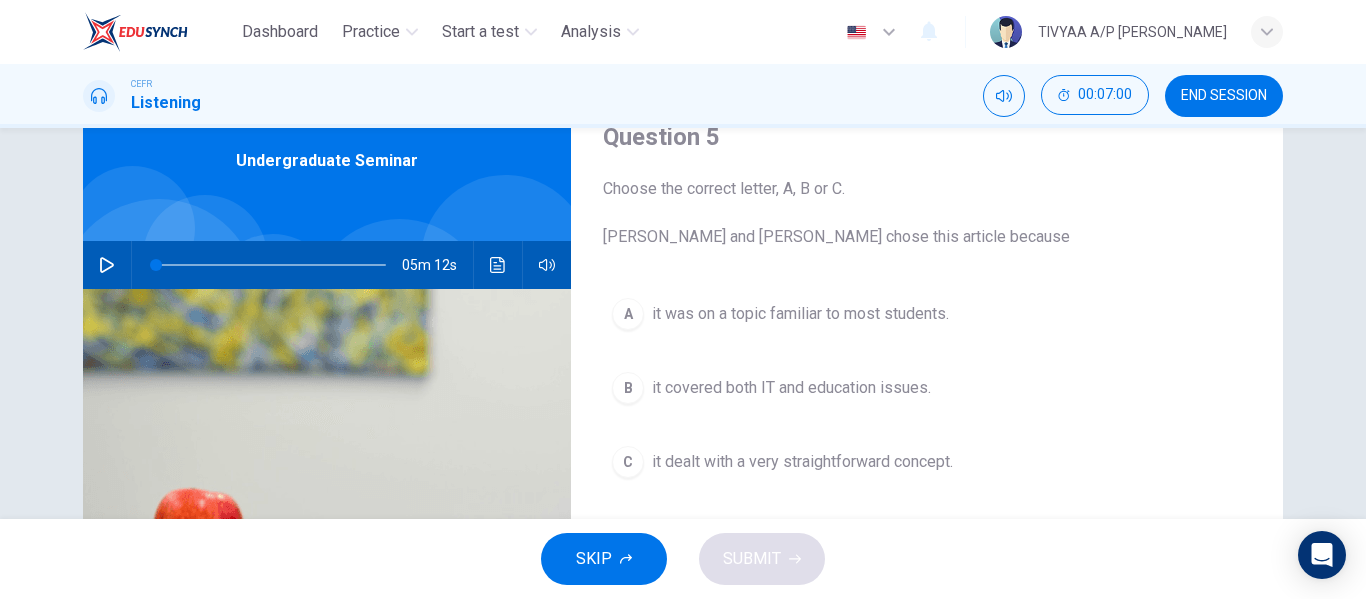 scroll, scrollTop: 89, scrollLeft: 0, axis: vertical 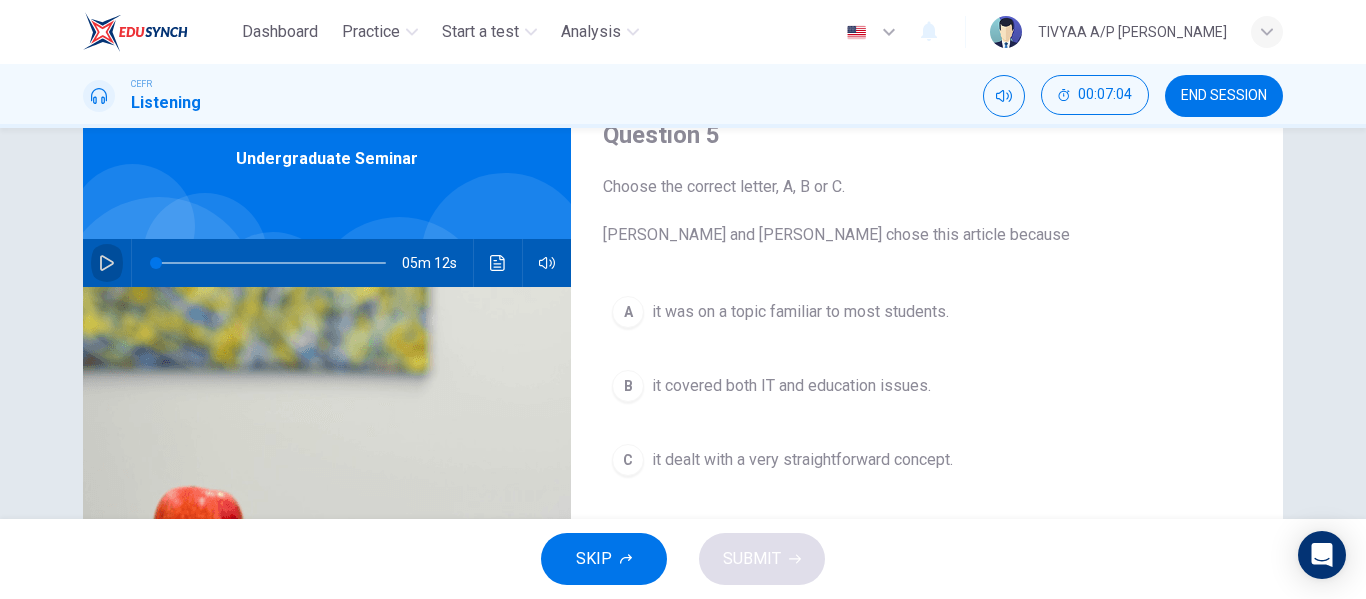 click 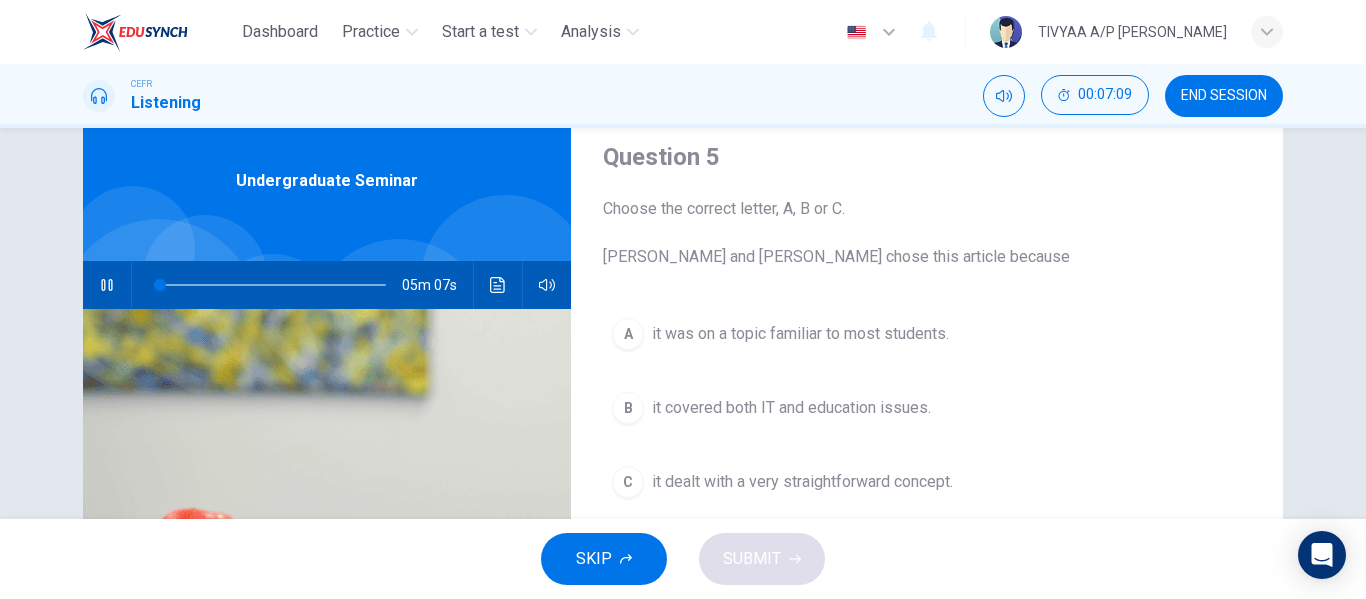 scroll, scrollTop: 64, scrollLeft: 0, axis: vertical 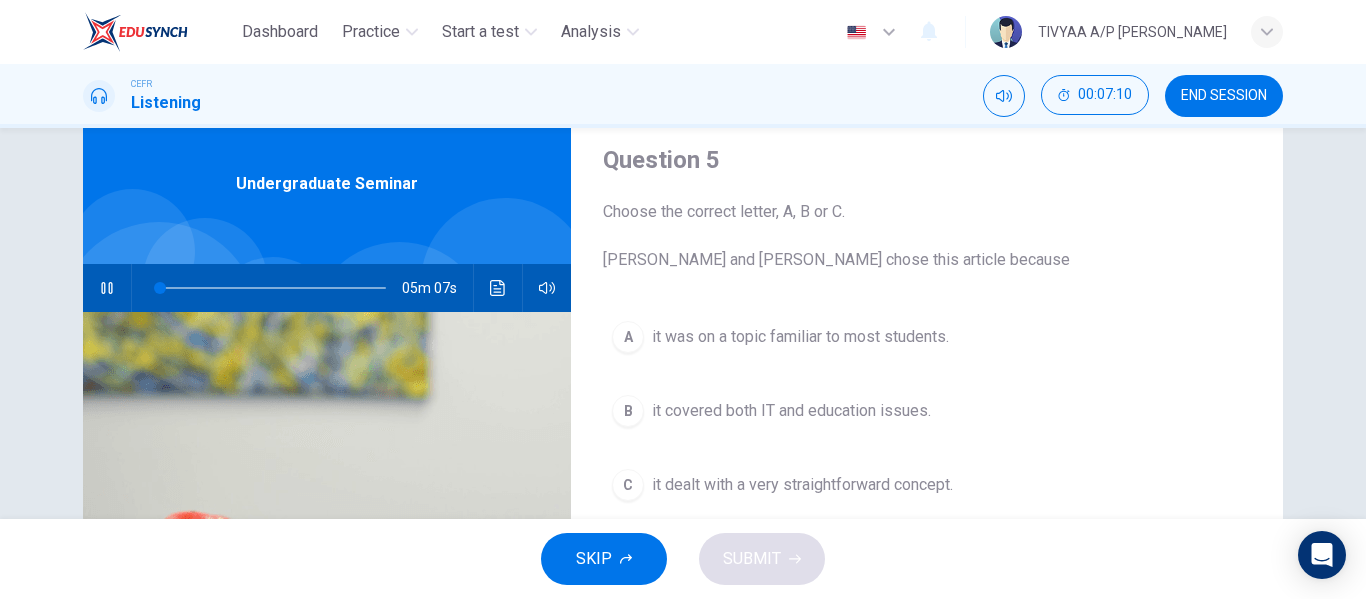 type on "2" 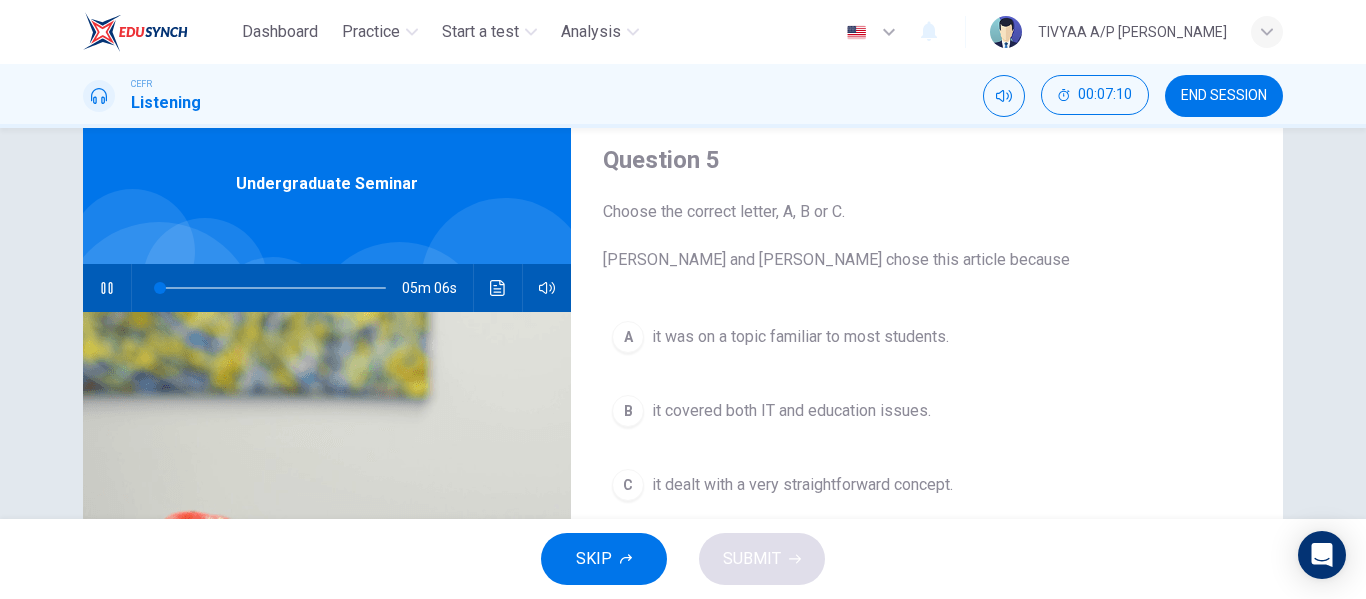 type 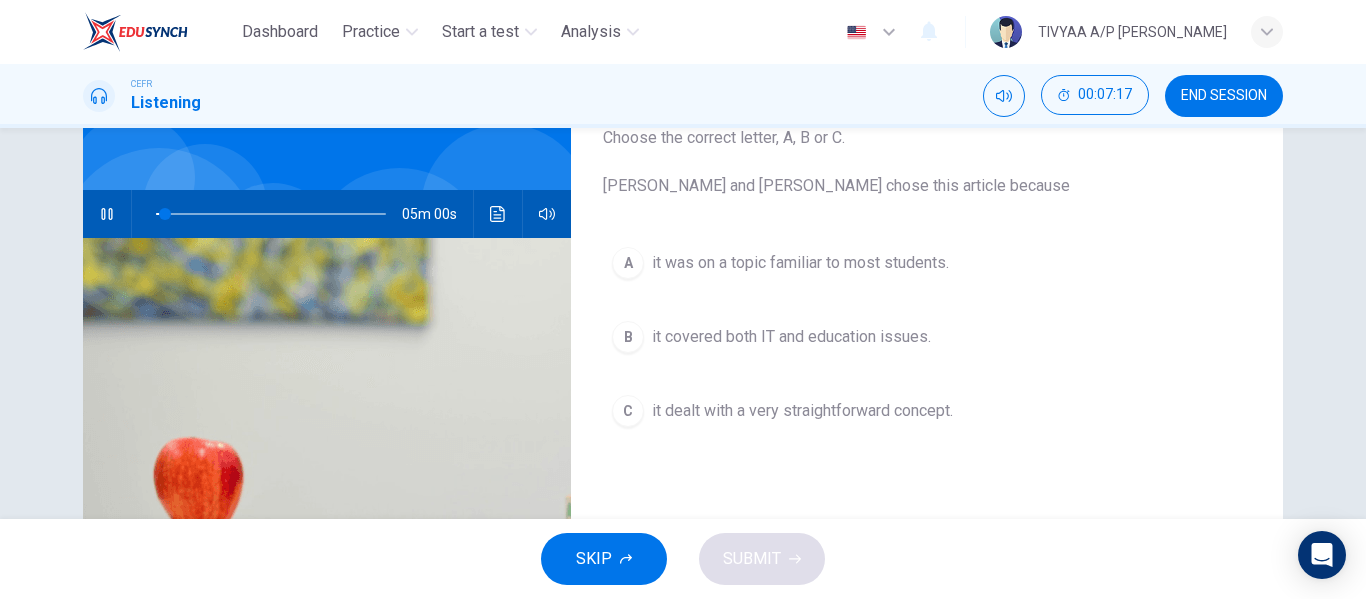 scroll, scrollTop: 144, scrollLeft: 0, axis: vertical 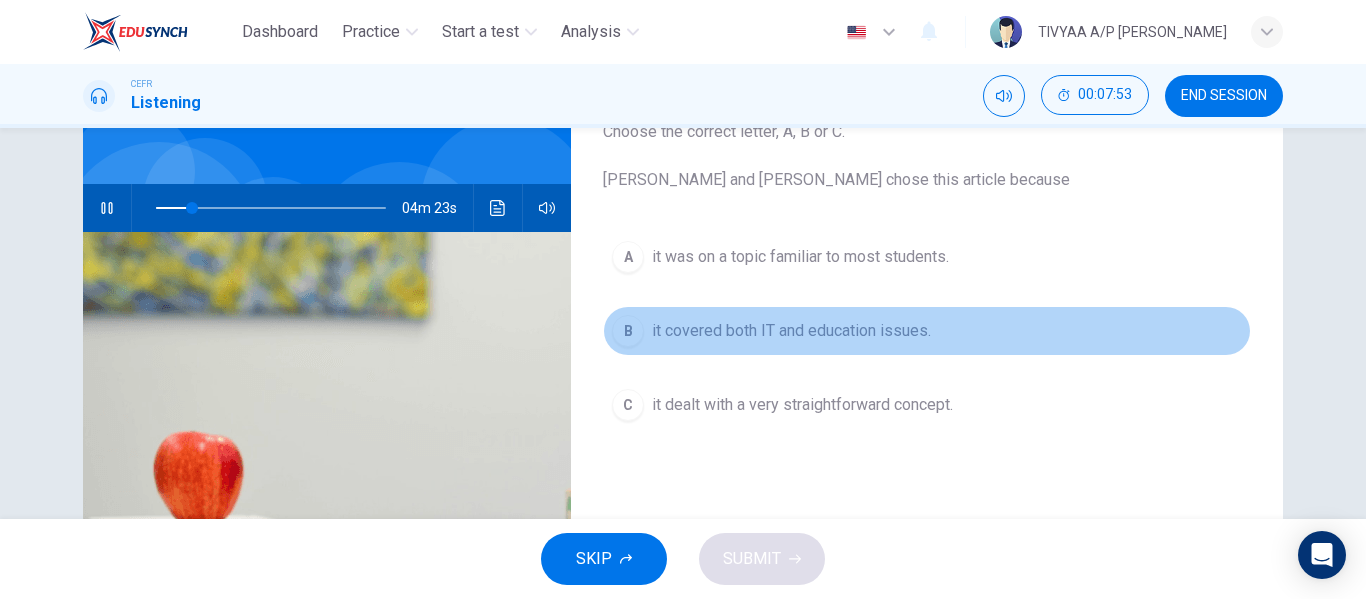 click on "it covered both IT and education issues." at bounding box center [791, 331] 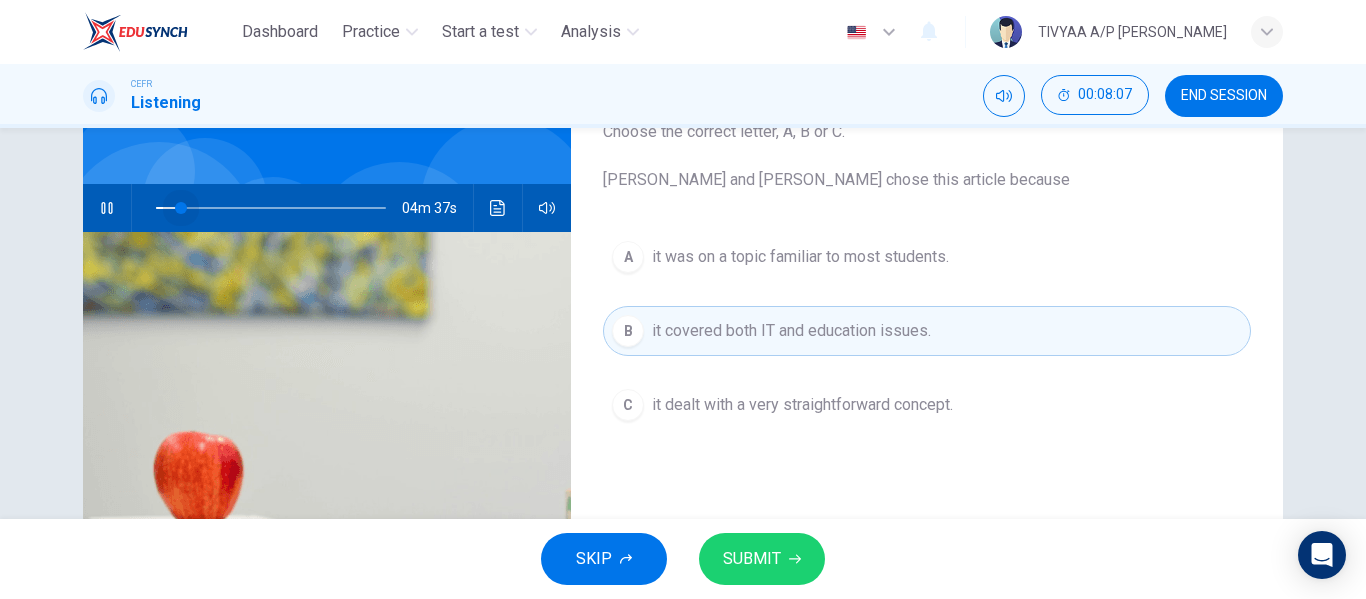 click at bounding box center (181, 208) 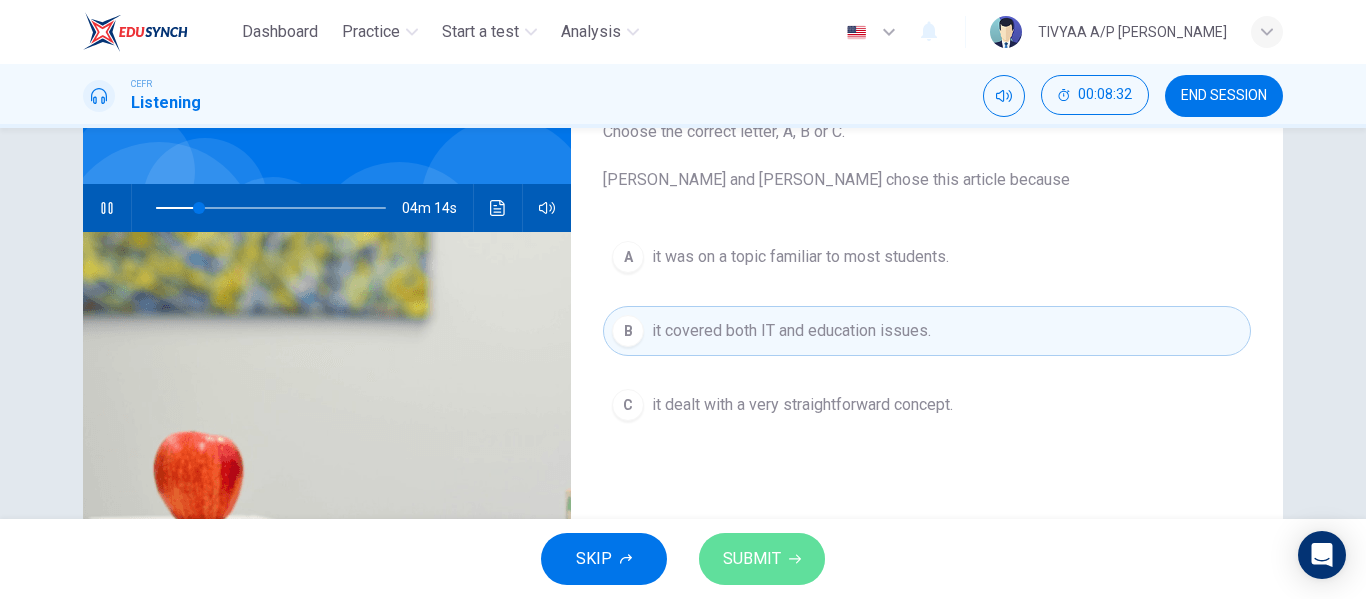 click on "SUBMIT" at bounding box center (762, 559) 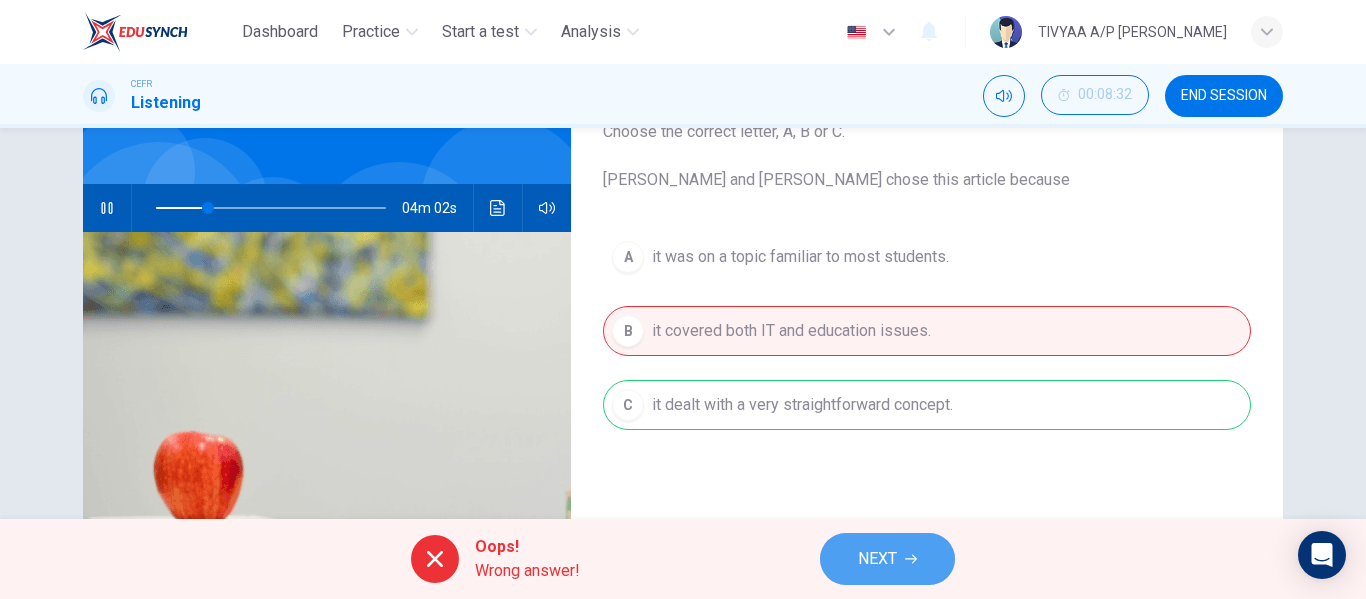click on "NEXT" at bounding box center (877, 559) 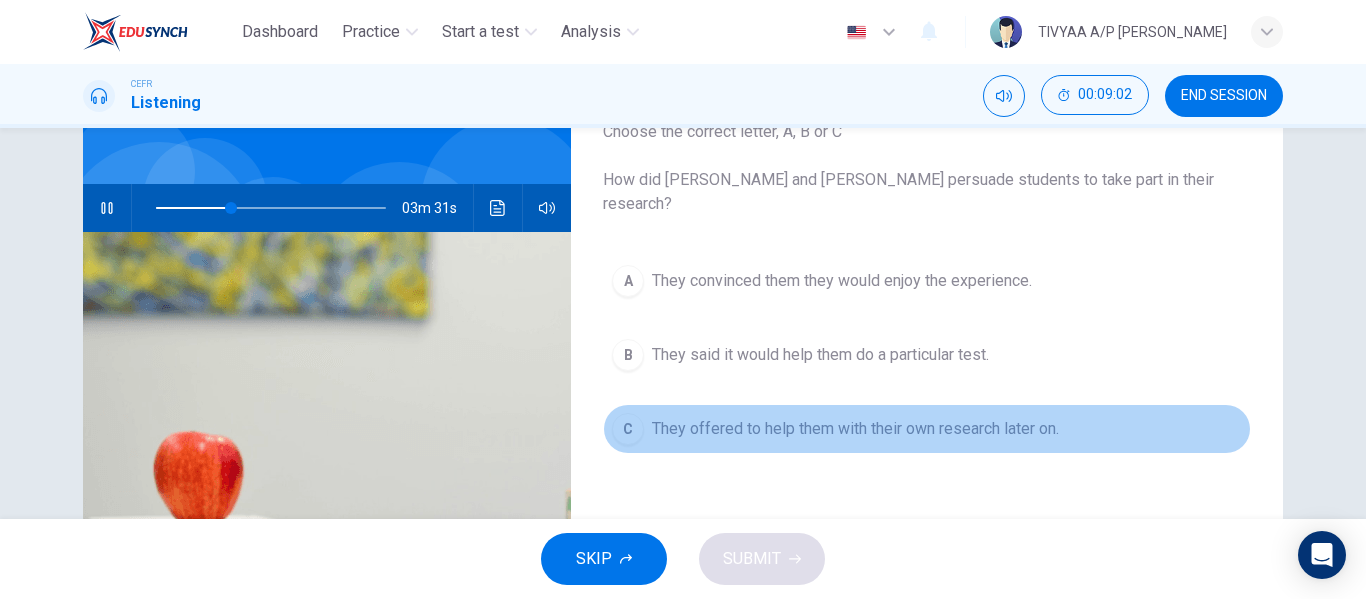 click on "They offered to help them with their own research later on." at bounding box center [855, 429] 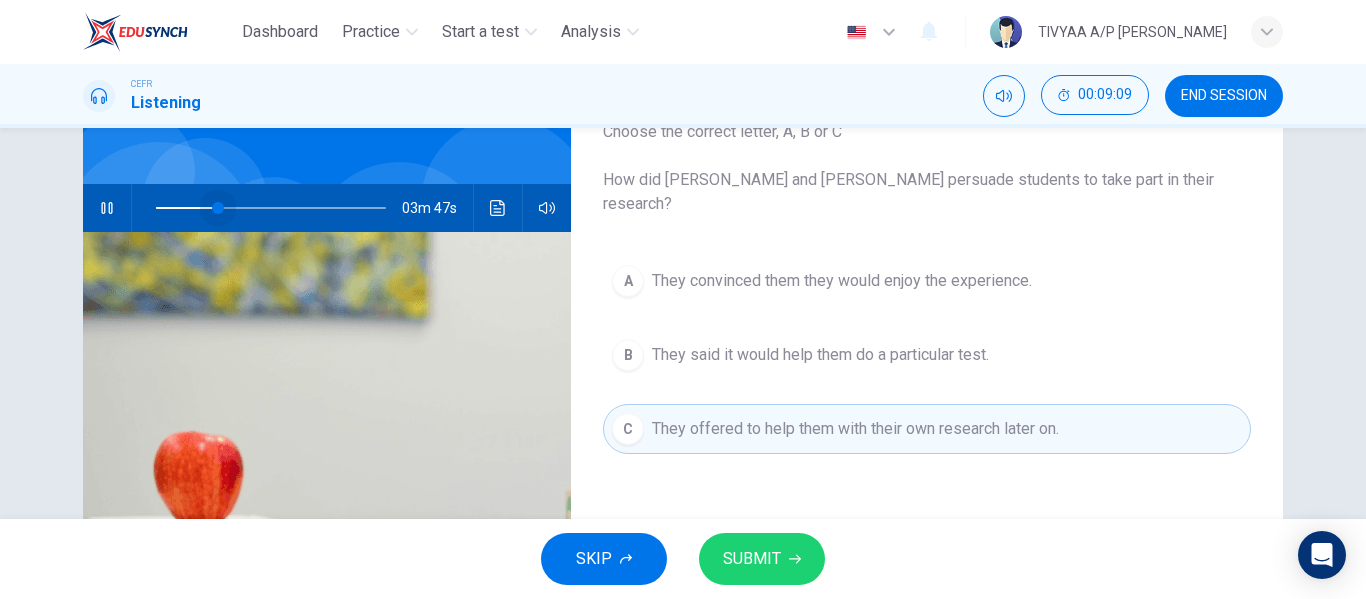 click at bounding box center (218, 208) 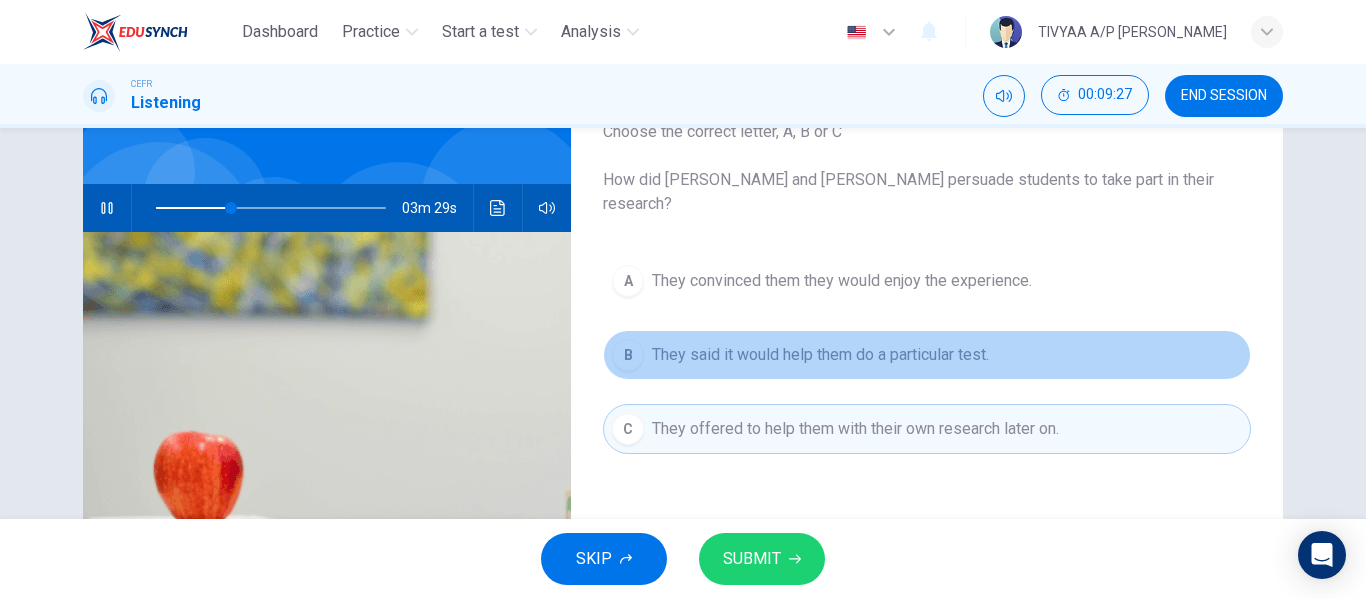 click on "They said it would help them do a particular test." at bounding box center [820, 355] 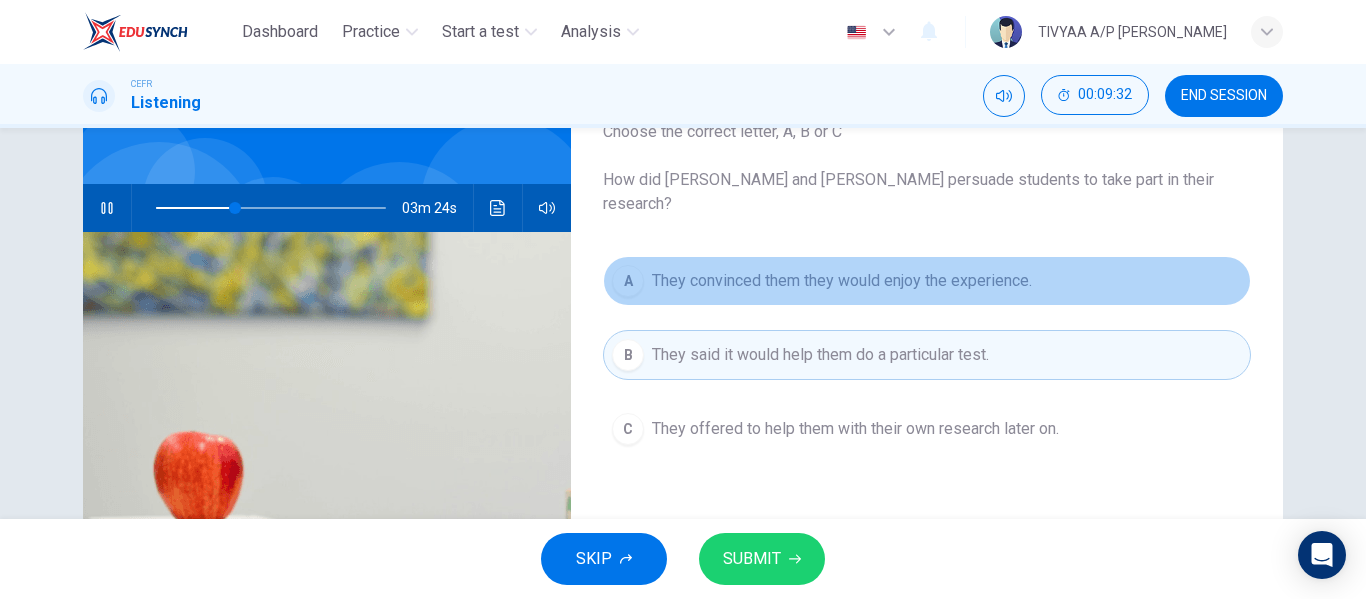 click on "They convinced them they would enjoy the experience." at bounding box center [842, 281] 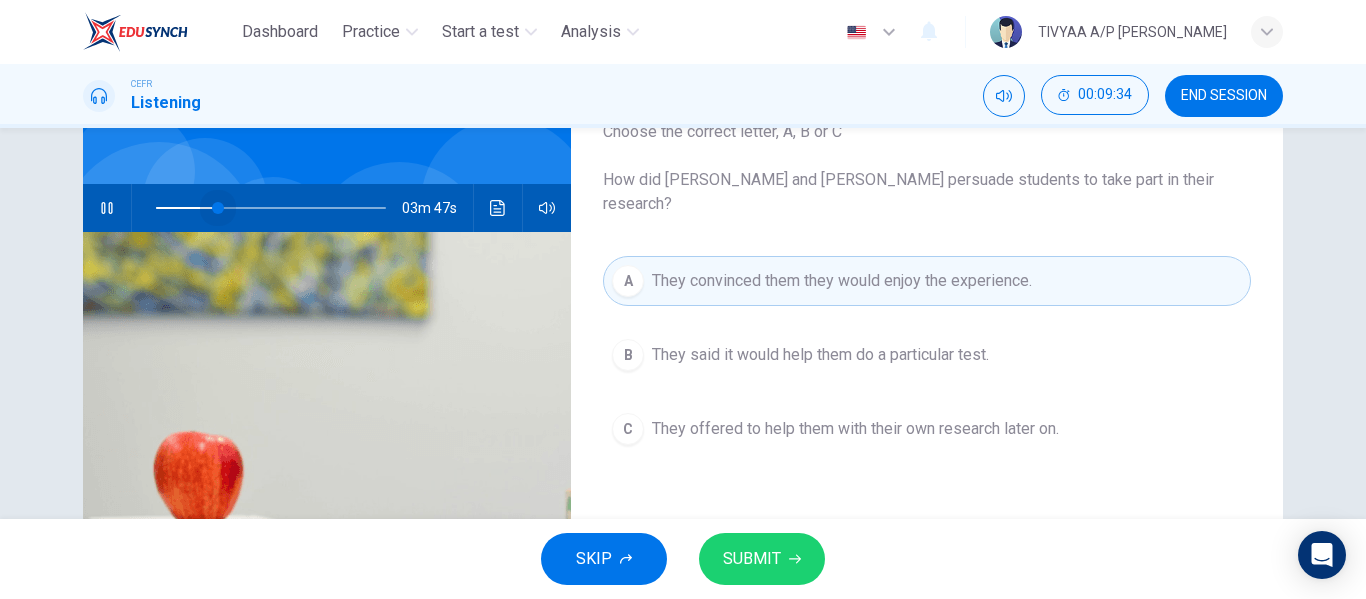click at bounding box center [218, 208] 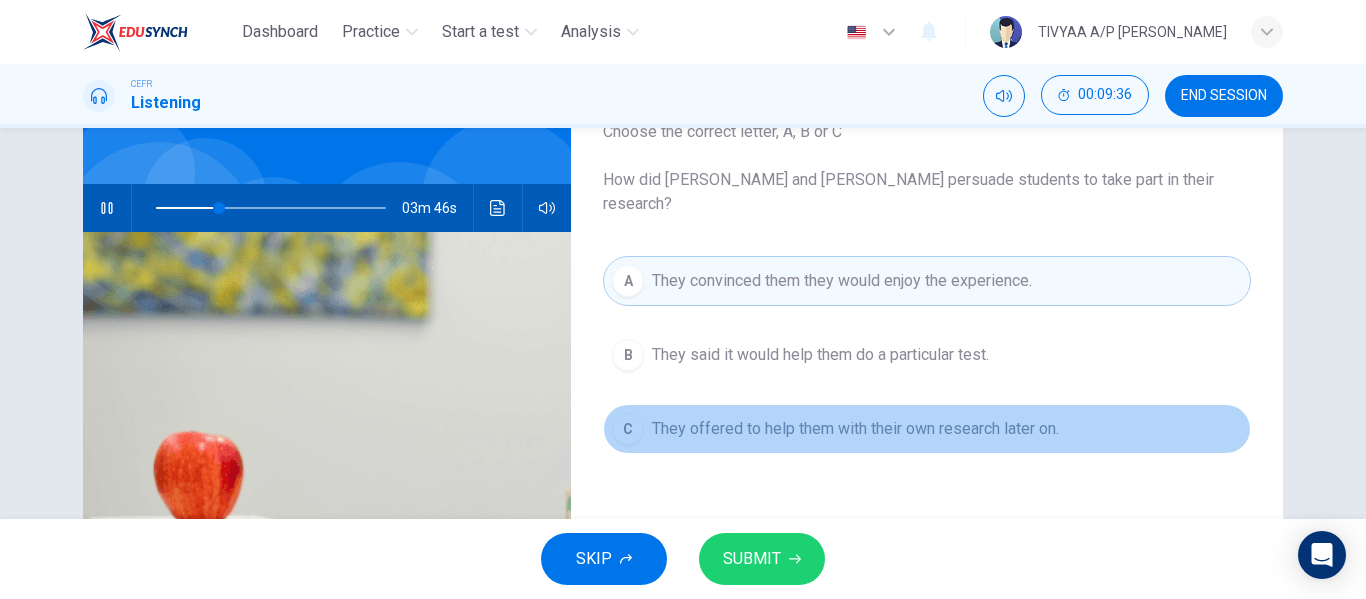 click on "They offered to help them with their own research later on." at bounding box center [855, 429] 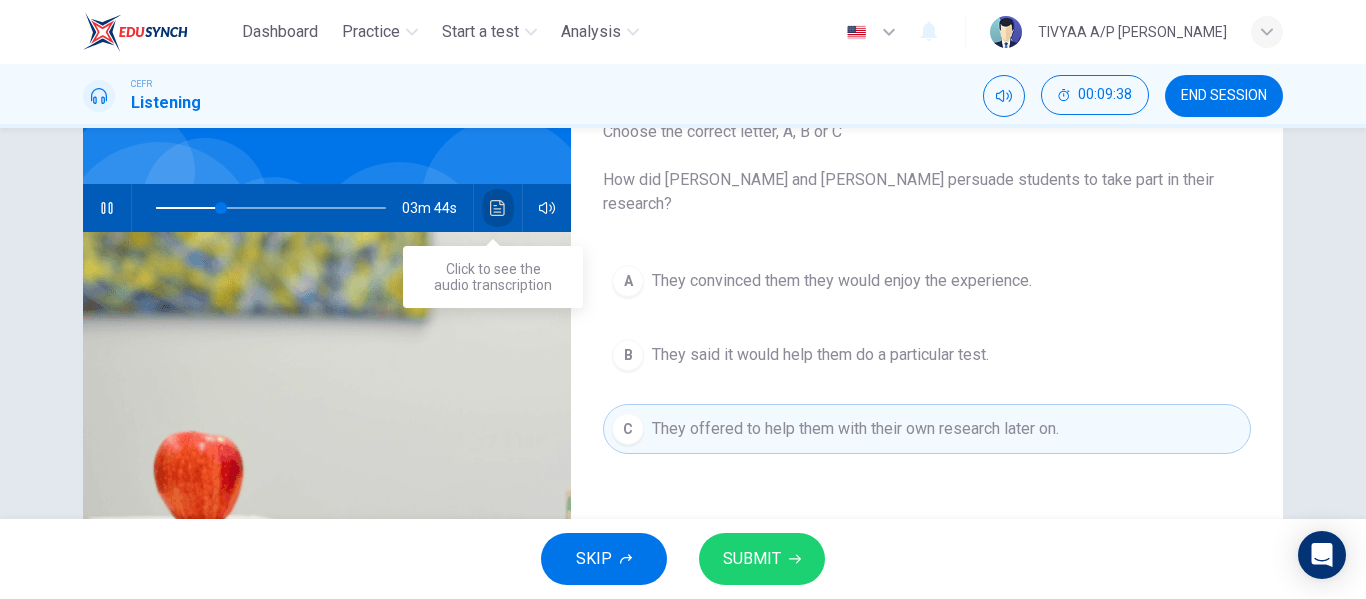 click at bounding box center [498, 208] 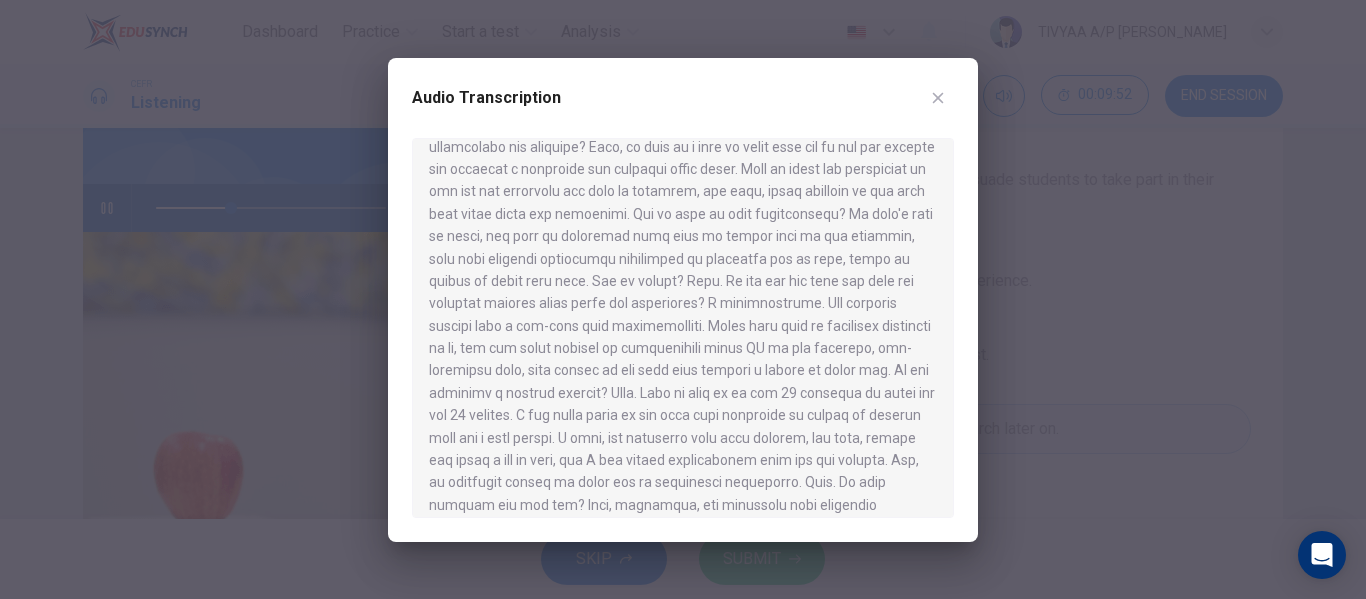 scroll, scrollTop: 314, scrollLeft: 0, axis: vertical 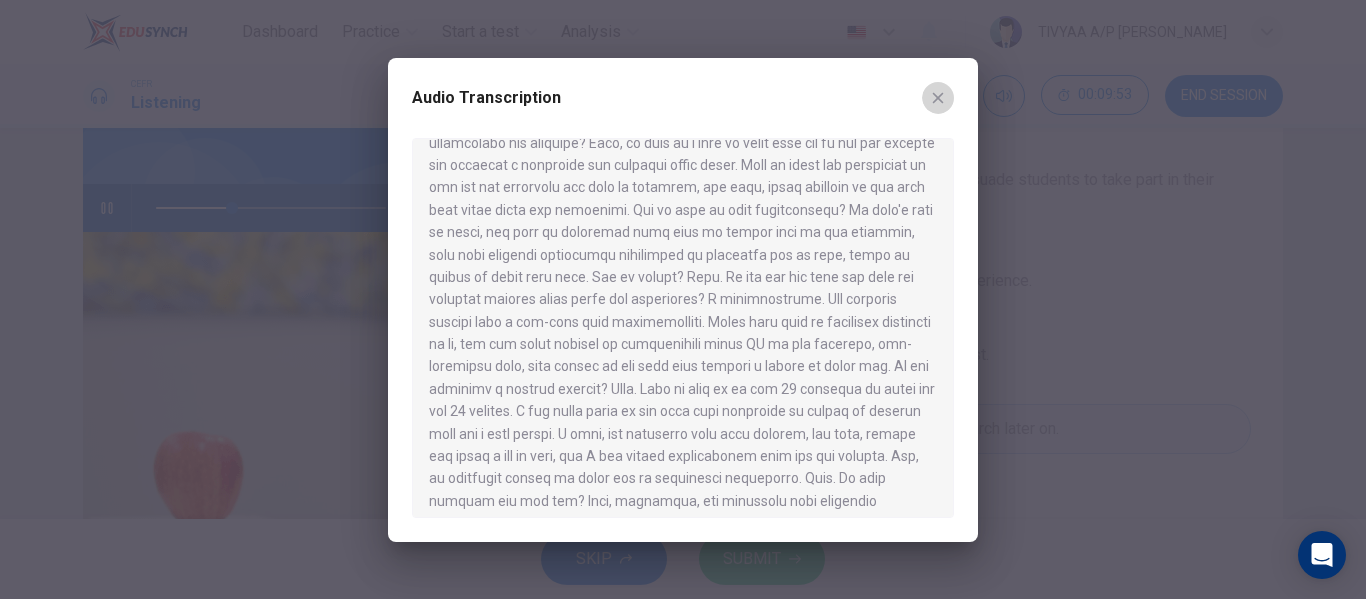 click 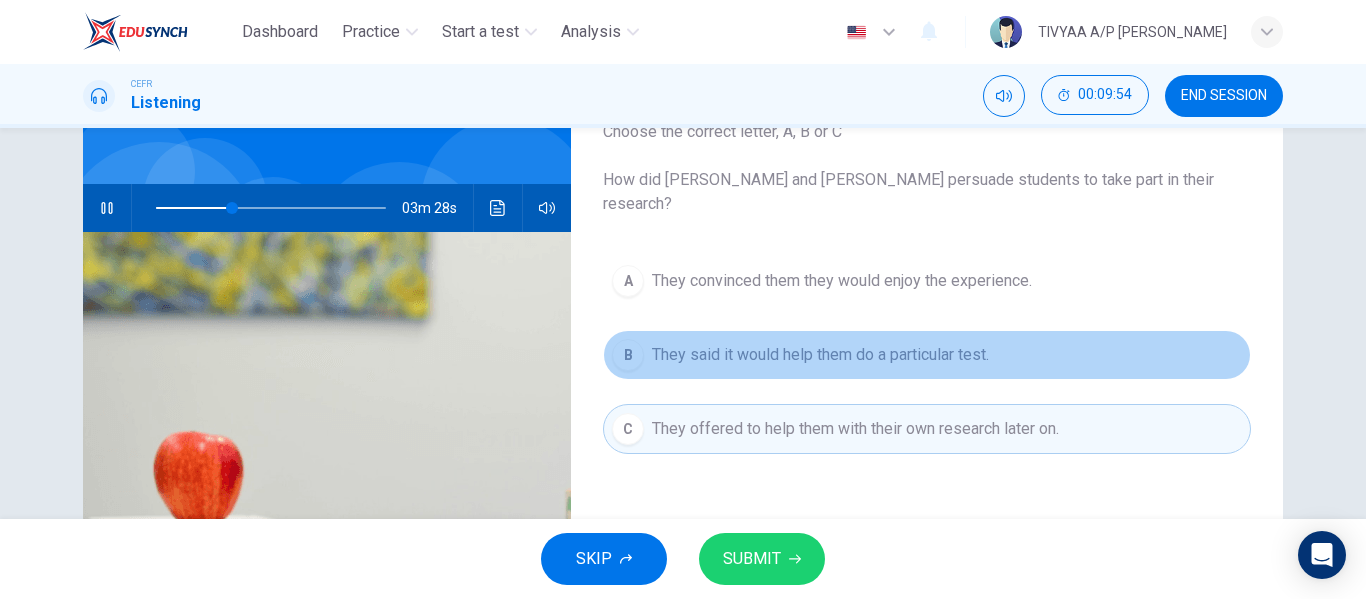 click on "B They said it would help them do a particular test." at bounding box center [927, 355] 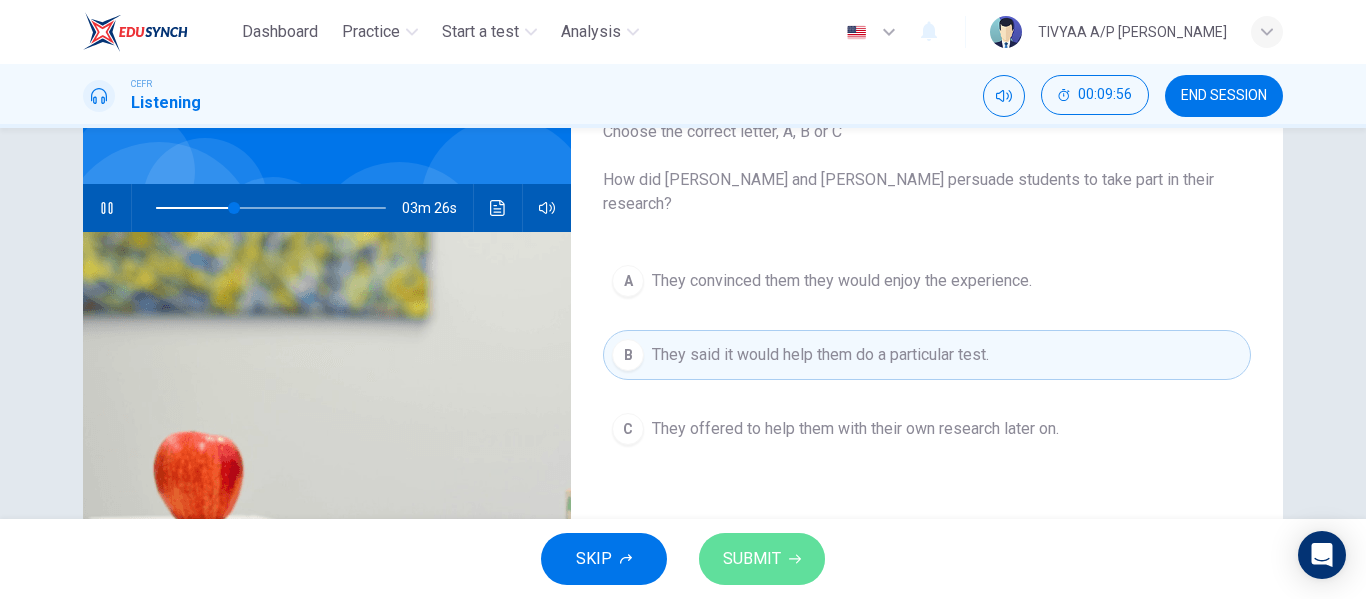 click 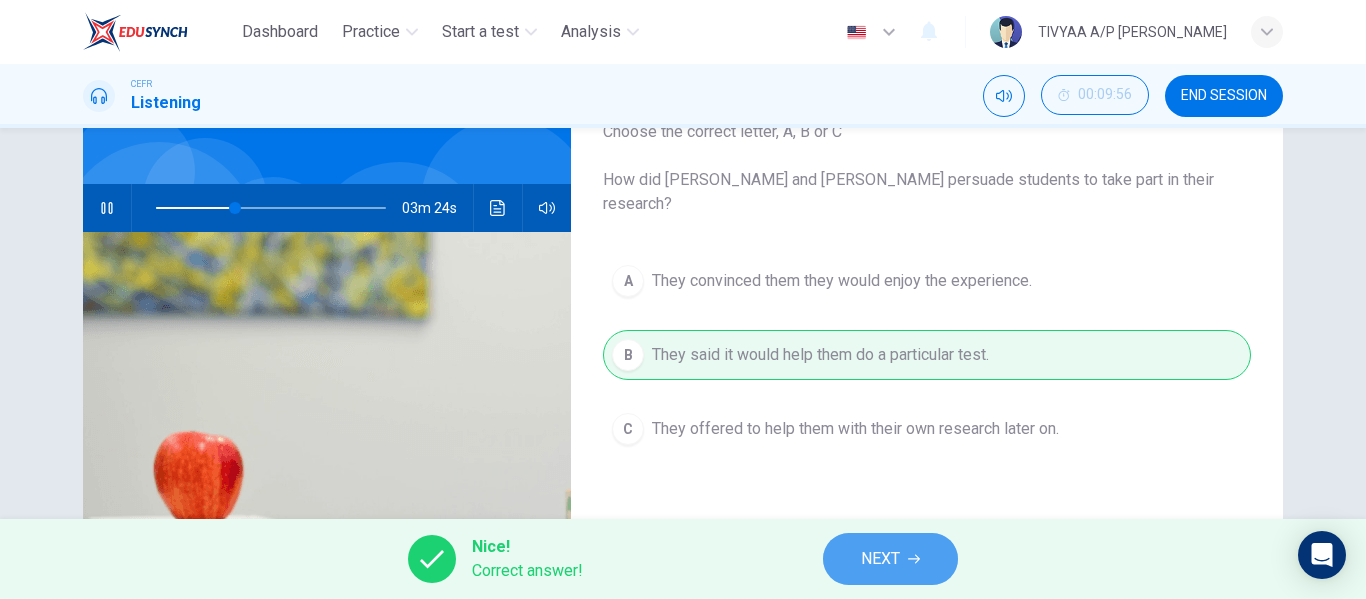 click on "NEXT" at bounding box center (890, 559) 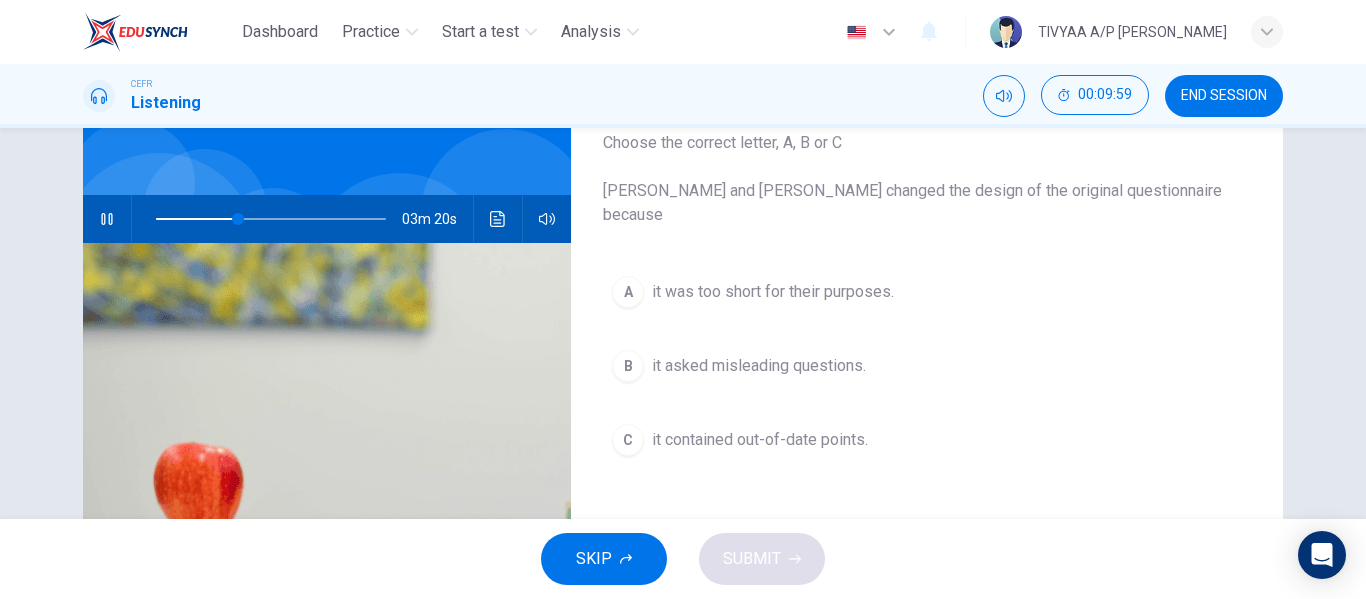 scroll, scrollTop: 135, scrollLeft: 0, axis: vertical 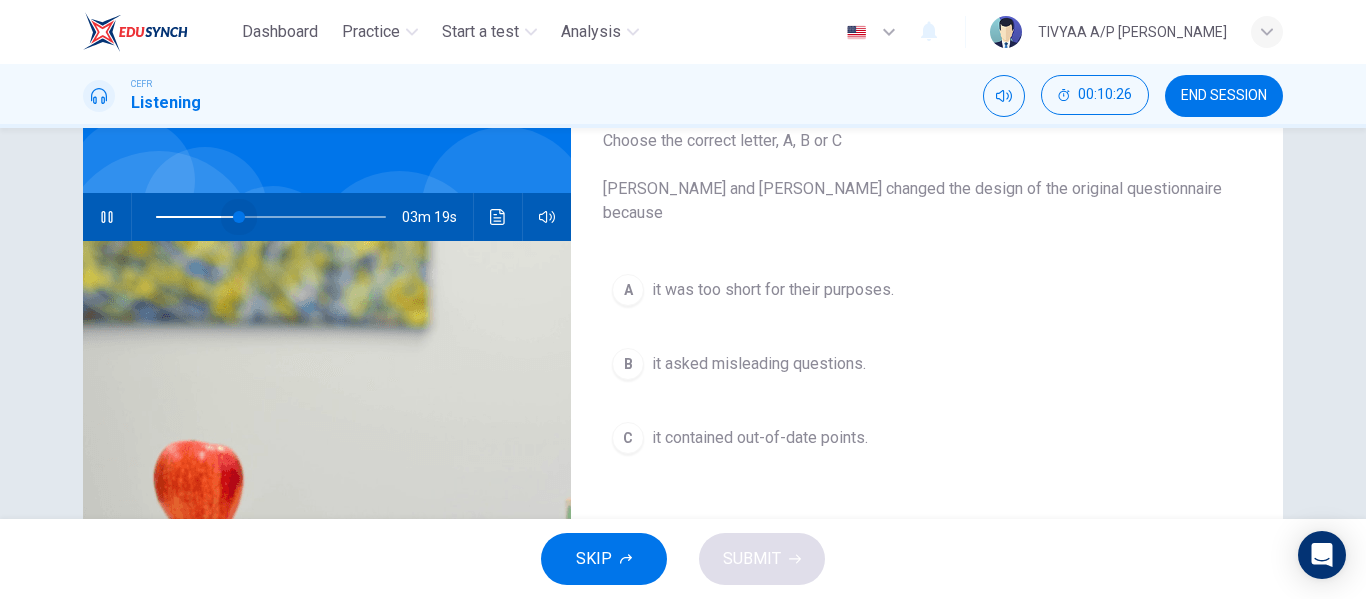 click at bounding box center (239, 217) 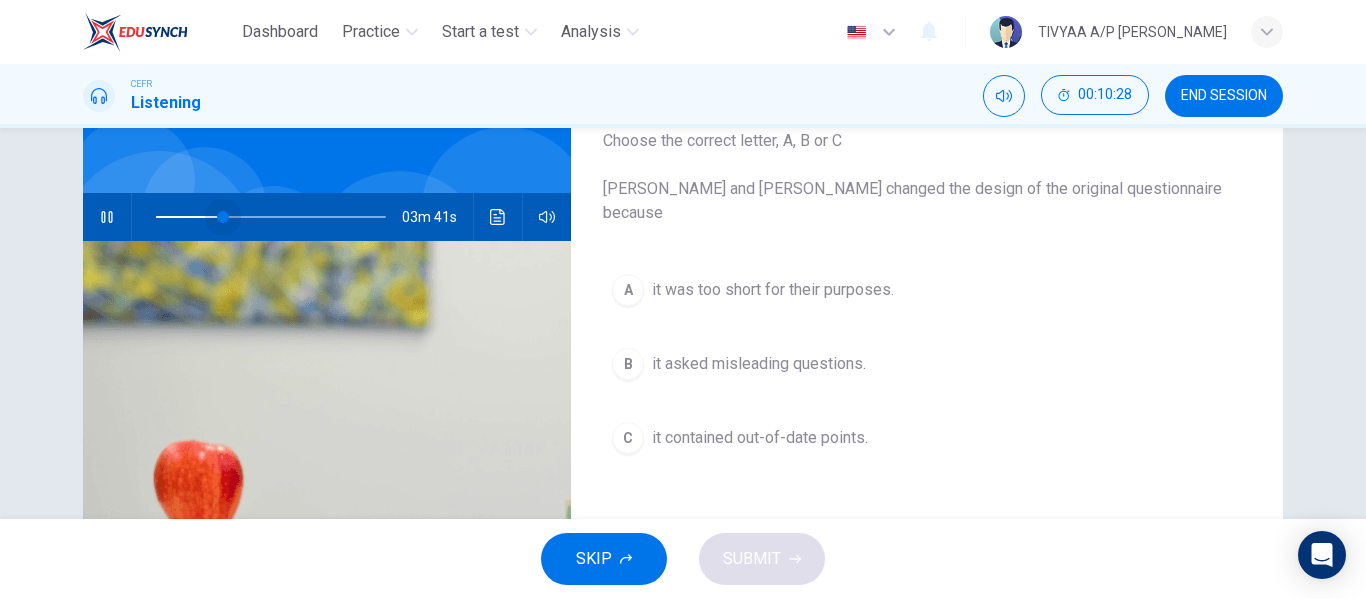 click at bounding box center (223, 217) 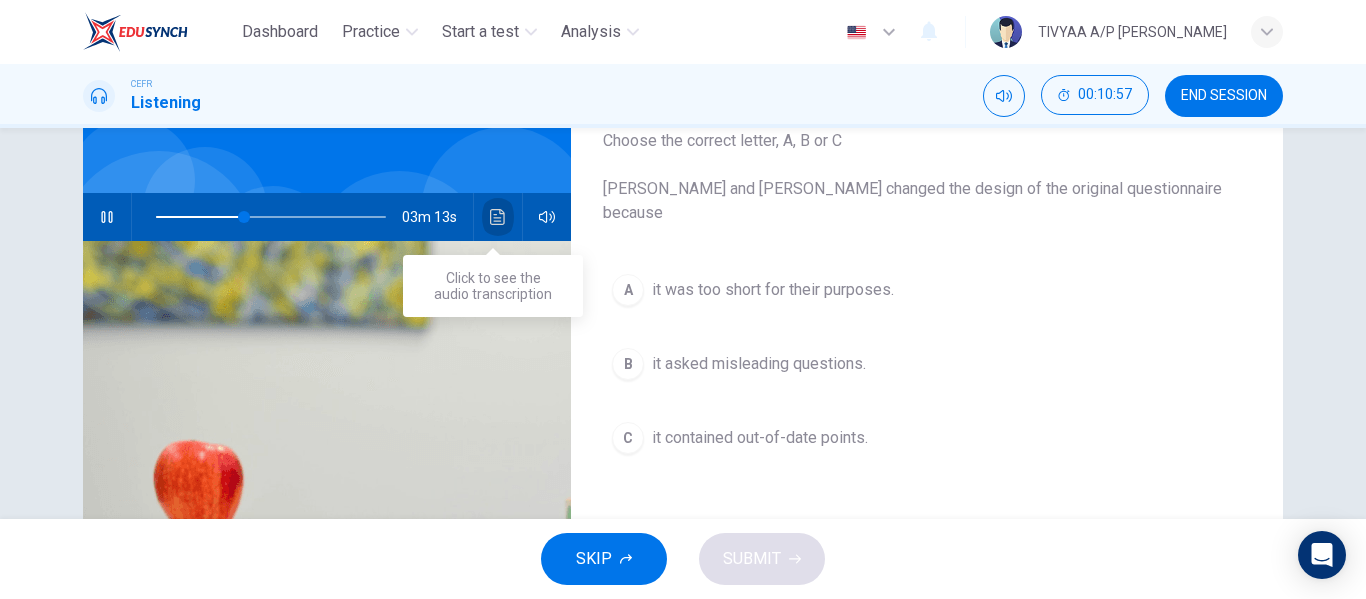 click 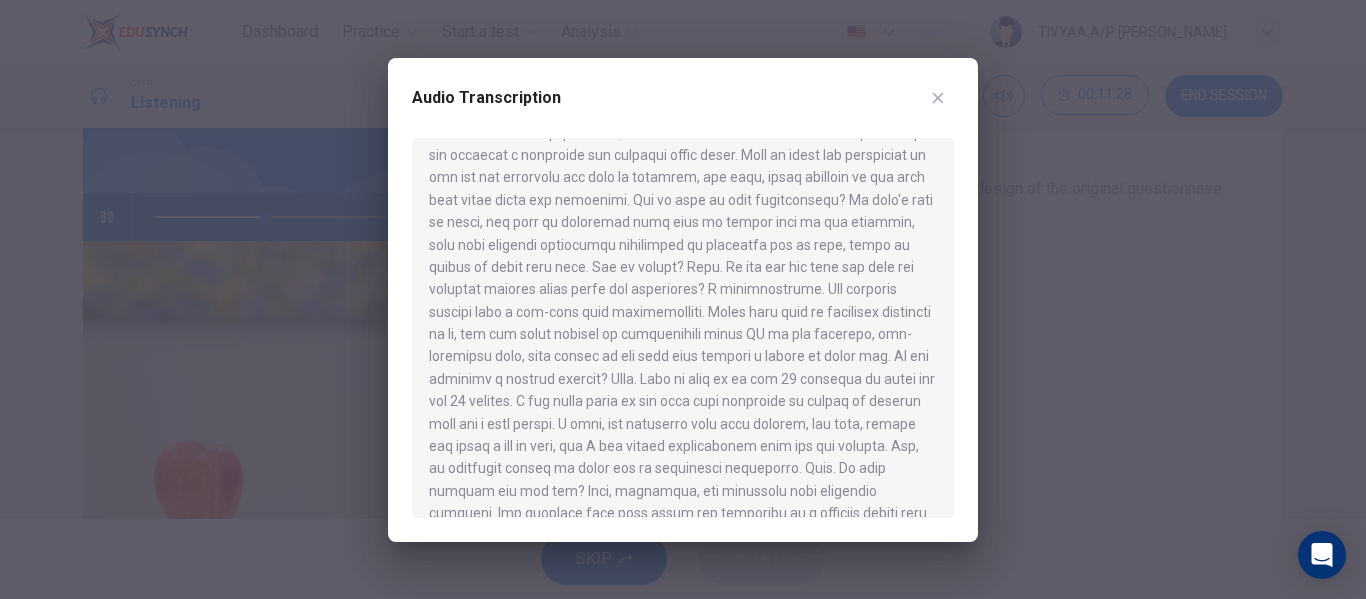 scroll, scrollTop: 325, scrollLeft: 0, axis: vertical 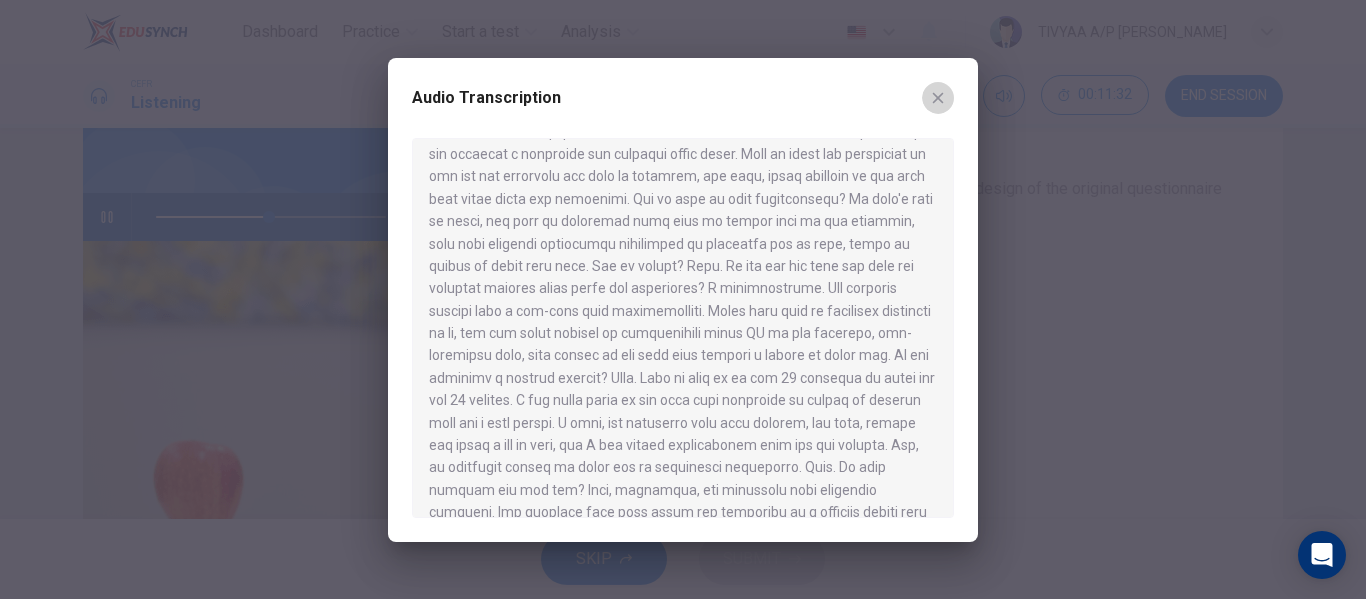 click 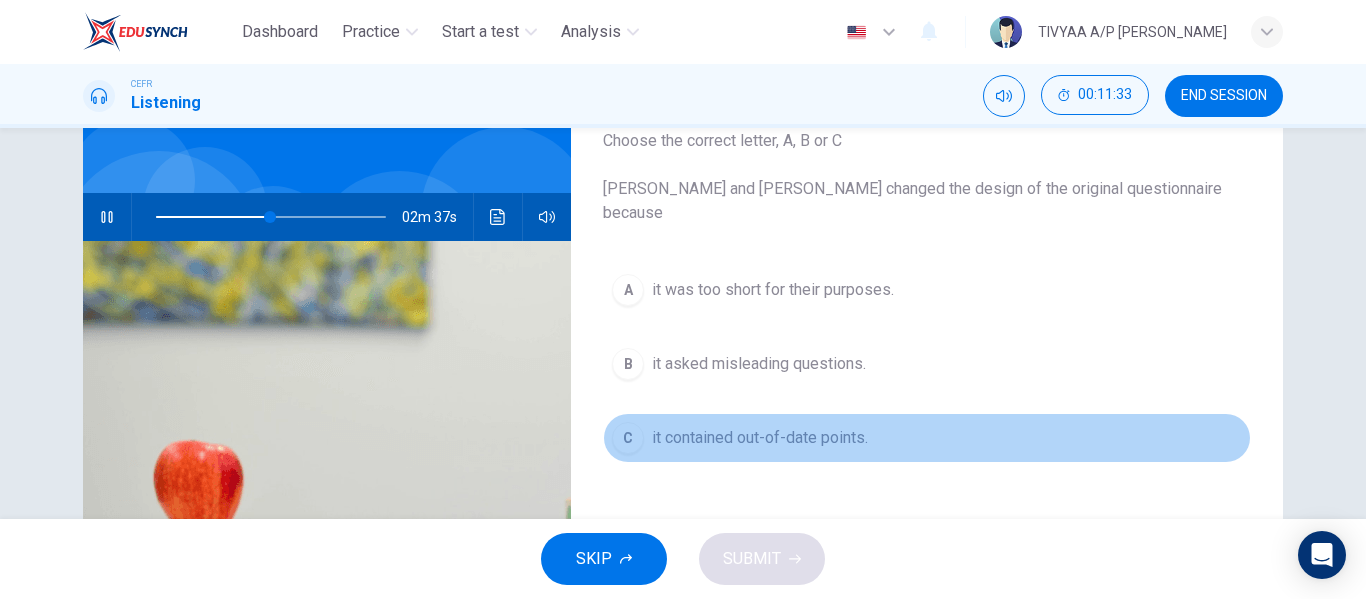 click on "it contained out-of-date points." at bounding box center (760, 438) 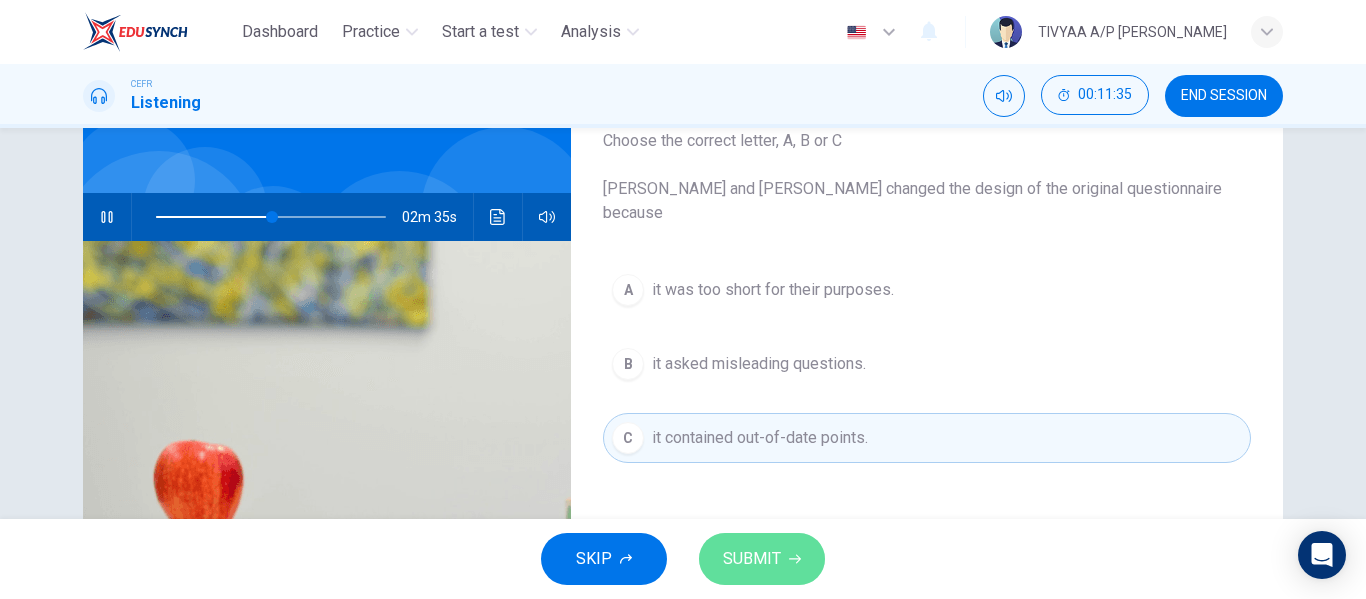 click on "SUBMIT" at bounding box center (762, 559) 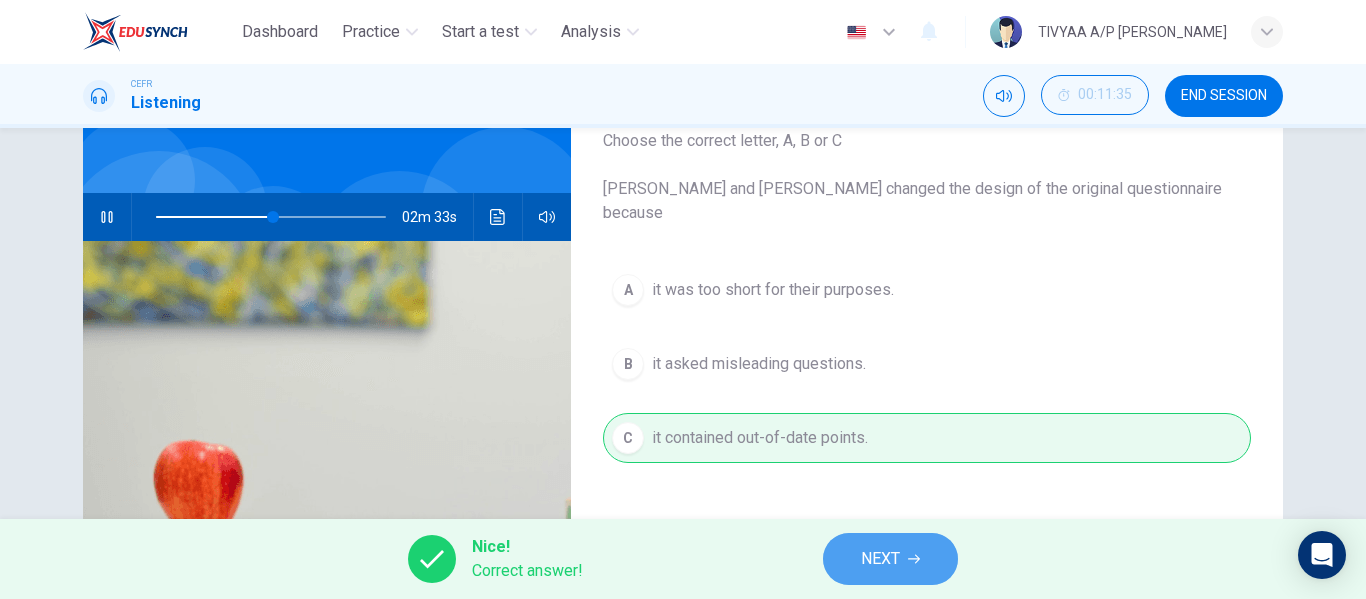 click on "NEXT" at bounding box center (880, 559) 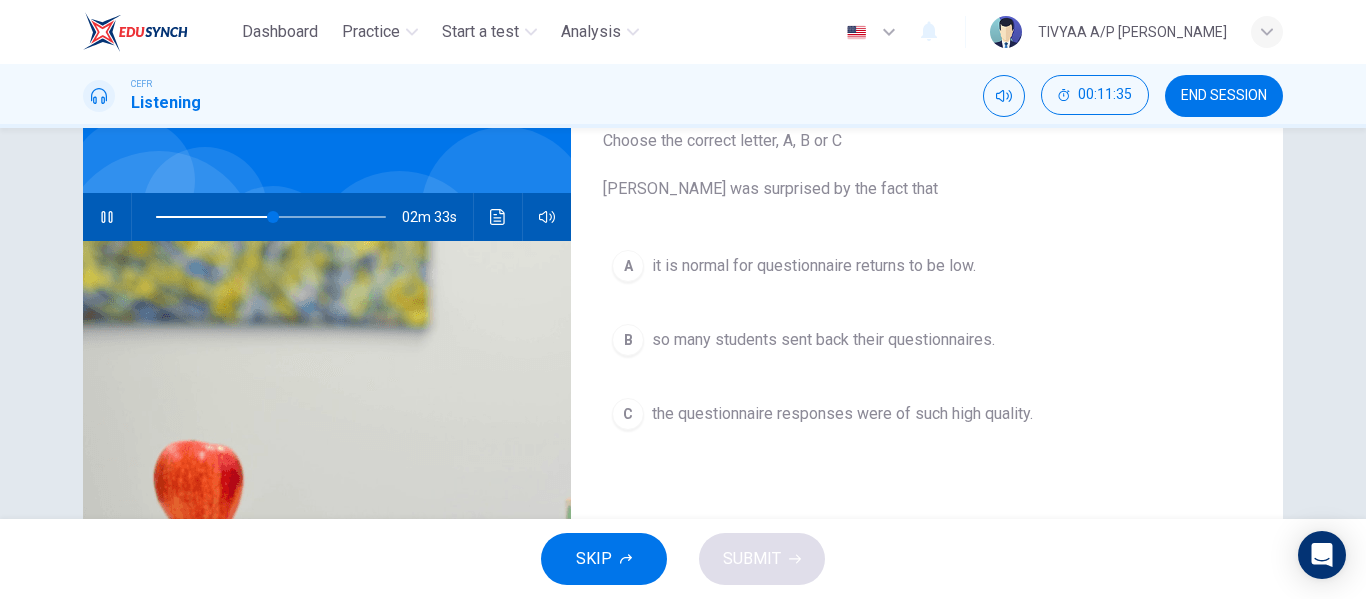 click on "SKIP SUBMIT" at bounding box center [683, 559] 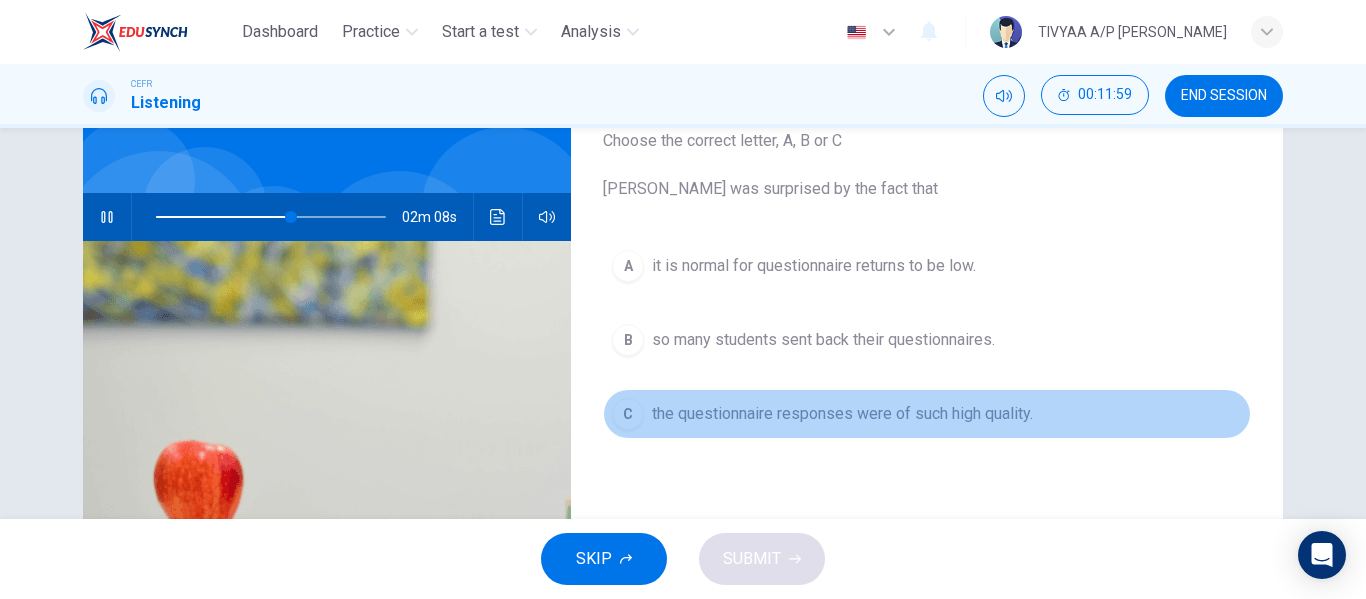 click on "the questionnaire responses were of such high quality." at bounding box center (842, 414) 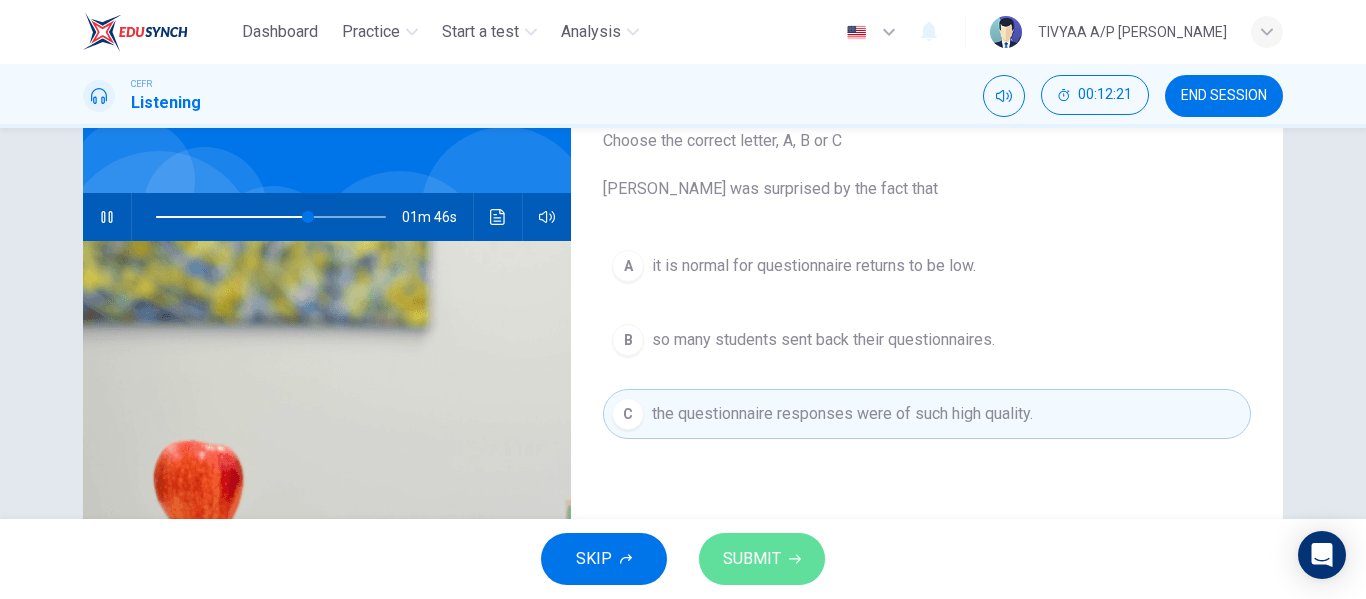 click on "SUBMIT" at bounding box center (762, 559) 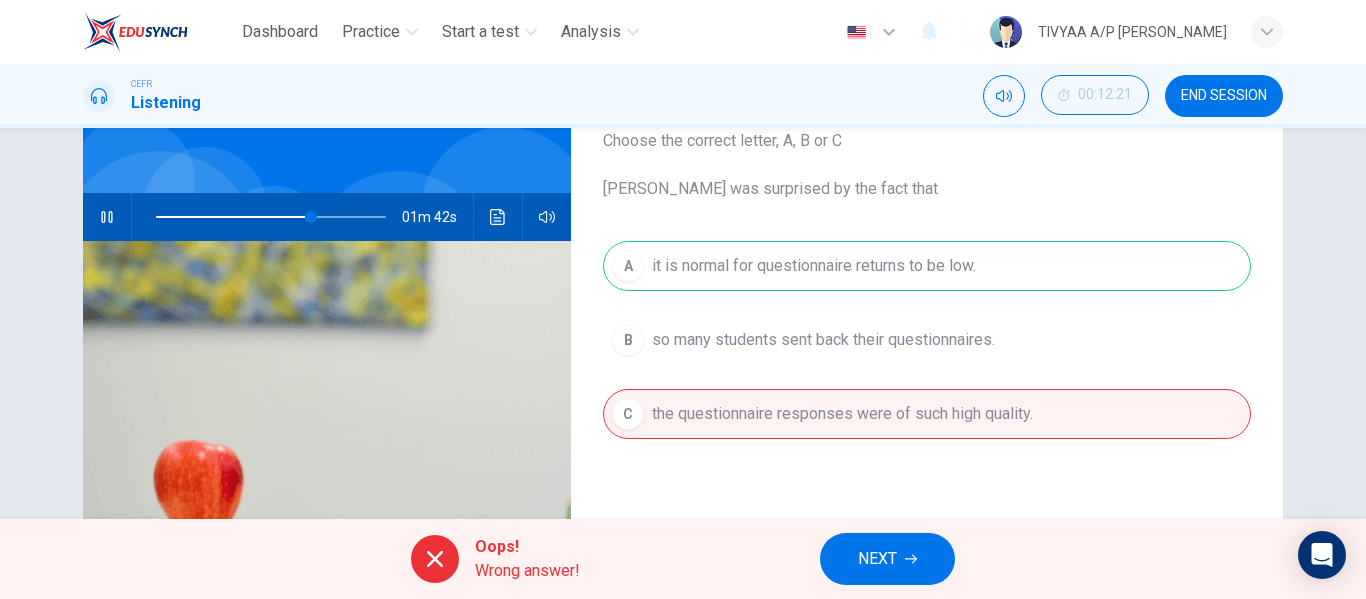 click on "NEXT" at bounding box center [887, 559] 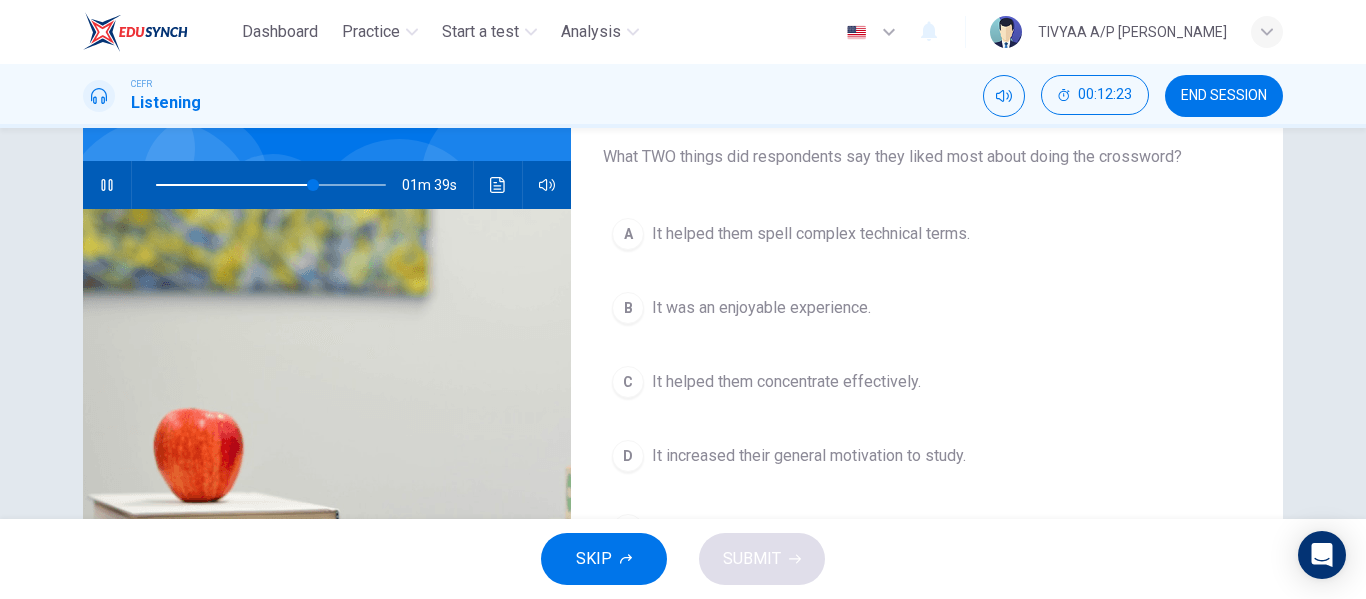 scroll, scrollTop: 168, scrollLeft: 0, axis: vertical 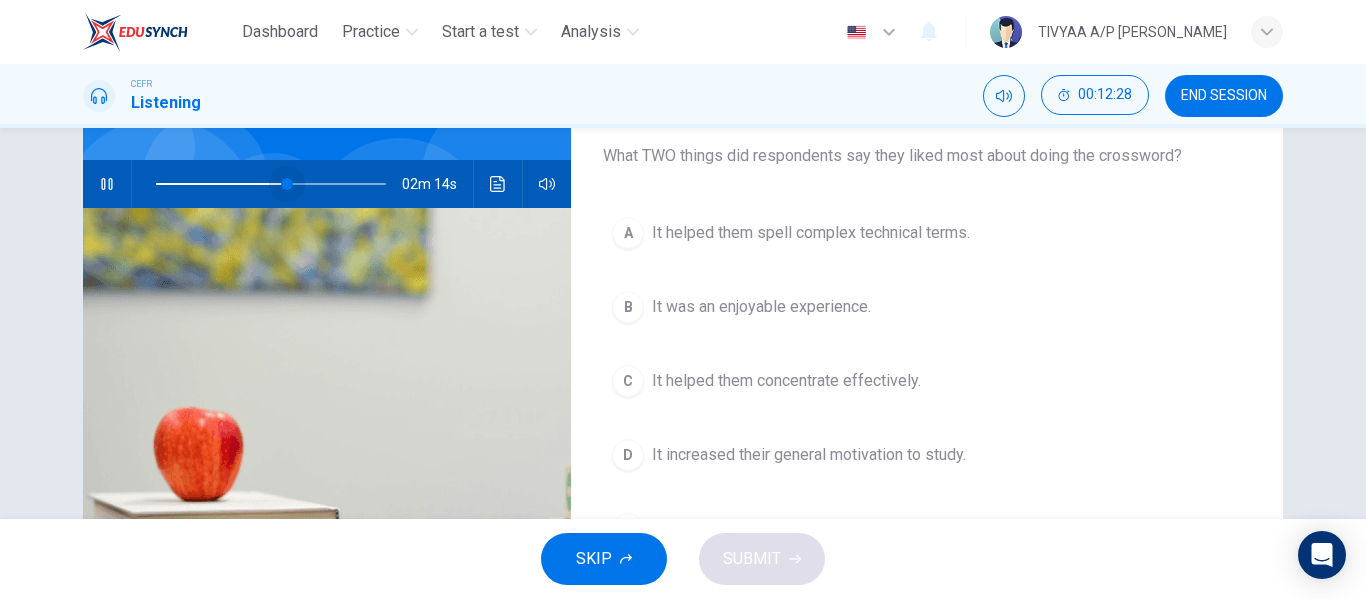 click at bounding box center [271, 184] 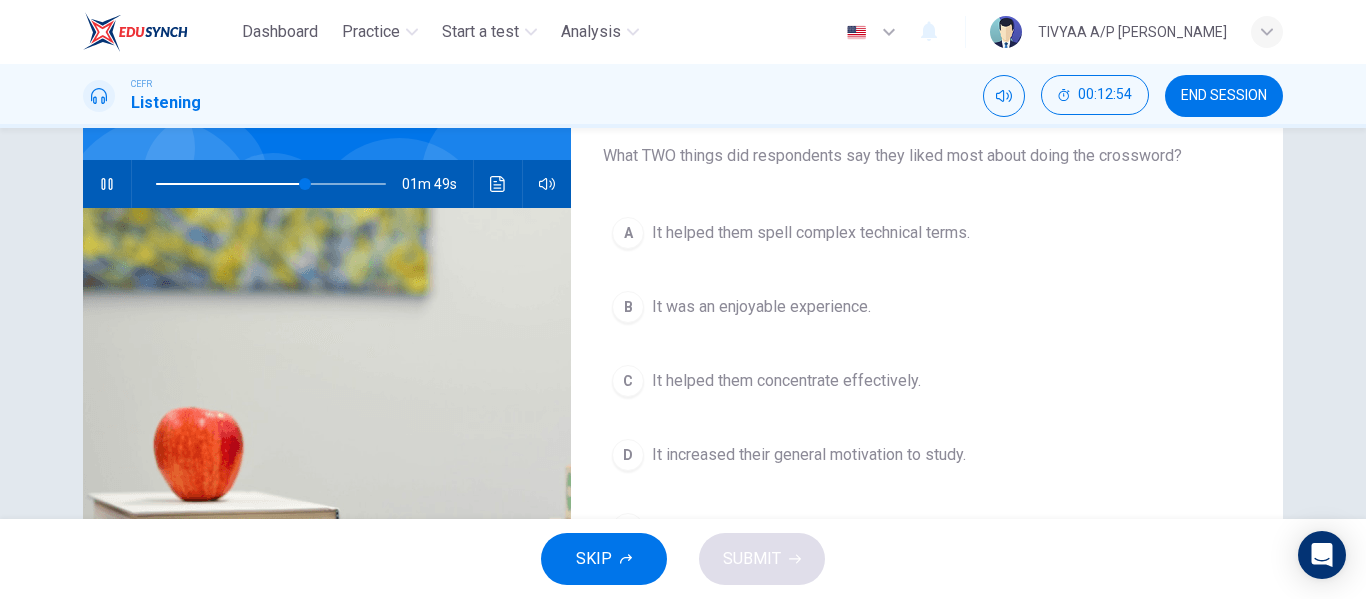 click on "It helped them spell complex technical terms." at bounding box center [811, 233] 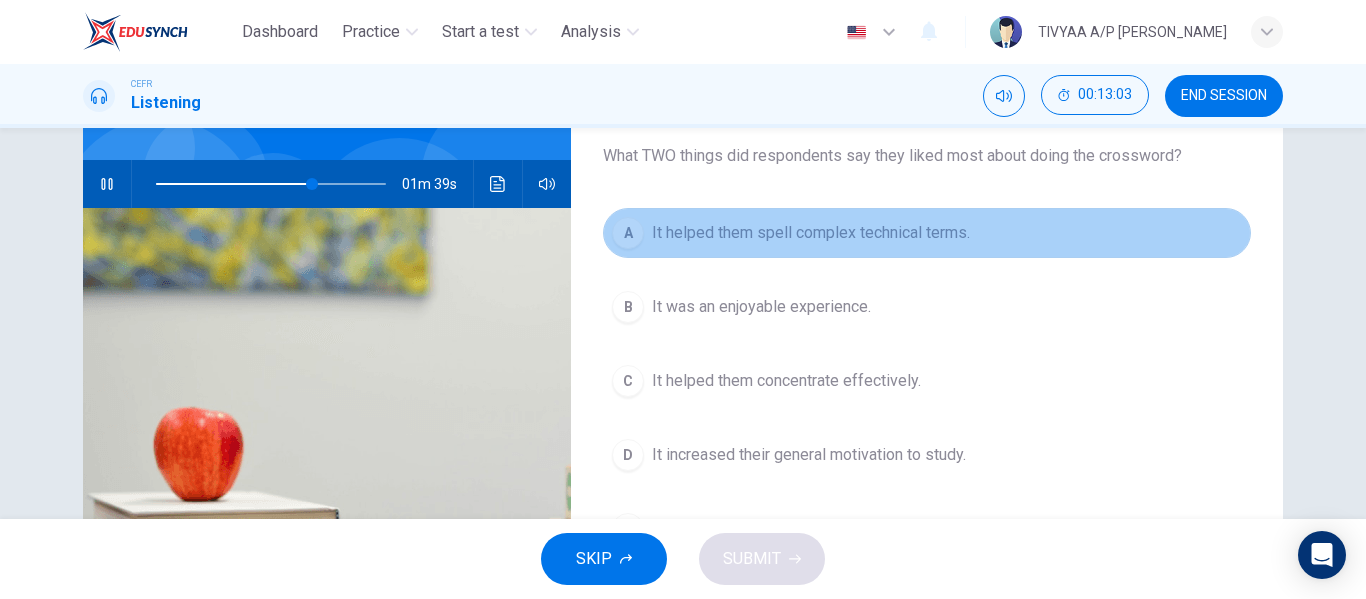 click on "It helped them spell complex technical terms." at bounding box center [811, 233] 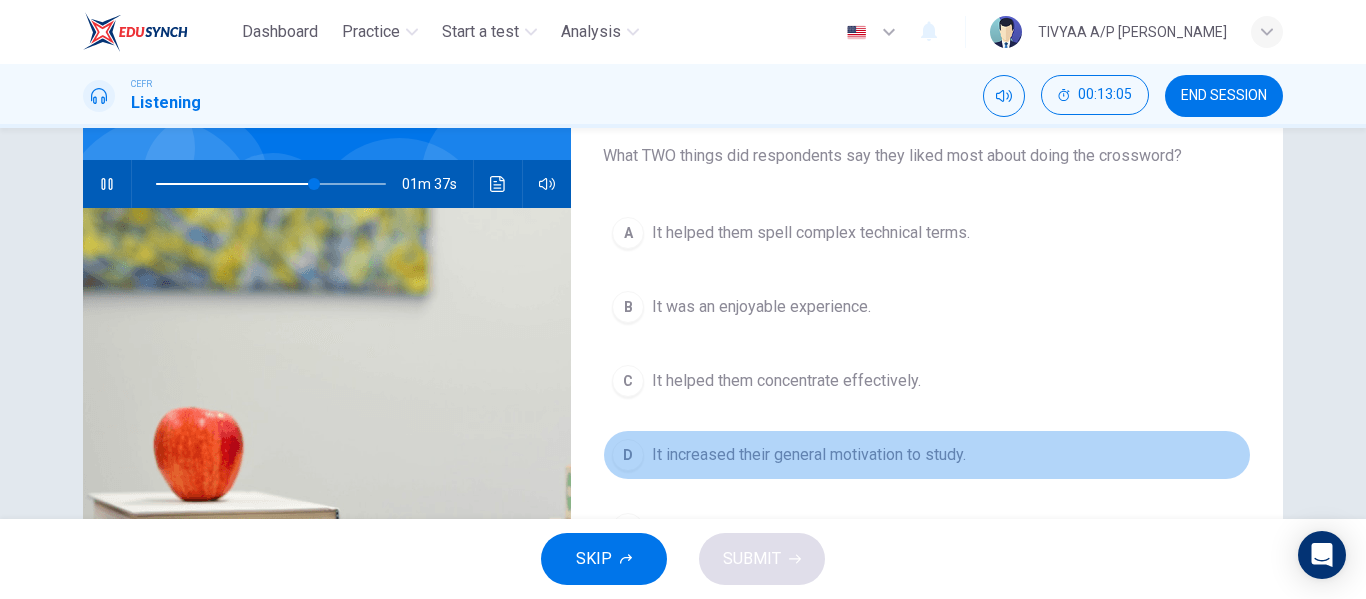 click on "It increased their general motivation to study." at bounding box center (809, 455) 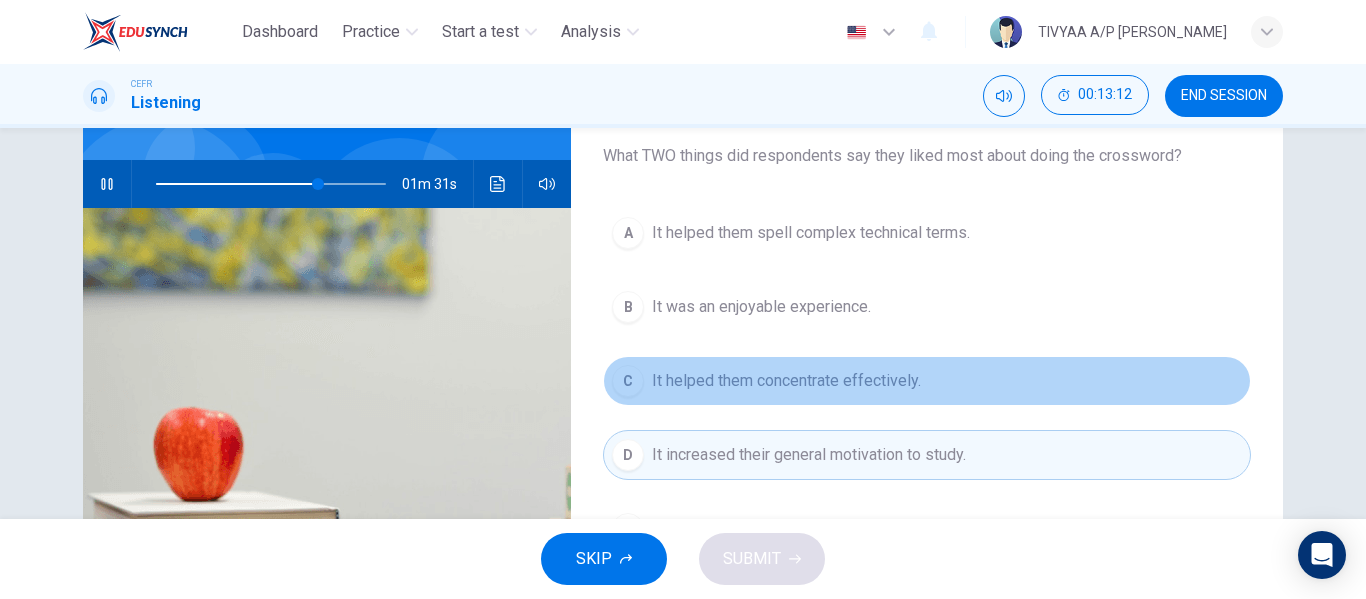 click on "C It helped them concentrate effectively." at bounding box center [927, 381] 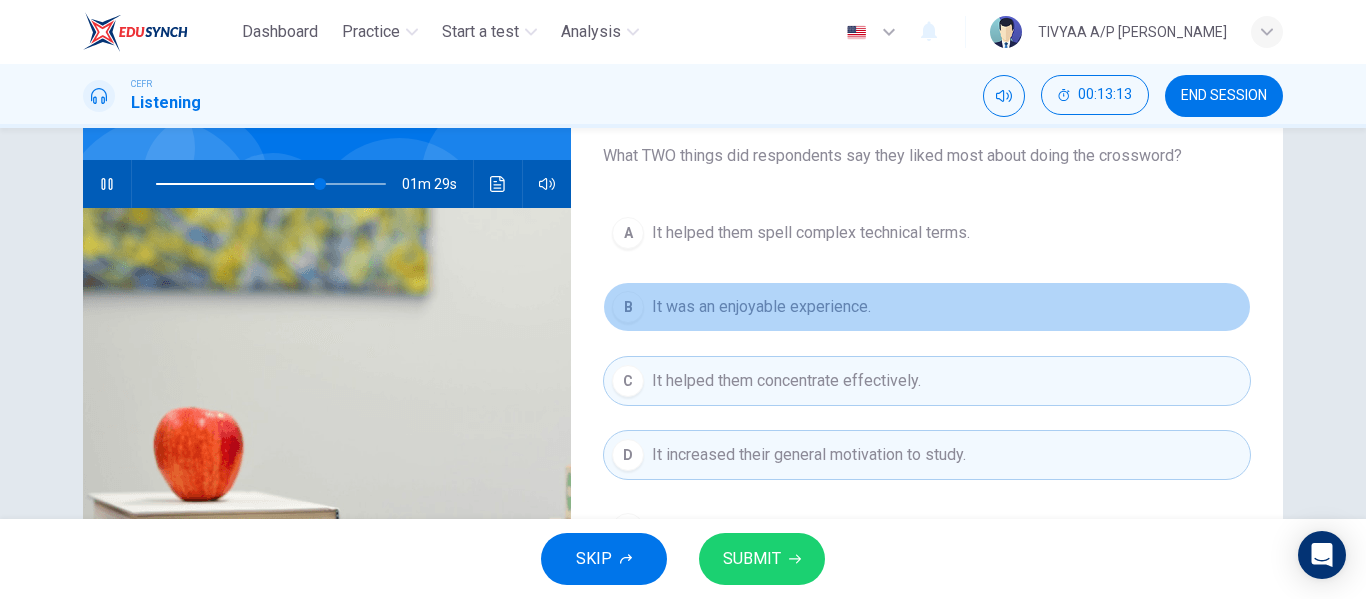 click on "B It was an enjoyable experience." at bounding box center [927, 307] 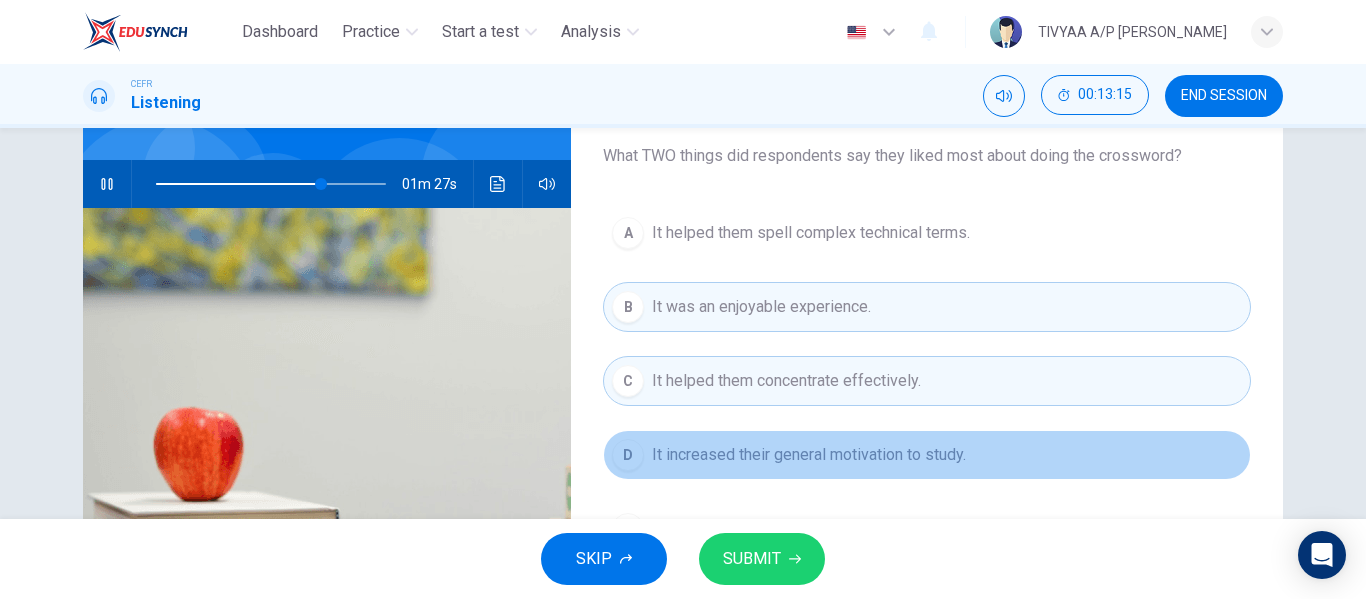 click on "It increased their general motivation to study." at bounding box center (809, 455) 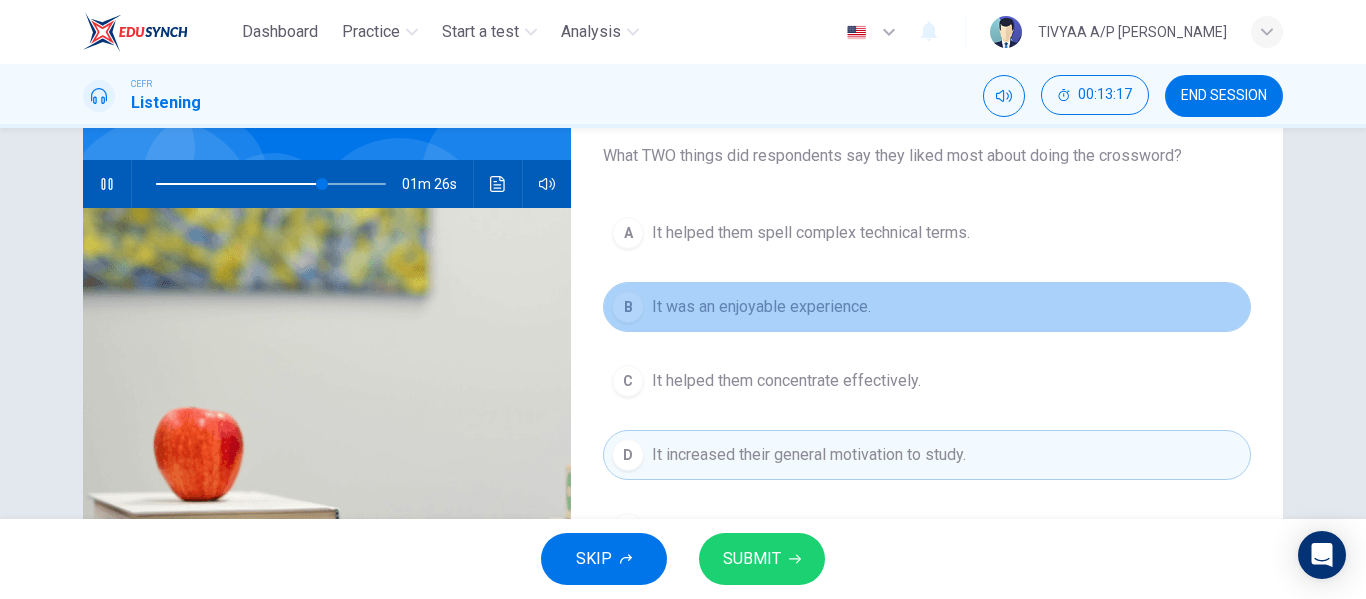 click on "It was an enjoyable experience." at bounding box center [761, 307] 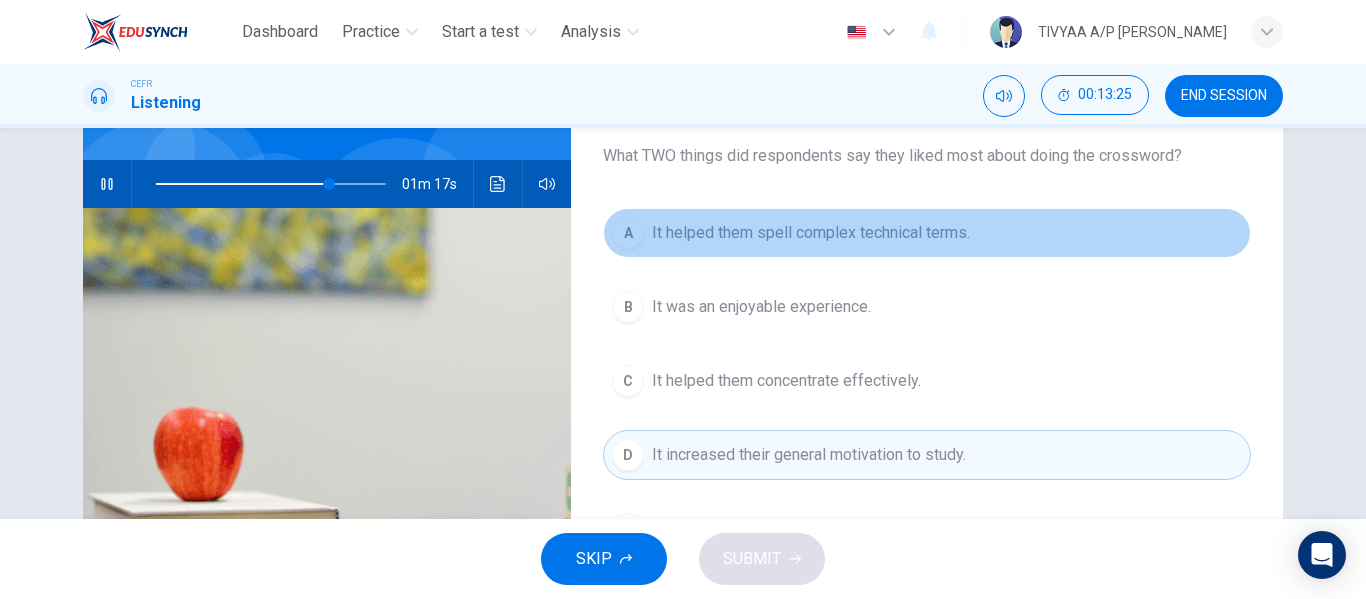 click on "It helped them spell complex technical terms." at bounding box center [811, 233] 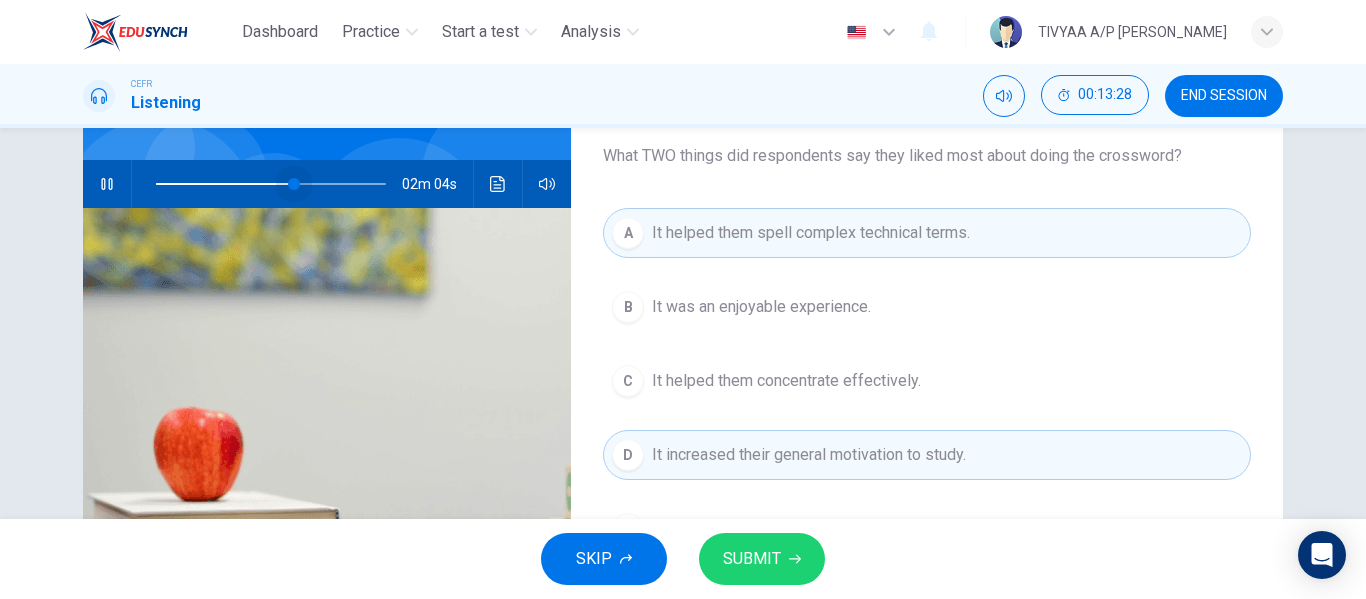 click at bounding box center (271, 184) 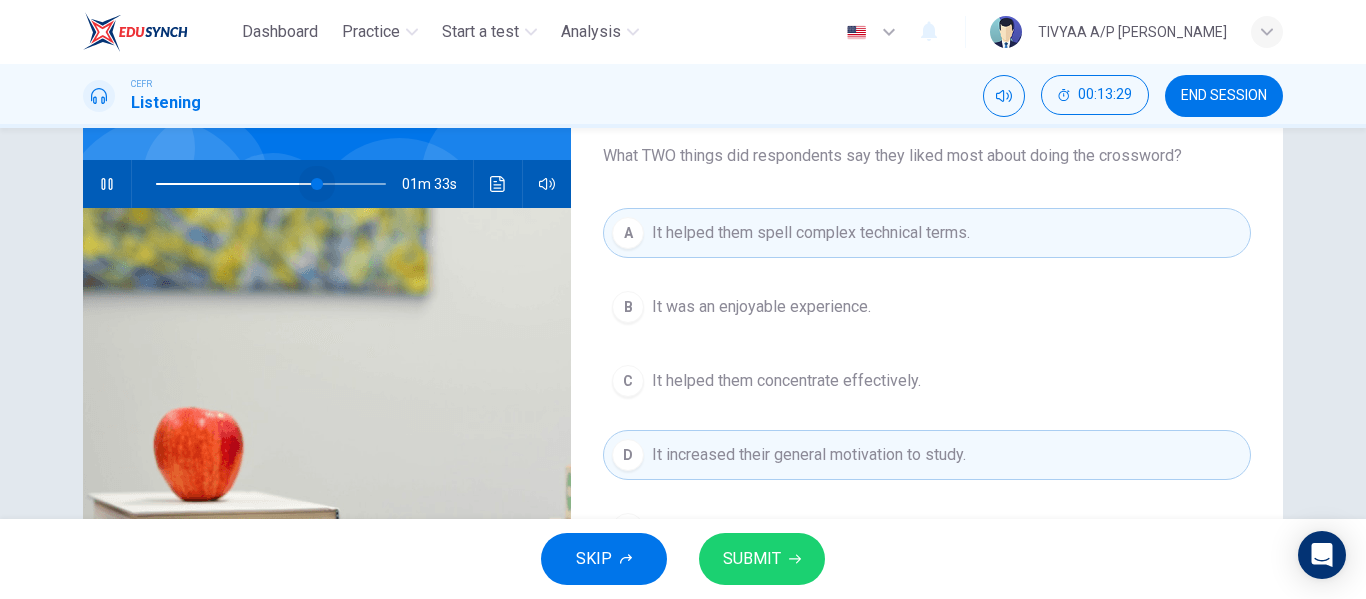 click at bounding box center [271, 184] 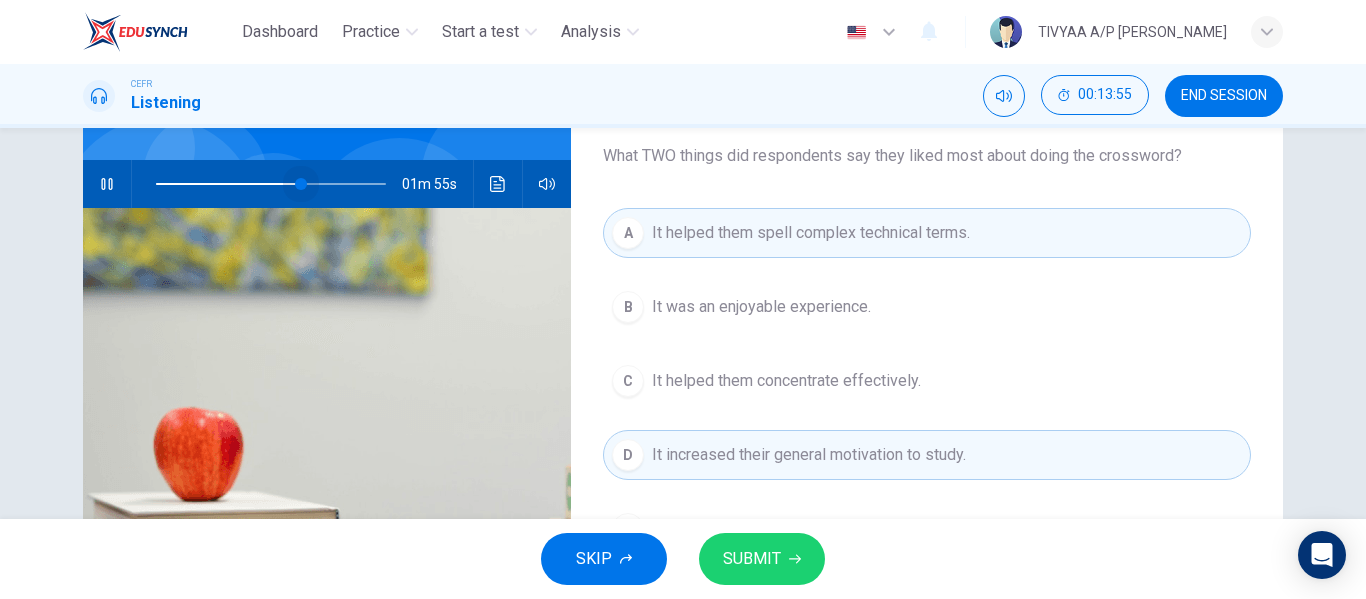 click at bounding box center [271, 184] 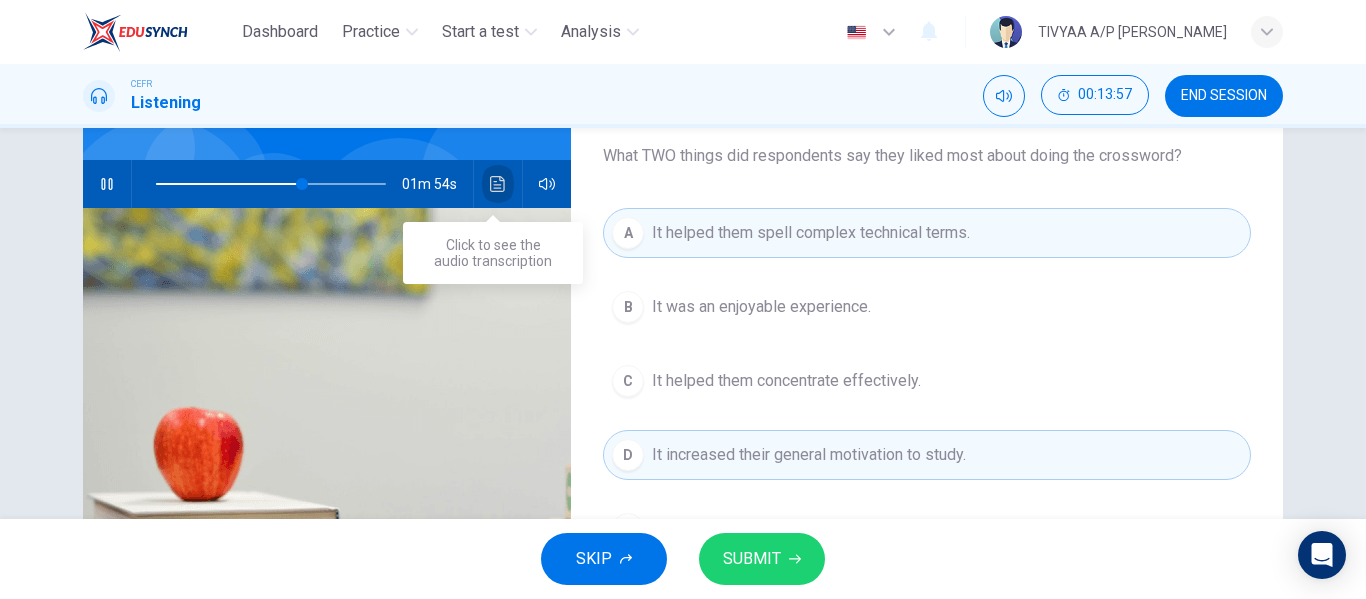 click at bounding box center (498, 184) 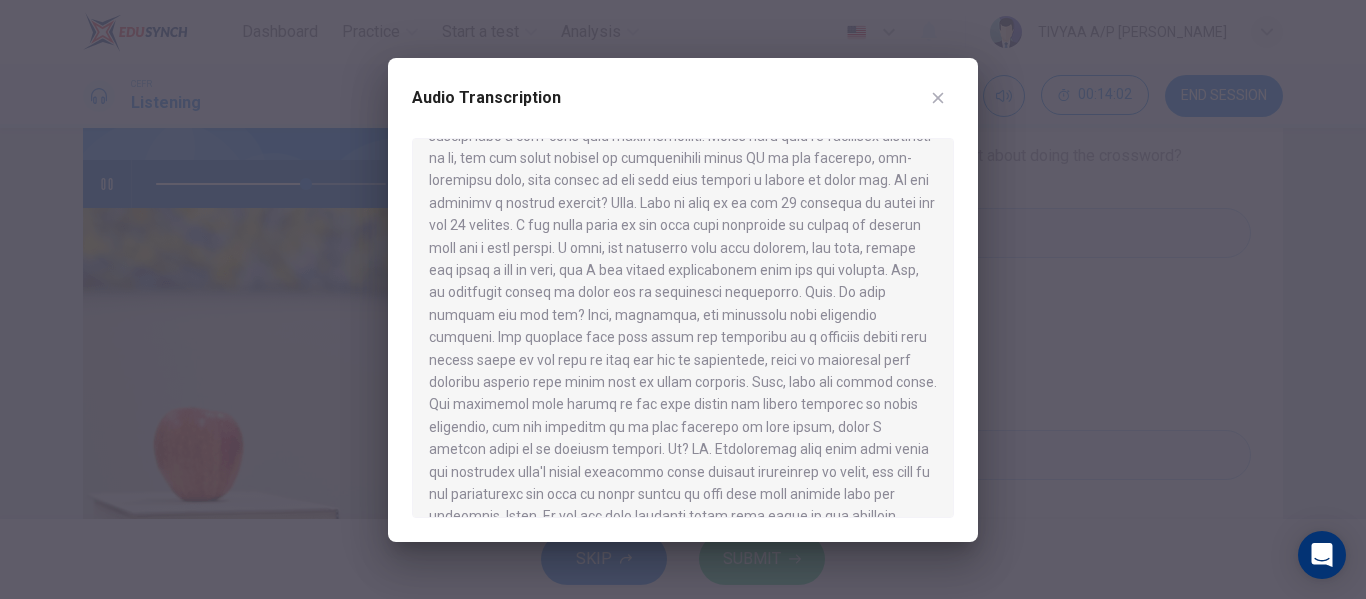 scroll, scrollTop: 997, scrollLeft: 0, axis: vertical 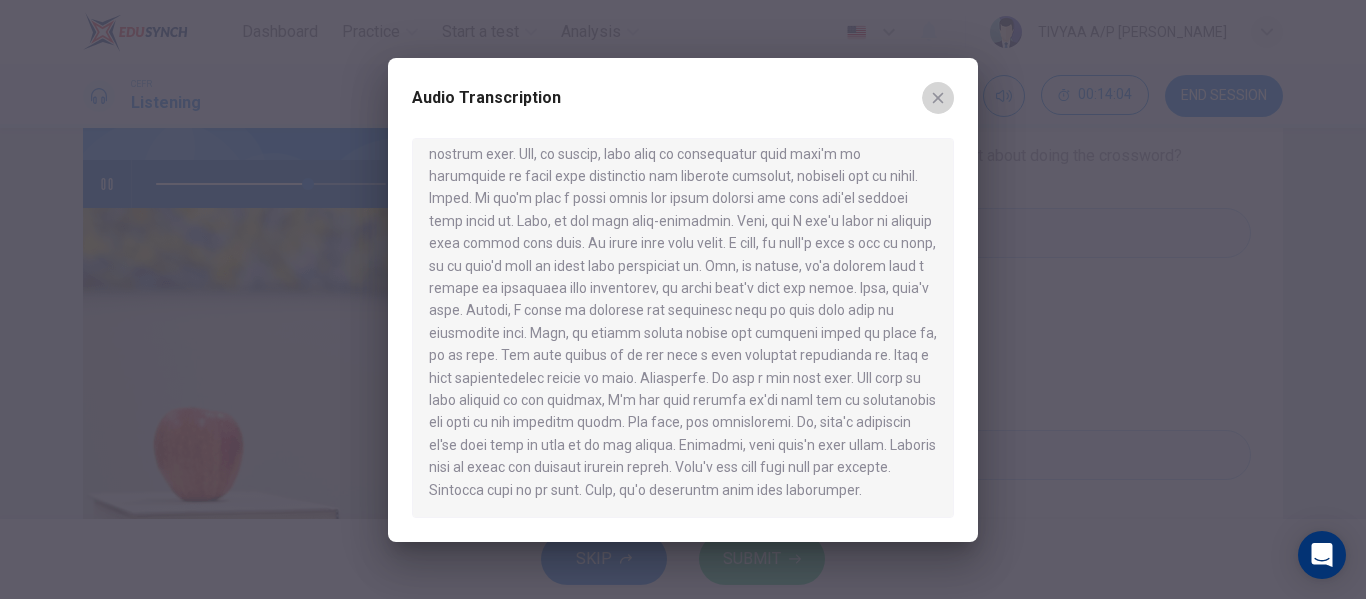 click 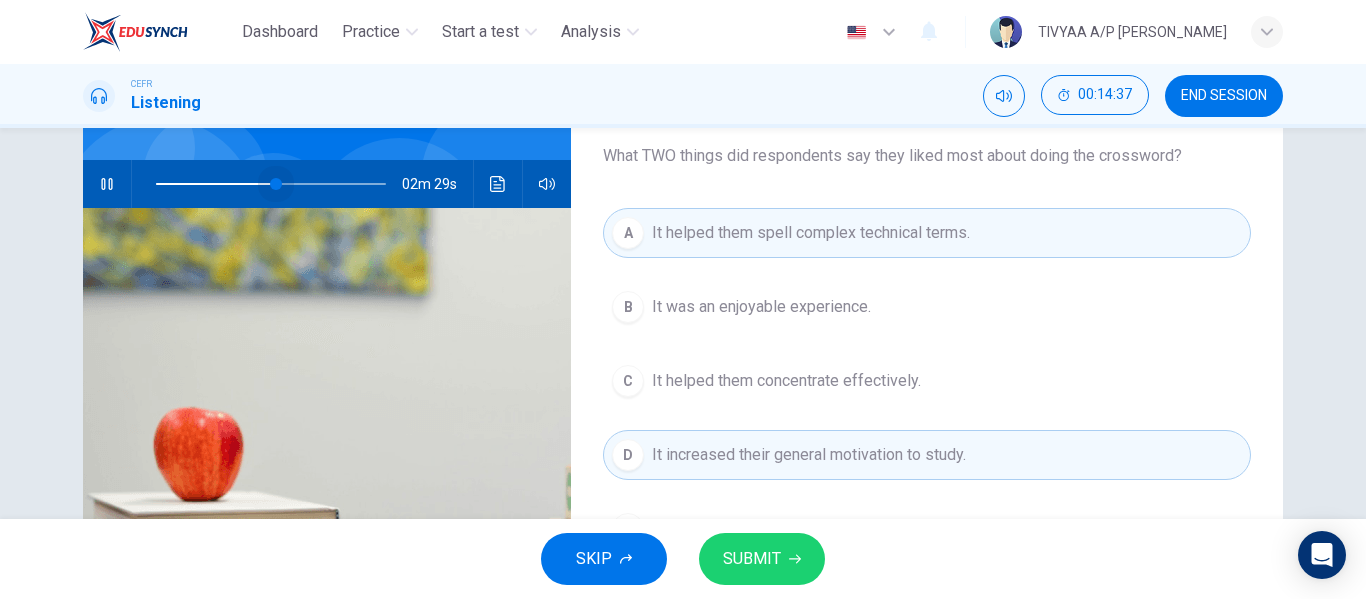 click at bounding box center [271, 184] 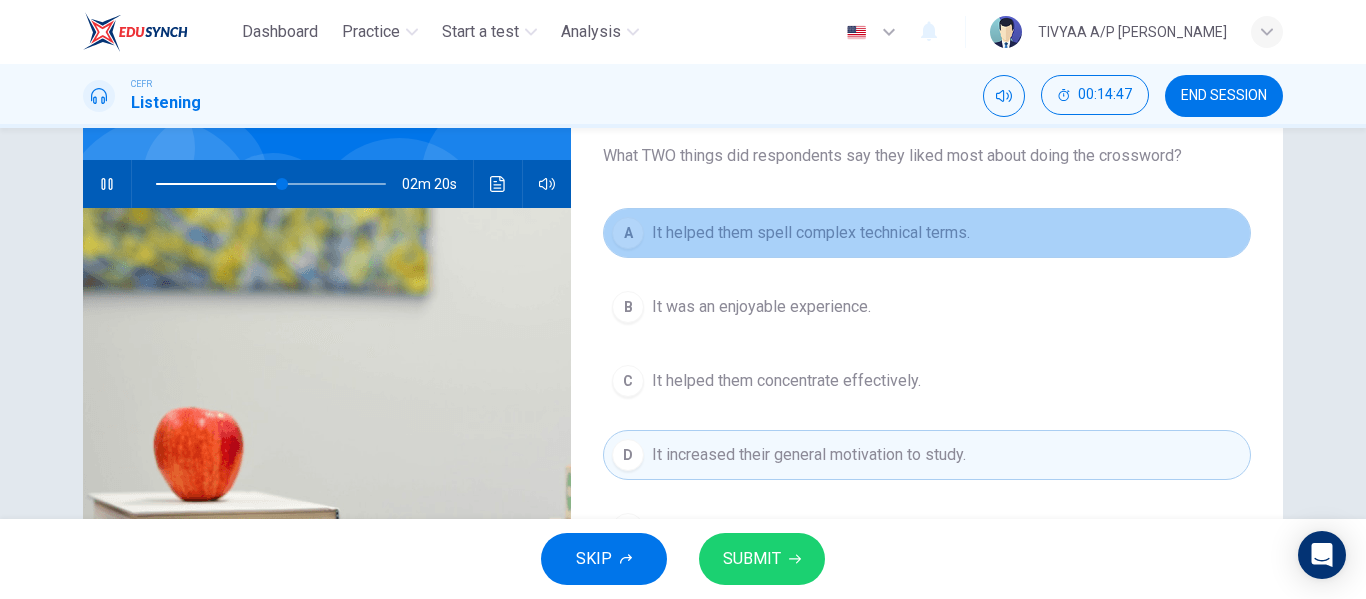 click on "It helped them spell complex technical terms." at bounding box center (811, 233) 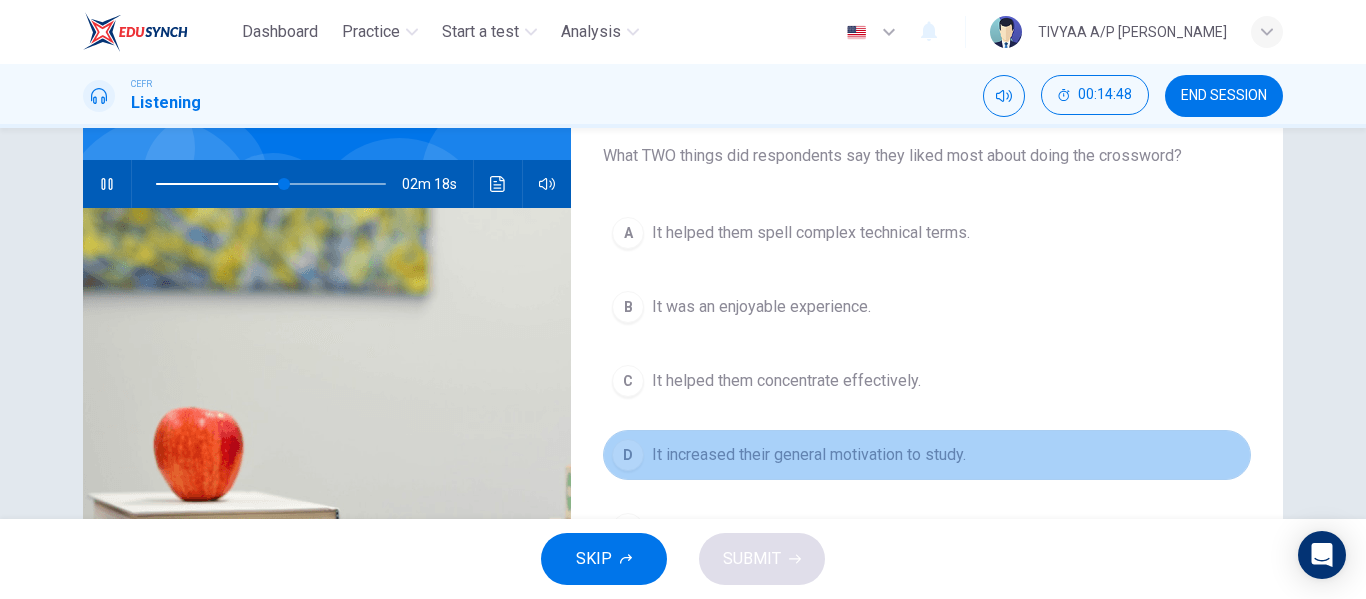 click on "It increased their general motivation to study." at bounding box center [809, 455] 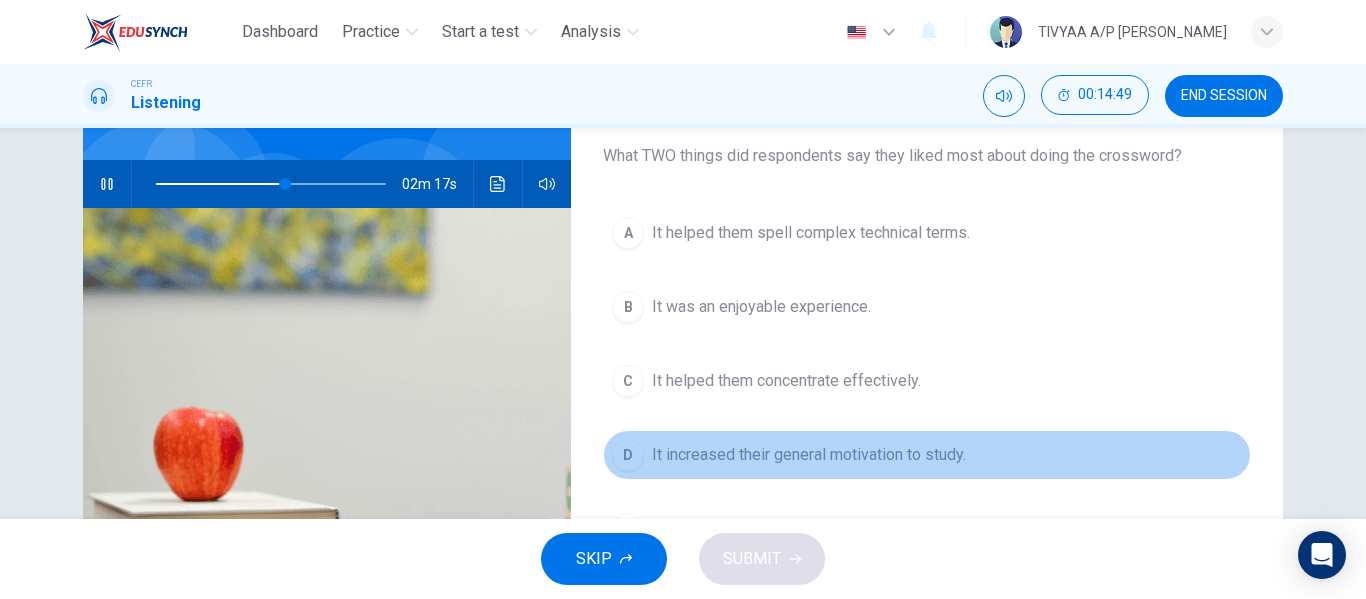 click on "It increased their general motivation to study." at bounding box center [809, 455] 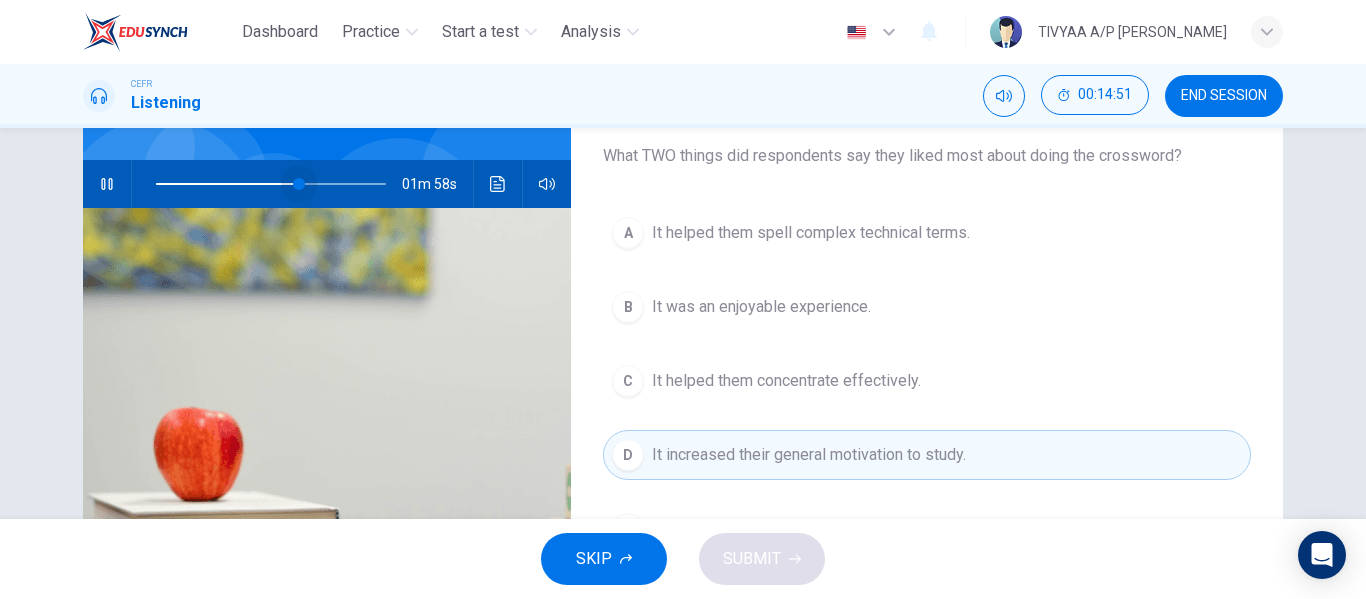 click at bounding box center (299, 184) 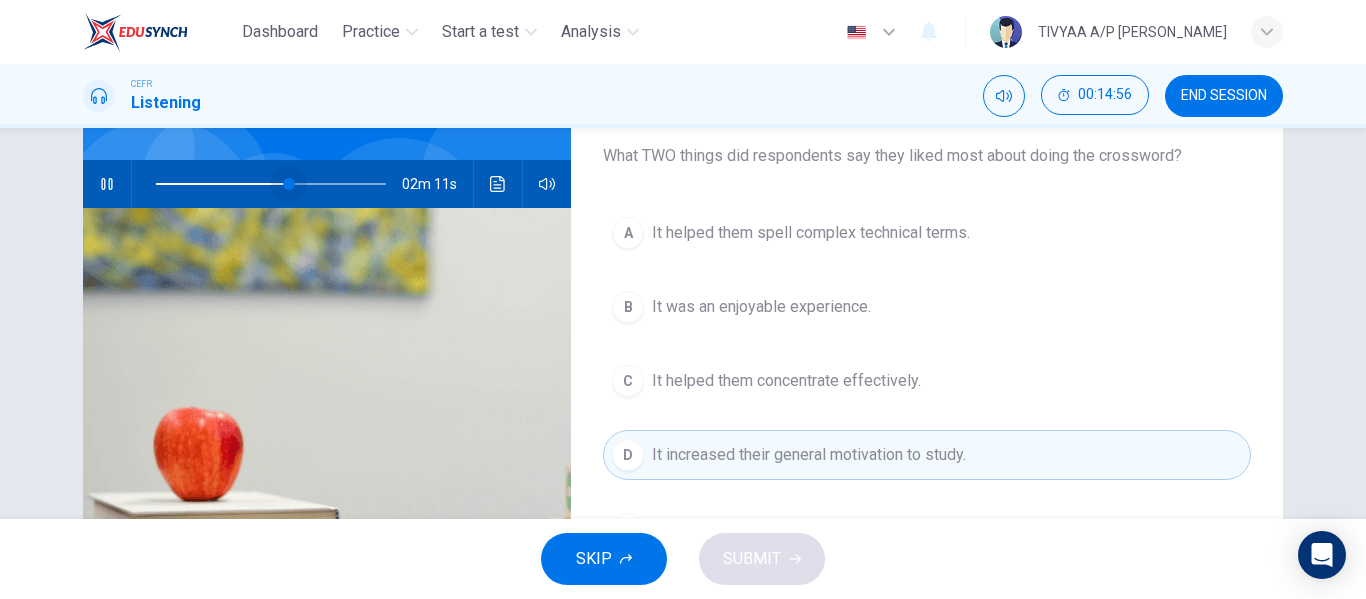 click at bounding box center (289, 184) 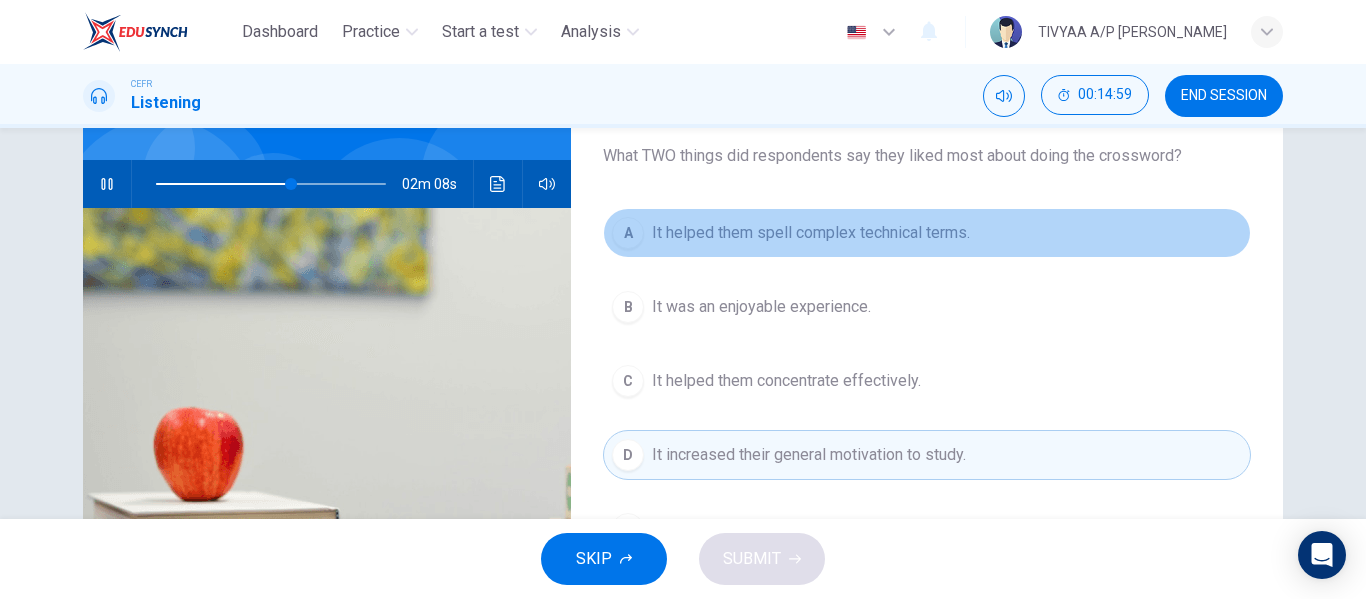 click on "It helped them spell complex technical terms." at bounding box center (811, 233) 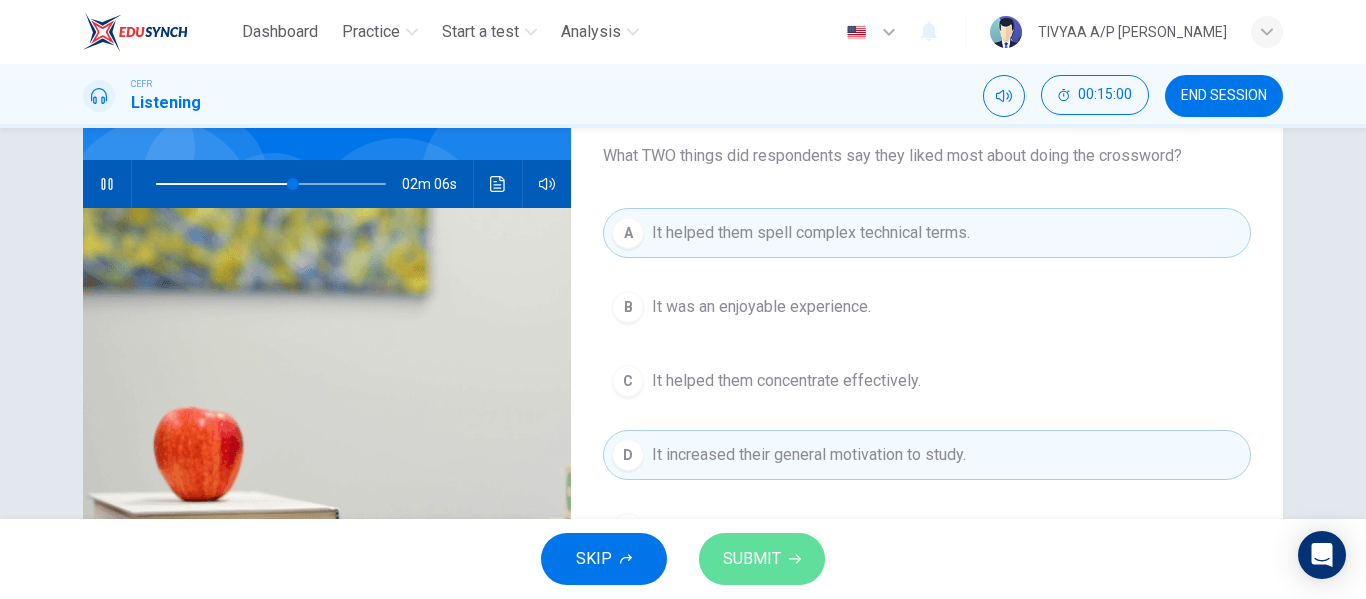 click on "SUBMIT" at bounding box center (762, 559) 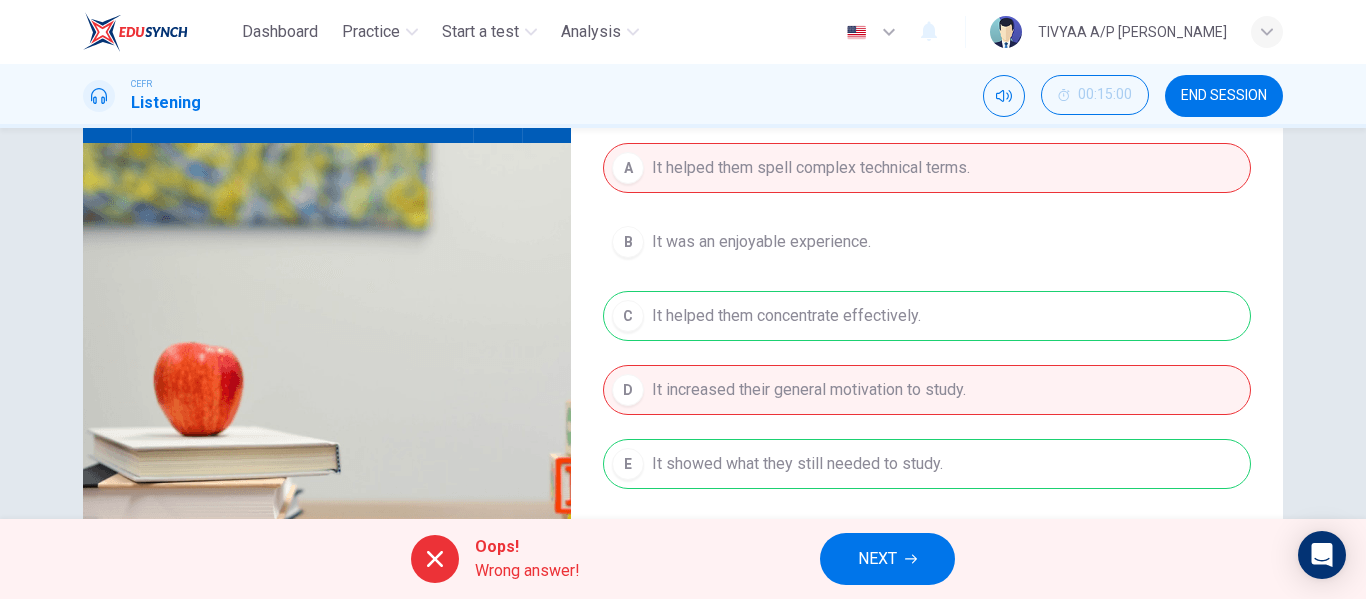 scroll, scrollTop: 234, scrollLeft: 0, axis: vertical 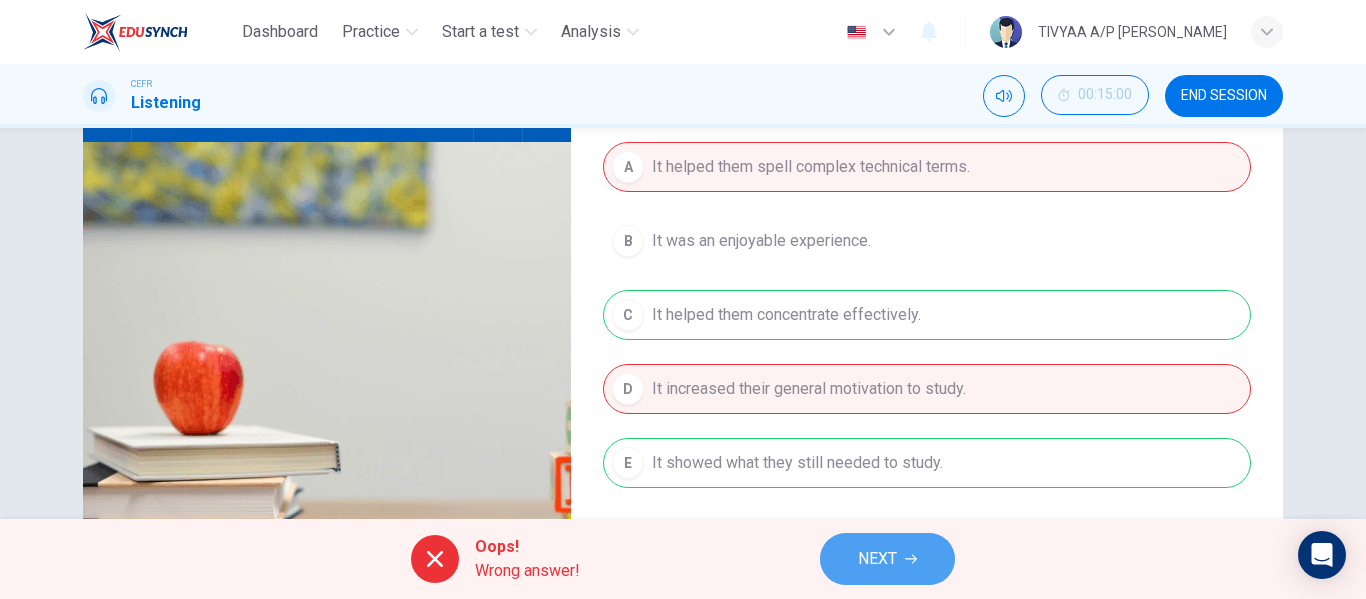 click on "NEXT" at bounding box center (887, 559) 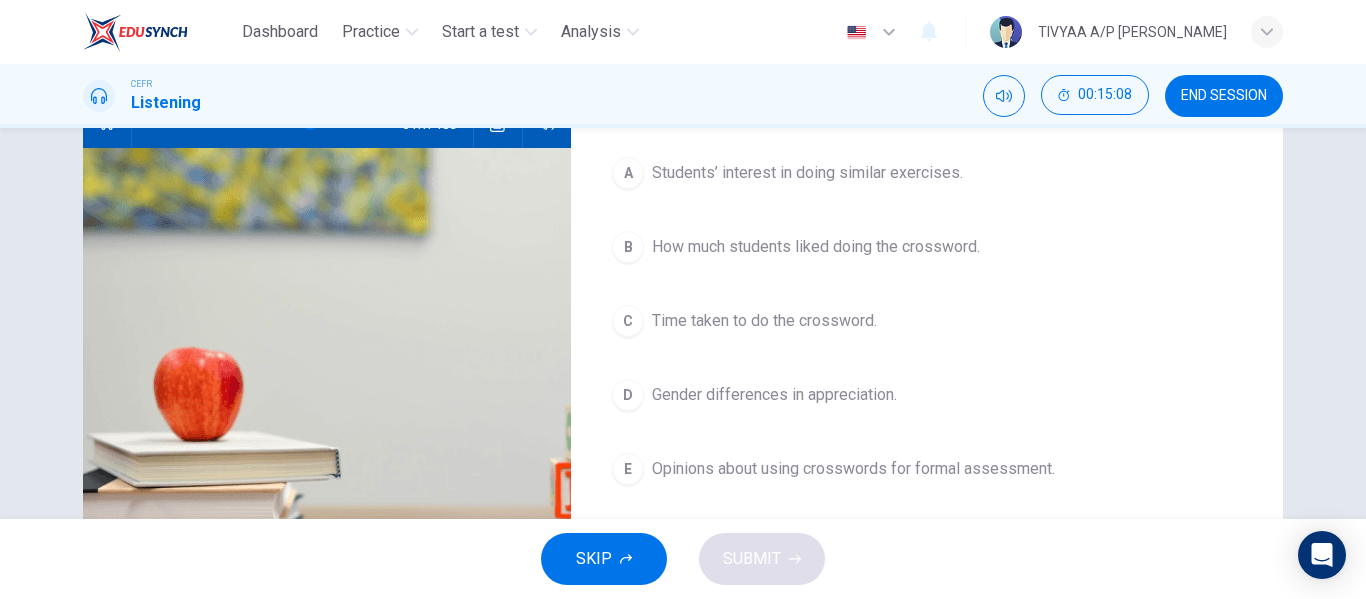 scroll, scrollTop: 227, scrollLeft: 0, axis: vertical 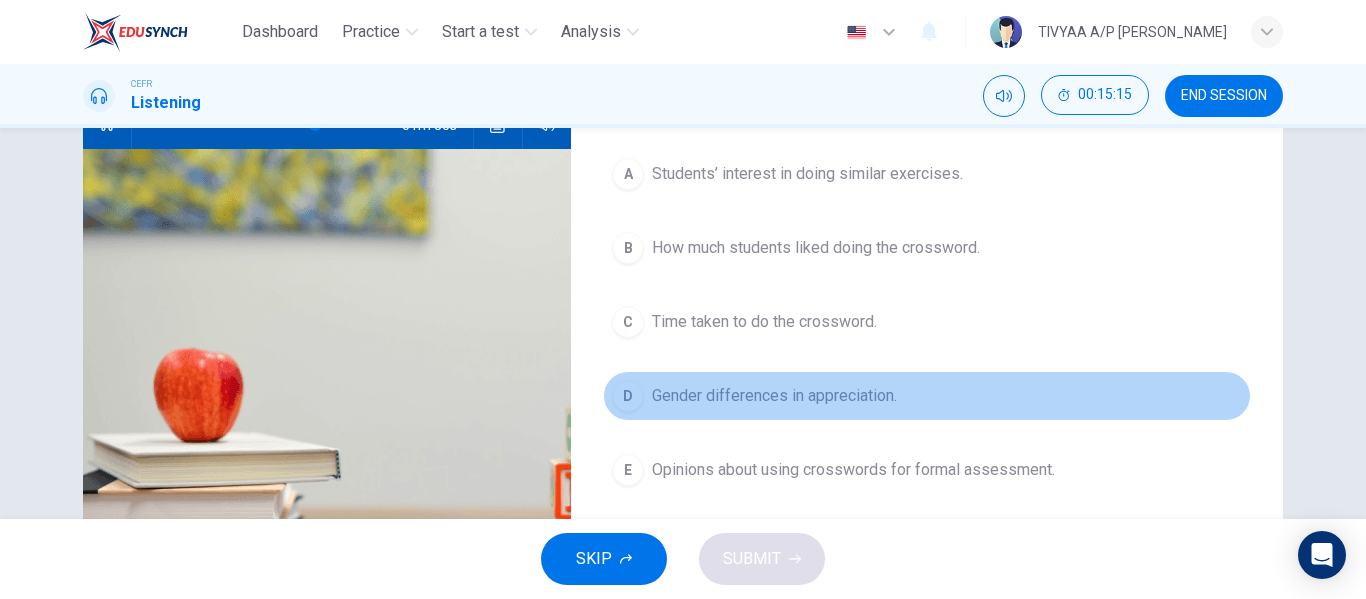click on "Gender differences in appreciation." at bounding box center [774, 396] 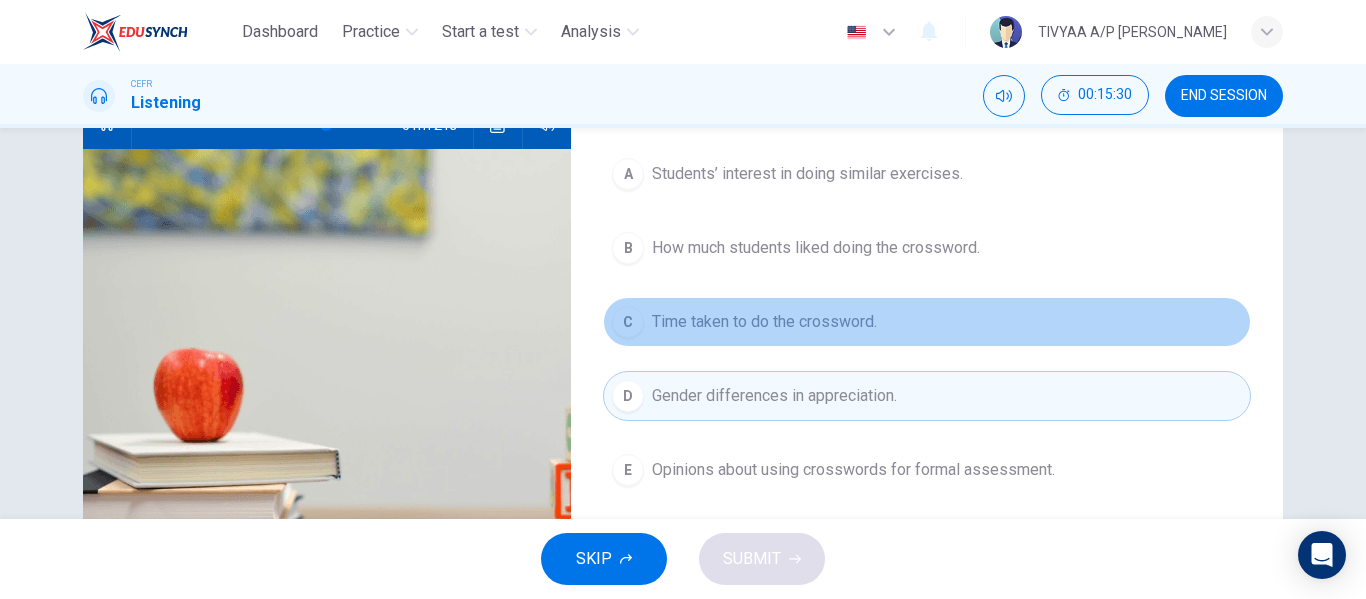 click on "C Time taken to do the crossword." at bounding box center (927, 322) 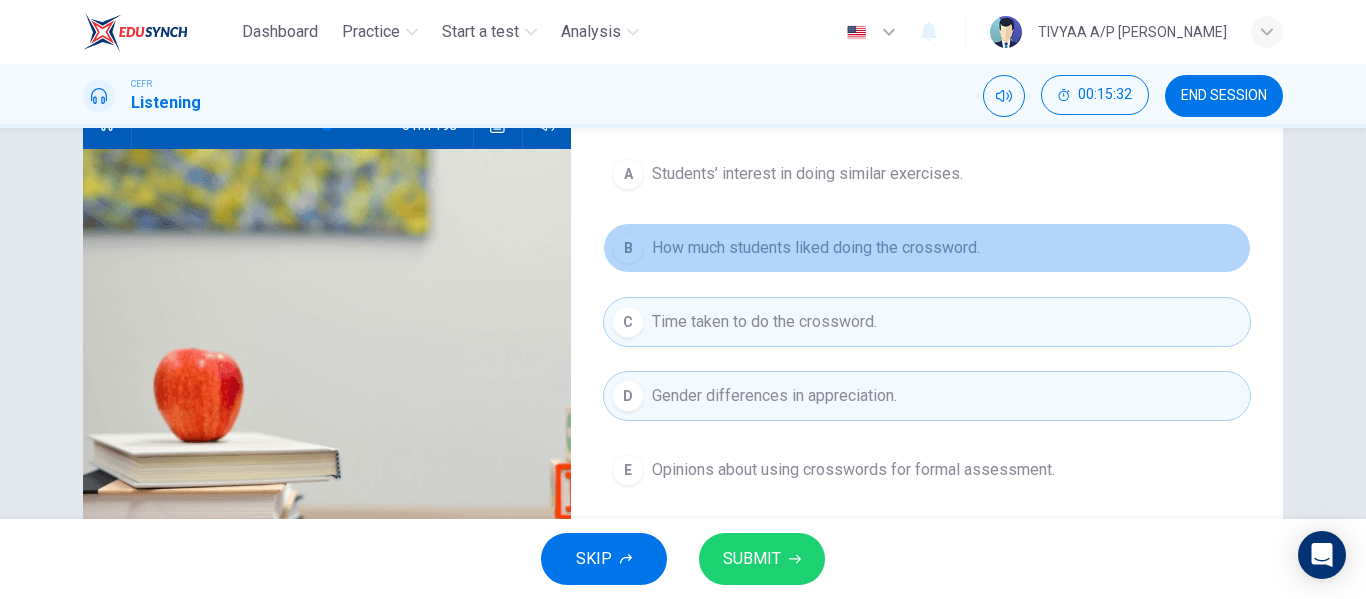 click on "How much students liked doing the crossword." at bounding box center (816, 248) 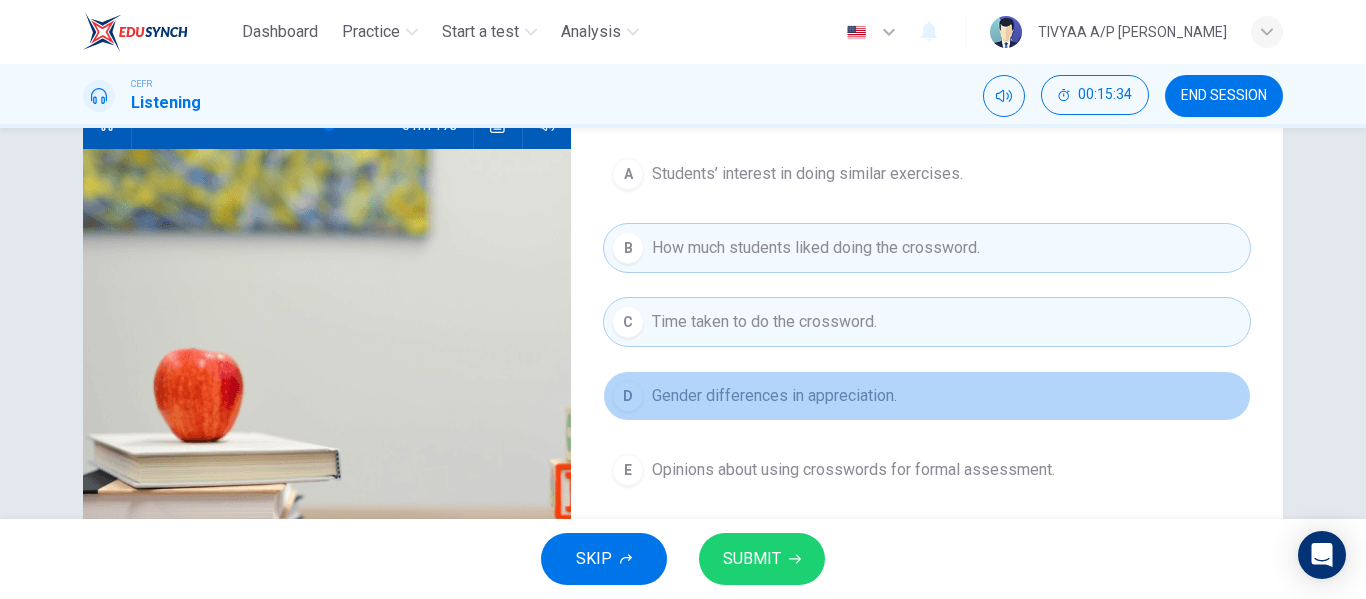 click on "Gender differences in appreciation." at bounding box center [774, 396] 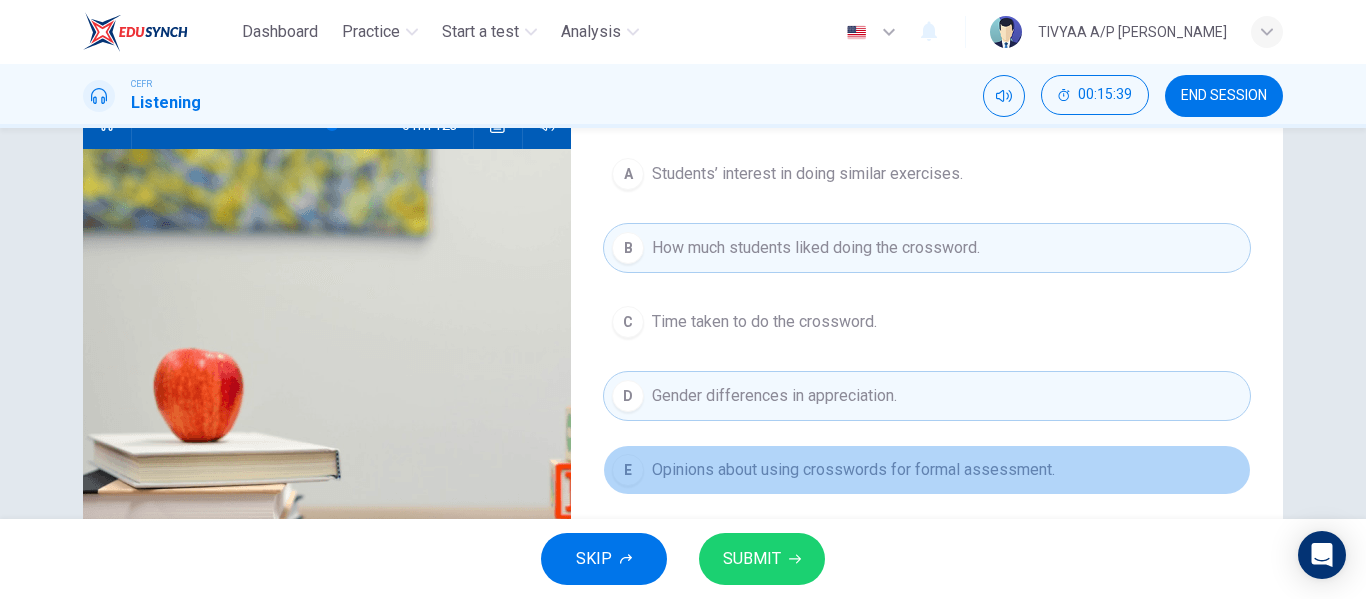 click on "Opinions about using crosswords for formal assessment." at bounding box center (853, 470) 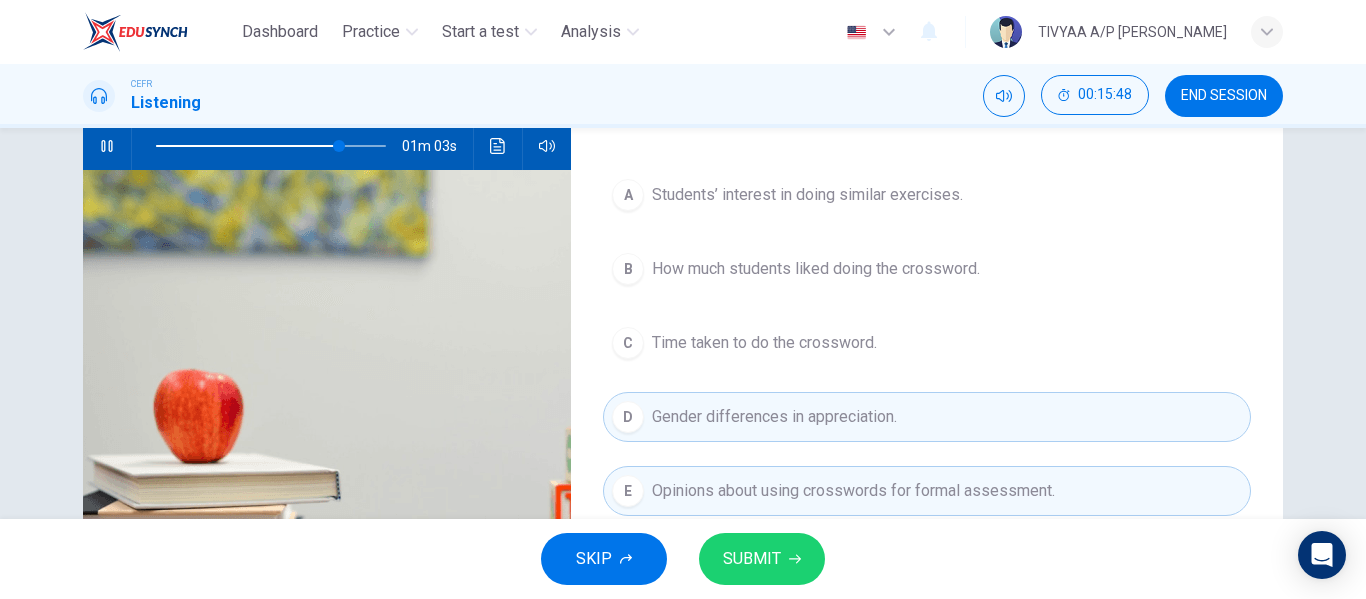 scroll, scrollTop: 205, scrollLeft: 0, axis: vertical 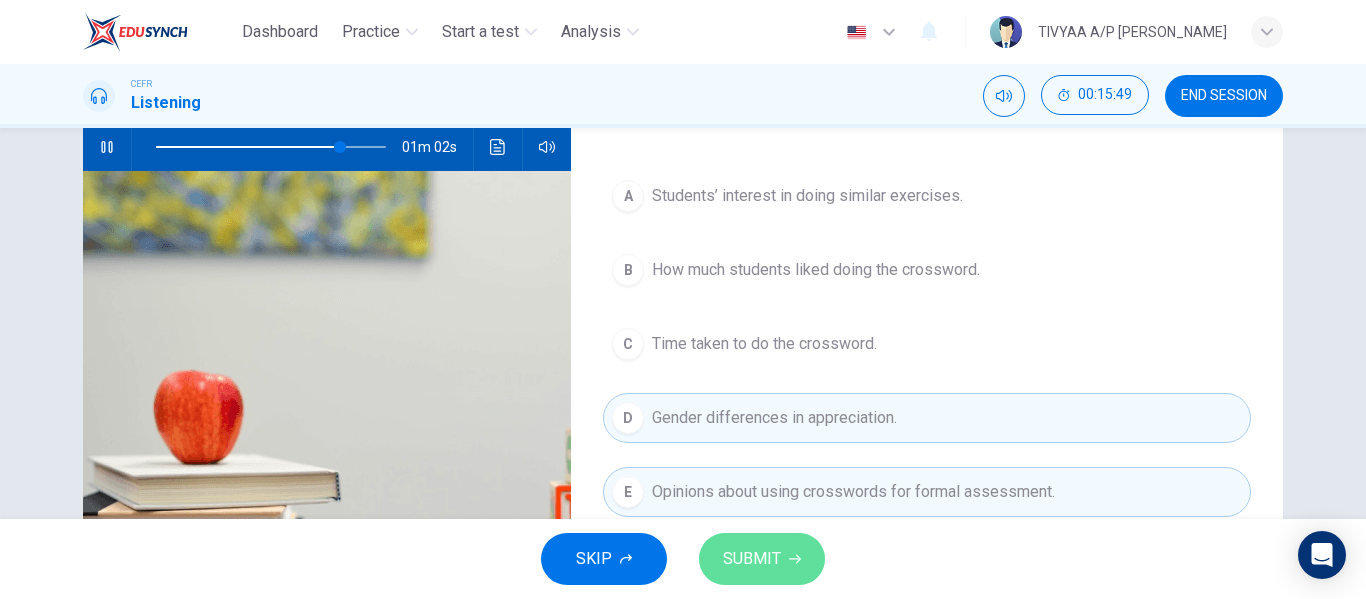 click on "SUBMIT" at bounding box center (762, 559) 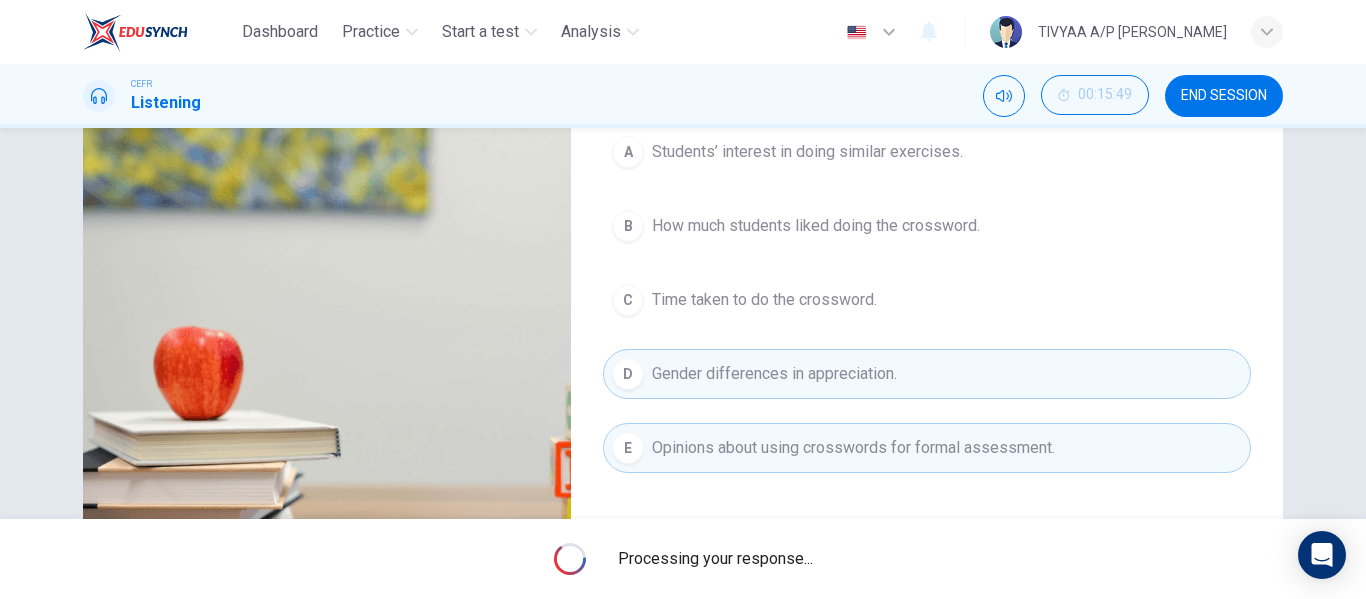 scroll, scrollTop: 252, scrollLeft: 0, axis: vertical 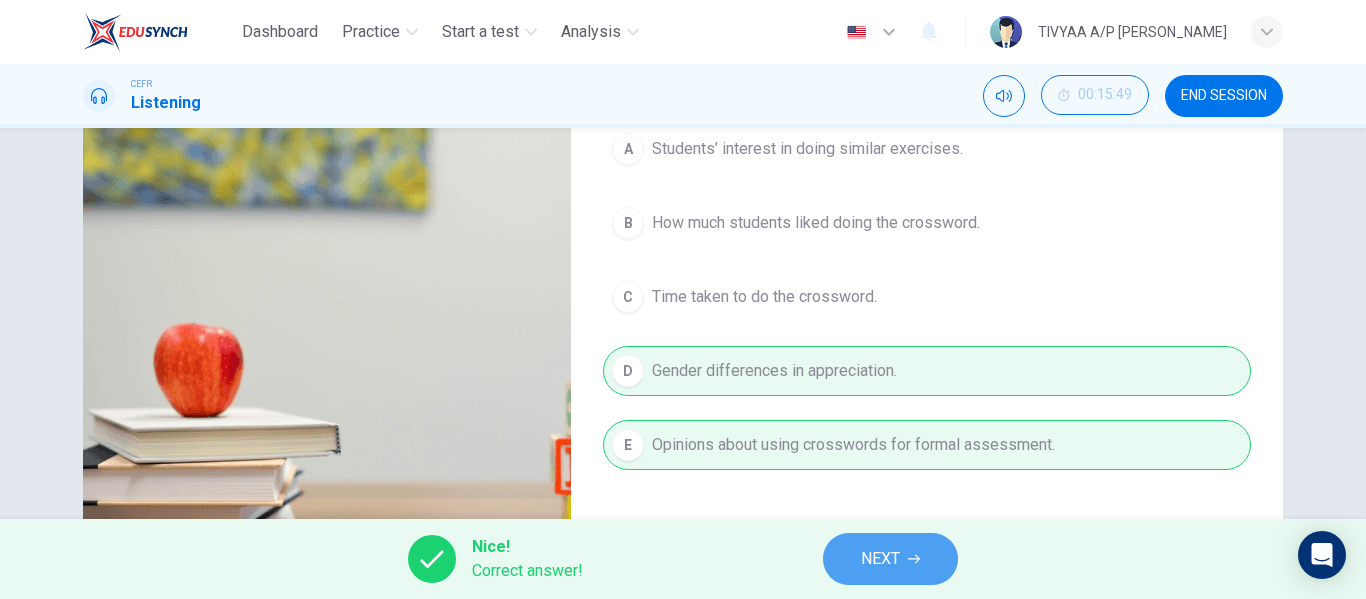 click on "NEXT" at bounding box center (880, 559) 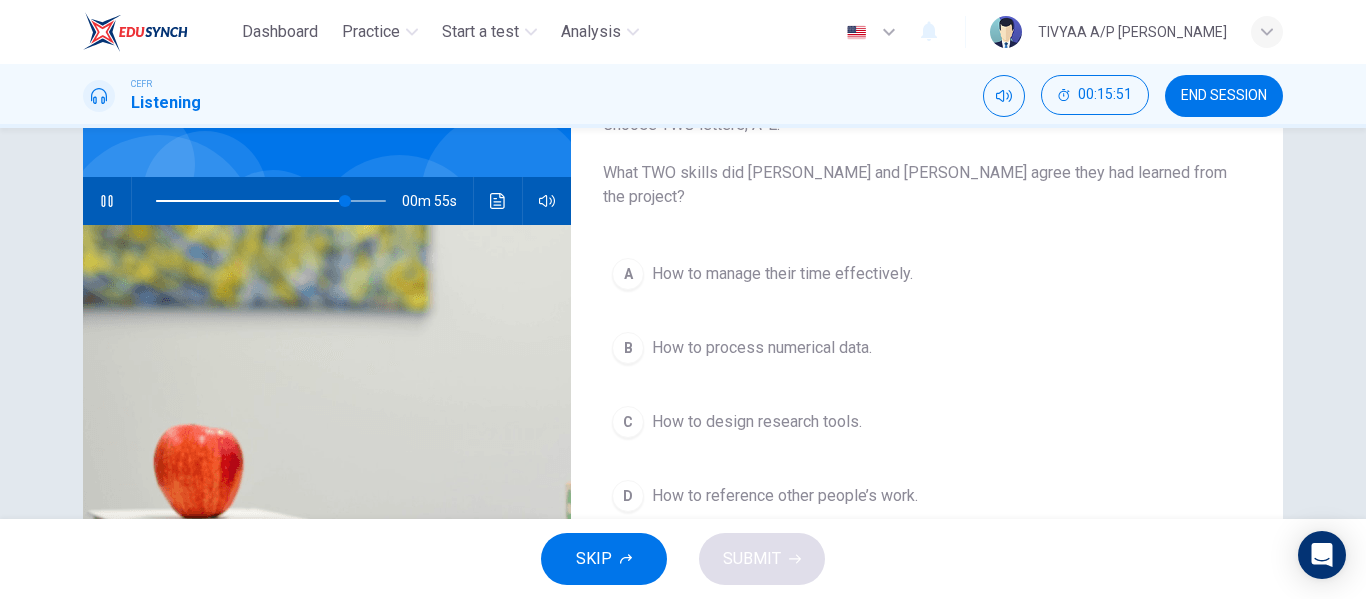 scroll, scrollTop: 135, scrollLeft: 0, axis: vertical 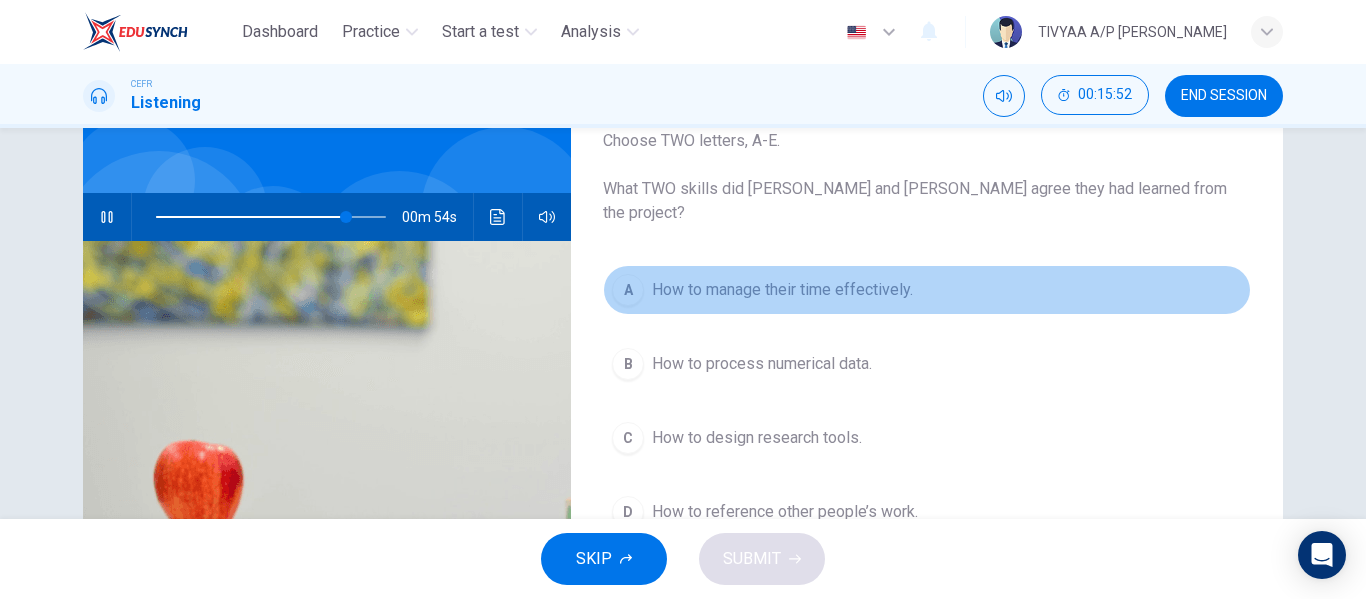 click on "How to manage their time effectively." at bounding box center (782, 290) 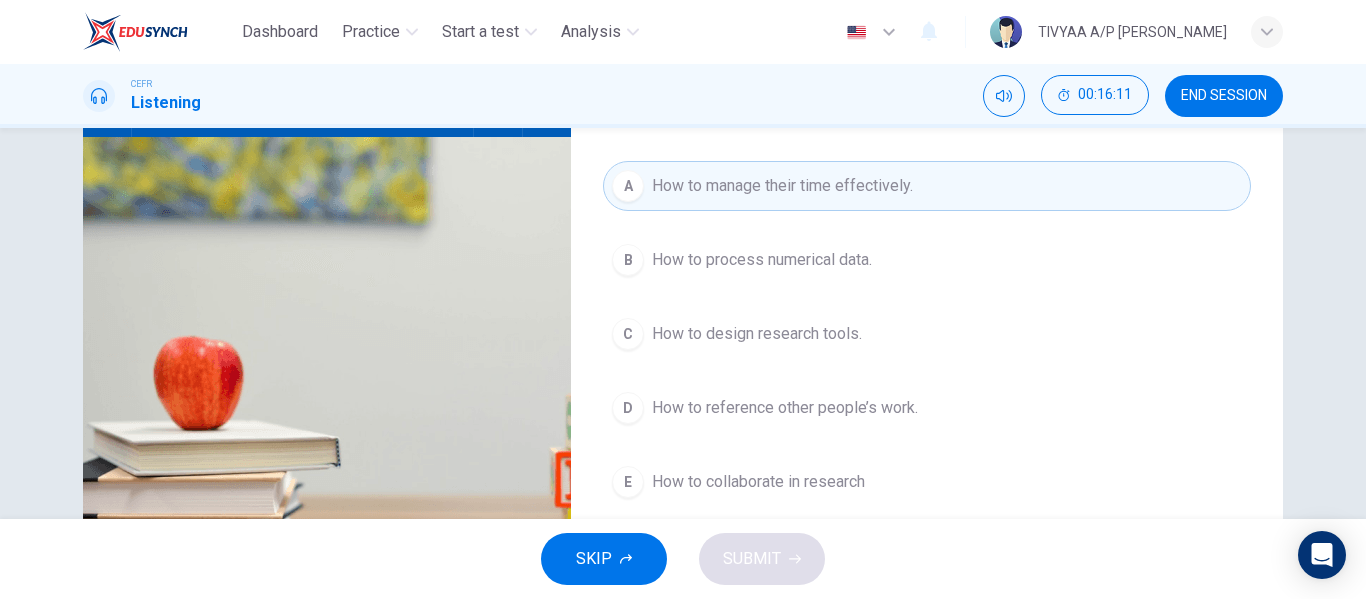 scroll, scrollTop: 244, scrollLeft: 0, axis: vertical 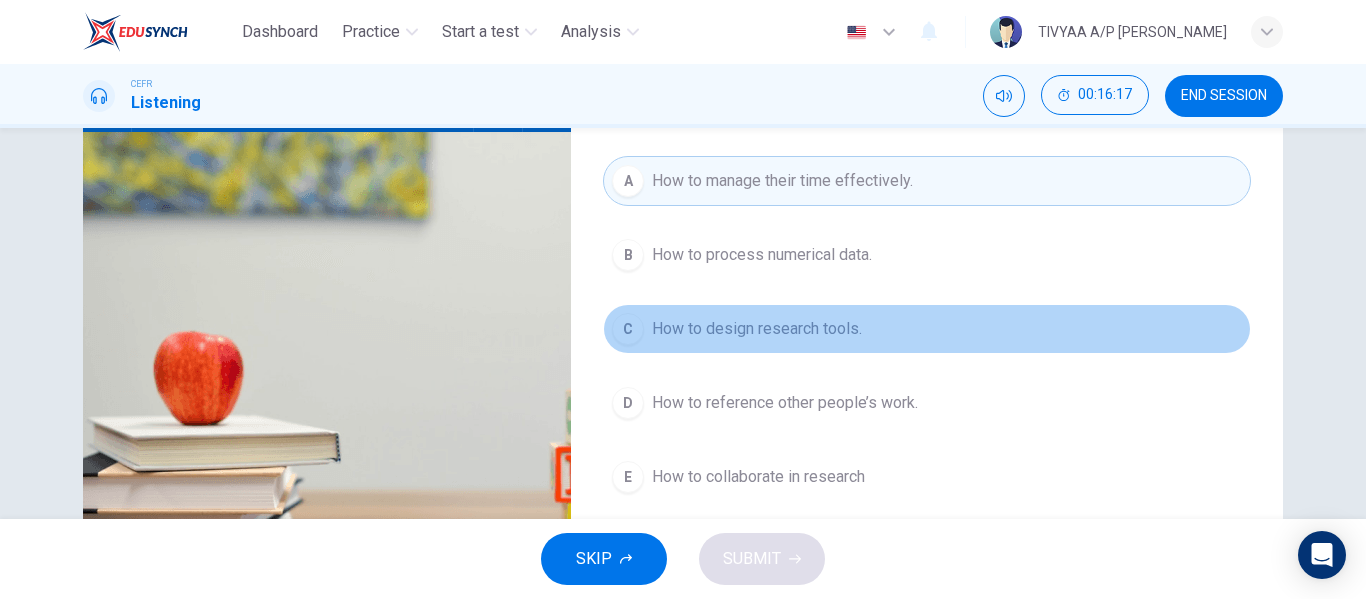 click on "C How to design research tools." at bounding box center [927, 329] 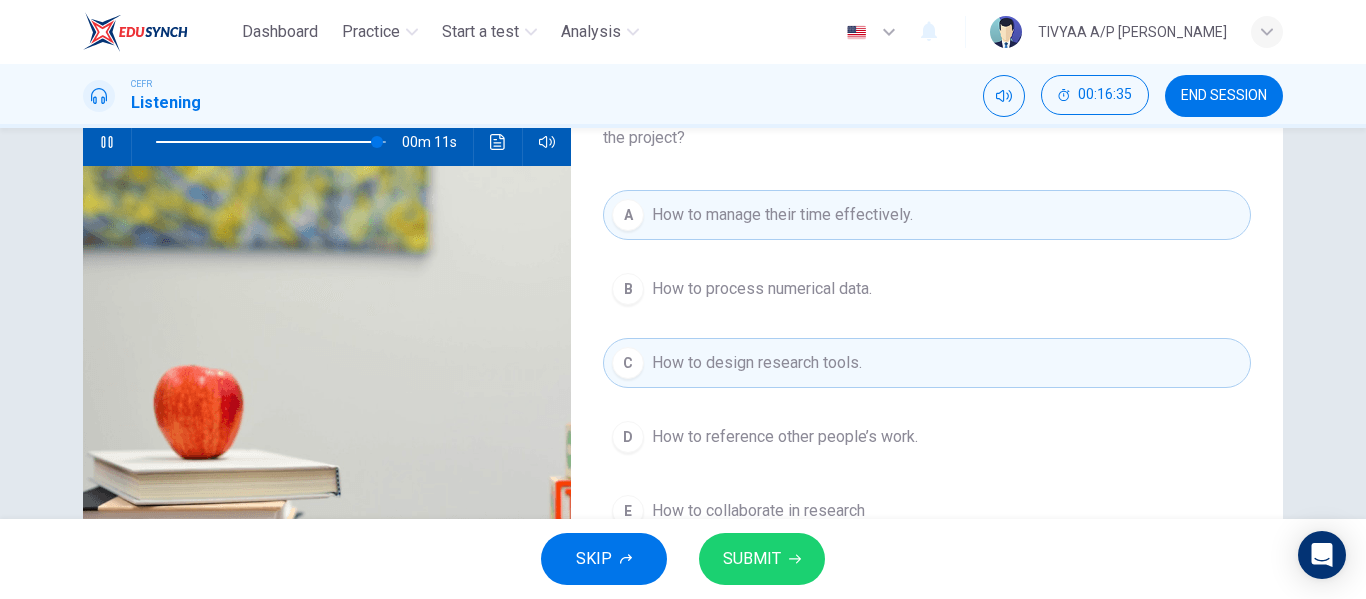 scroll, scrollTop: 218, scrollLeft: 0, axis: vertical 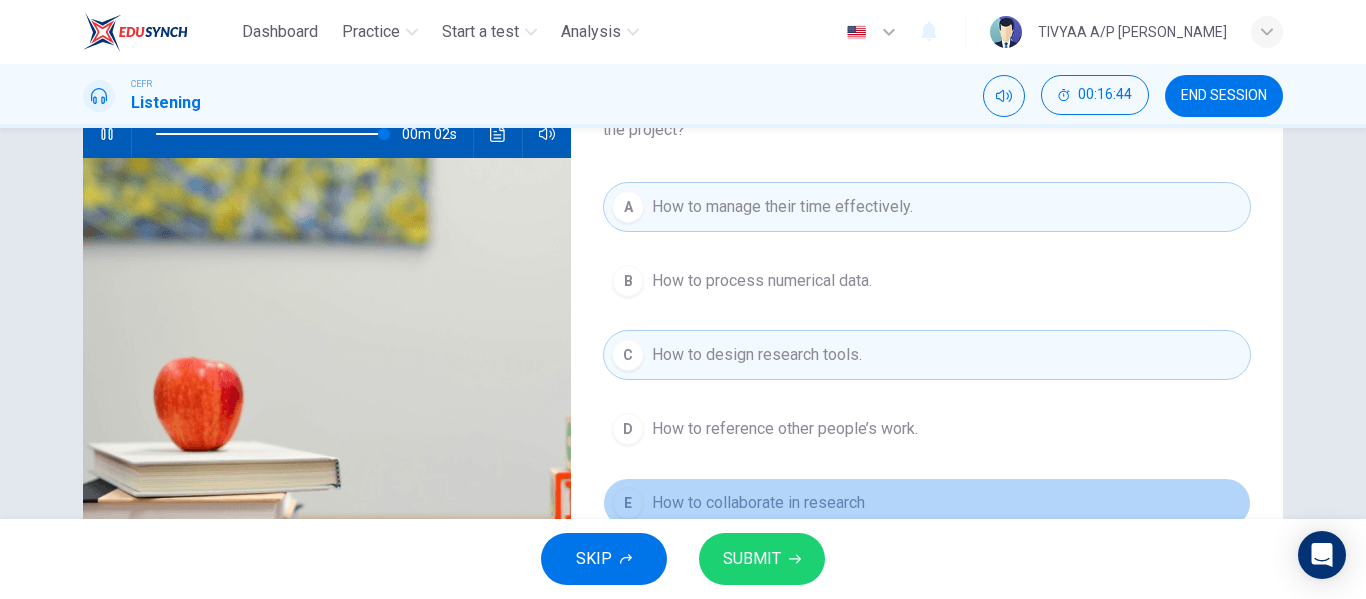 click on "E How to collaborate in research" at bounding box center [927, 503] 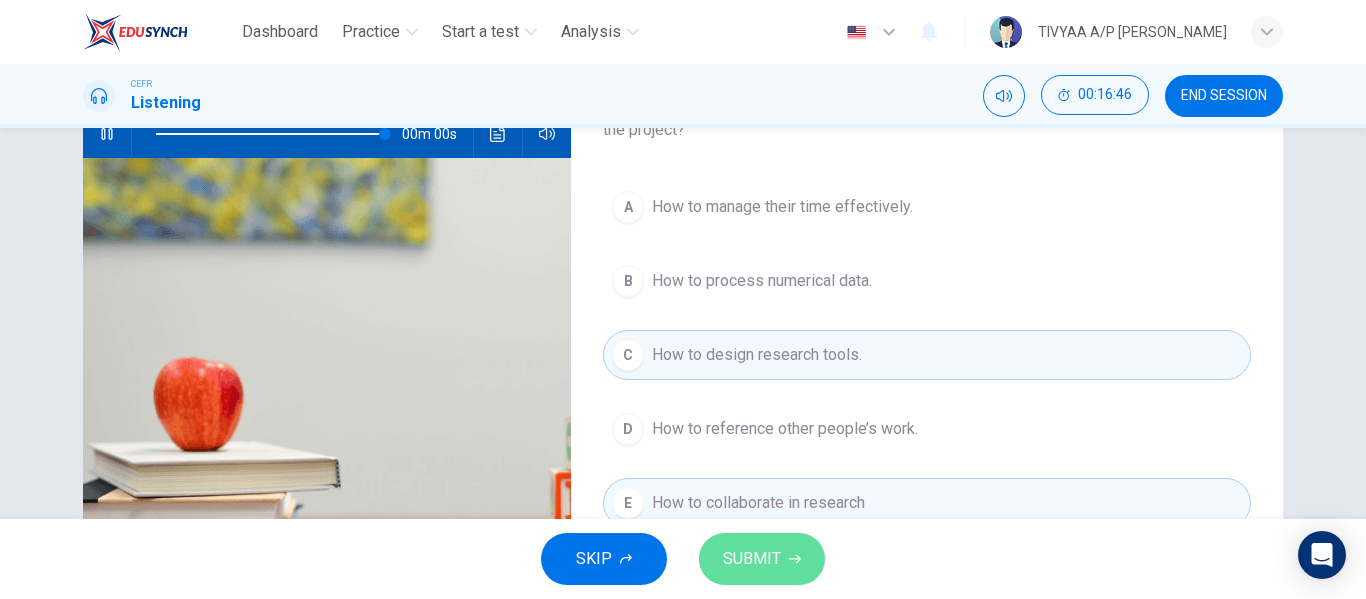 click on "SUBMIT" at bounding box center (752, 559) 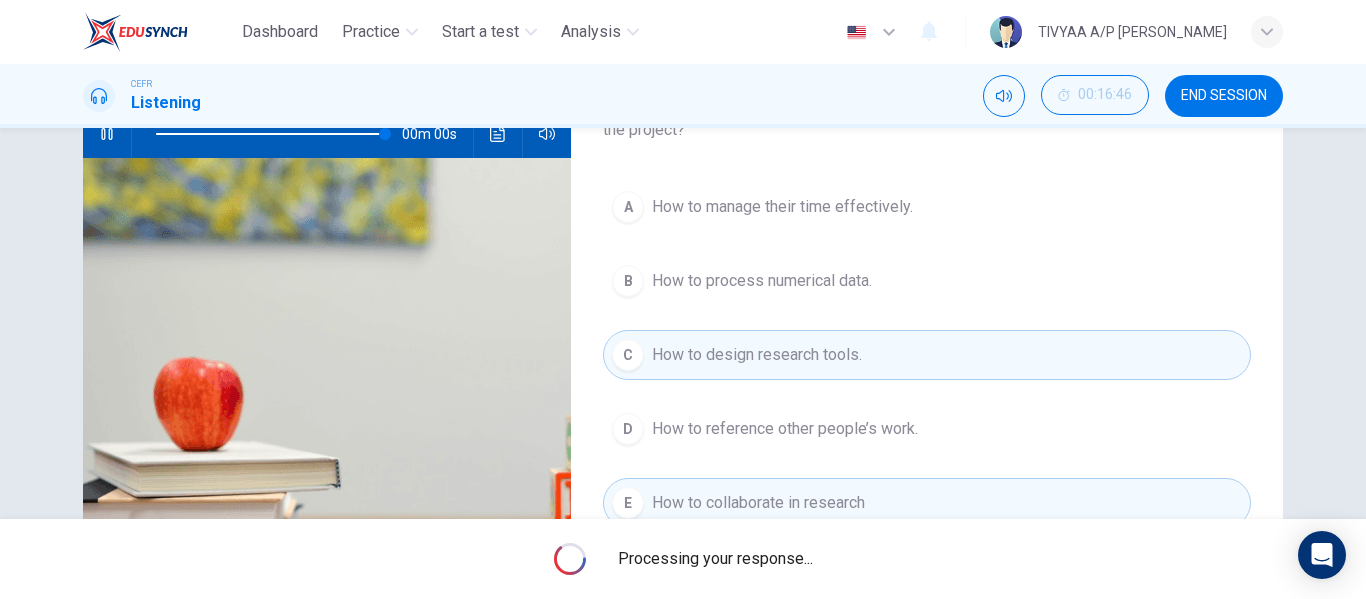 type on "0" 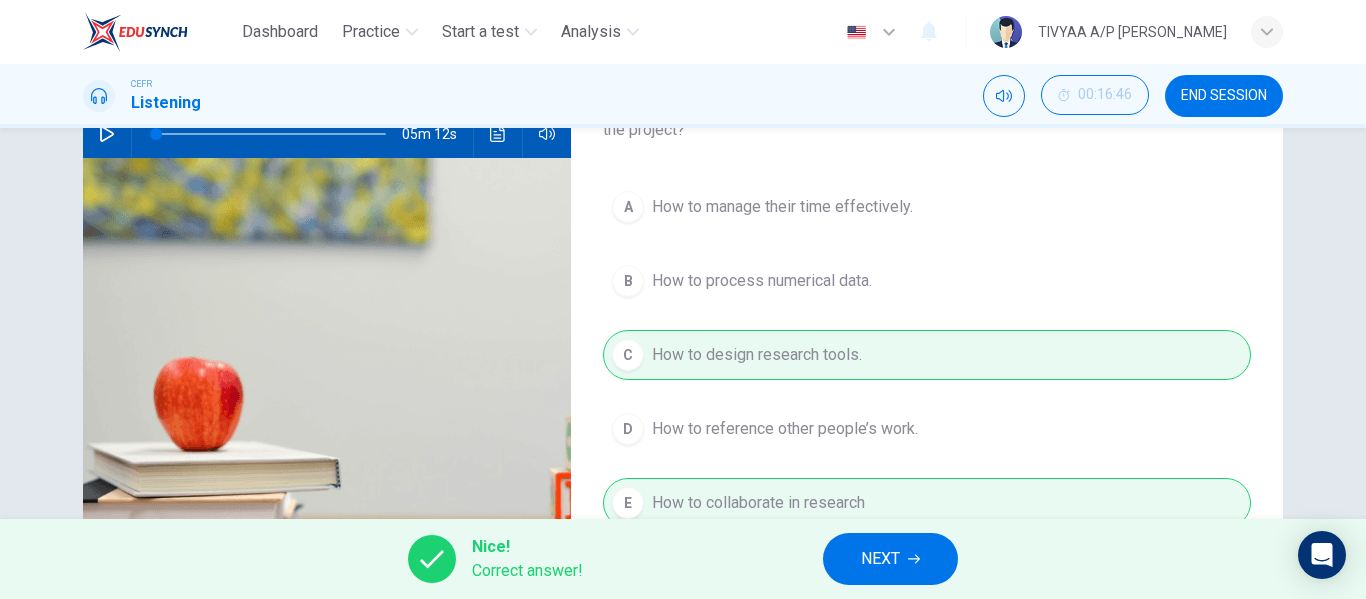 scroll, scrollTop: 248, scrollLeft: 0, axis: vertical 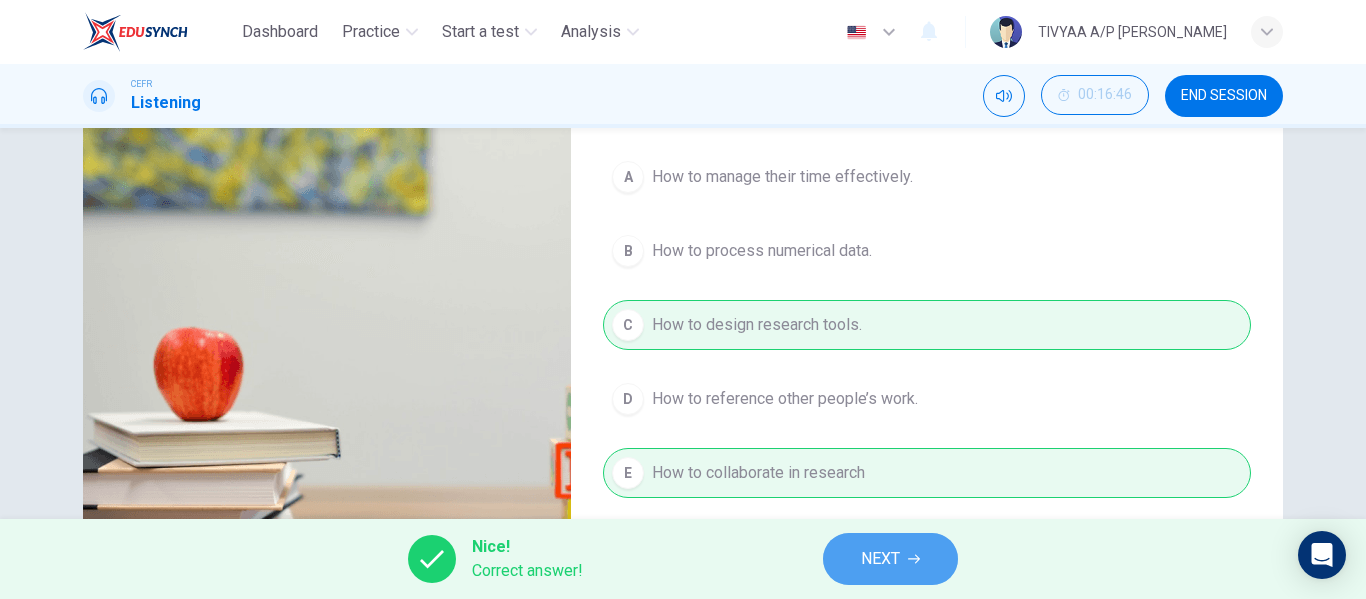 click on "NEXT" at bounding box center [890, 559] 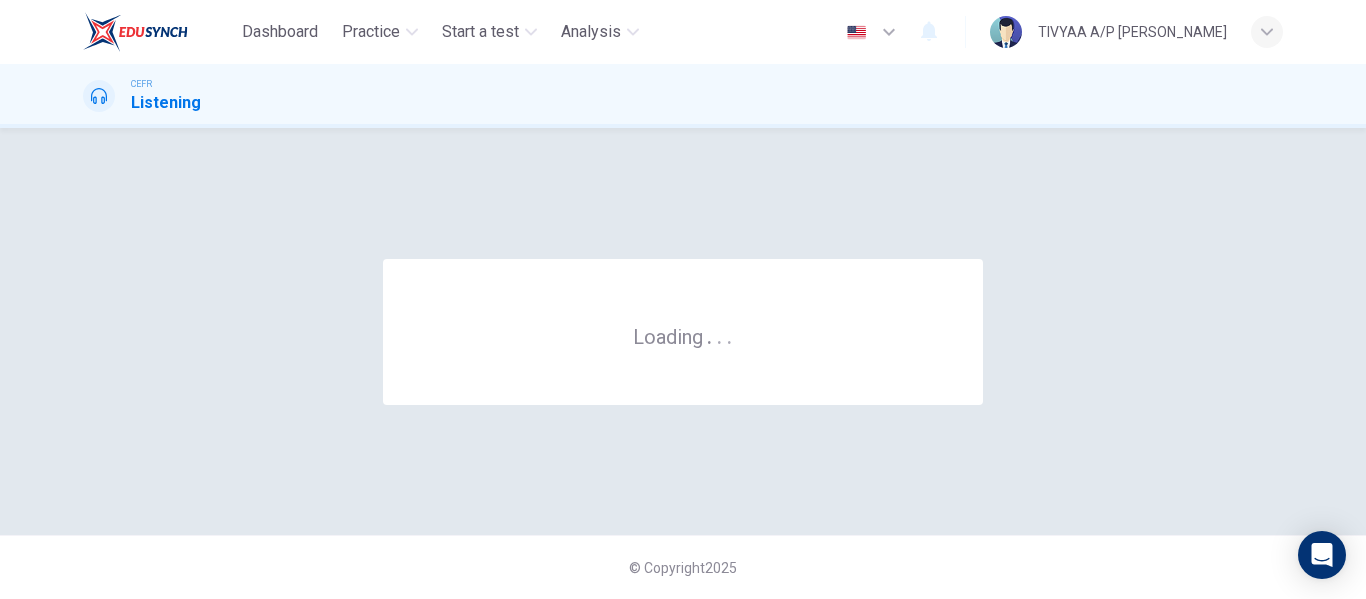 scroll, scrollTop: 0, scrollLeft: 0, axis: both 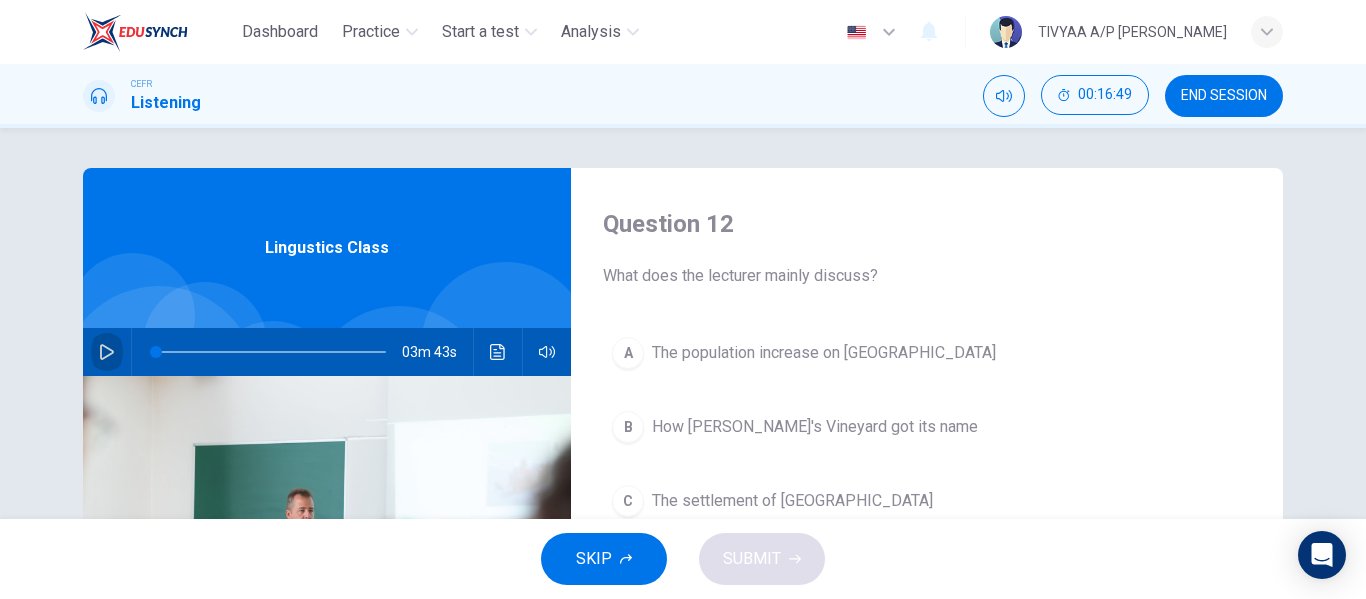 click 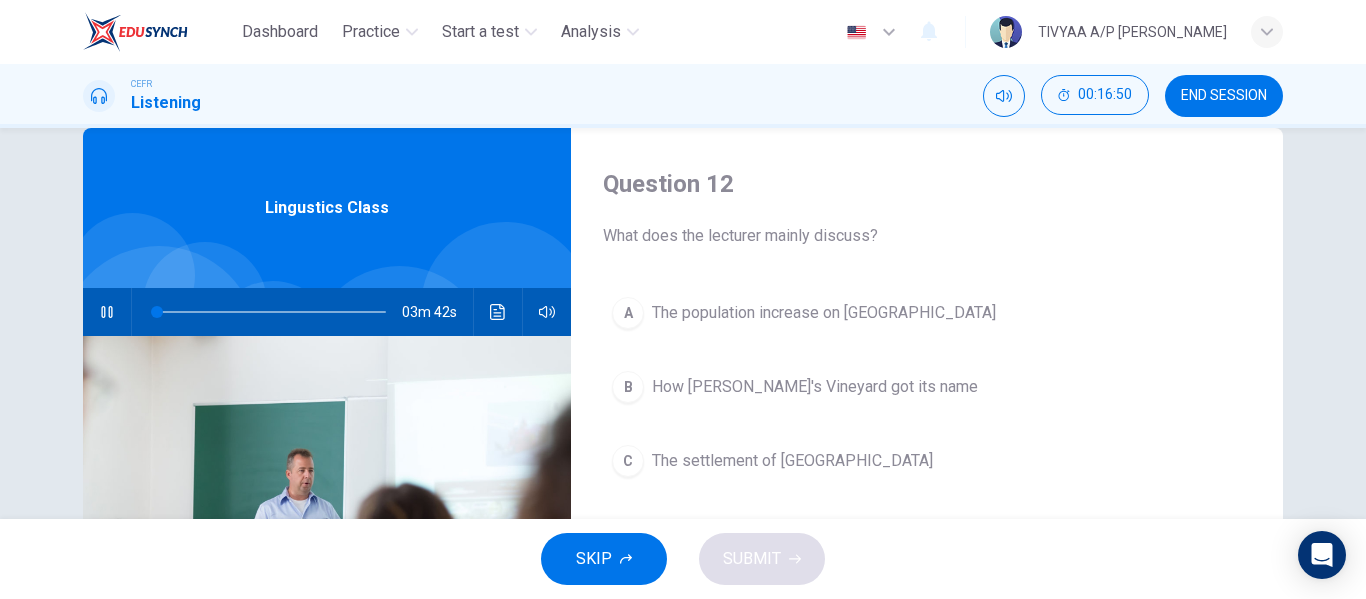 scroll, scrollTop: 41, scrollLeft: 0, axis: vertical 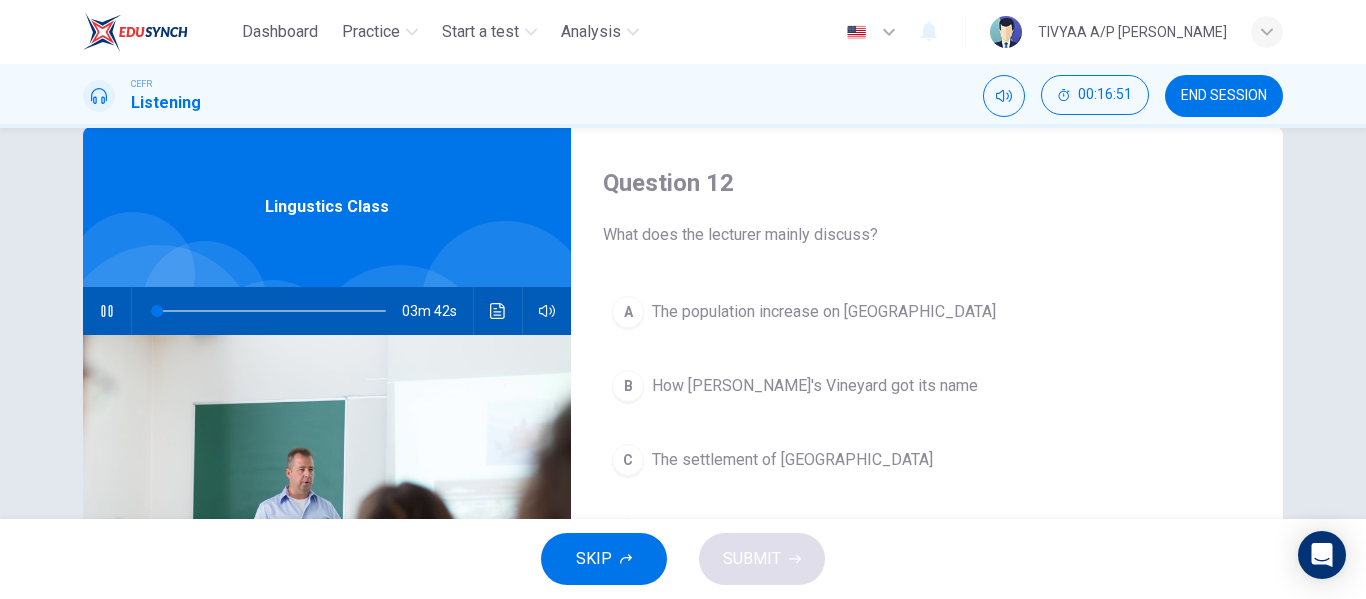 type on "1" 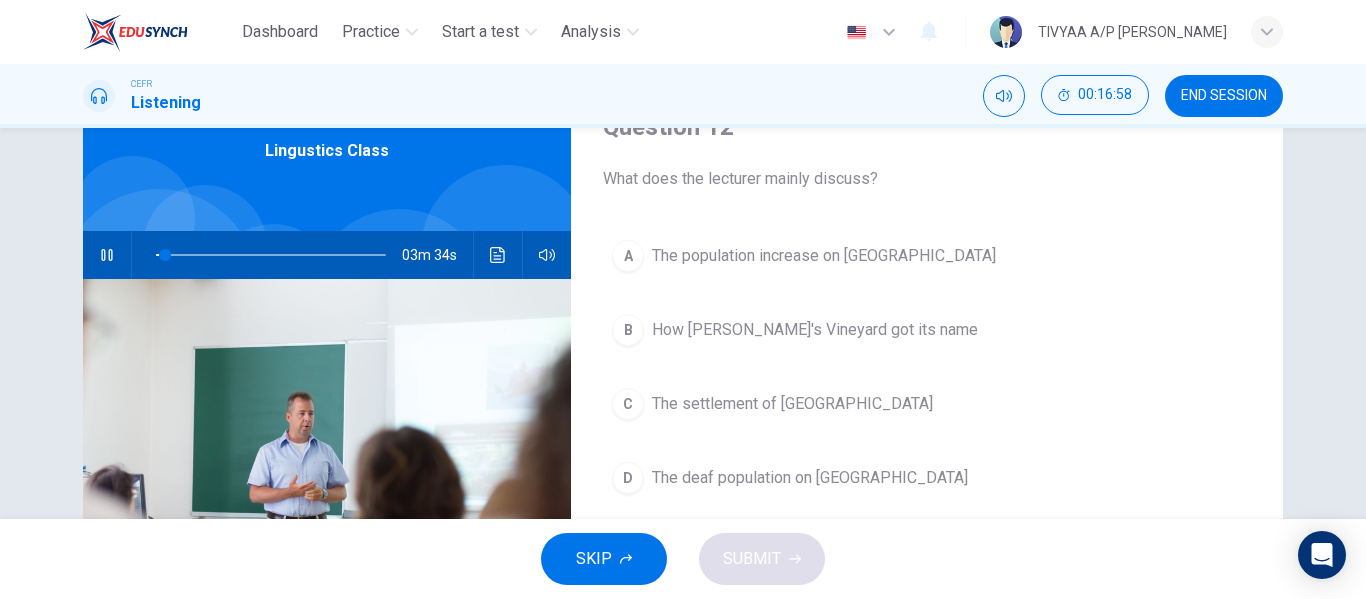 scroll, scrollTop: 106, scrollLeft: 0, axis: vertical 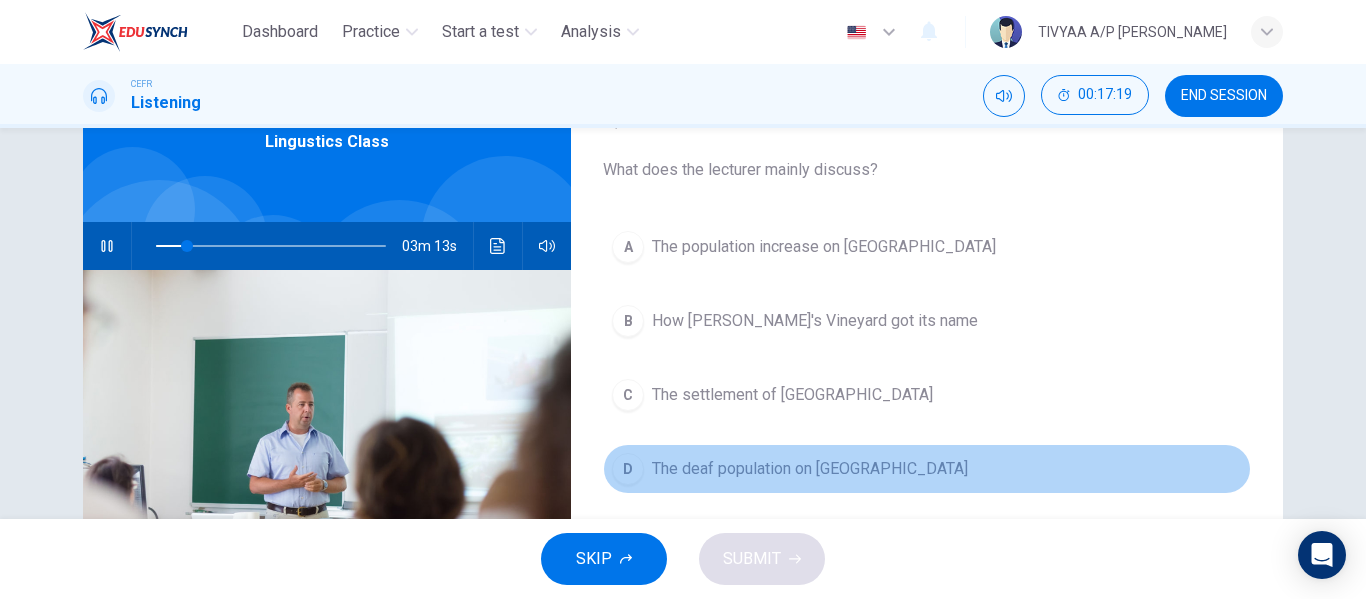 click on "The deaf population on Martha's Vineyard" at bounding box center (810, 469) 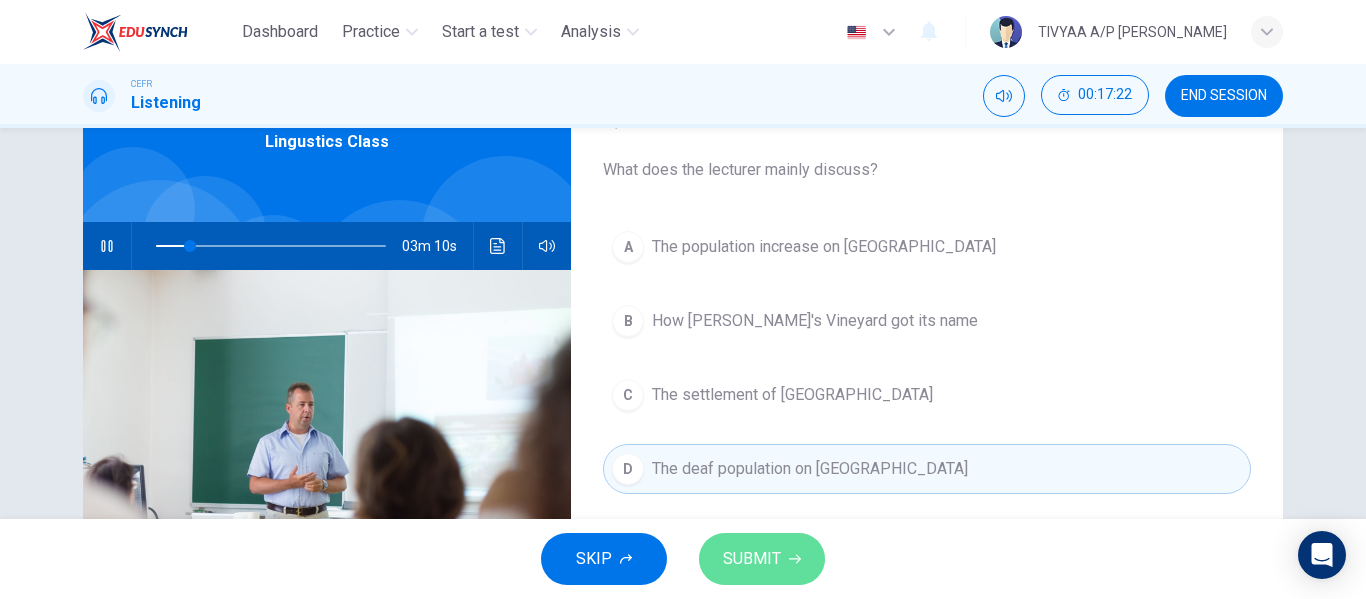 click on "SUBMIT" at bounding box center (752, 559) 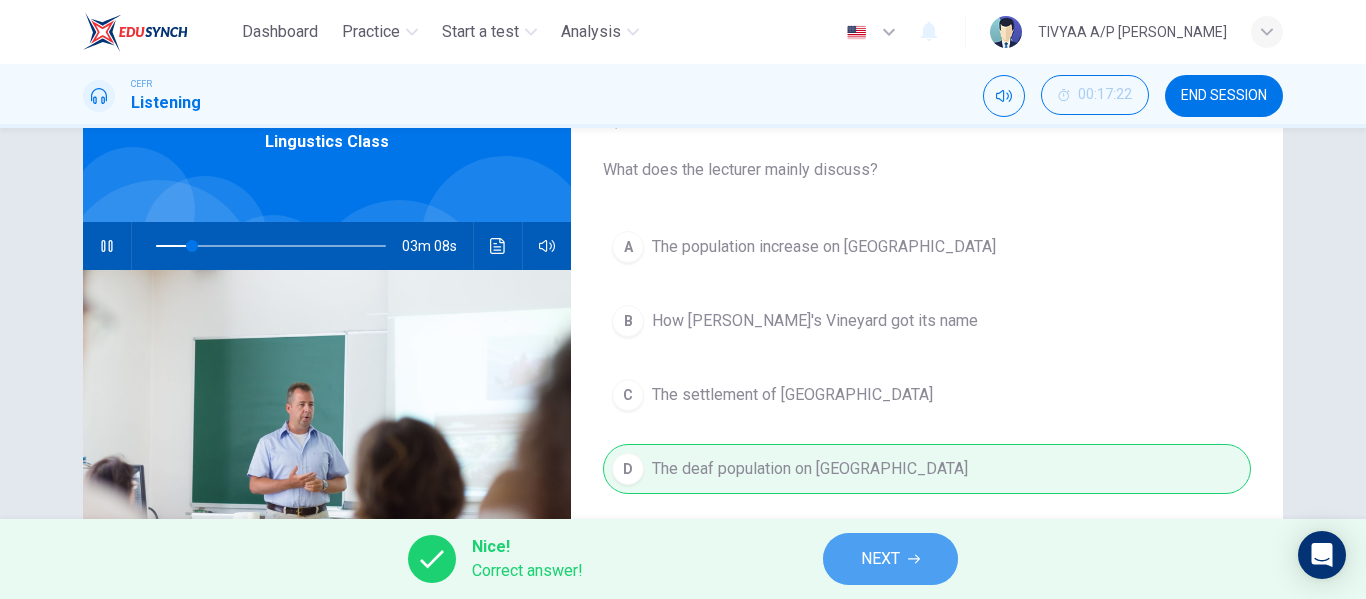 click on "NEXT" at bounding box center (880, 559) 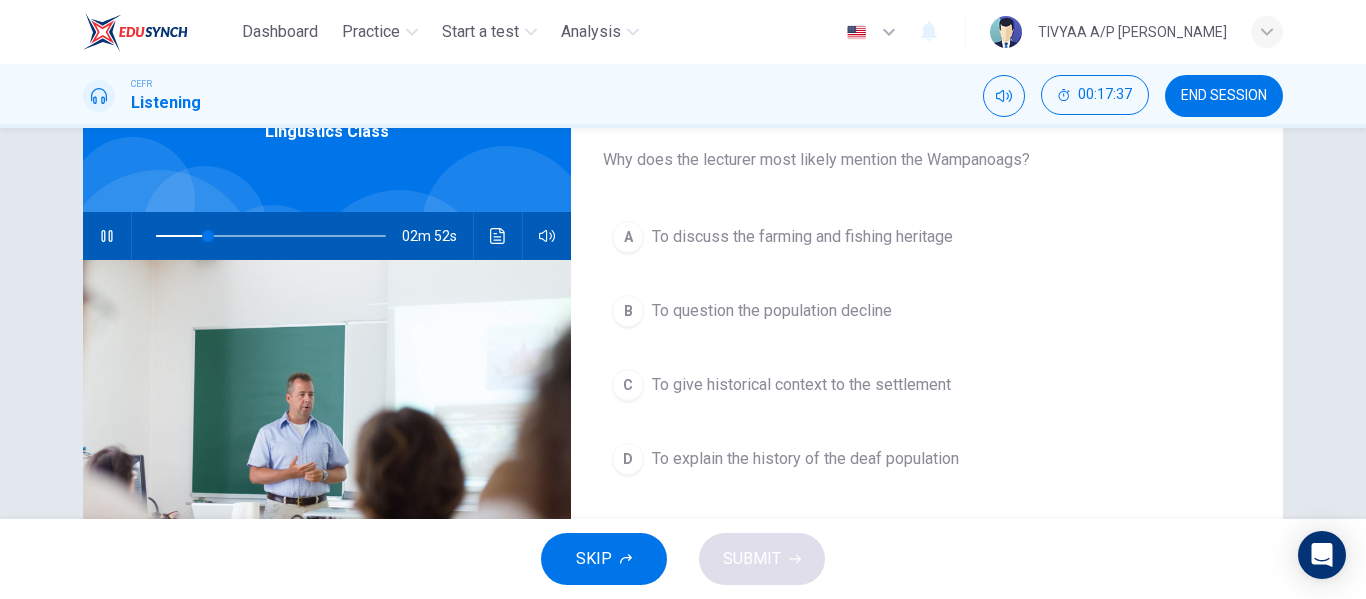 scroll, scrollTop: 118, scrollLeft: 0, axis: vertical 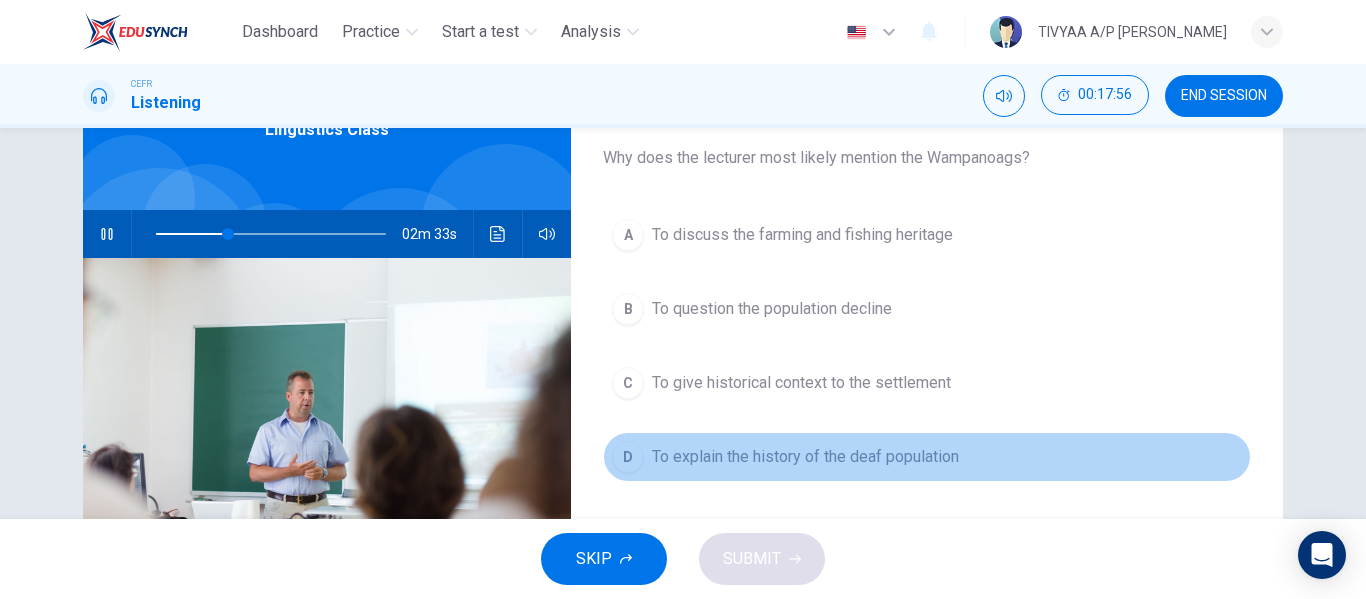 click on "To explain the history of the deaf population" at bounding box center [805, 457] 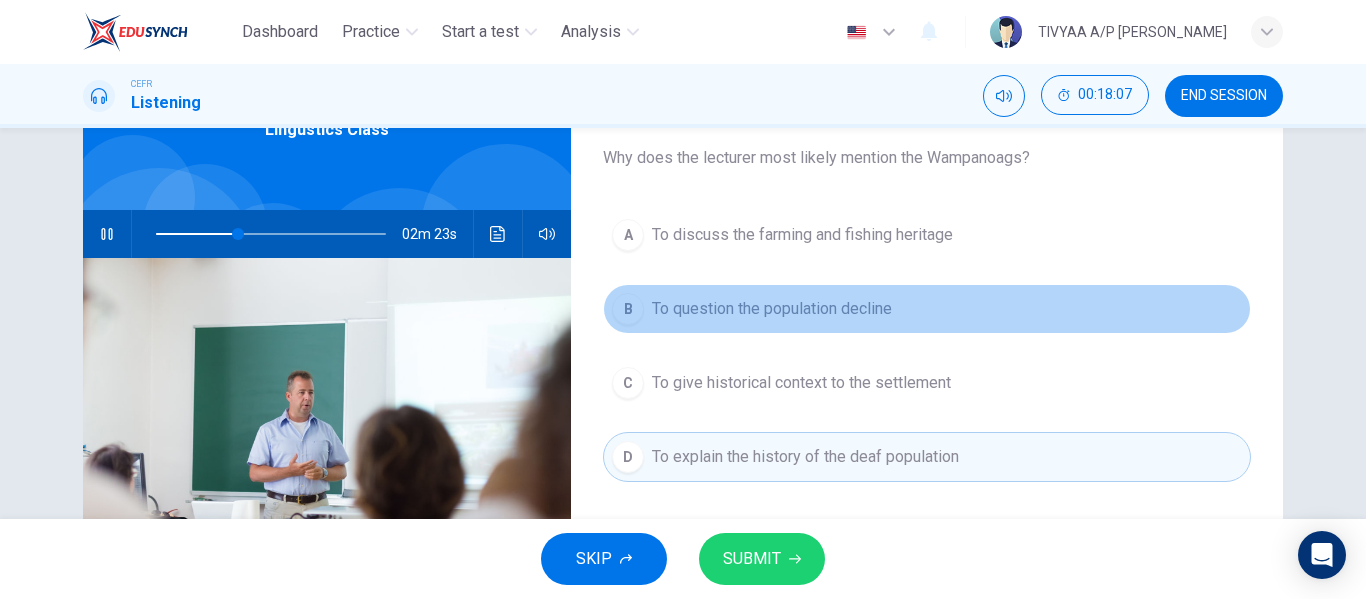 click on "To question the population decline" at bounding box center (772, 309) 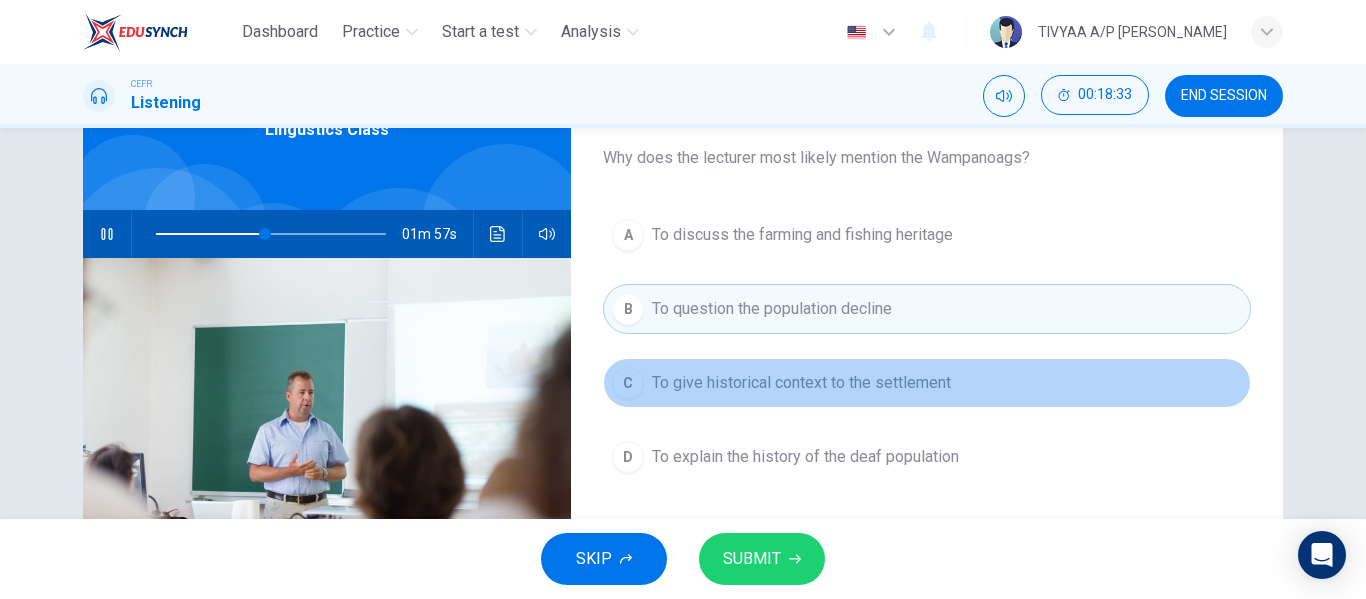 click on "To give historical context to the settlement" at bounding box center [801, 383] 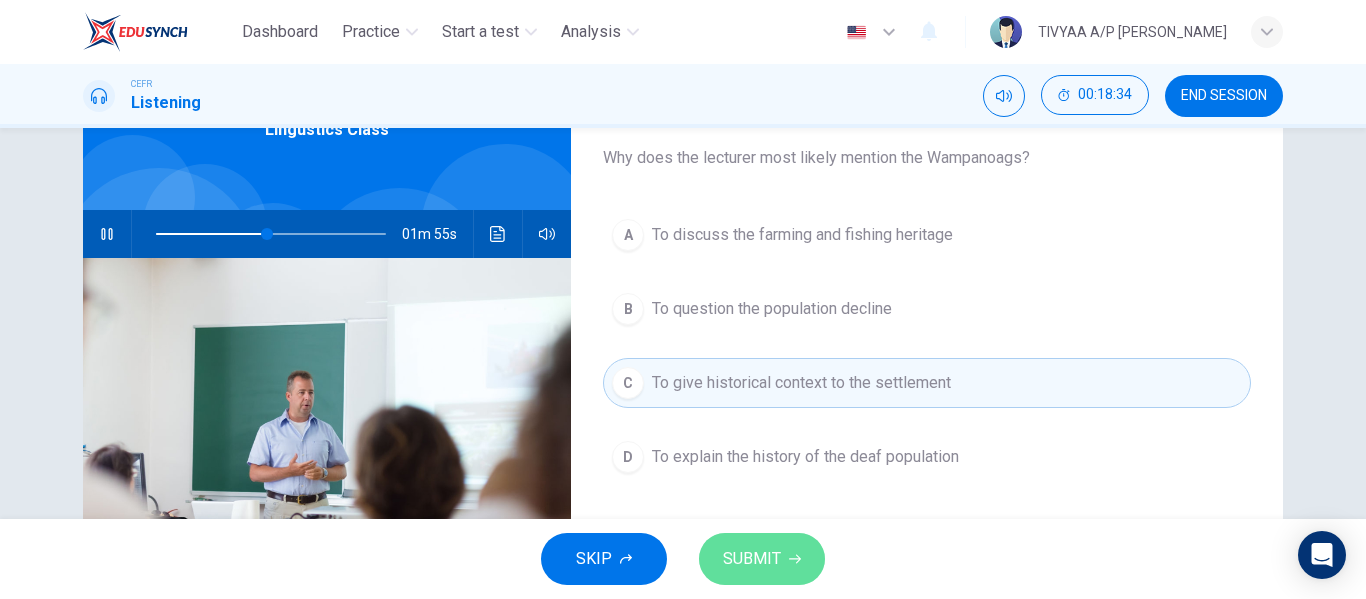 click on "SUBMIT" at bounding box center (762, 559) 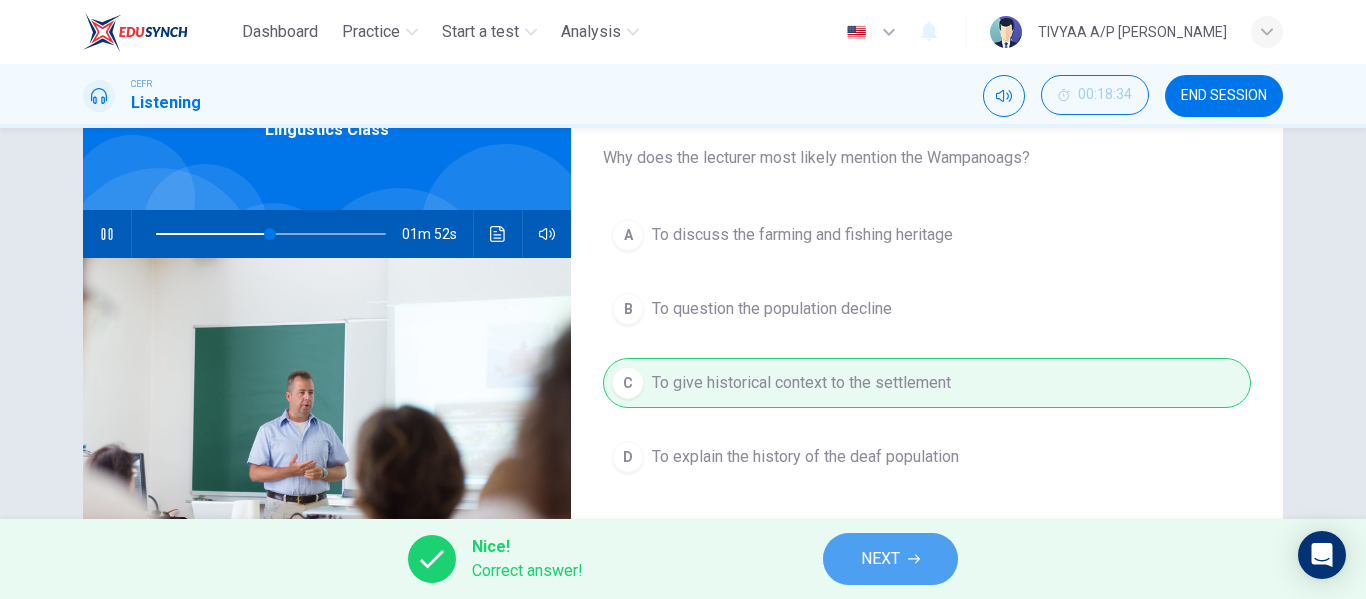 click 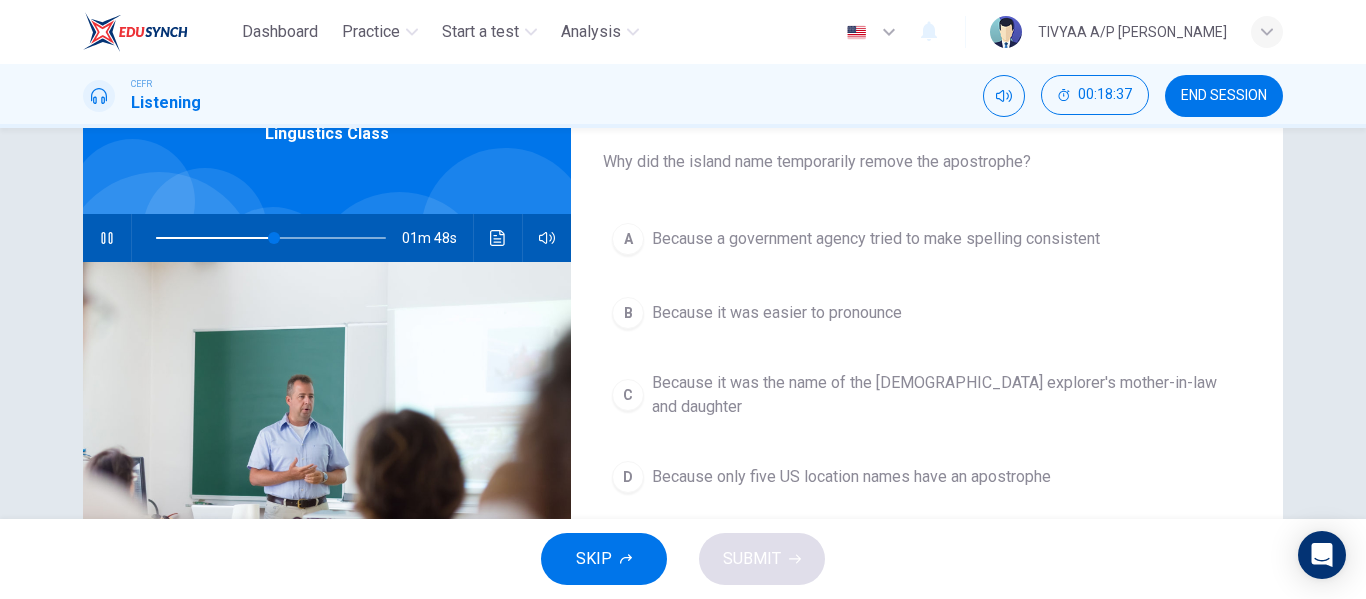 scroll, scrollTop: 115, scrollLeft: 0, axis: vertical 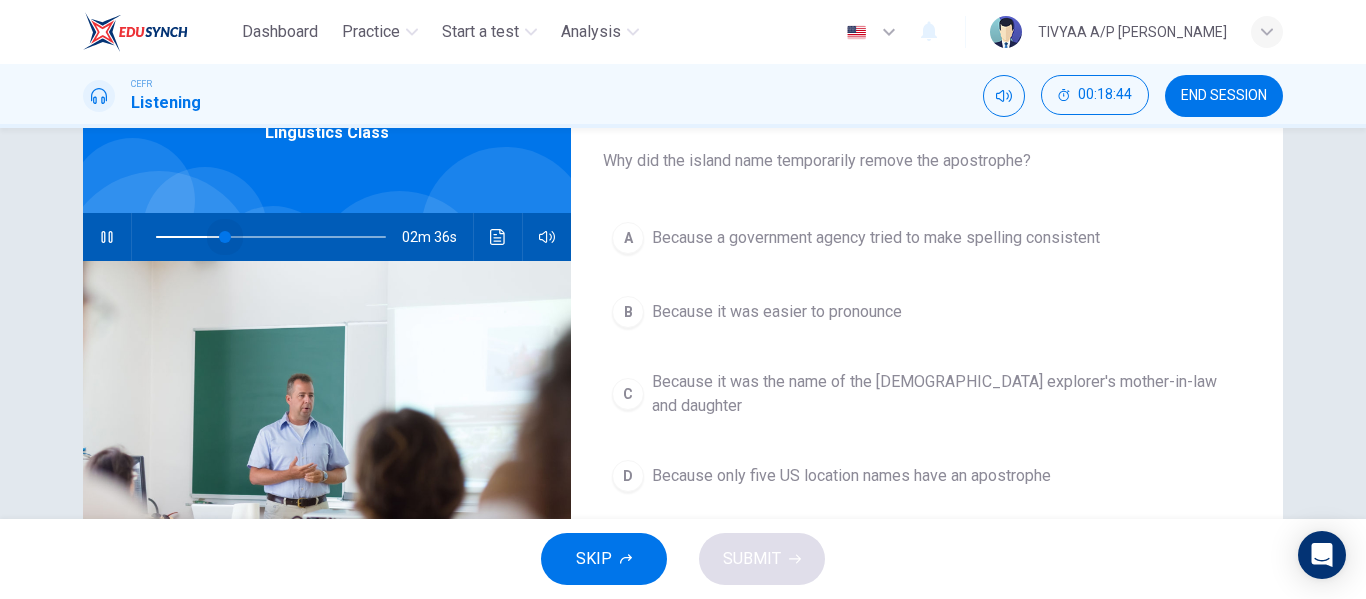 click at bounding box center [271, 237] 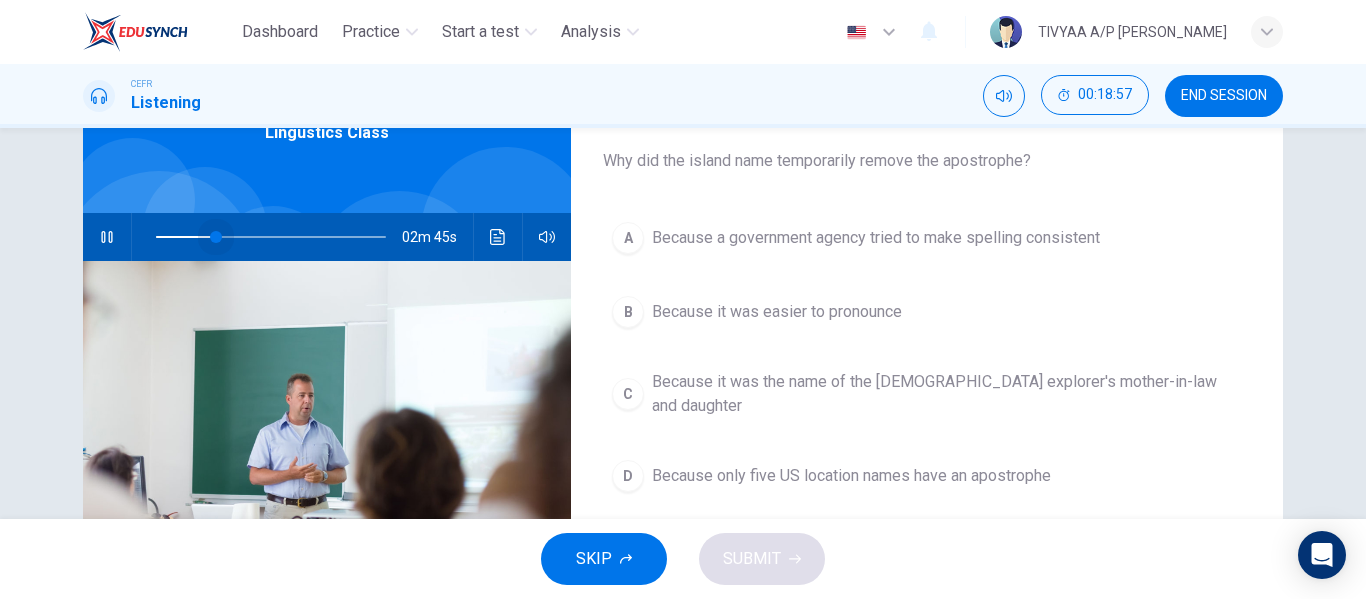click at bounding box center (271, 237) 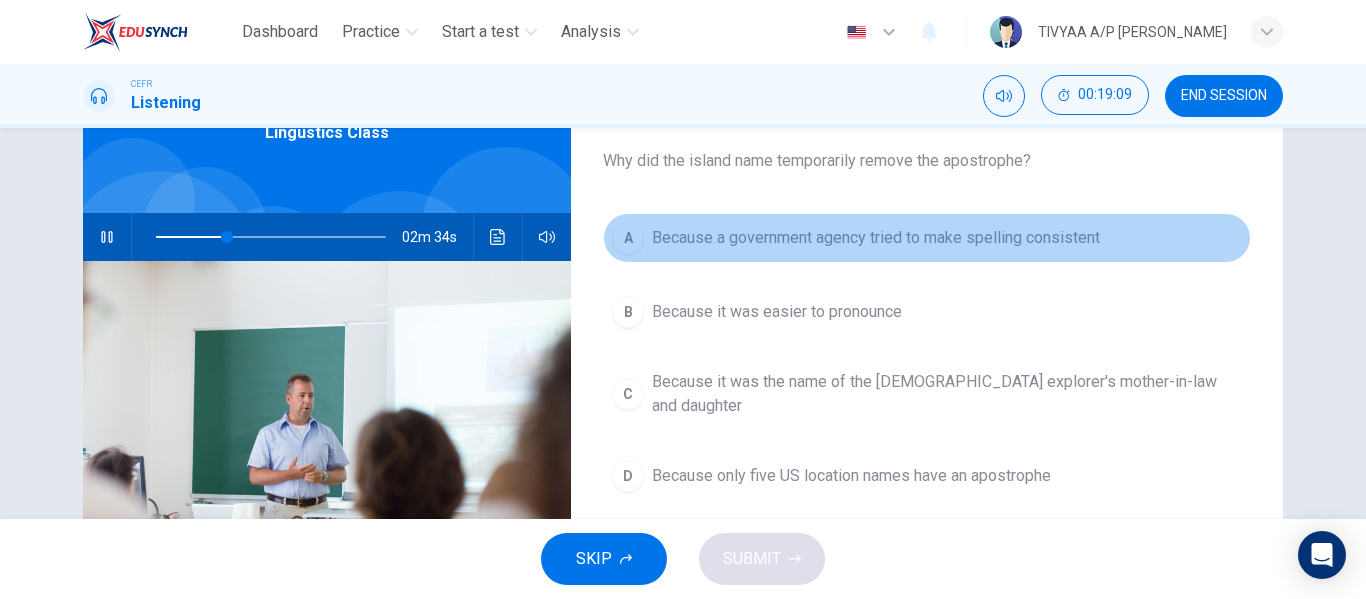 click on "Because a government agency tried to make spelling consistent" at bounding box center [876, 238] 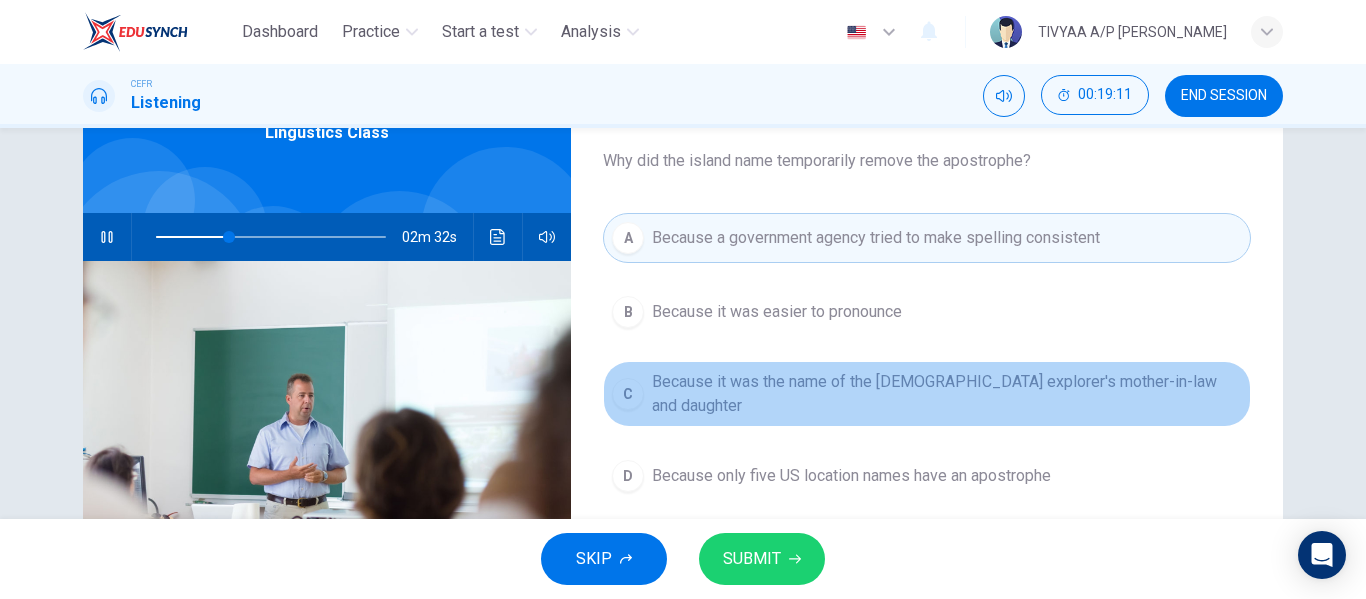 click on "Because it was the name of the British explorer's mother-in-law and daughter" at bounding box center [947, 394] 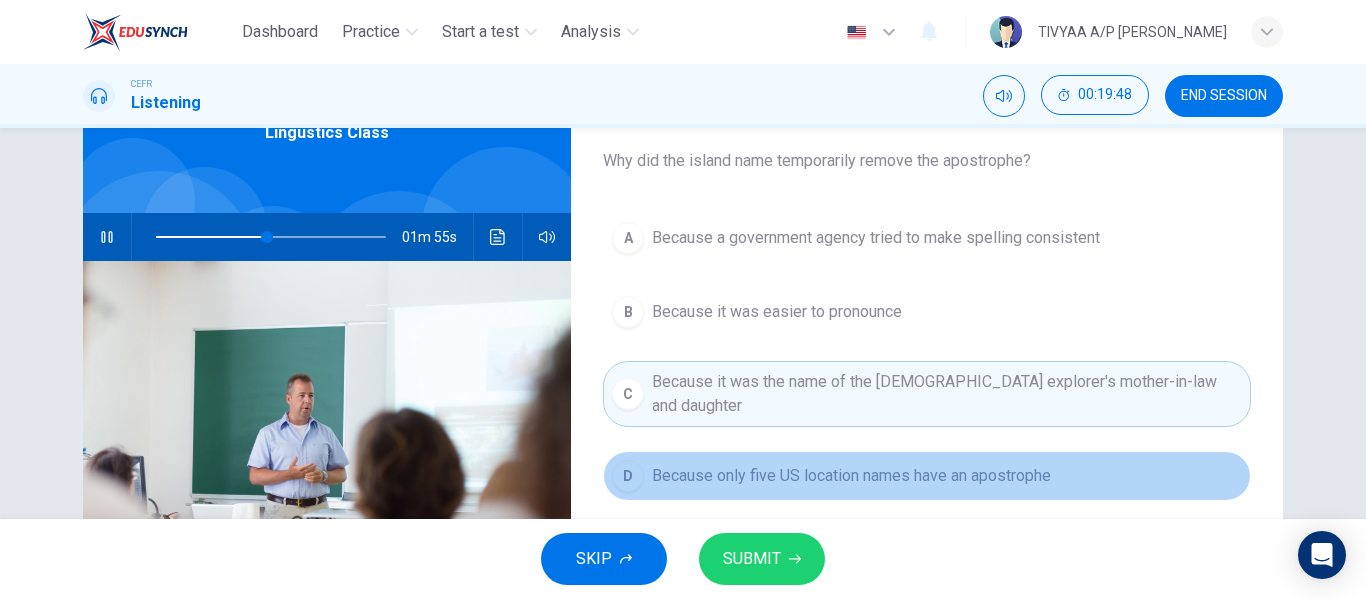 click on "Because only five US location names have an apostrophe" at bounding box center (851, 476) 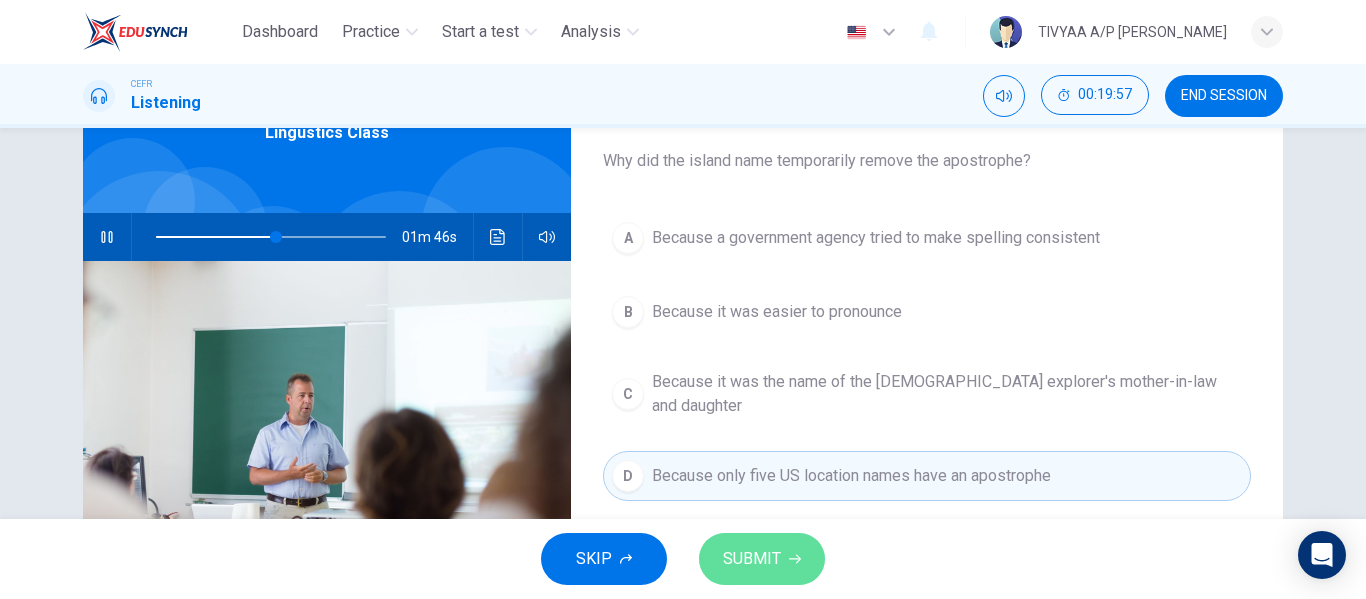 click on "SUBMIT" at bounding box center [752, 559] 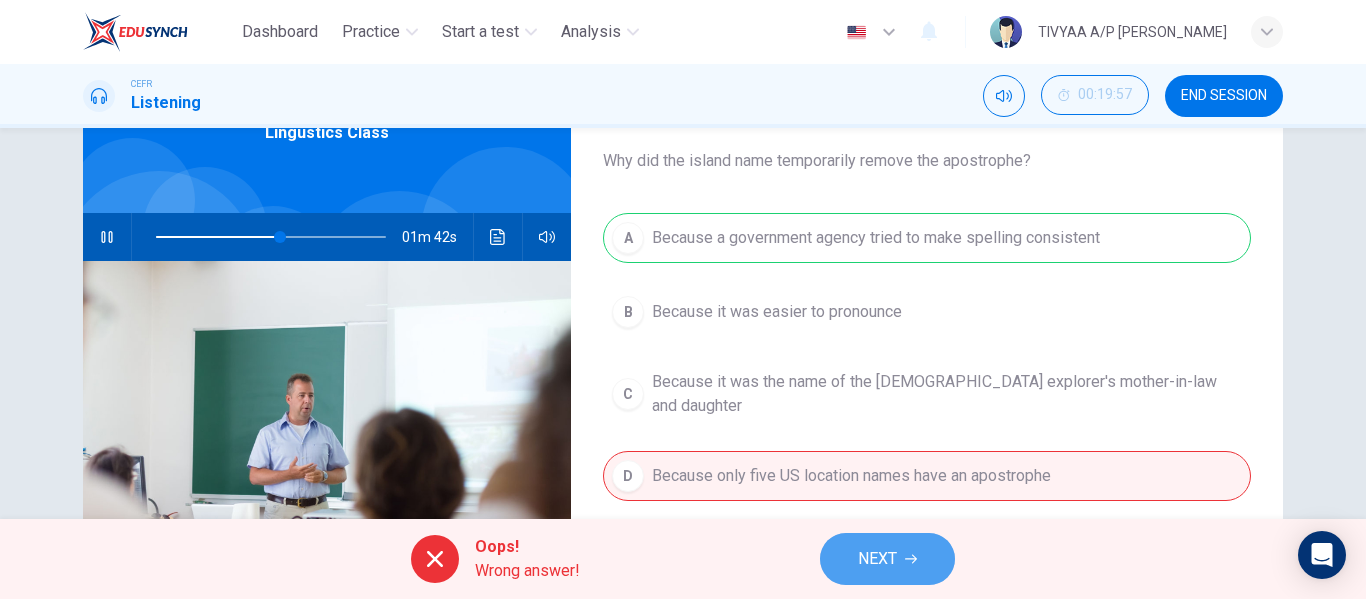 click on "NEXT" at bounding box center [877, 559] 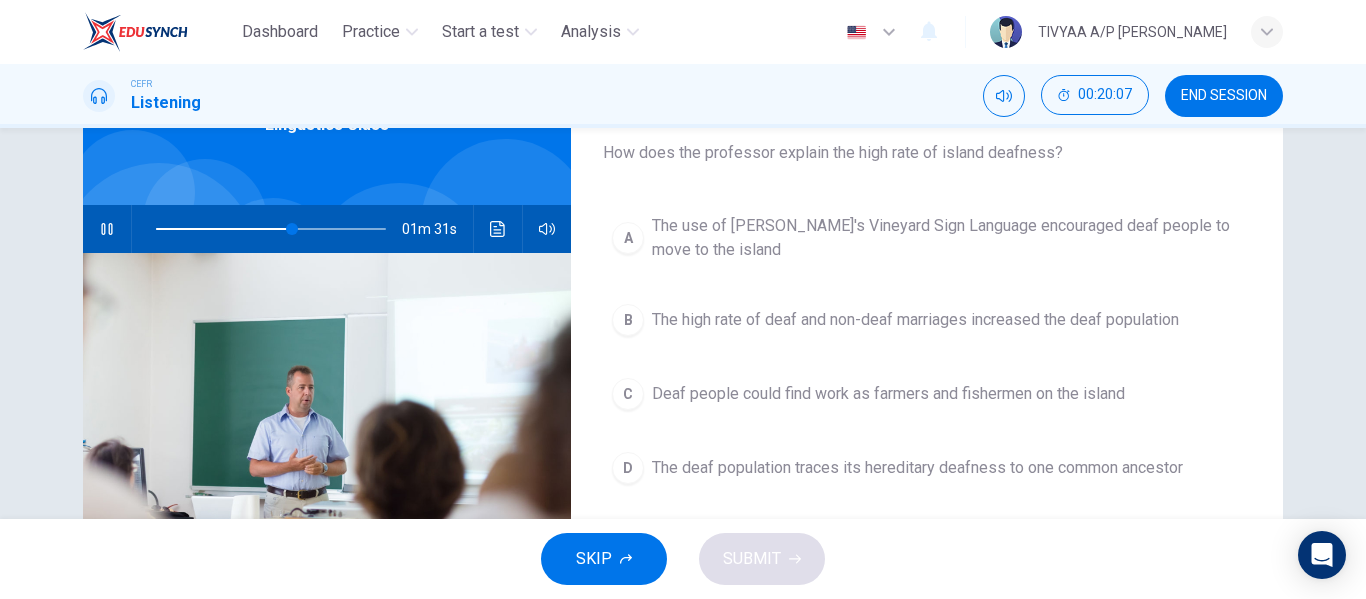 scroll, scrollTop: 124, scrollLeft: 0, axis: vertical 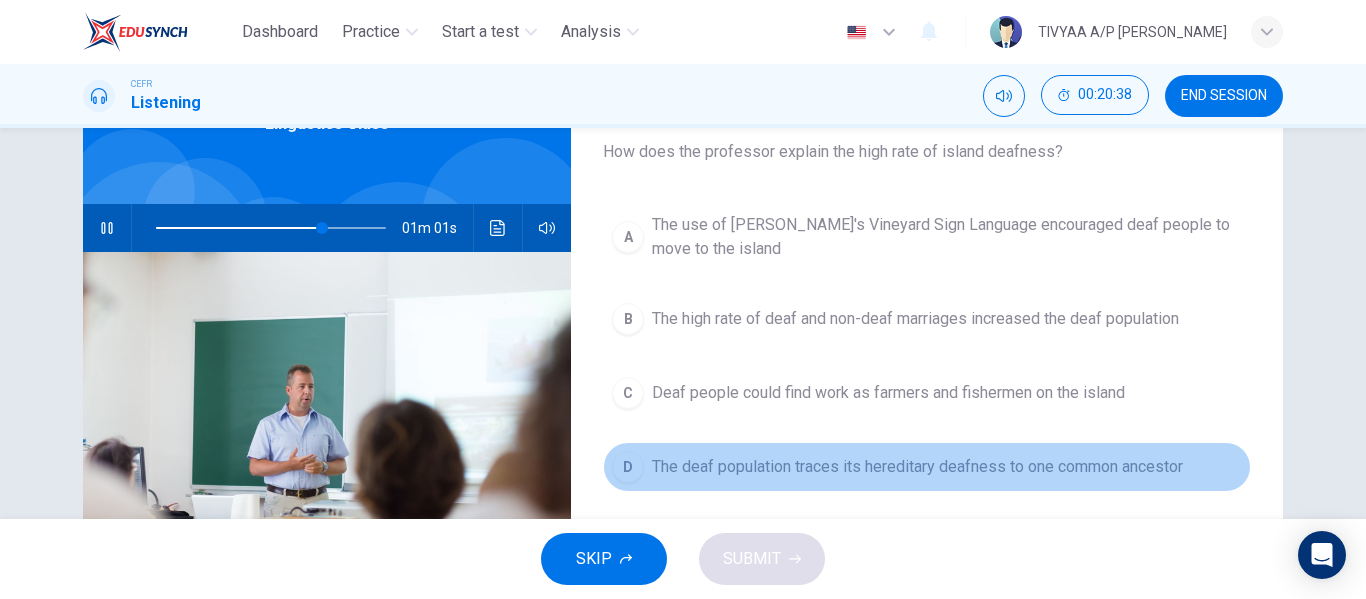 click on "The deaf population traces its hereditary deafness to one common ancestor" at bounding box center (917, 467) 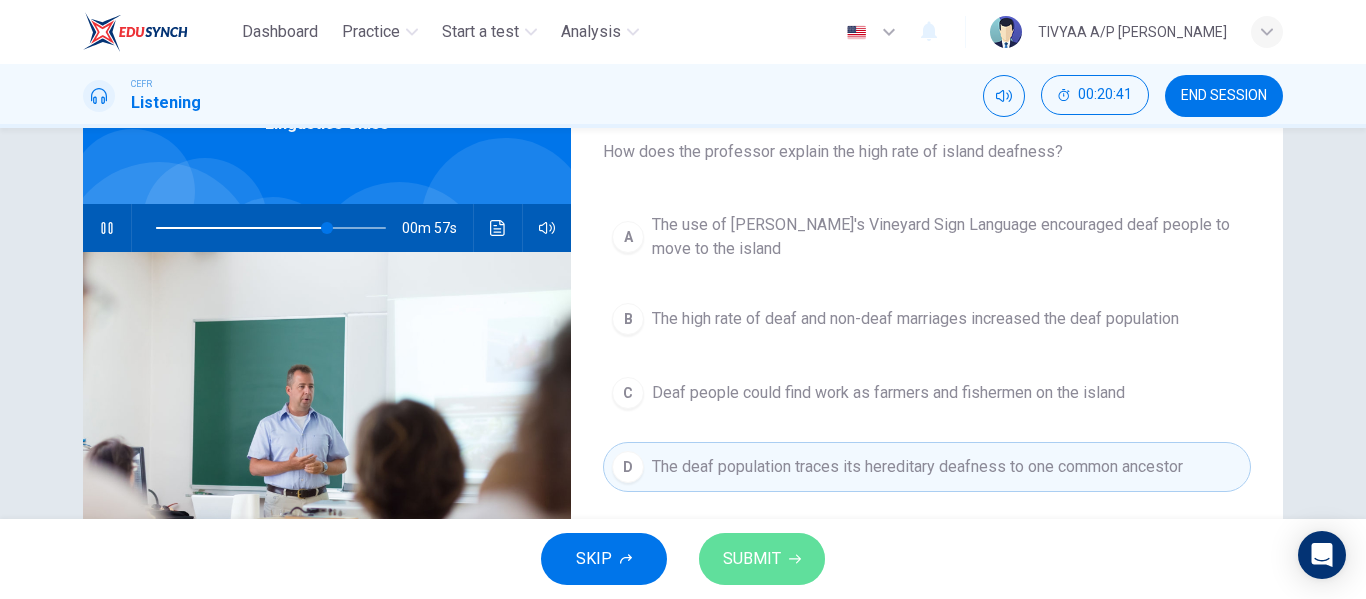 click on "SUBMIT" at bounding box center [752, 559] 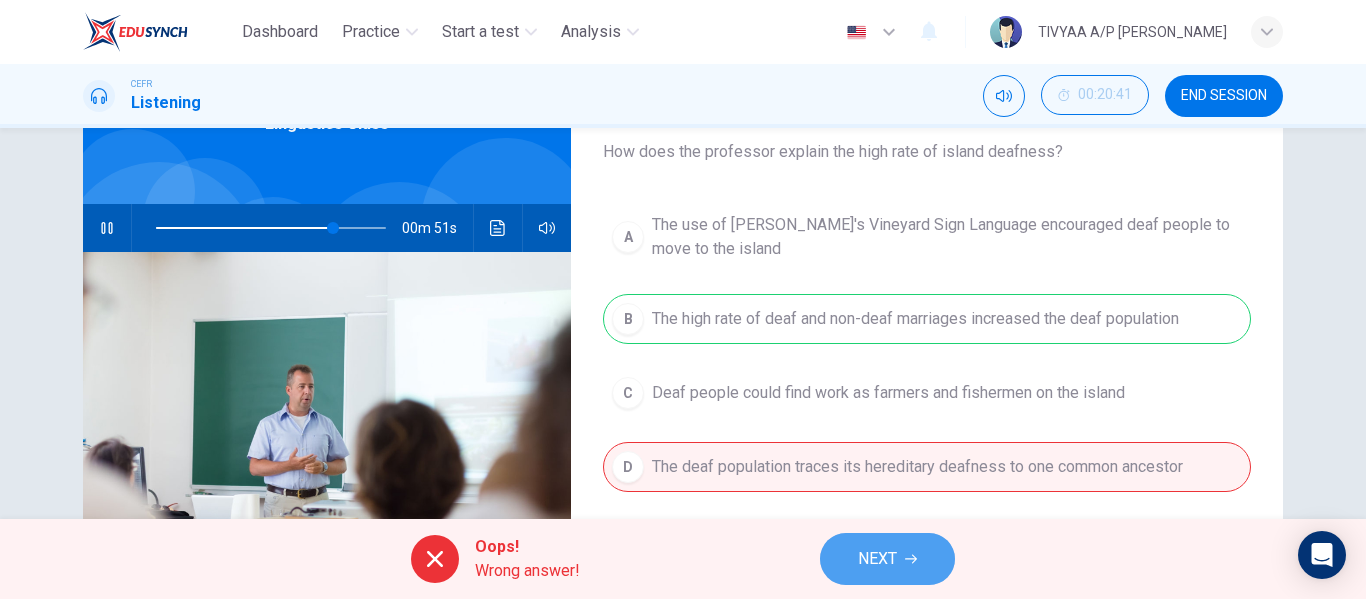 click on "NEXT" at bounding box center (877, 559) 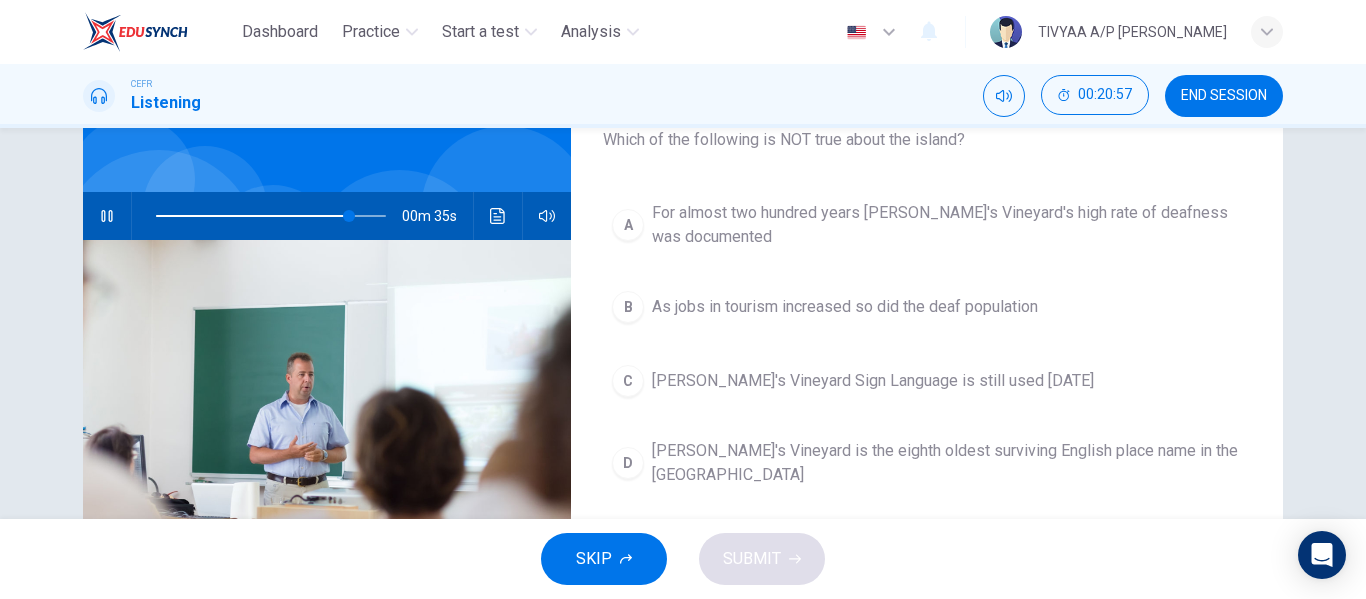 scroll, scrollTop: 134, scrollLeft: 0, axis: vertical 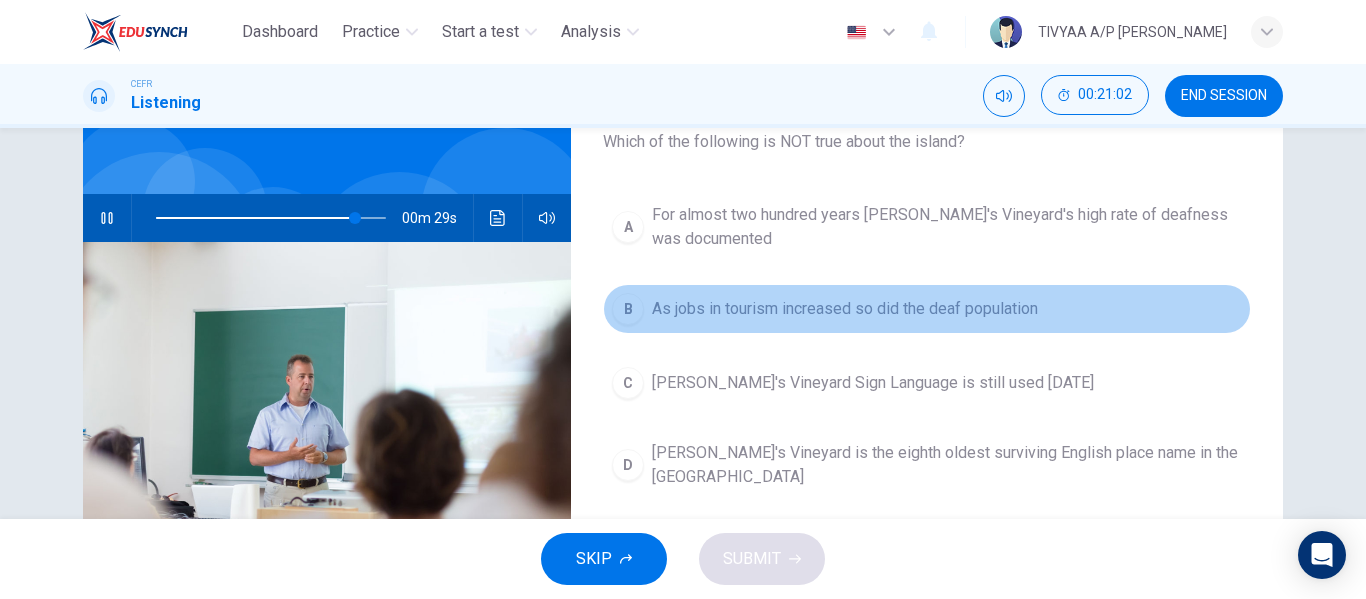 click on "As jobs in tourism increased so did the deaf population" at bounding box center (845, 309) 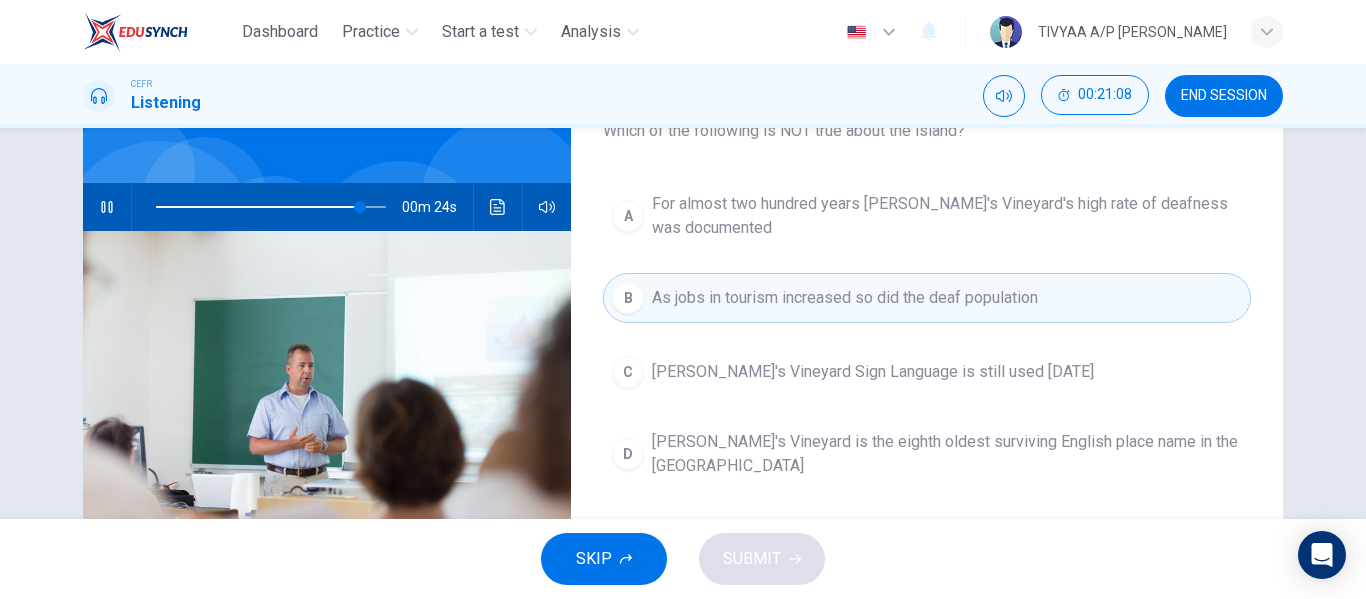 scroll, scrollTop: 152, scrollLeft: 0, axis: vertical 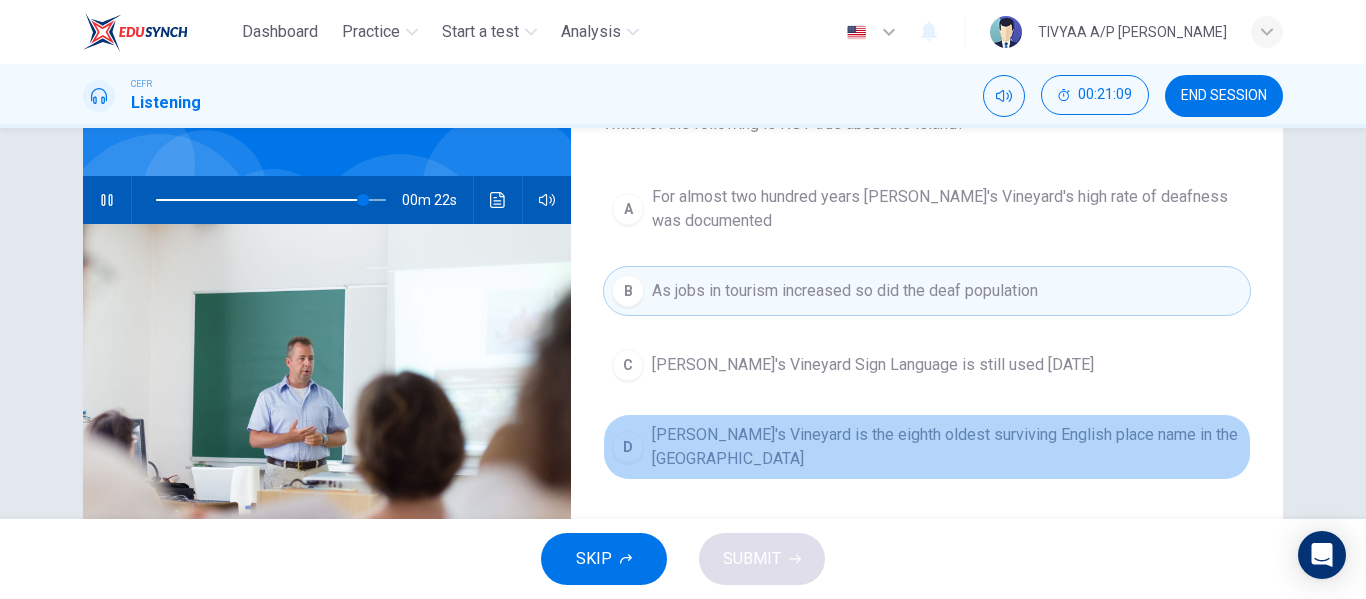 click on "Martha's Vineyard is the eighth oldest surviving English place name in the US" at bounding box center [947, 447] 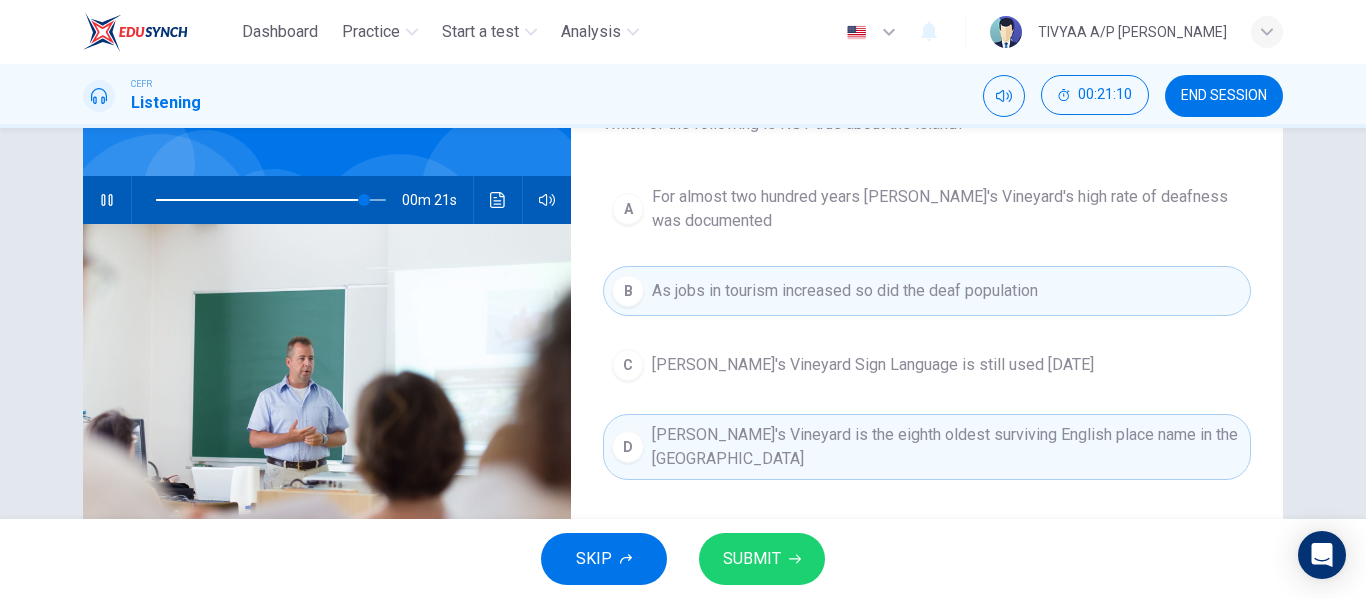 click on "As jobs in tourism increased so did the deaf population" at bounding box center [845, 291] 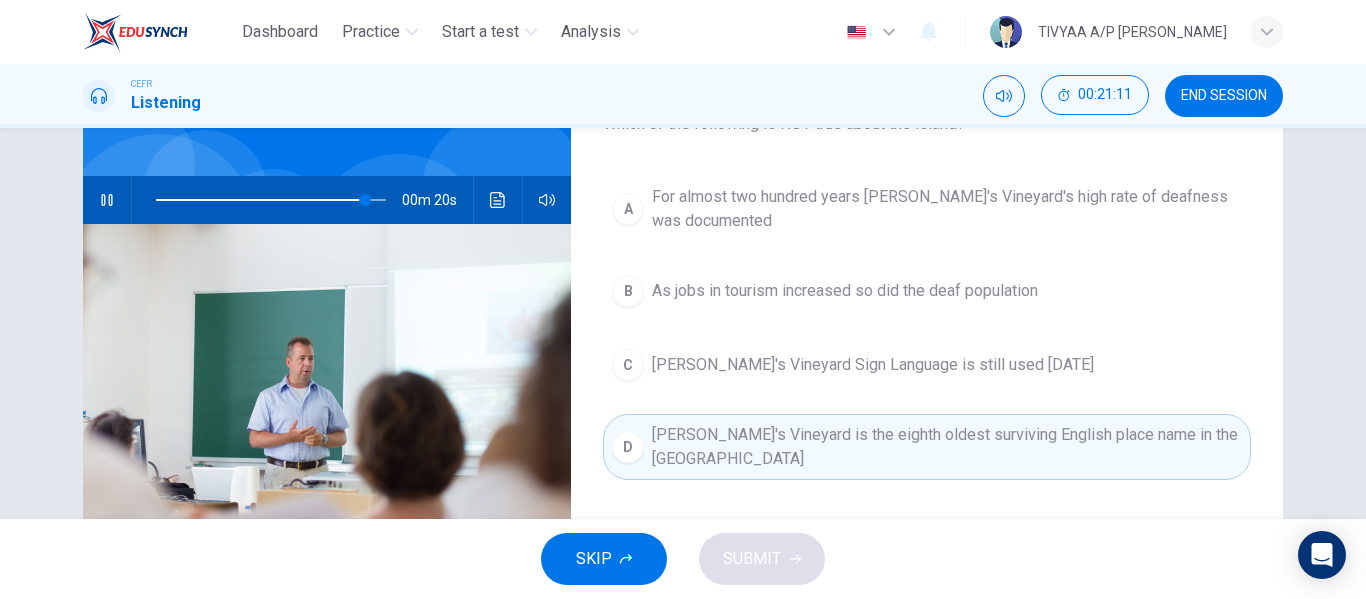 click on "As jobs in tourism increased so did the deaf population" at bounding box center (845, 291) 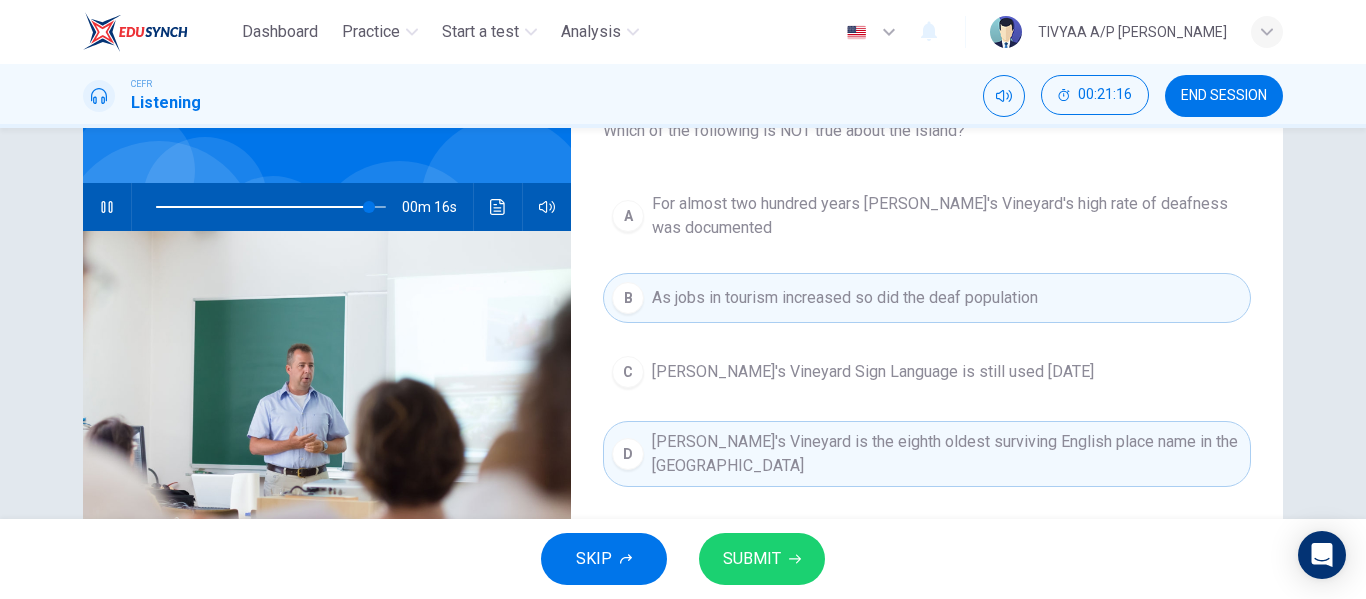 scroll, scrollTop: 144, scrollLeft: 0, axis: vertical 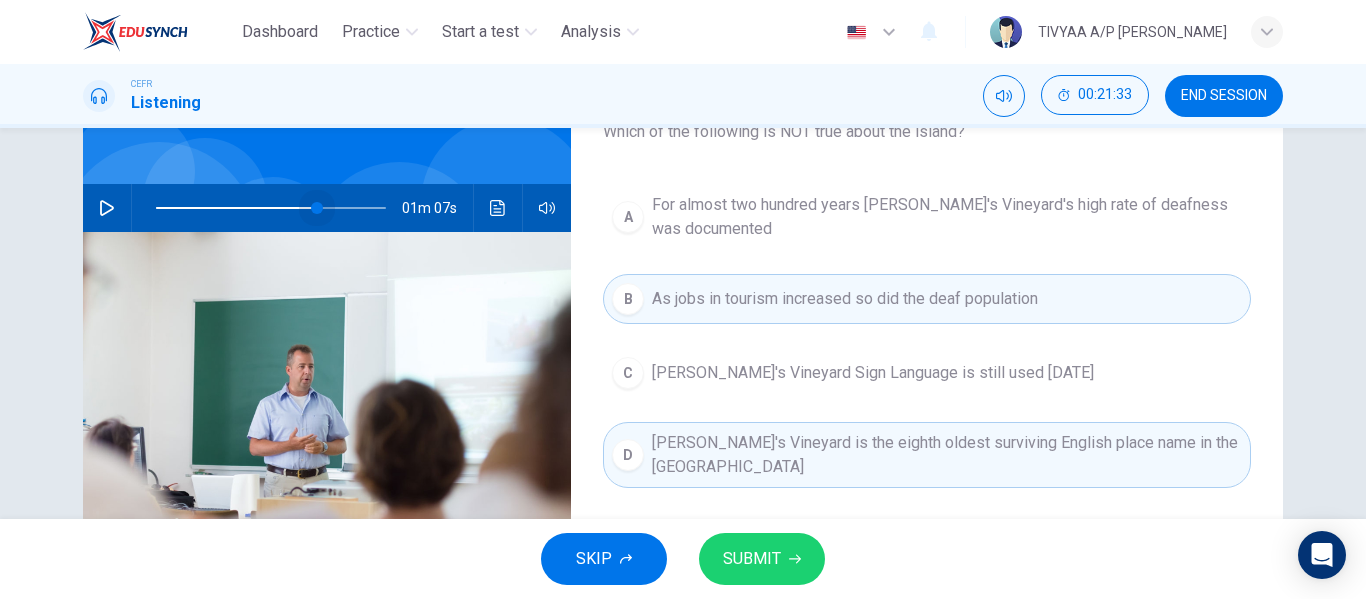 click at bounding box center [271, 208] 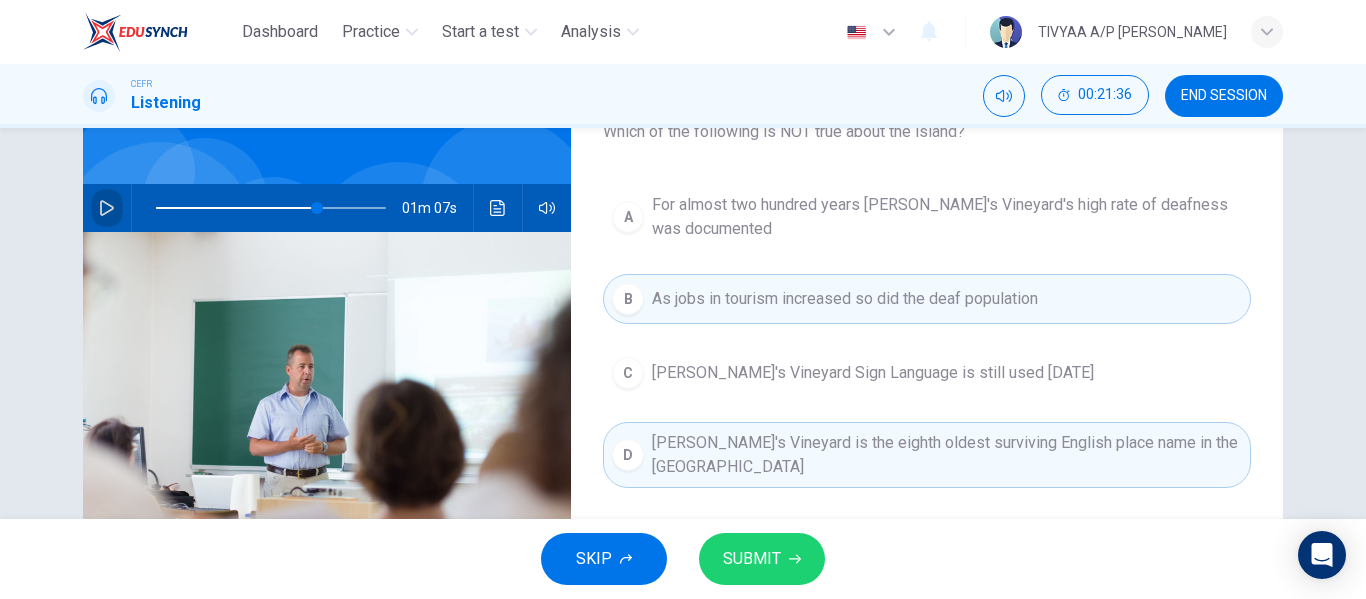 click 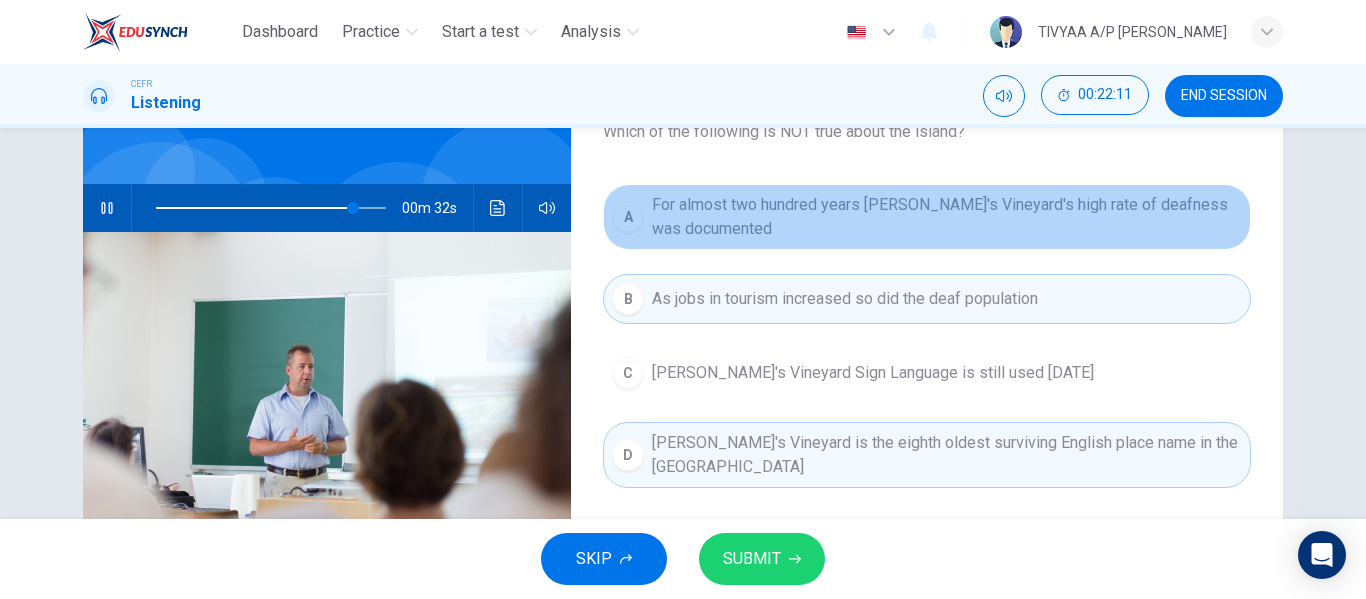 click on "For almost two hundred years Martha's Vineyard's high rate of deafness was documented" at bounding box center [947, 217] 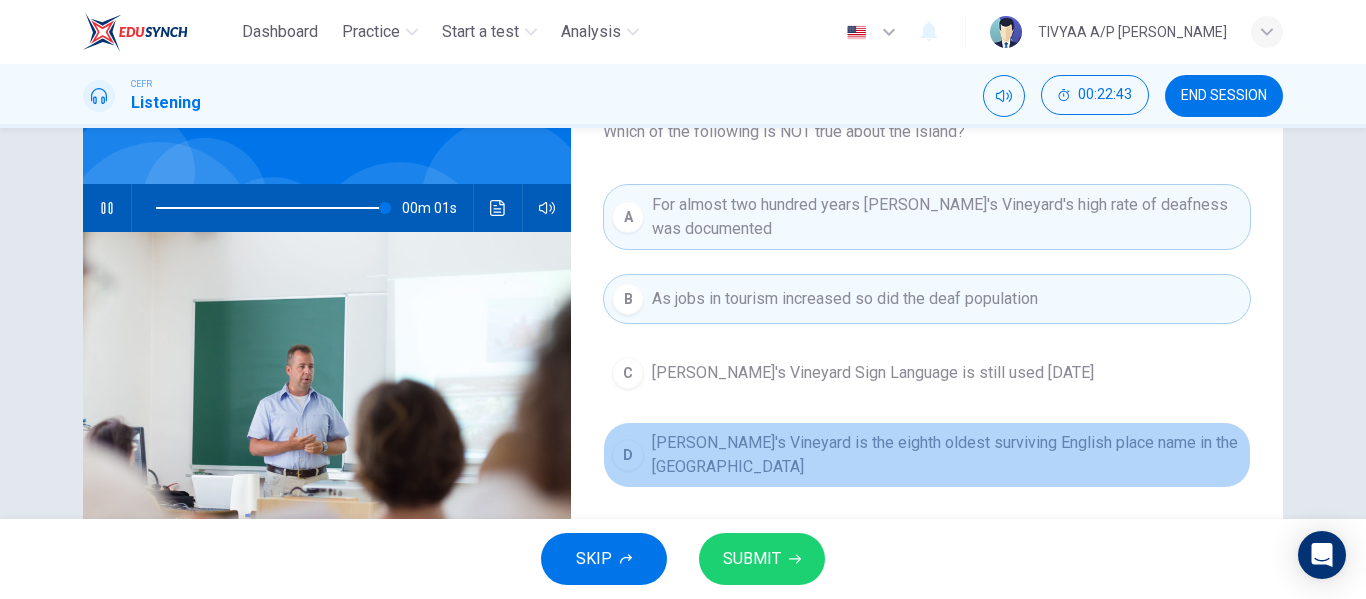 click on "Martha's Vineyard is the eighth oldest surviving English place name in the US" at bounding box center (947, 455) 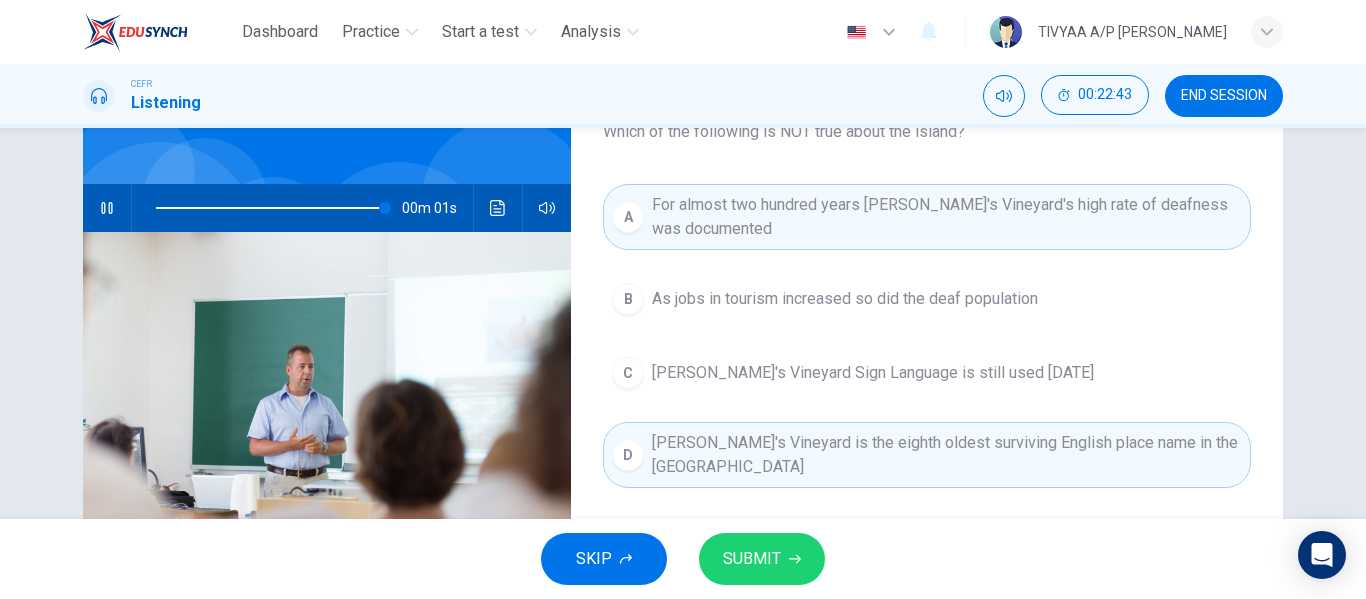 type on "0" 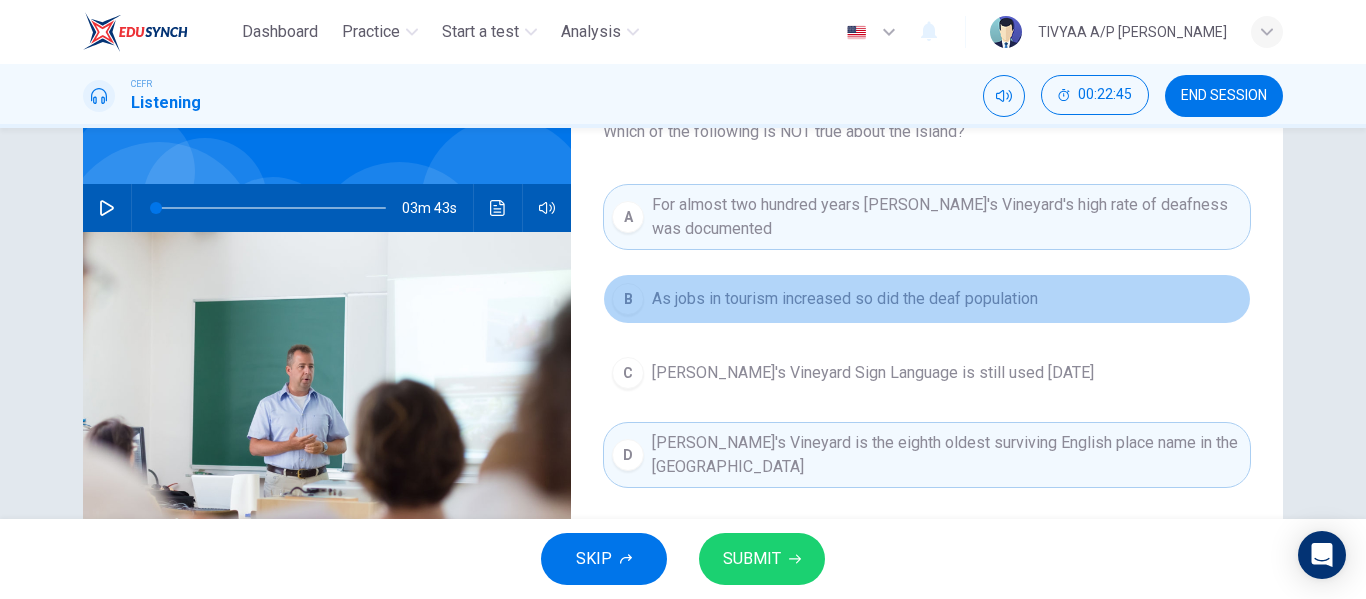 click on "B As jobs in tourism increased so did the deaf population" at bounding box center [927, 299] 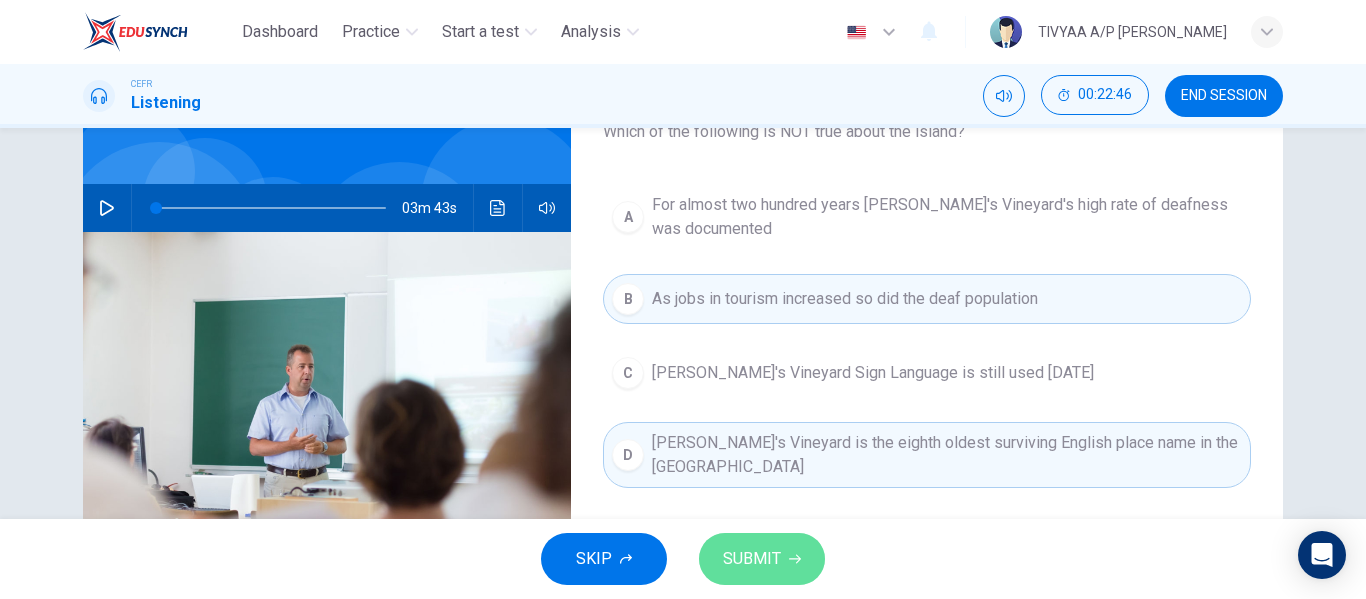 click on "SUBMIT" at bounding box center (762, 559) 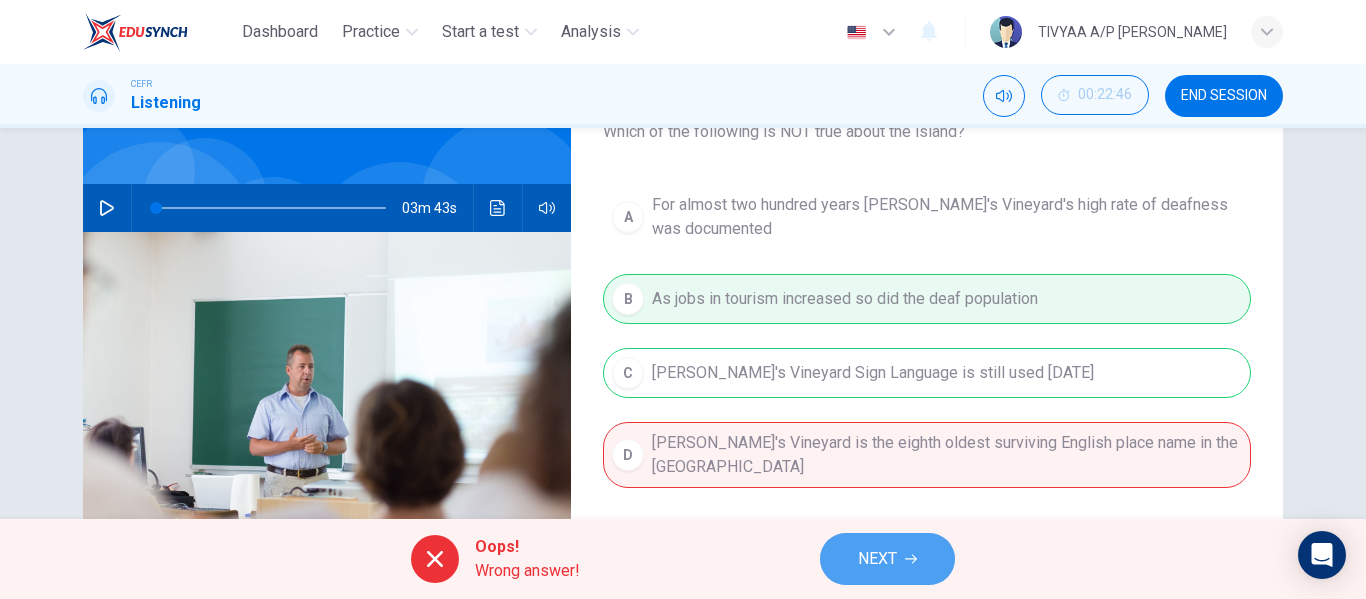 click on "NEXT" at bounding box center (877, 559) 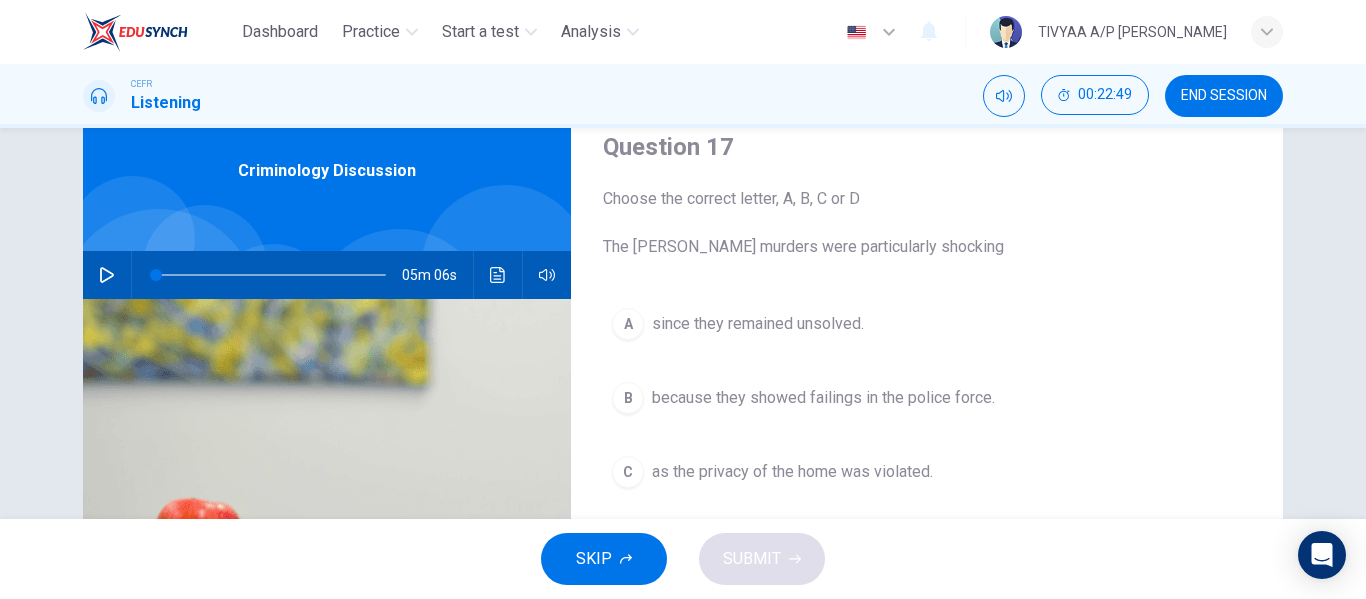 scroll, scrollTop: 78, scrollLeft: 0, axis: vertical 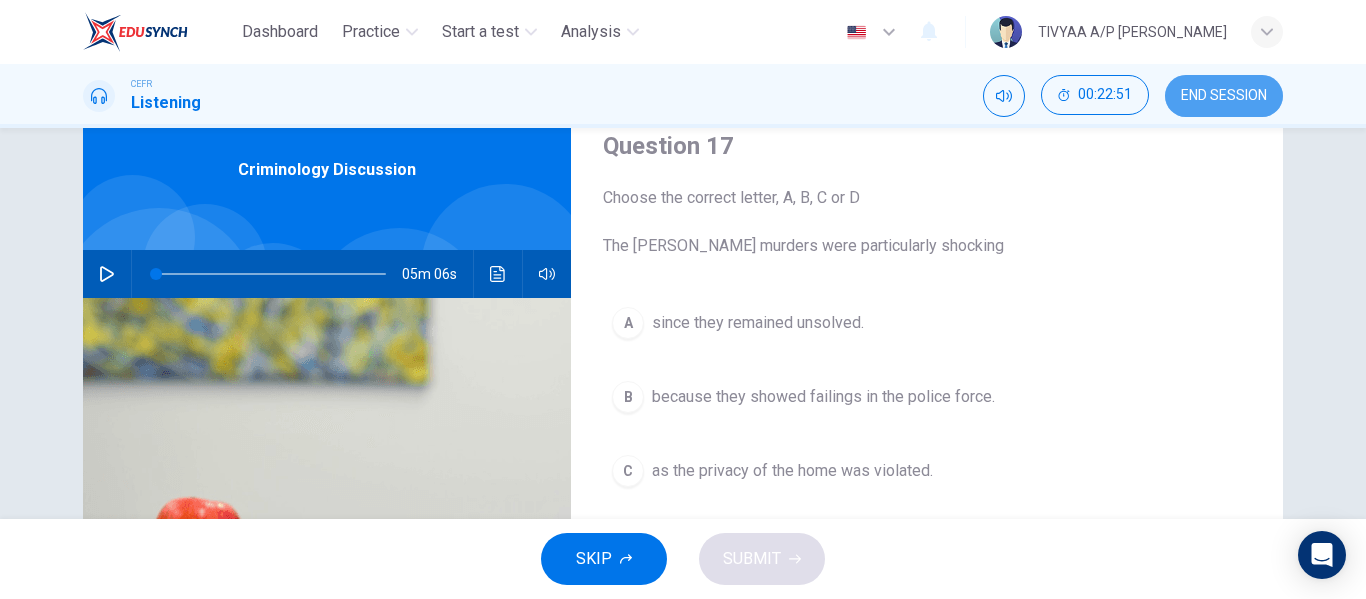 click on "END SESSION" at bounding box center [1224, 96] 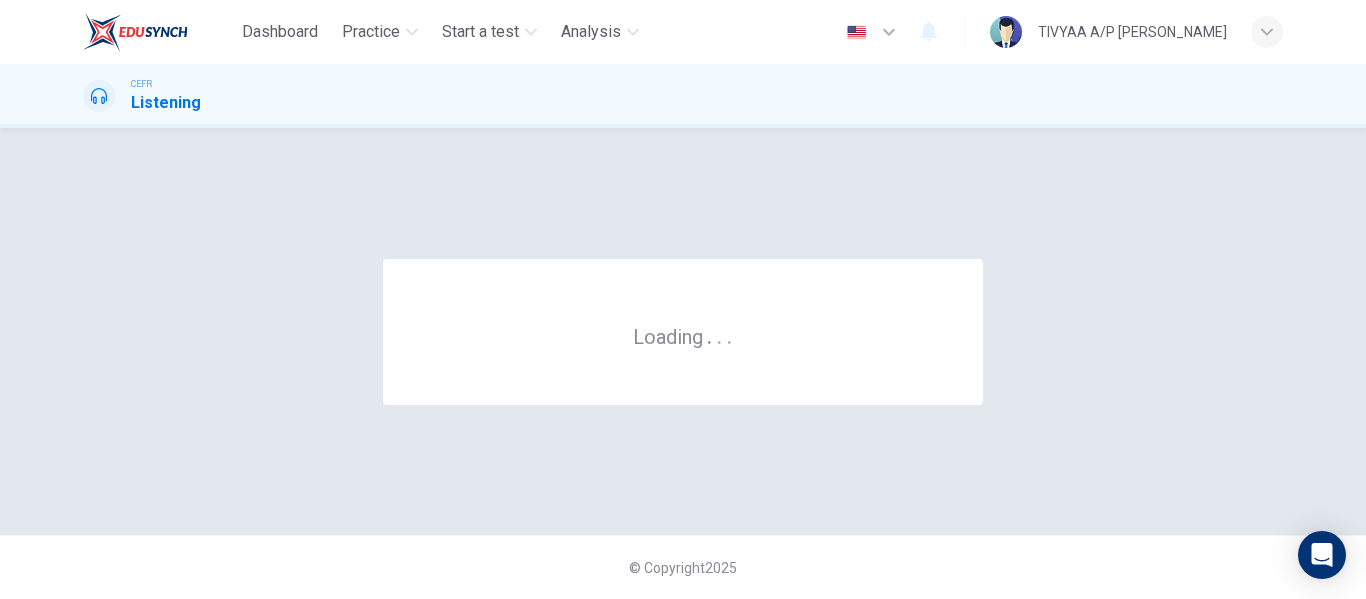scroll, scrollTop: 0, scrollLeft: 0, axis: both 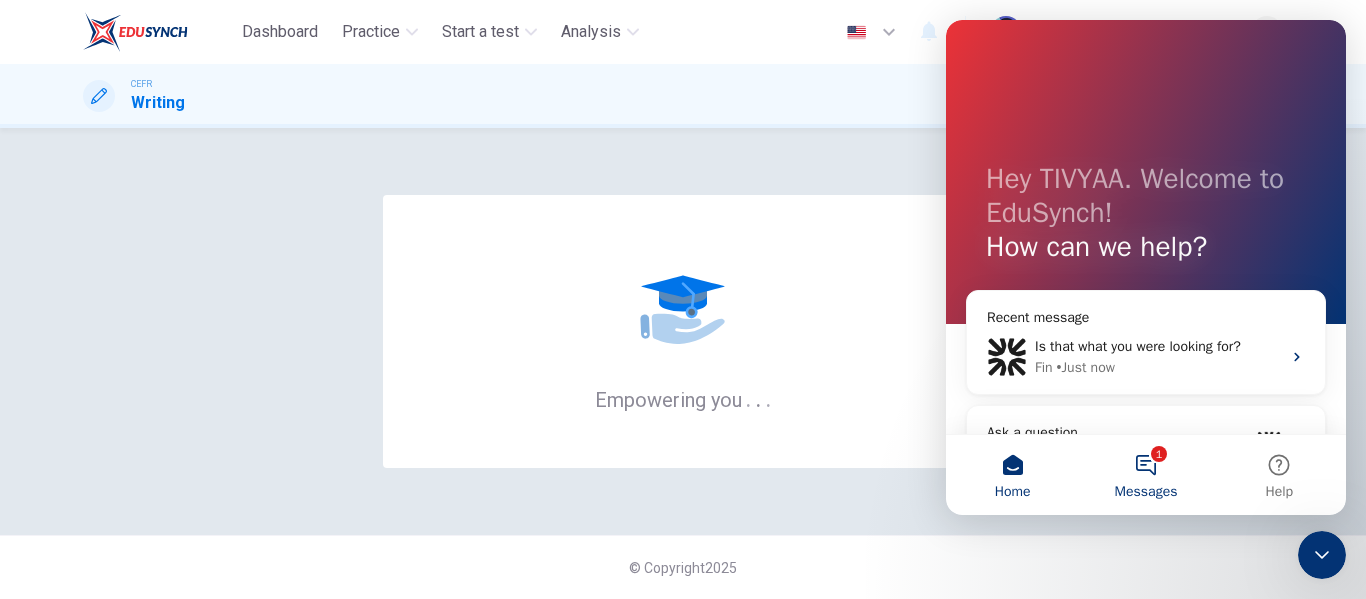 click on "1 Messages" at bounding box center [1145, 475] 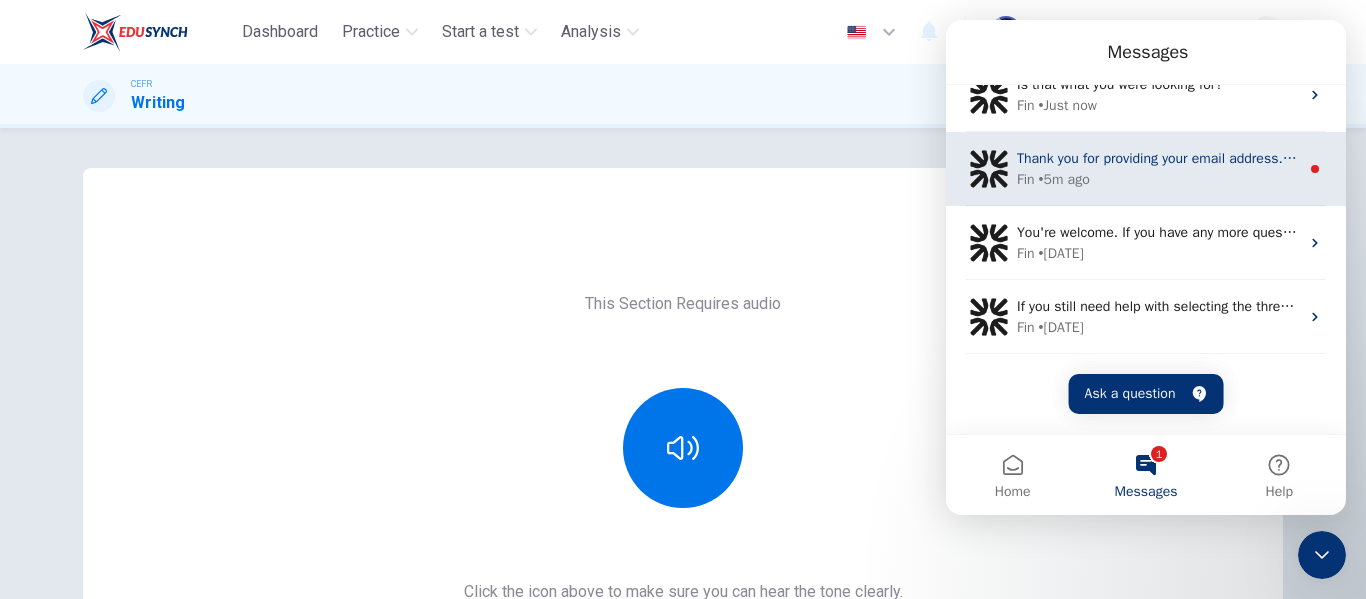 scroll, scrollTop: 0, scrollLeft: 0, axis: both 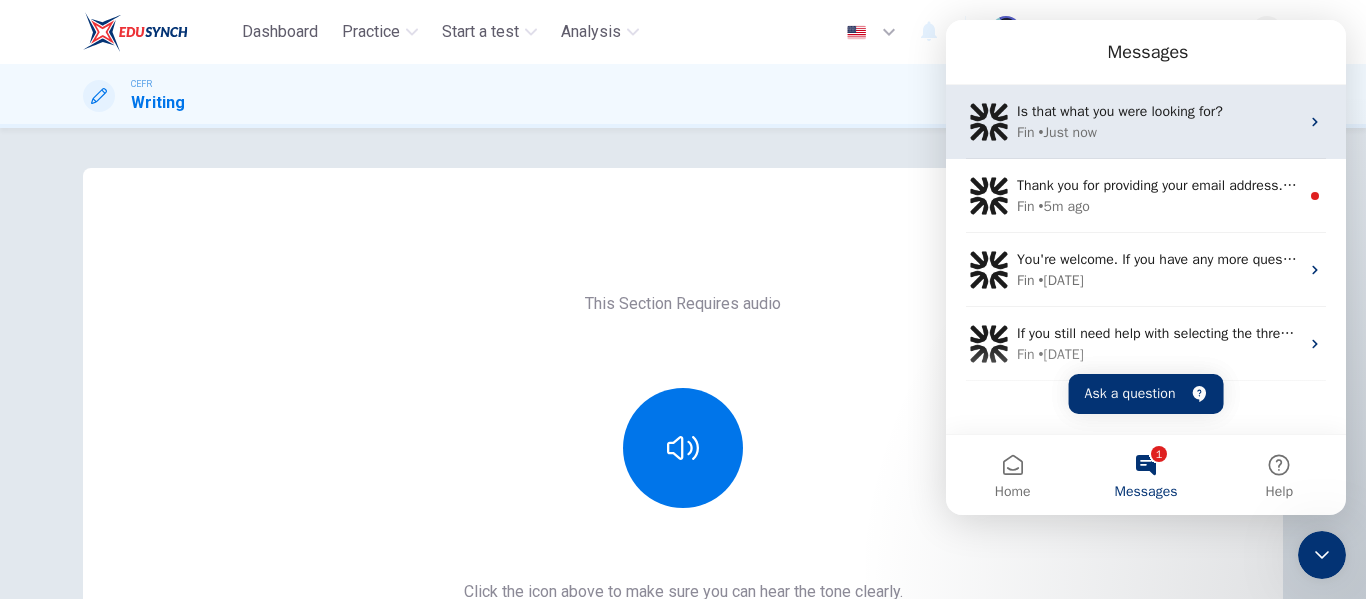 click on "Is that what you were looking for?" at bounding box center (1120, 111) 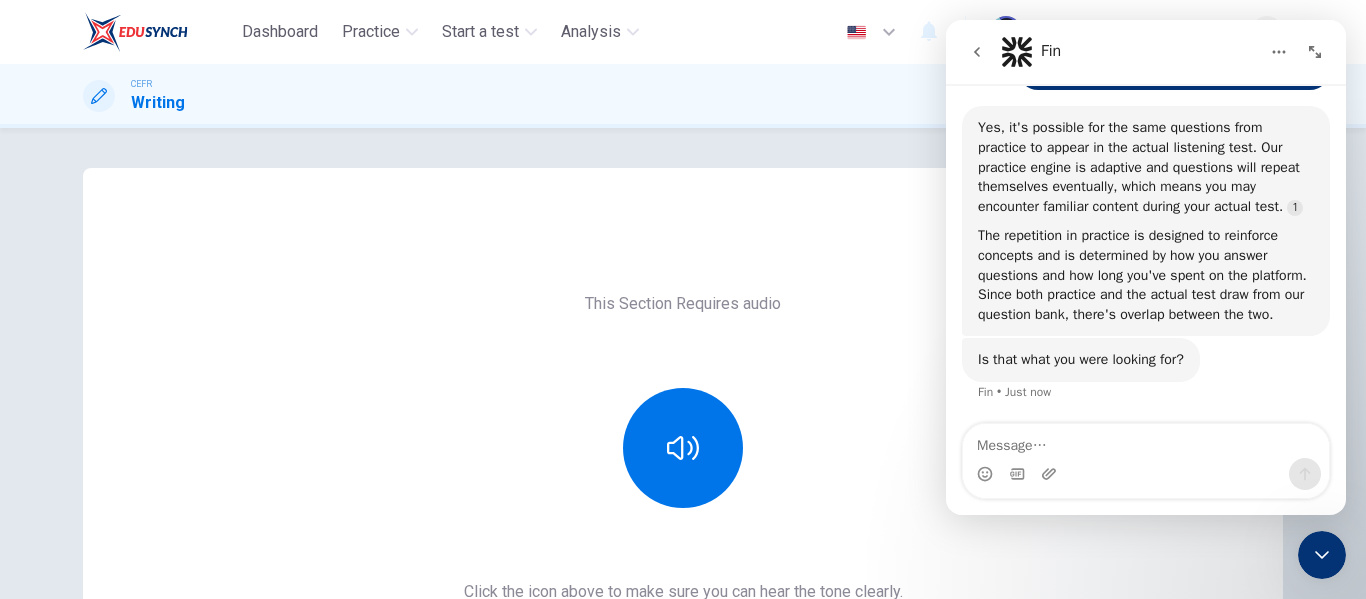 scroll, scrollTop: 2127, scrollLeft: 0, axis: vertical 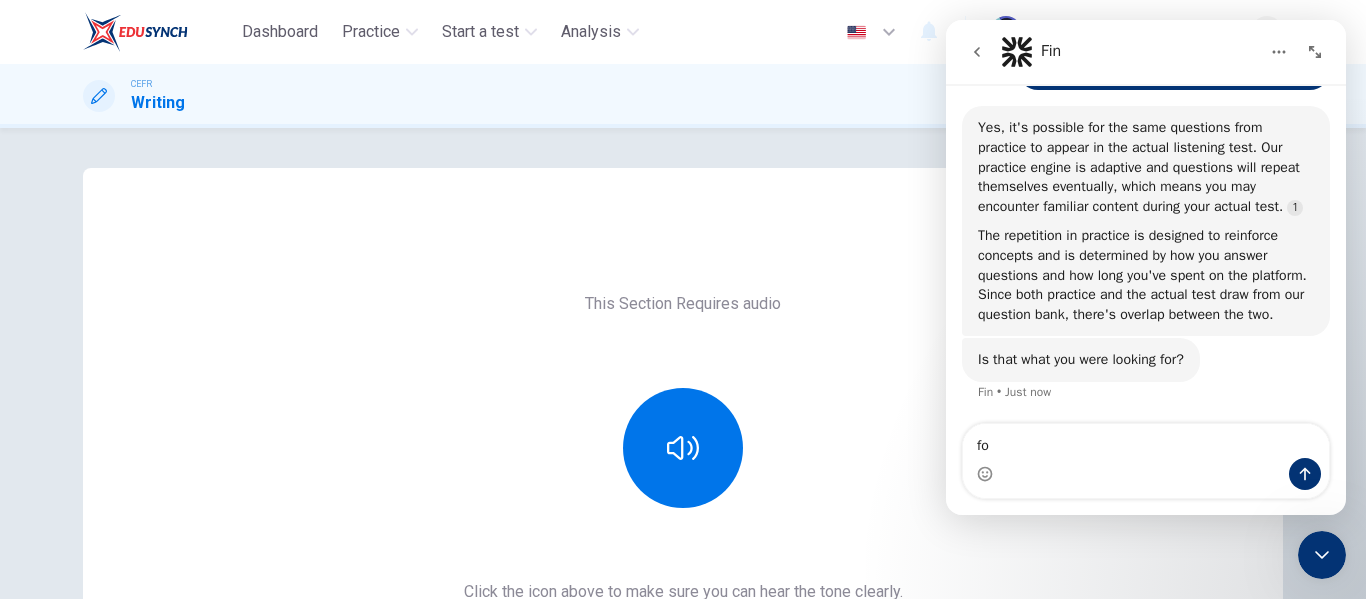 type on "f" 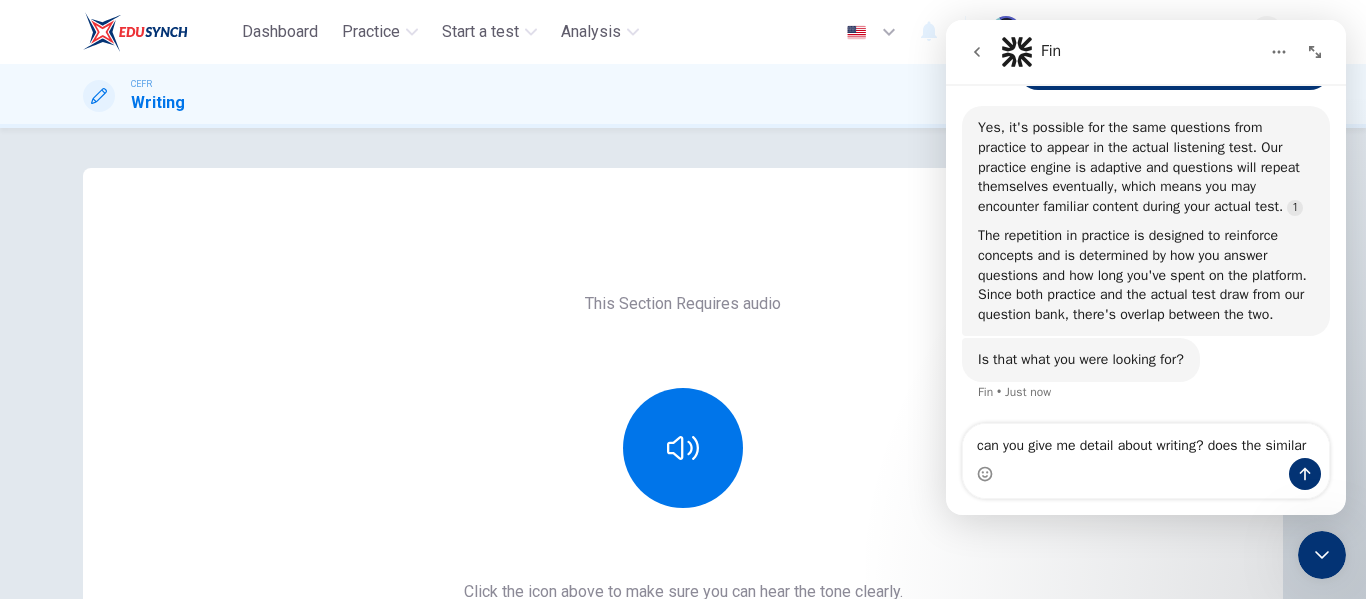 scroll, scrollTop: 2147, scrollLeft: 0, axis: vertical 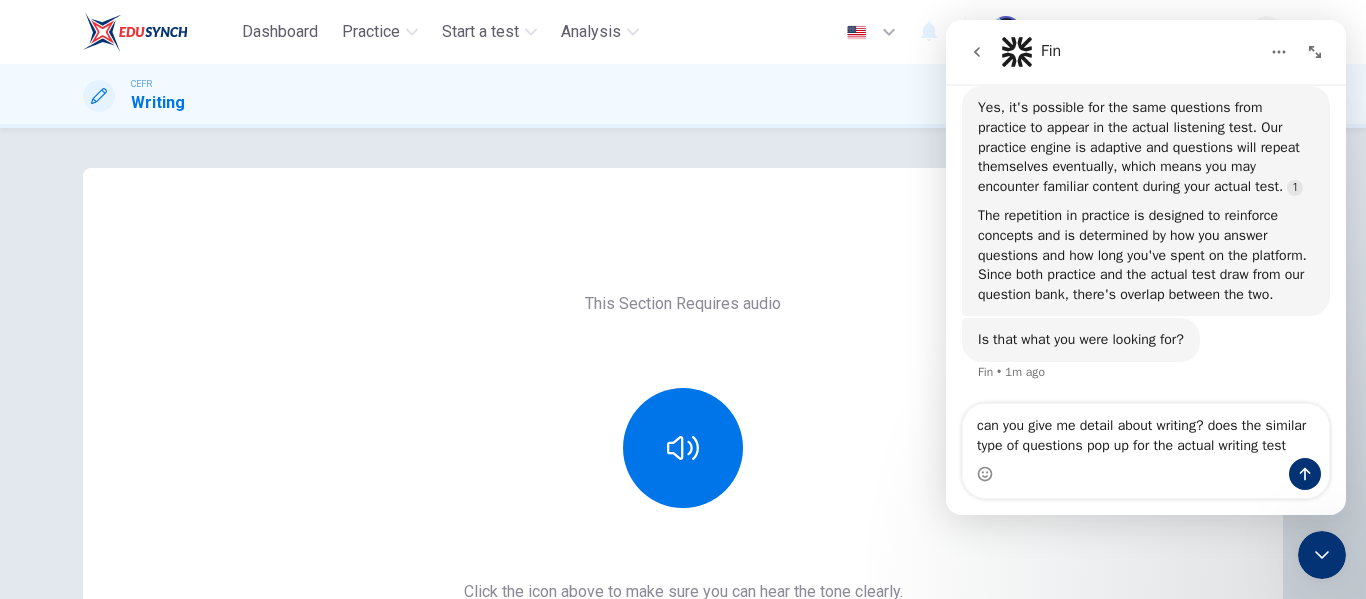type on "can you give me detail about writing? does the similar type of questions pop up for the actual writing test?" 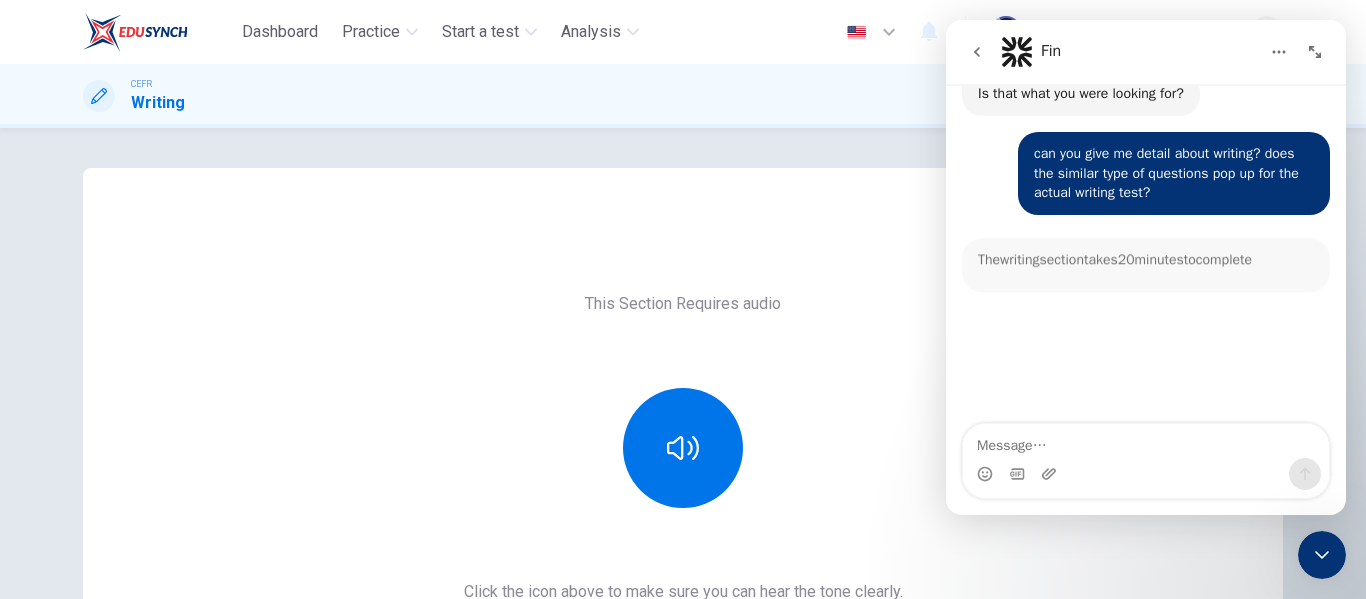 scroll, scrollTop: 2296, scrollLeft: 0, axis: vertical 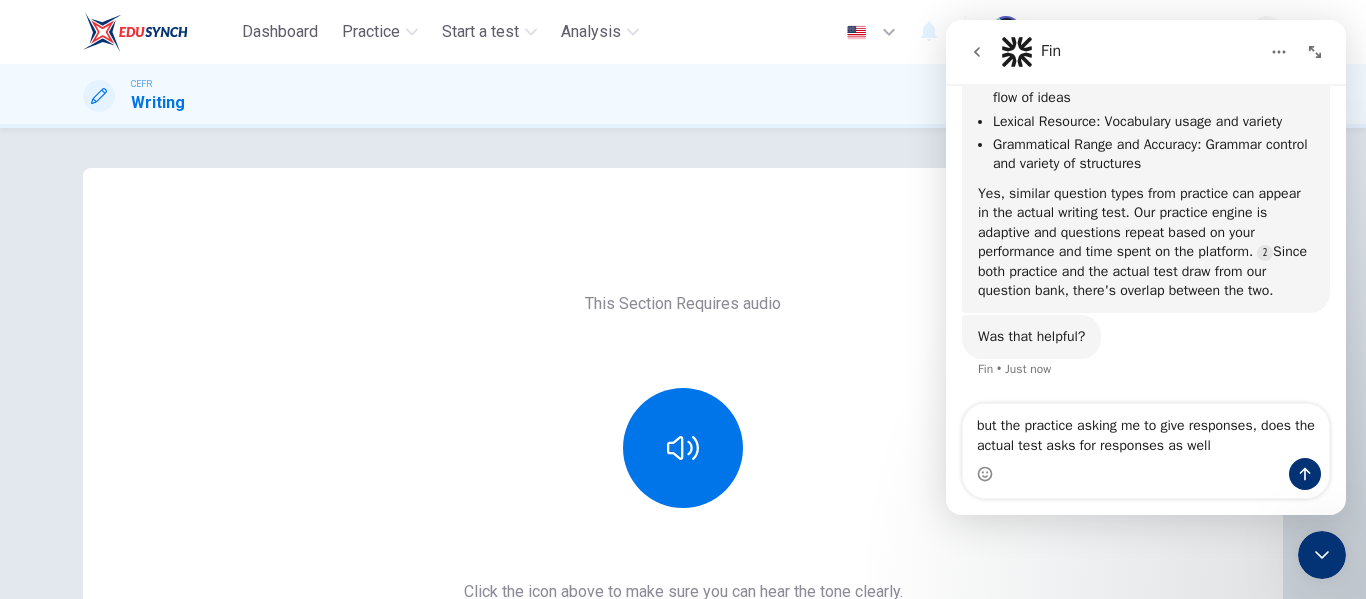 type on "but the practice asking me to give responses, does the actual test asks for responses as well?" 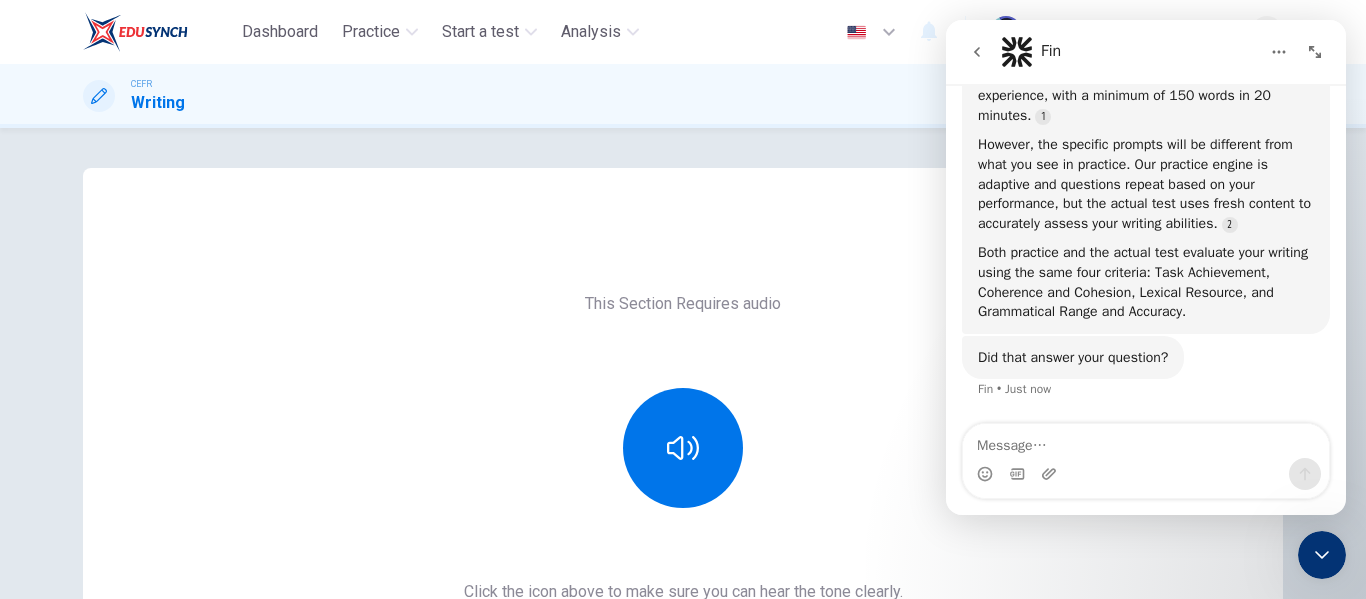 scroll, scrollTop: 3220, scrollLeft: 0, axis: vertical 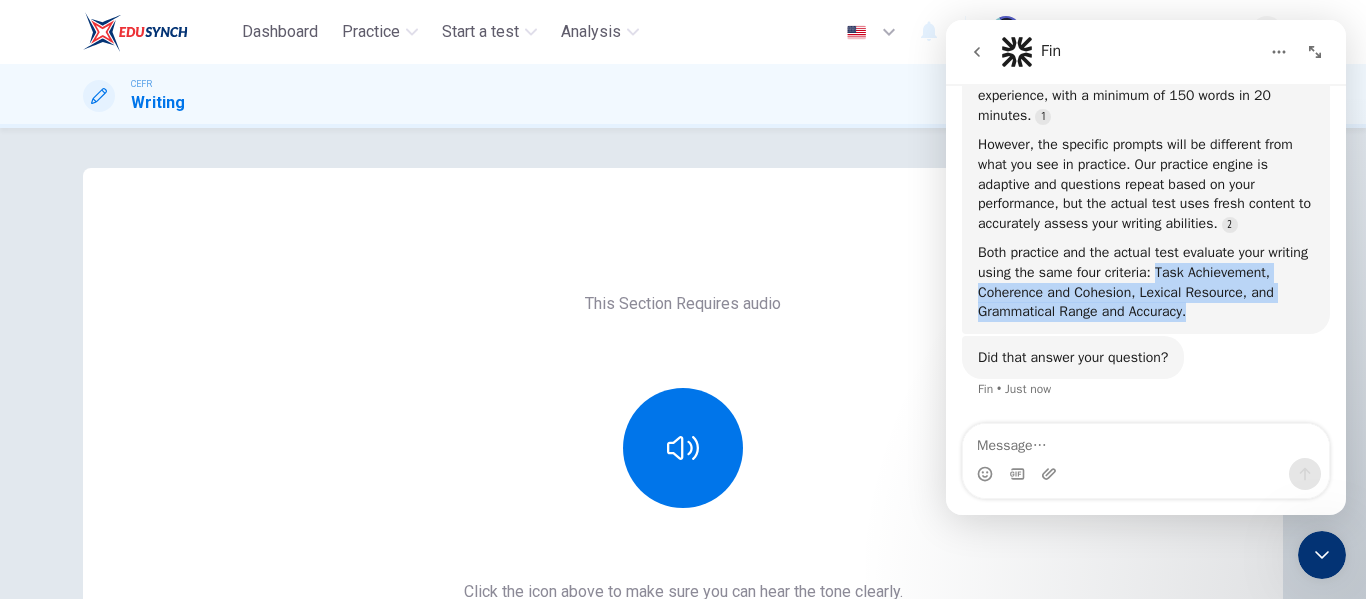 drag, startPoint x: 1298, startPoint y: 319, endPoint x: 1200, endPoint y: 273, distance: 108.25895 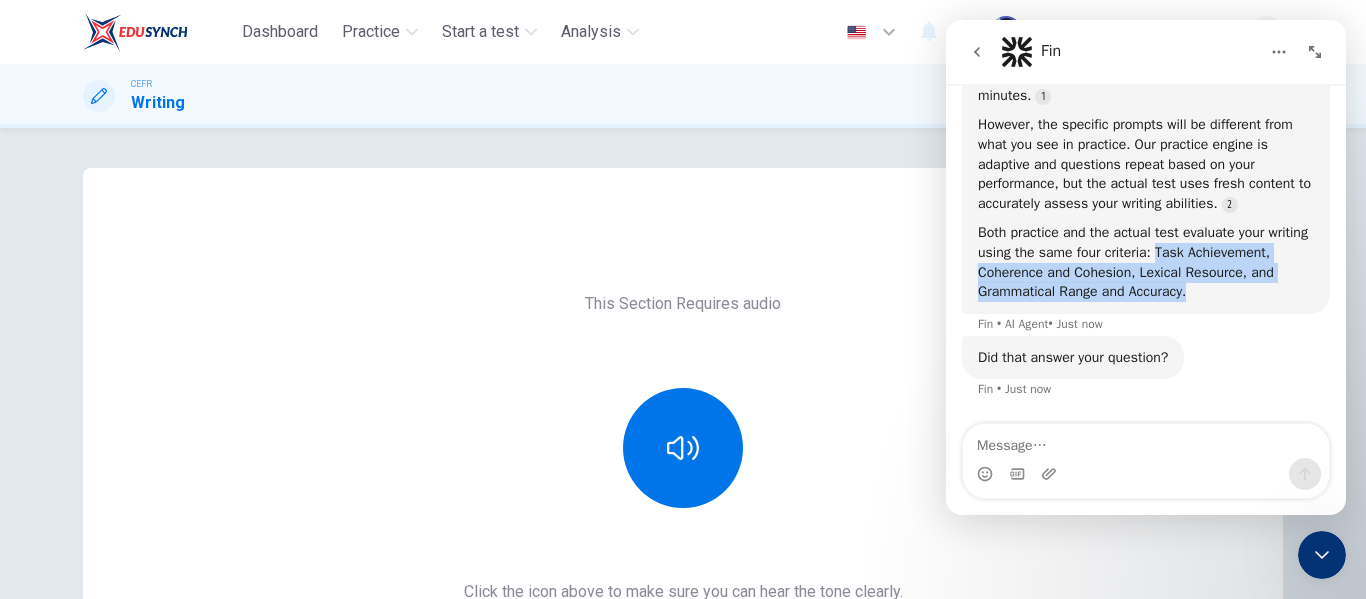 scroll, scrollTop: 3240, scrollLeft: 0, axis: vertical 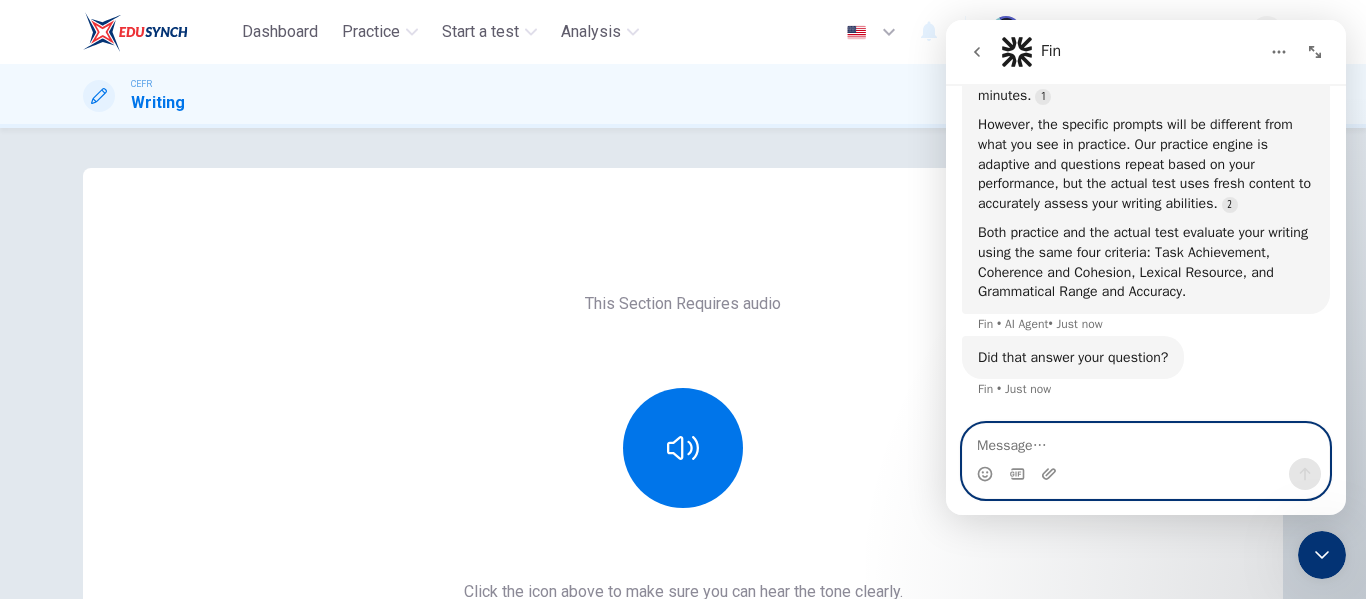 click at bounding box center (1146, 441) 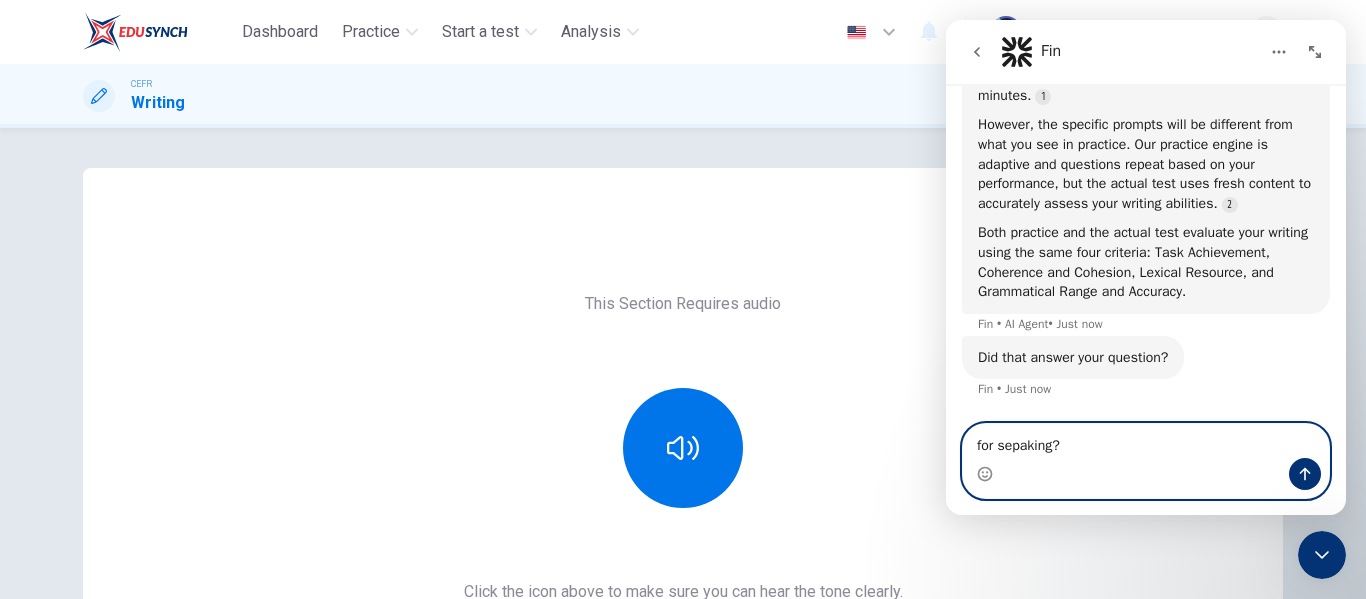 click on "for sepaking?" at bounding box center (1146, 441) 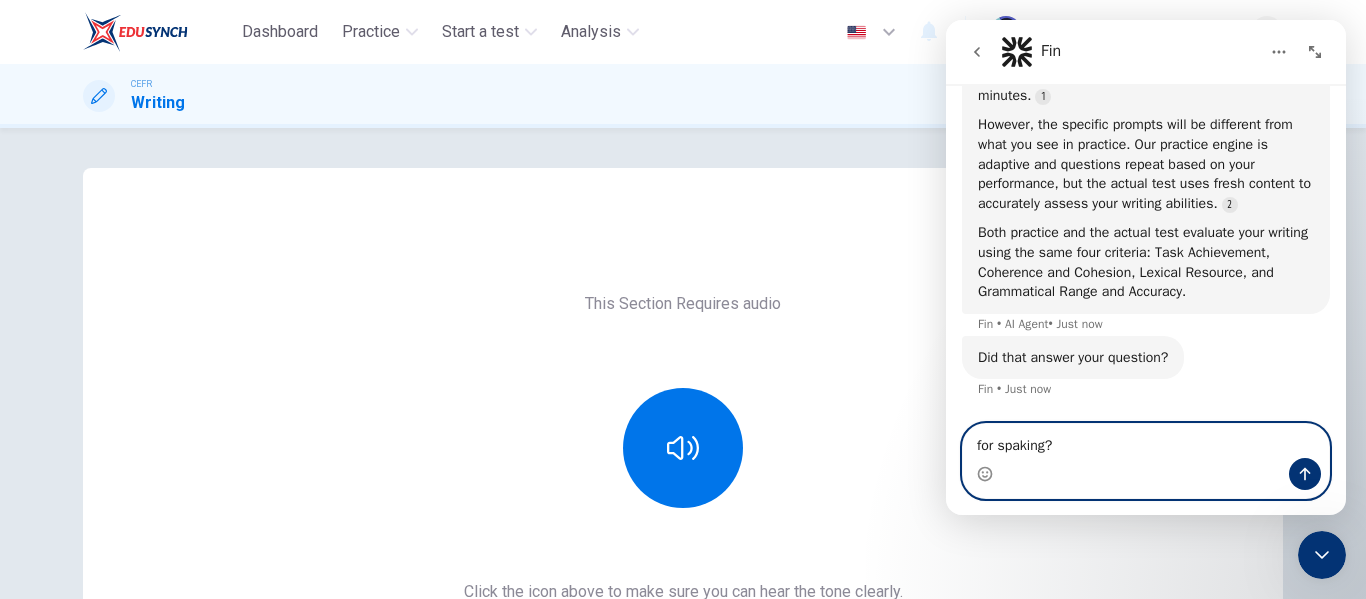 type on "for speaking?" 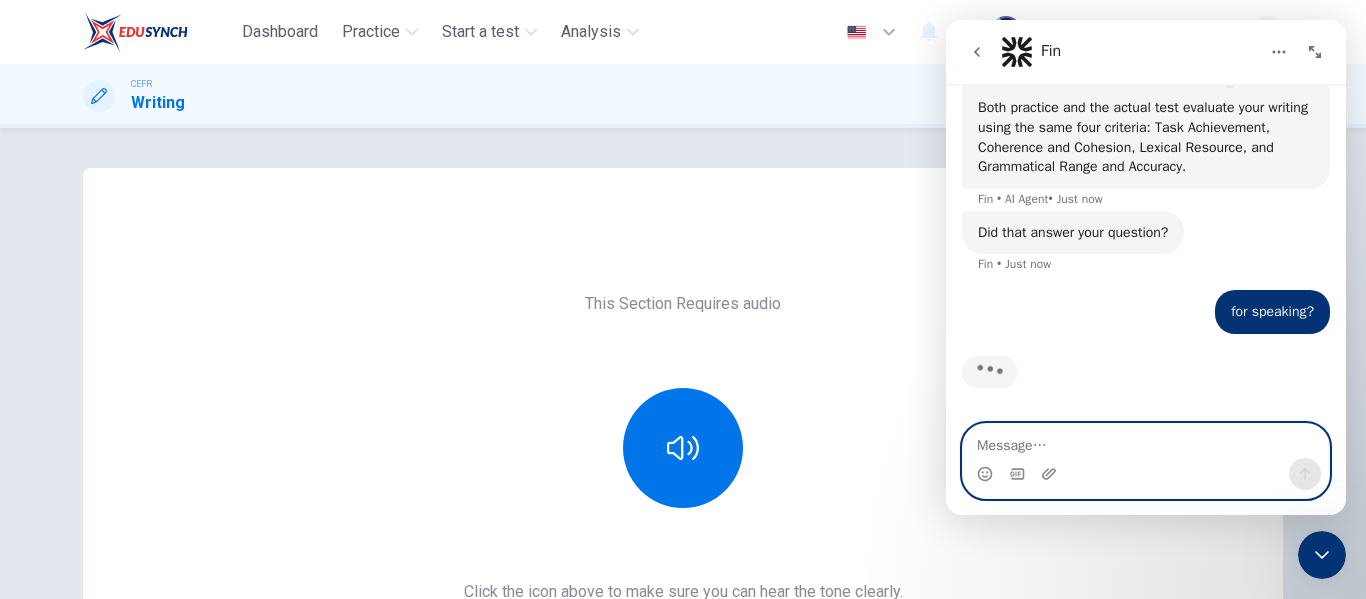 scroll, scrollTop: 3362, scrollLeft: 0, axis: vertical 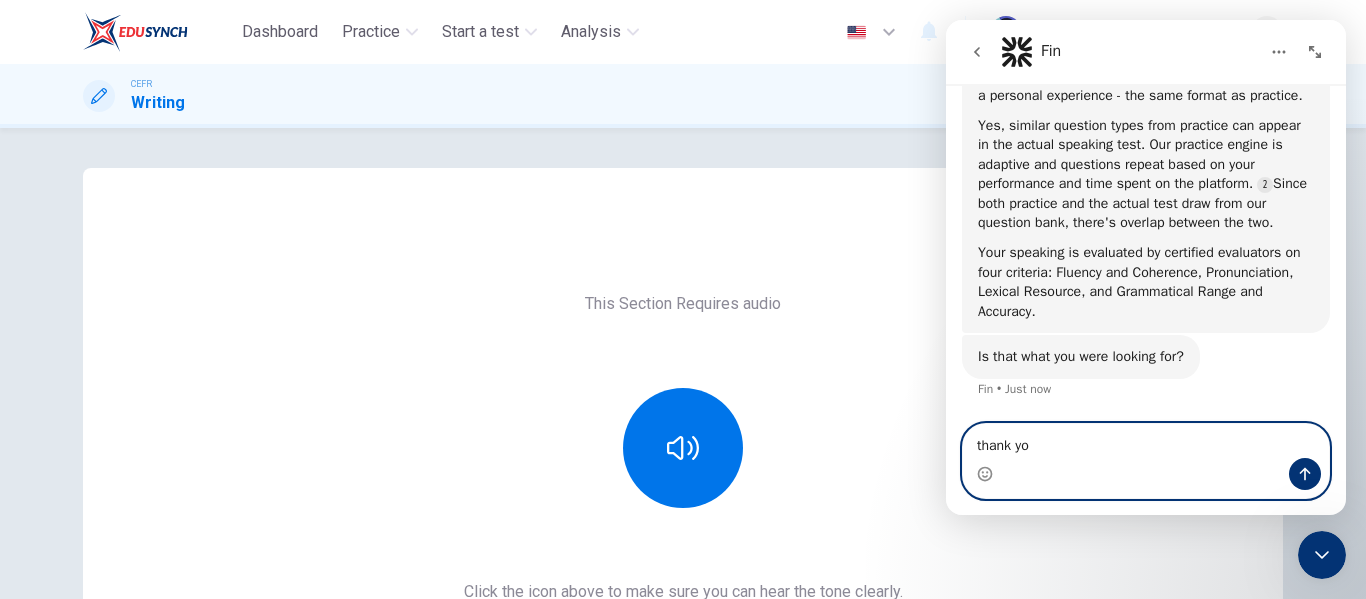 type on "thank you" 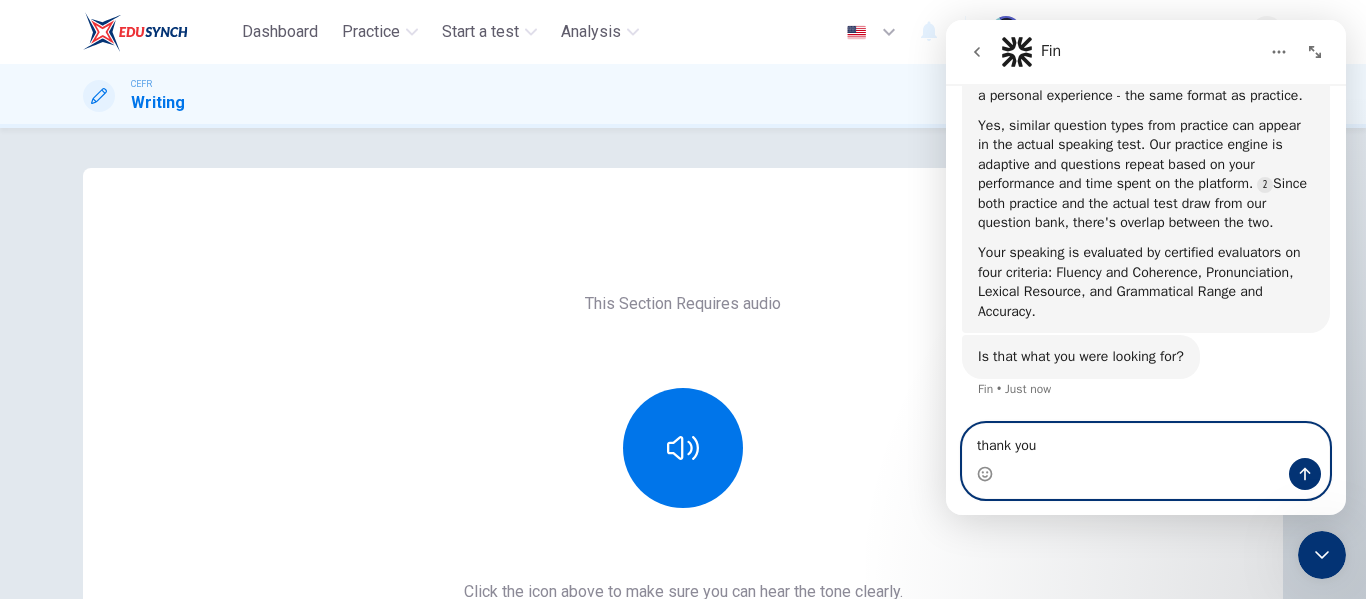 type 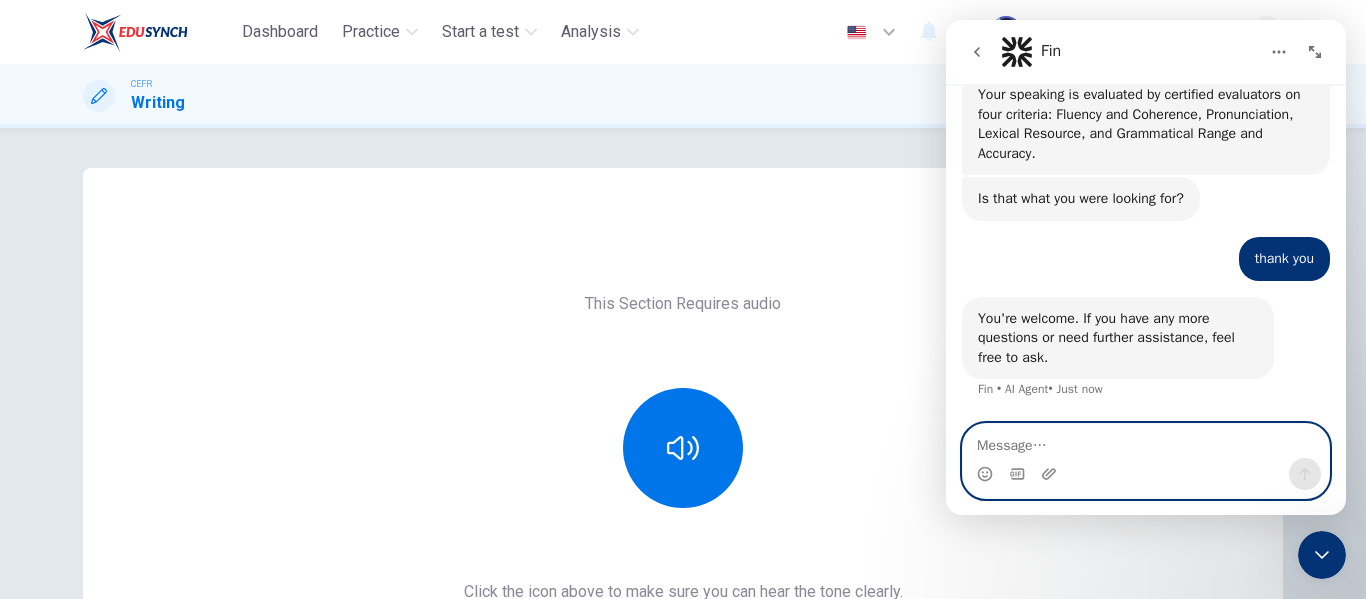scroll, scrollTop: 3927, scrollLeft: 0, axis: vertical 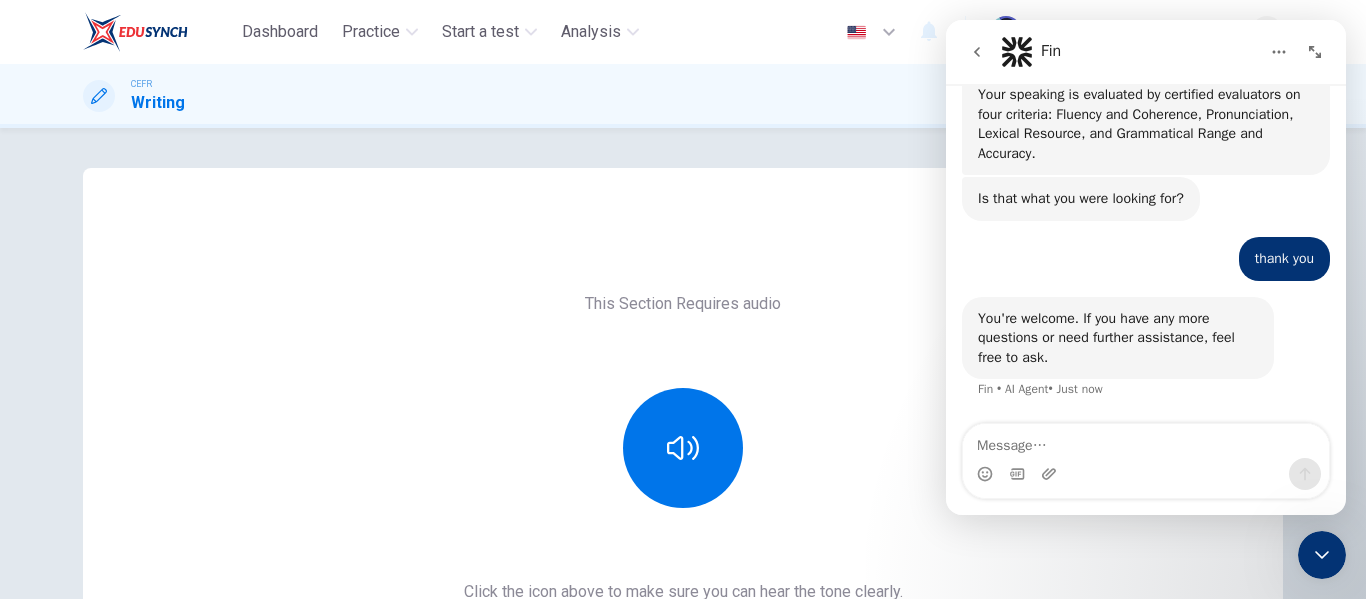 click on "This Section Requires audio Click the icon above to make sure you can hear the tone clearly. For the best performance, use   Google Chrome Sounds good! © Copyright  2025" at bounding box center (683, 363) 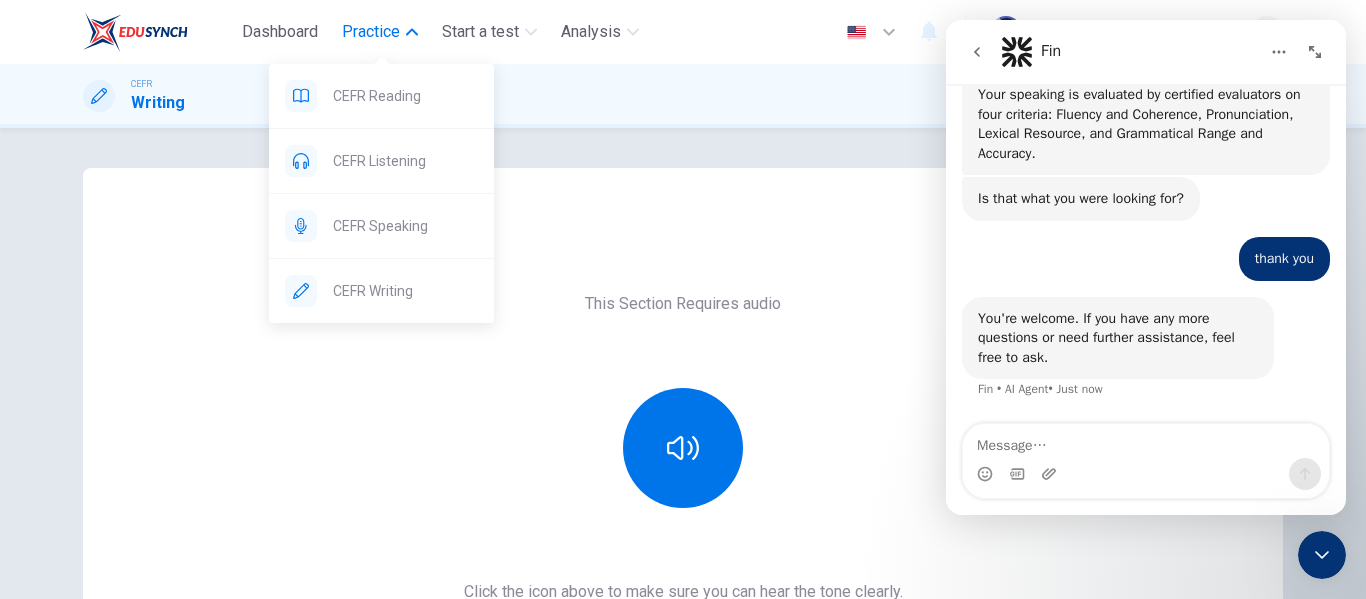click on "Practice" at bounding box center (371, 32) 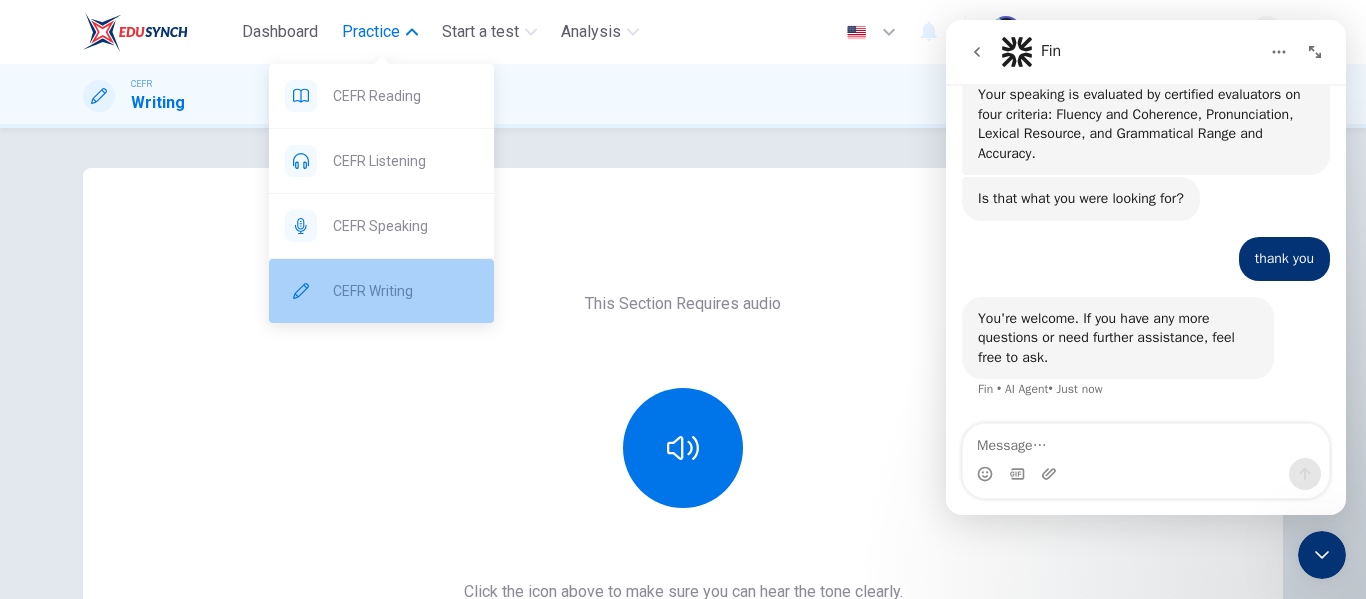 click on "CEFR Writing" at bounding box center [405, 291] 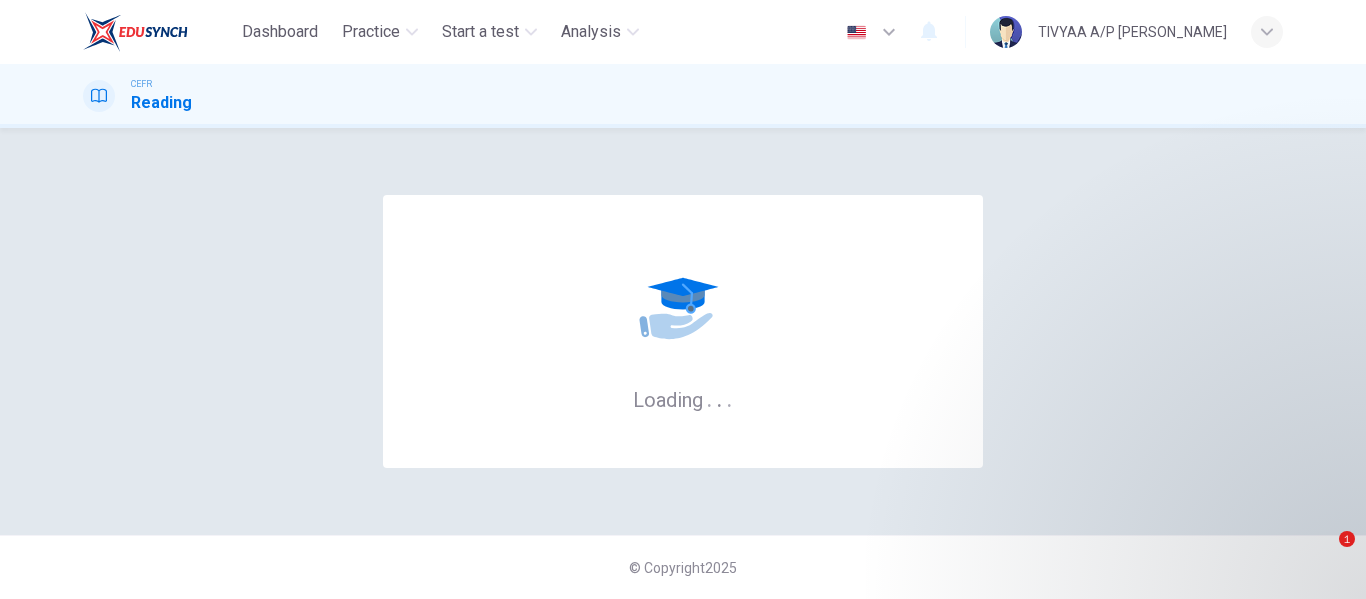 scroll, scrollTop: 0, scrollLeft: 0, axis: both 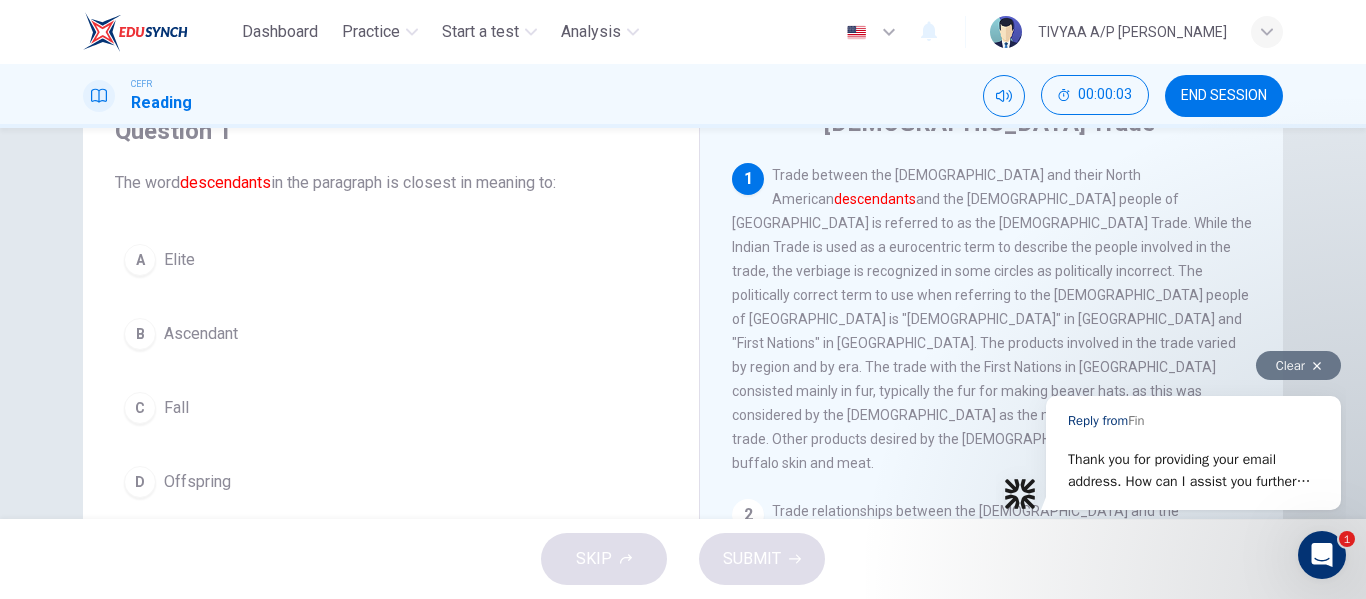 click on "Clear" at bounding box center [1298, 365] 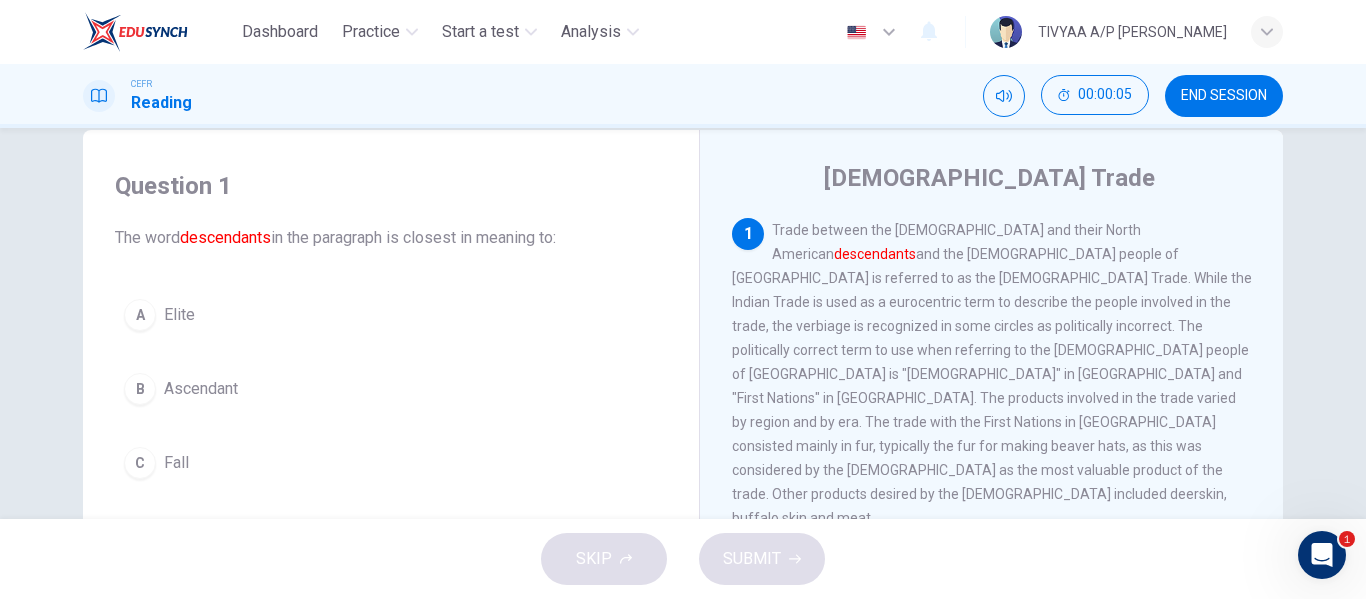 scroll, scrollTop: 37, scrollLeft: 0, axis: vertical 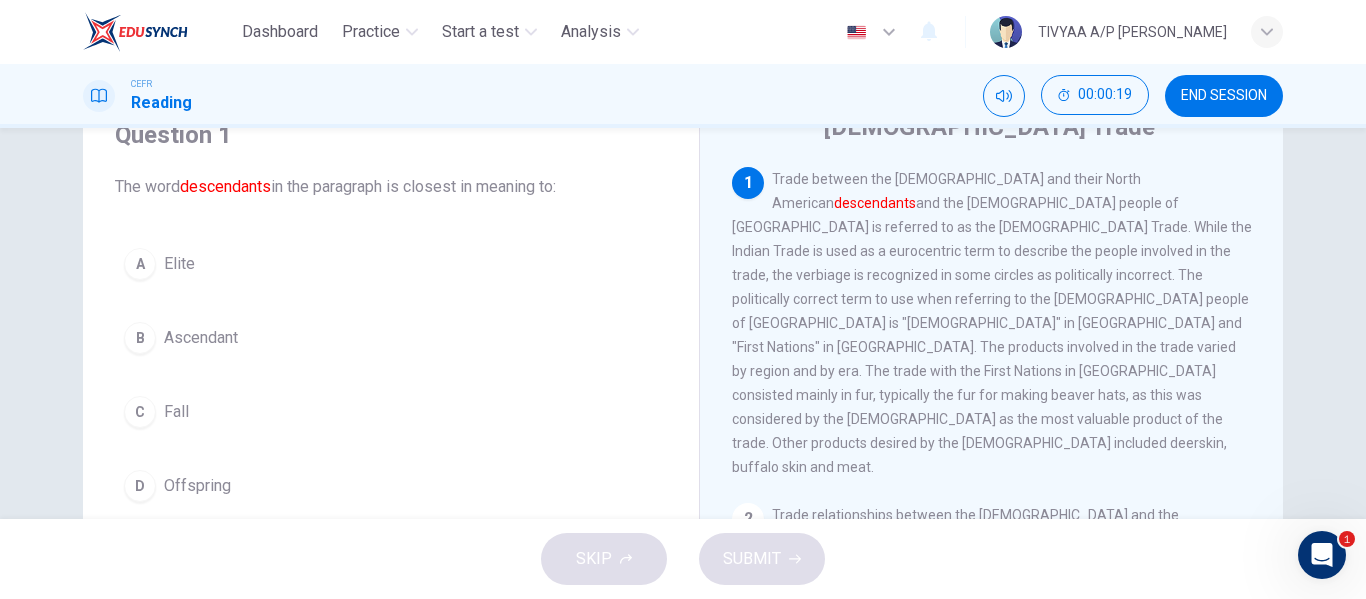 click on "Fall" at bounding box center (176, 412) 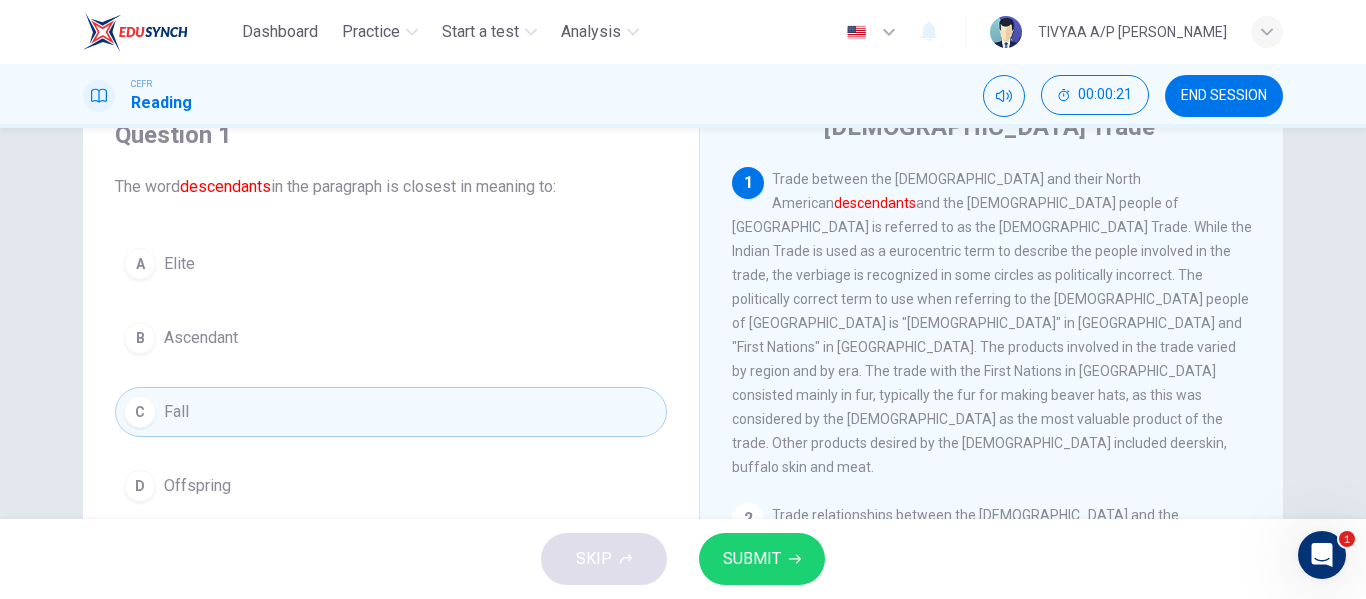 click on "SKIP SUBMIT" at bounding box center (683, 559) 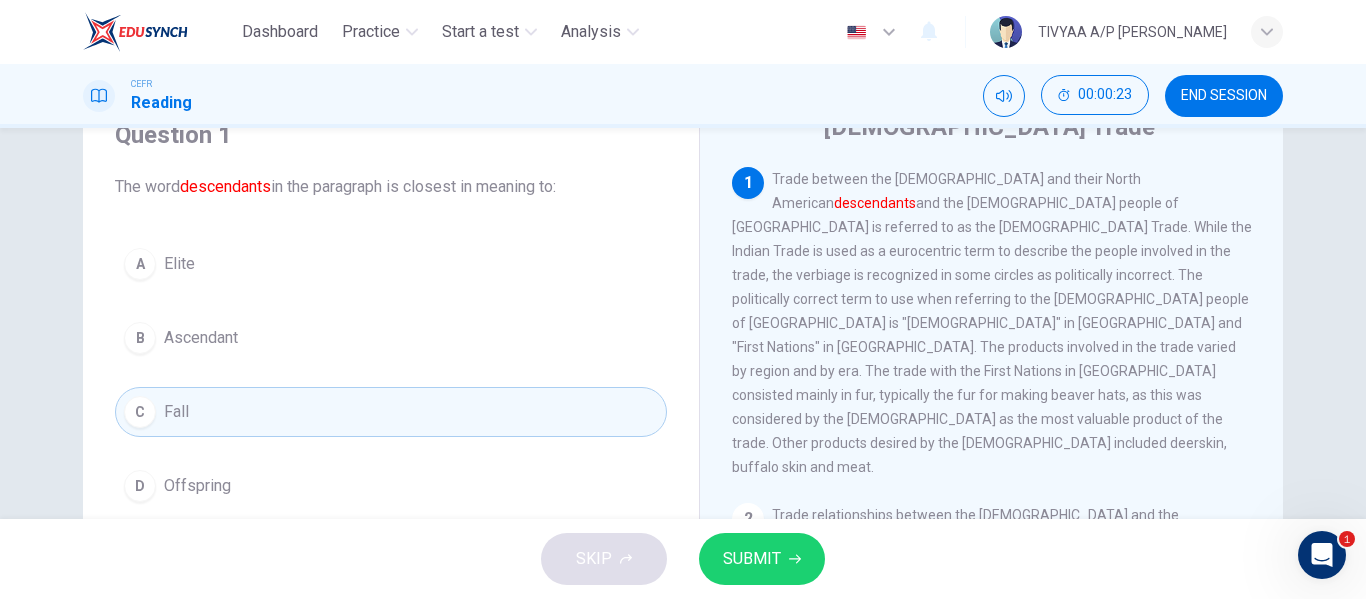 click on "SUBMIT" at bounding box center [752, 559] 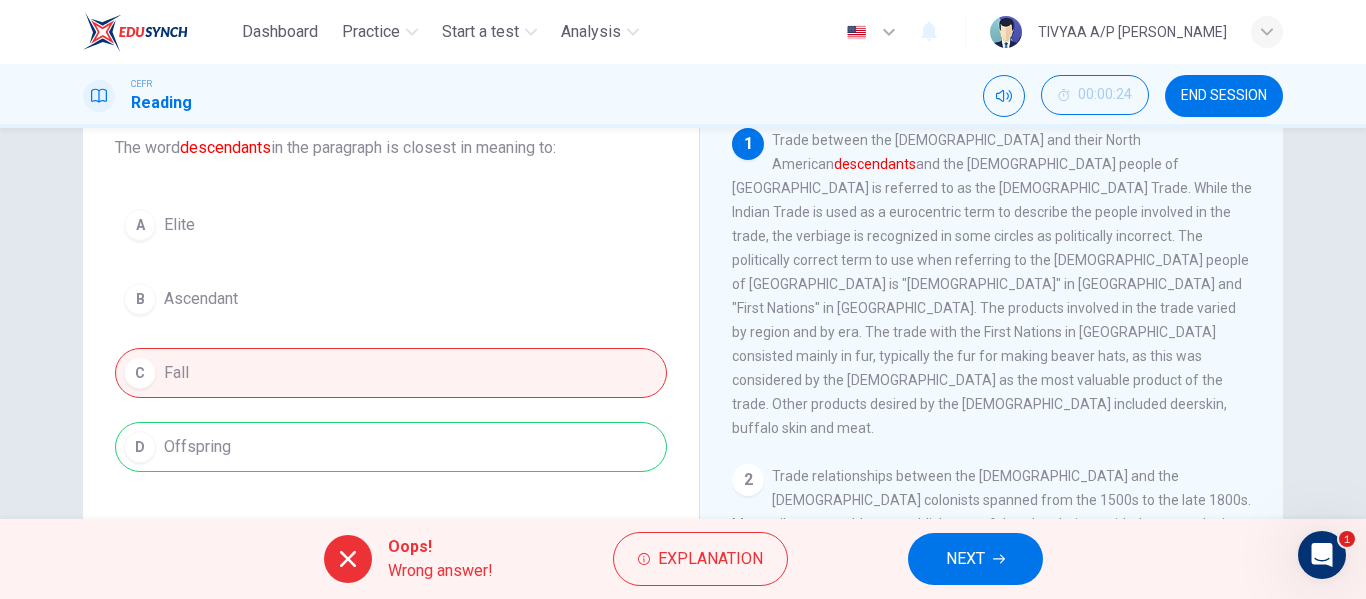 scroll, scrollTop: 129, scrollLeft: 0, axis: vertical 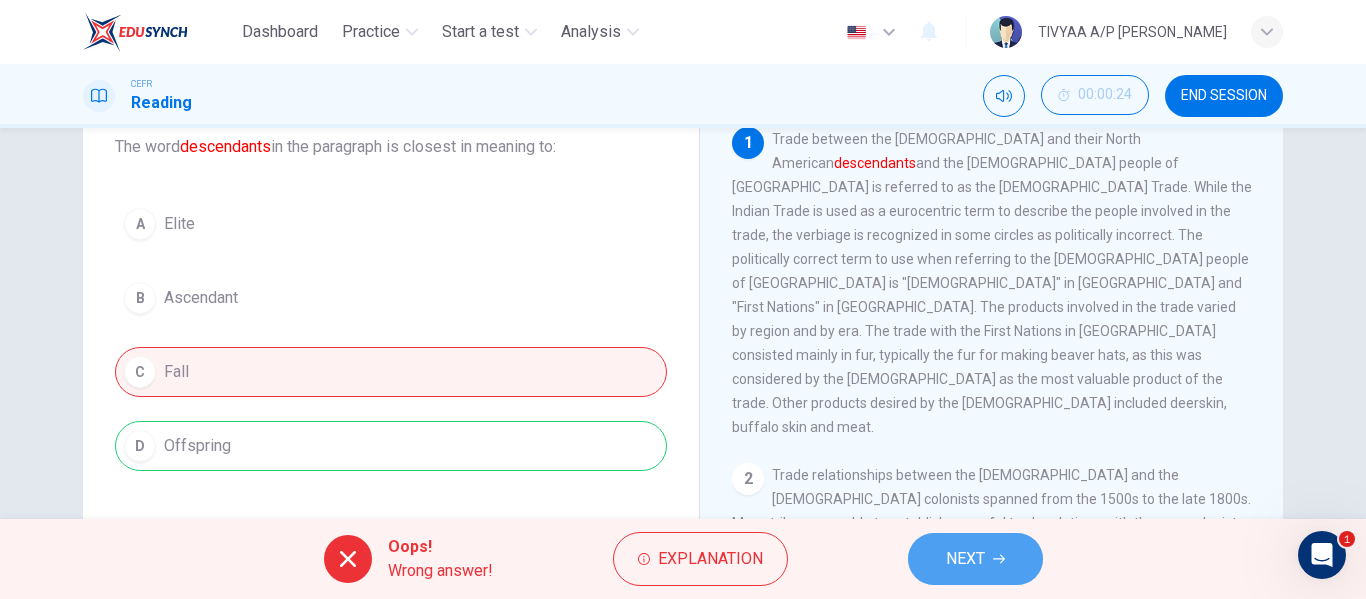 click on "NEXT" at bounding box center [975, 559] 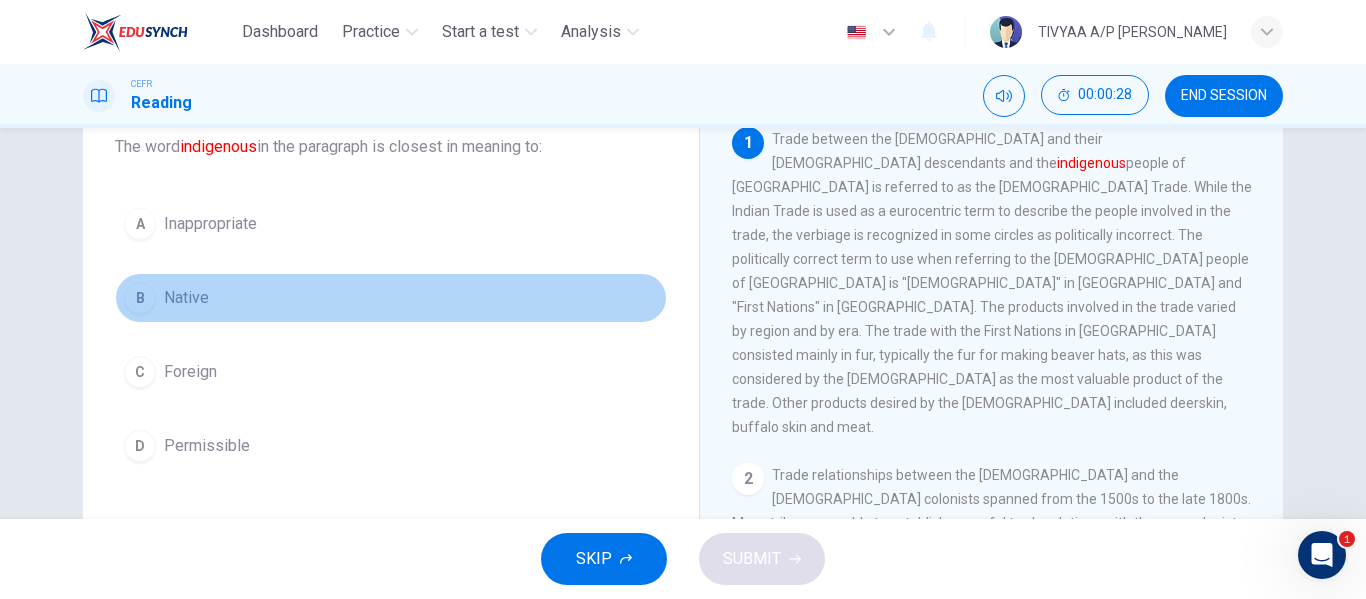 click on "B Native" at bounding box center [391, 298] 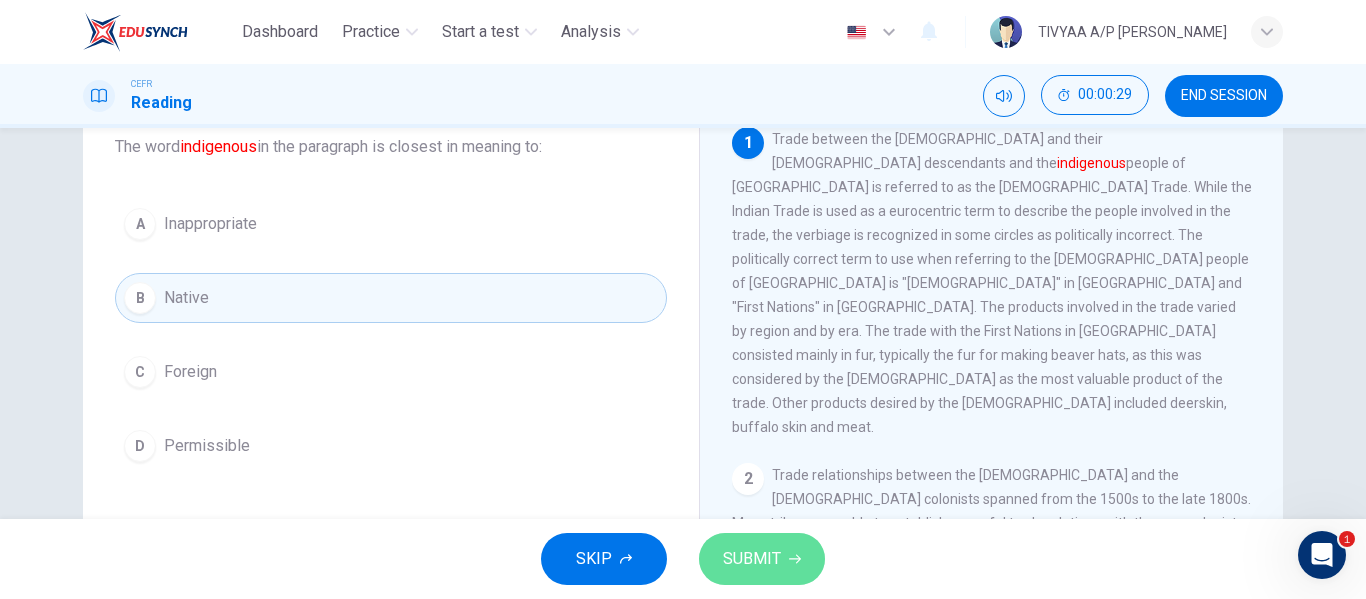 click on "SUBMIT" at bounding box center (752, 559) 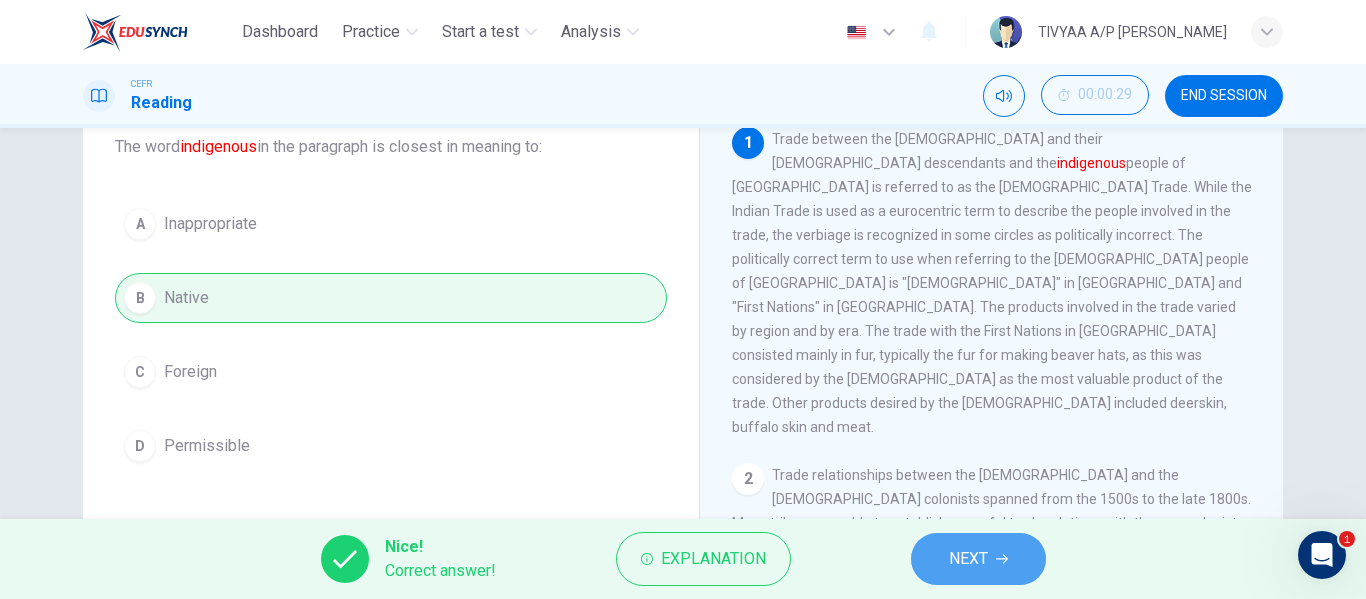 click on "NEXT" at bounding box center (978, 559) 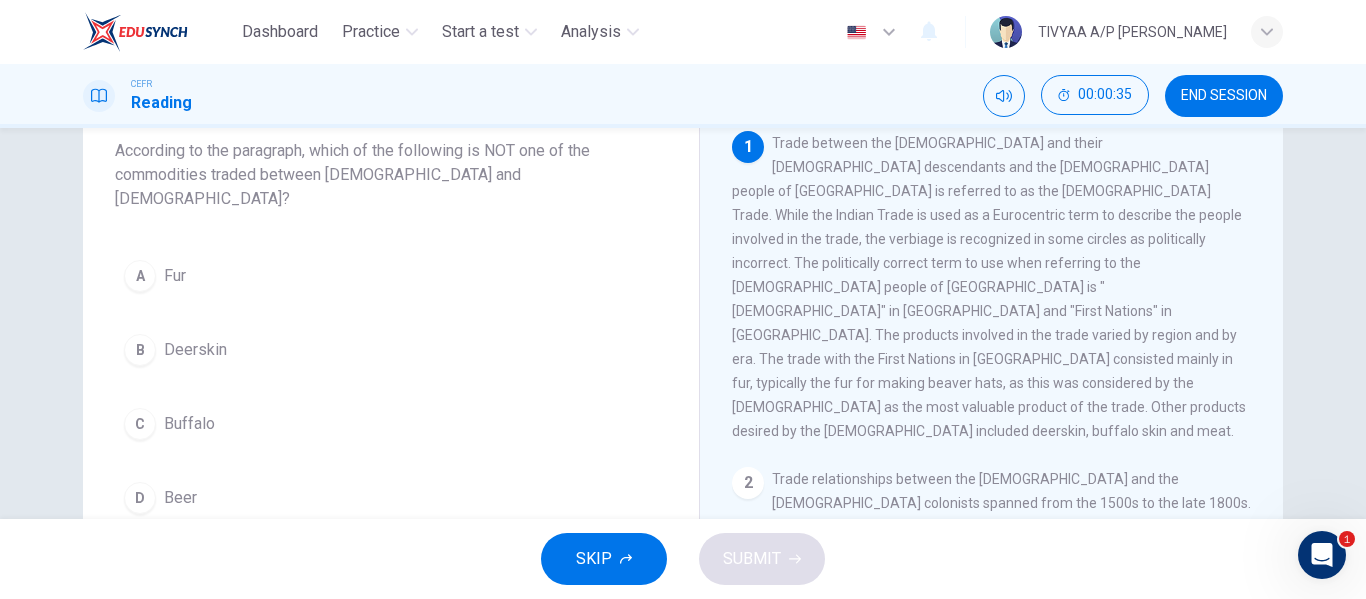 scroll, scrollTop: 124, scrollLeft: 0, axis: vertical 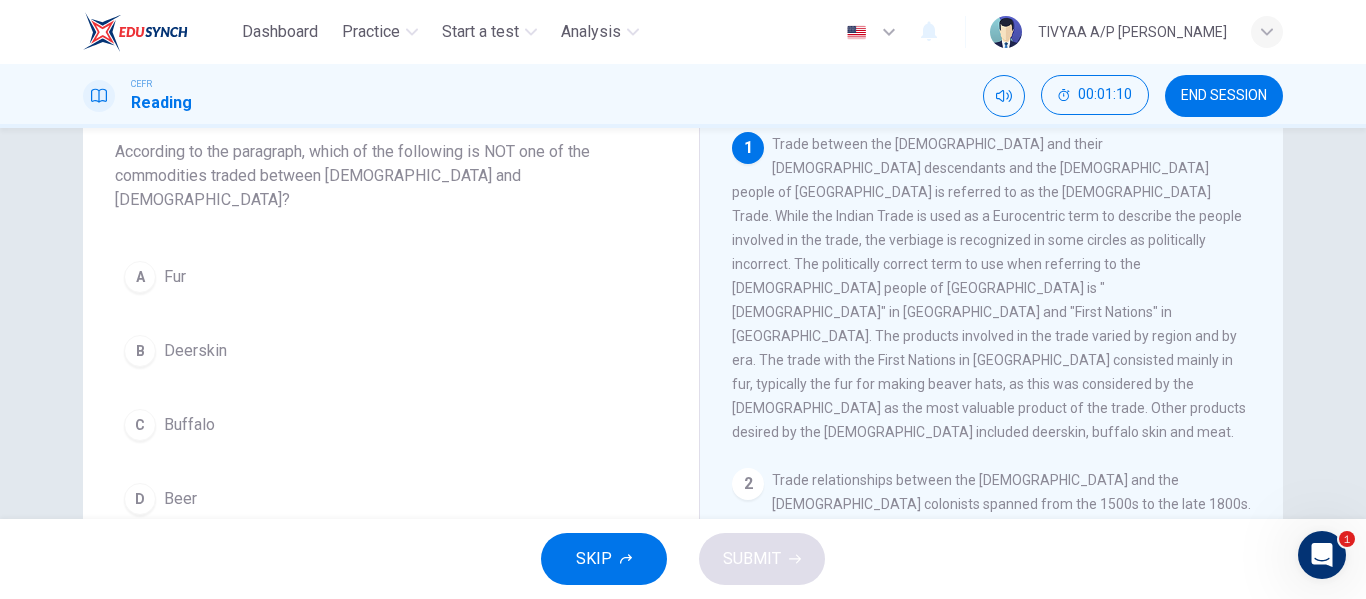 drag, startPoint x: 1060, startPoint y: 399, endPoint x: 809, endPoint y: 322, distance: 262.54523 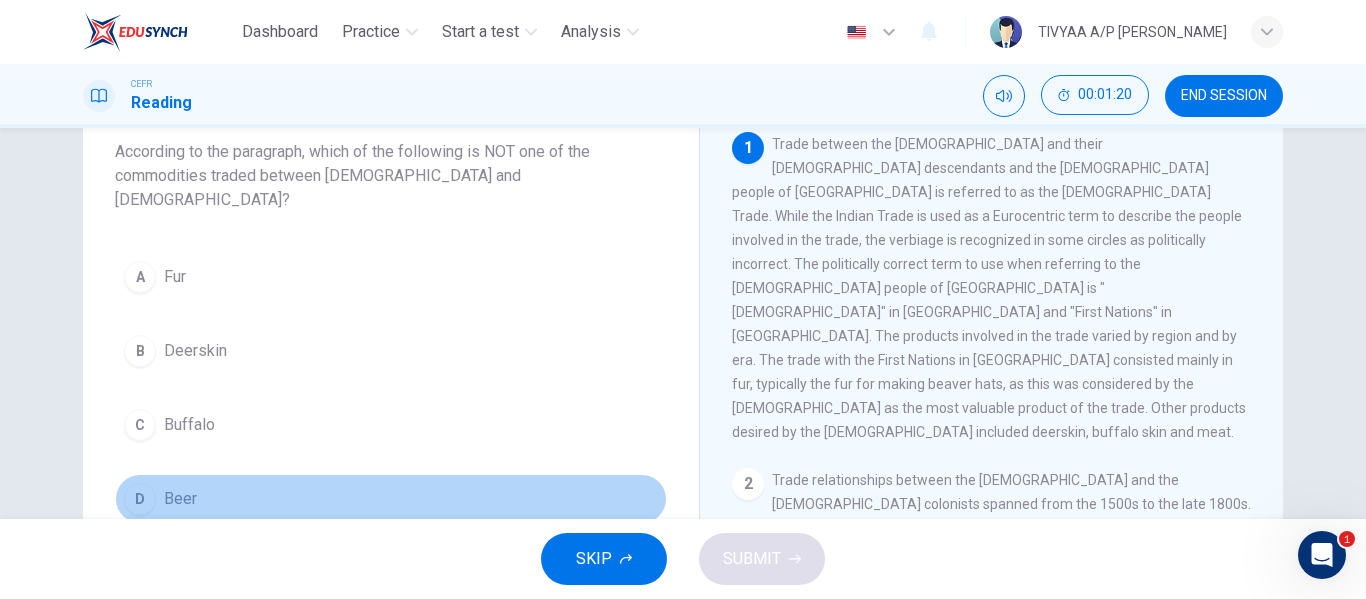 click on "Beer" at bounding box center (180, 499) 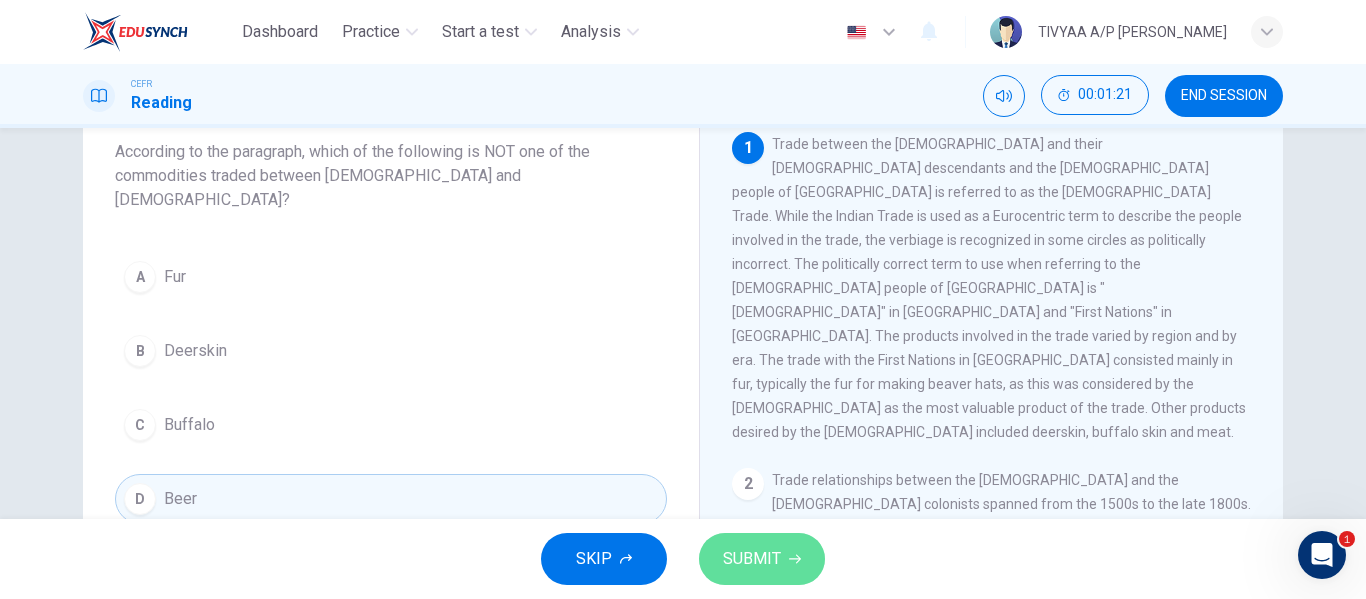 click on "SUBMIT" at bounding box center [752, 559] 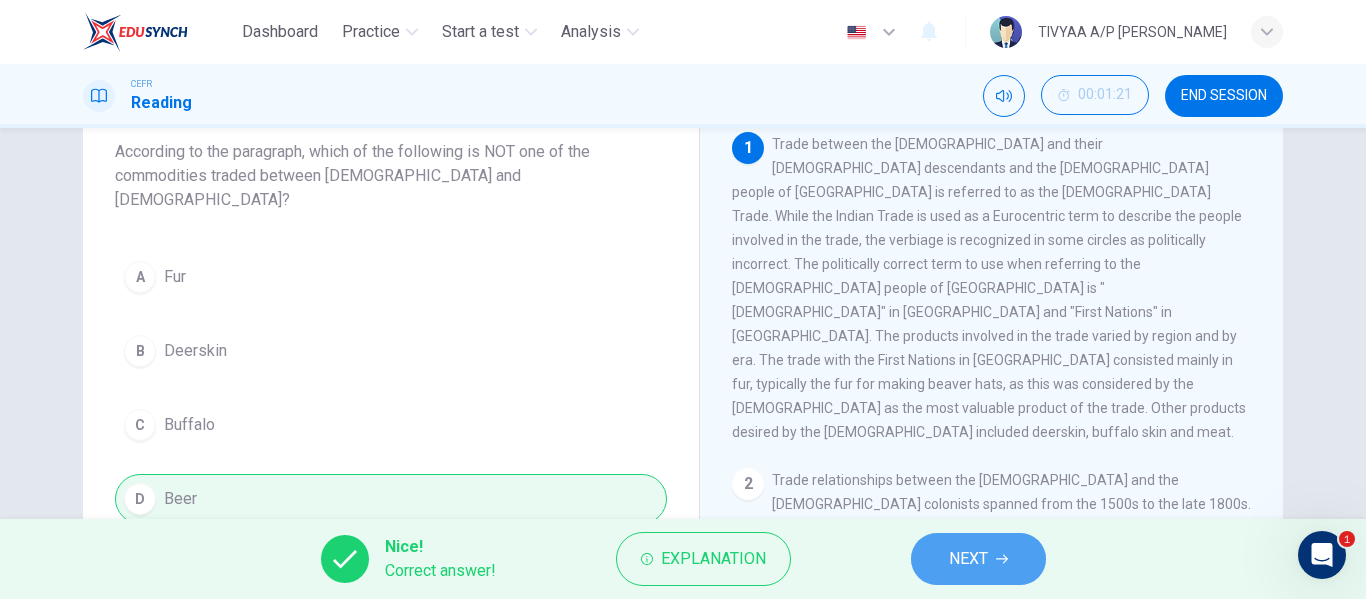 click on "NEXT" at bounding box center (968, 559) 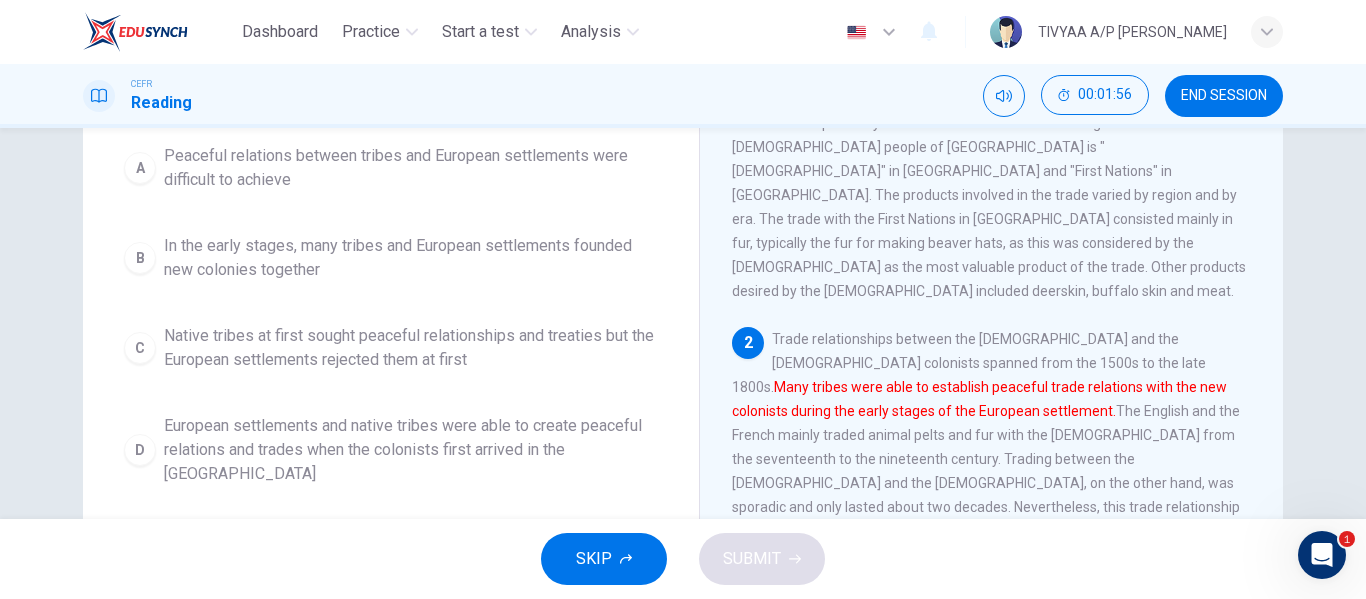 scroll, scrollTop: 267, scrollLeft: 0, axis: vertical 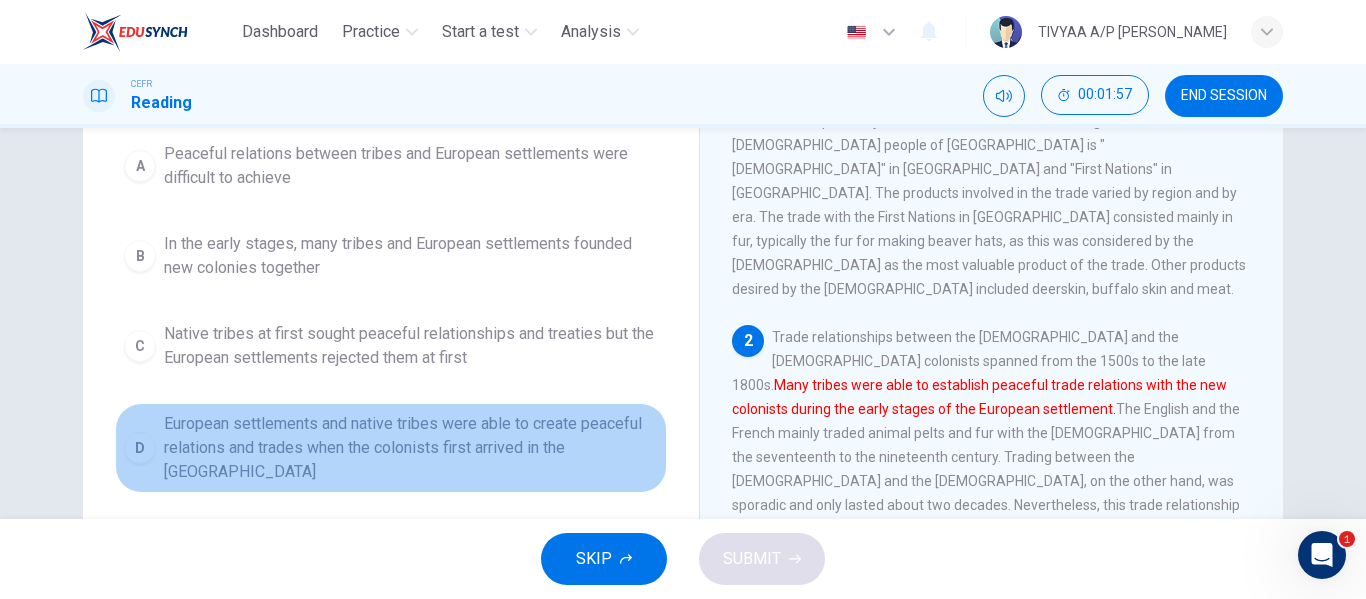 click on "European settlements and native tribes were able to create peaceful relations and trades when the colonists first arrived in the New World" at bounding box center [411, 448] 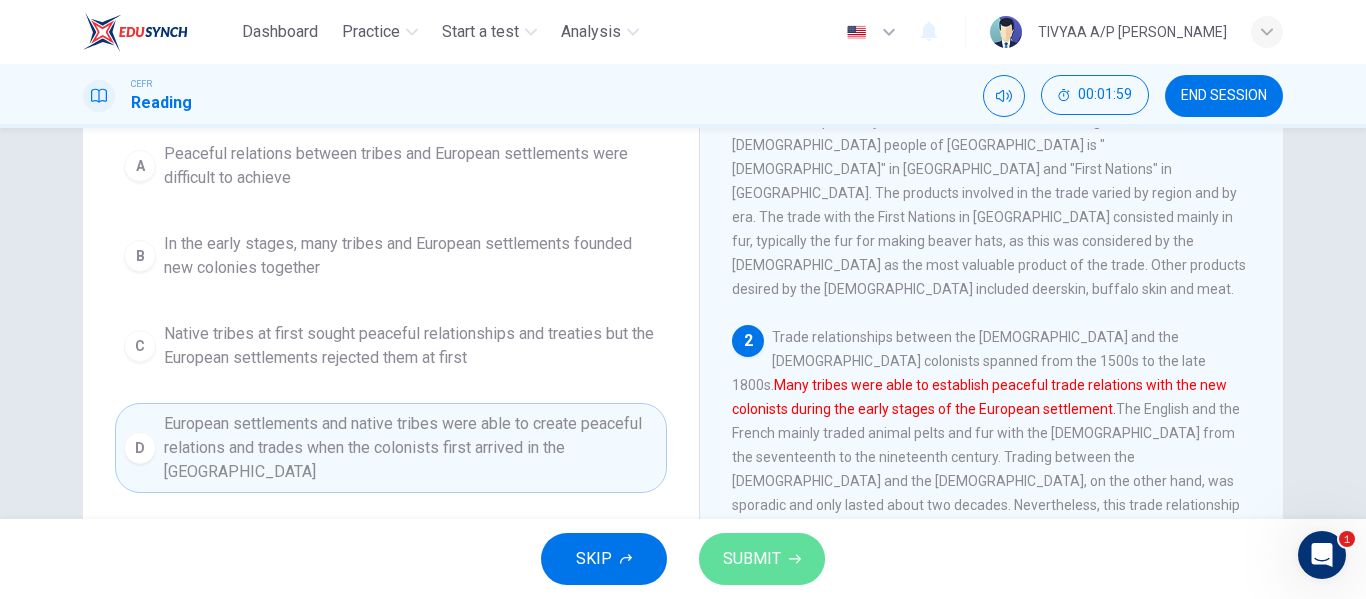 click on "SUBMIT" at bounding box center [752, 559] 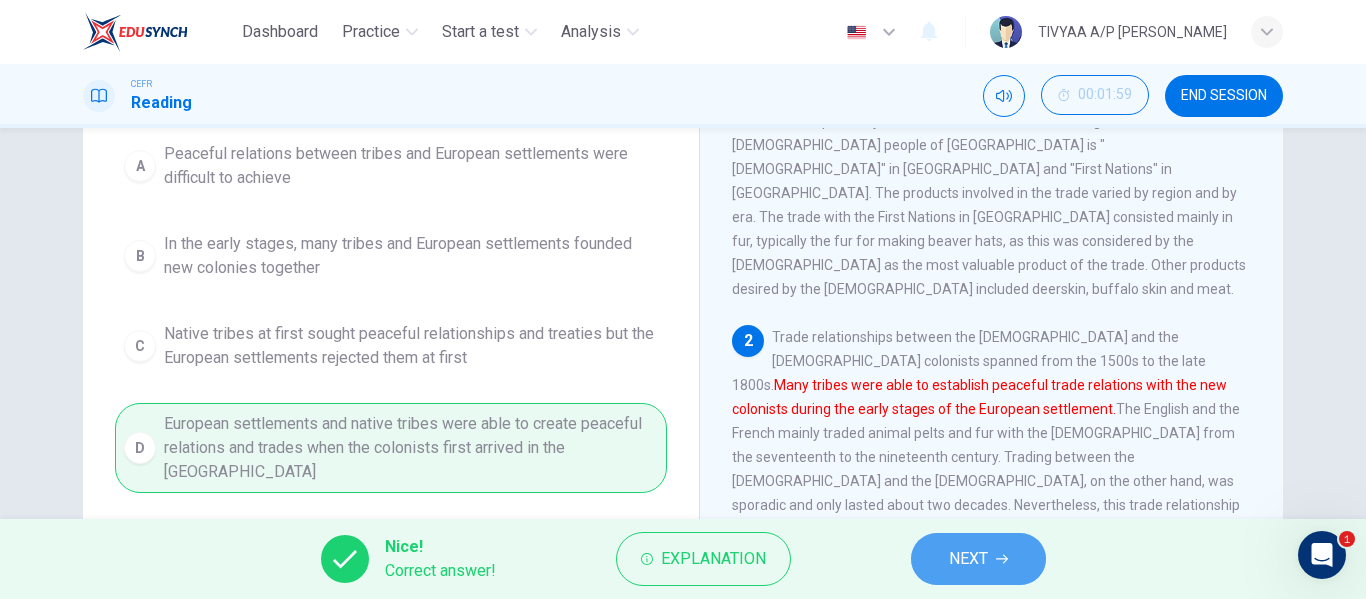 click on "NEXT" at bounding box center [968, 559] 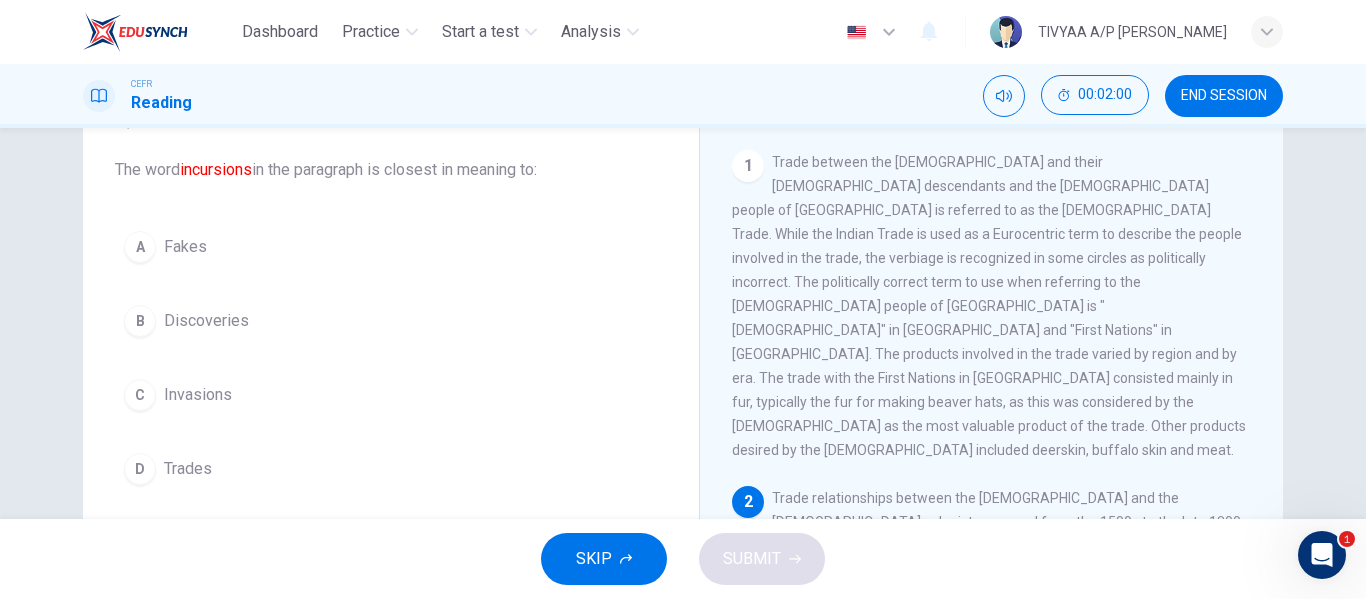 scroll, scrollTop: 108, scrollLeft: 0, axis: vertical 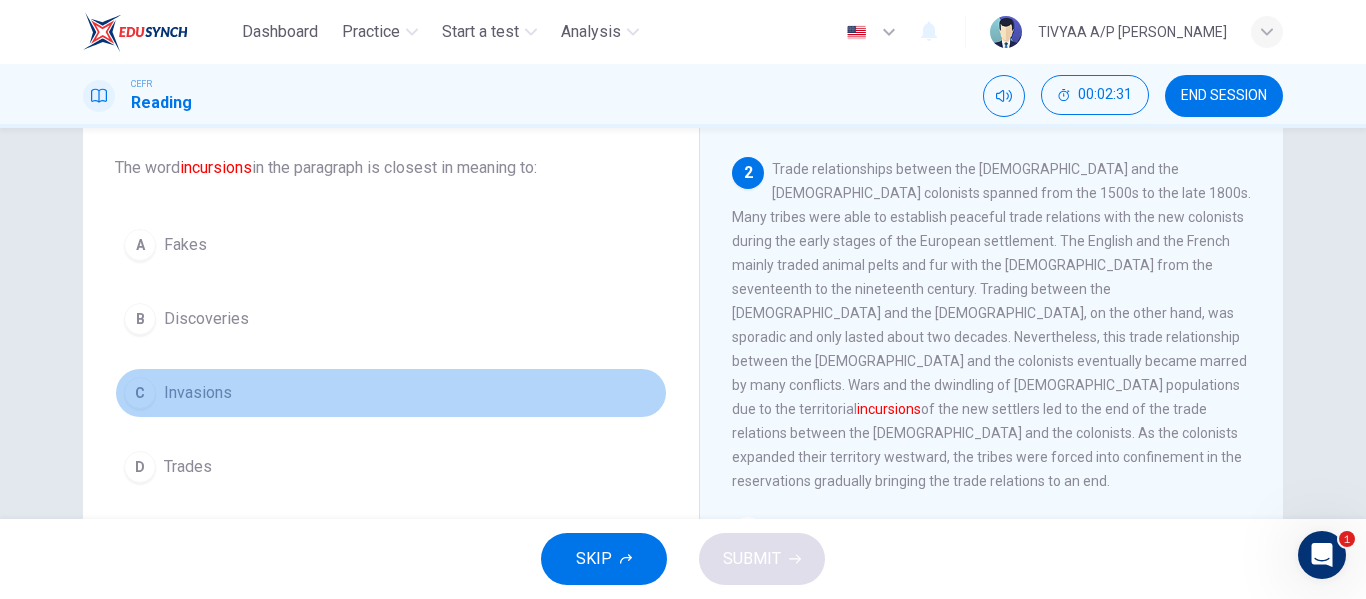 click on "Invasions" at bounding box center (198, 393) 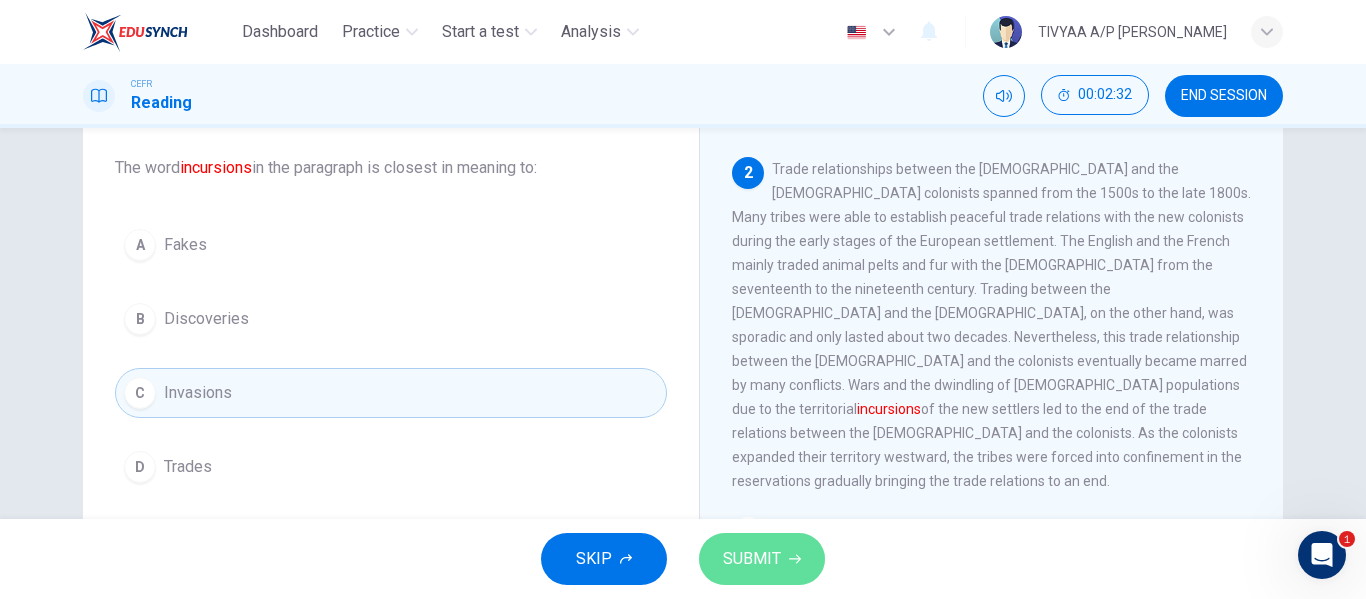 click on "SUBMIT" at bounding box center (752, 559) 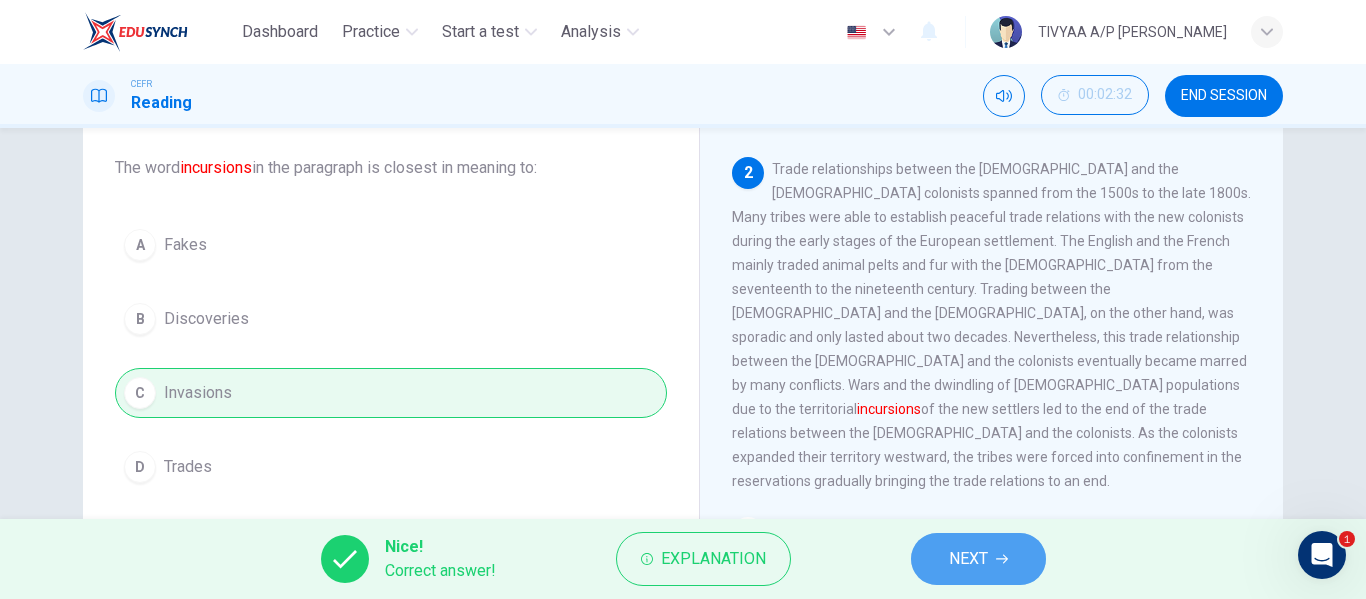 click on "NEXT" at bounding box center (978, 559) 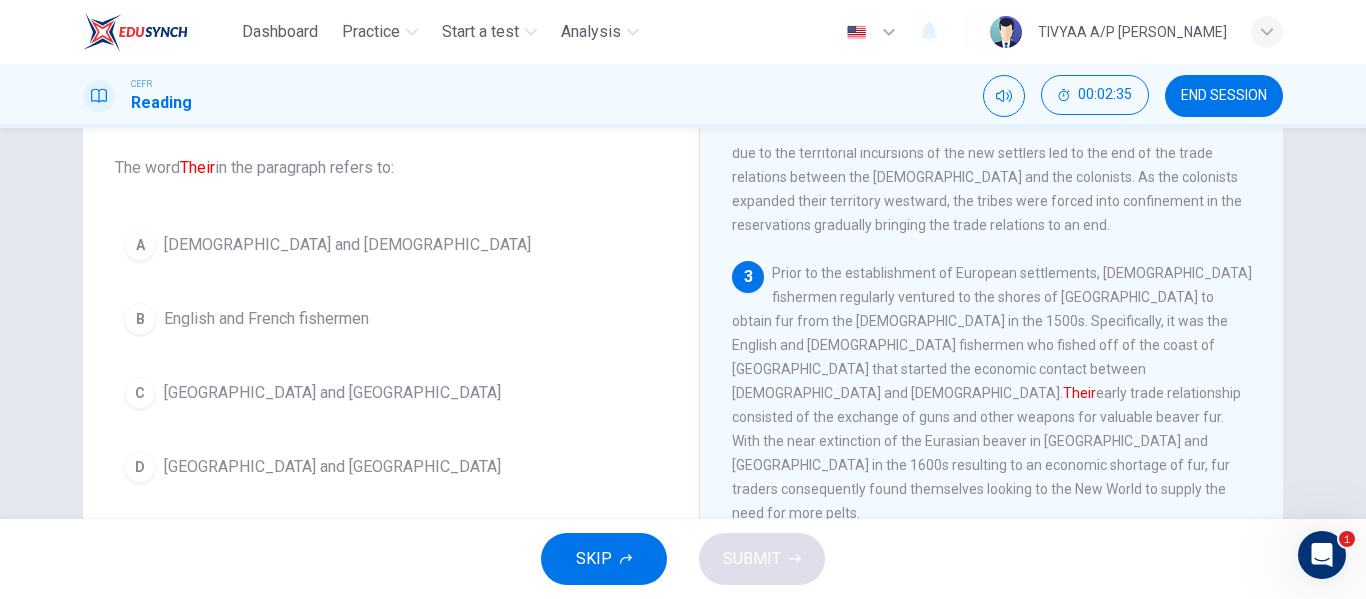 scroll, scrollTop: 586, scrollLeft: 0, axis: vertical 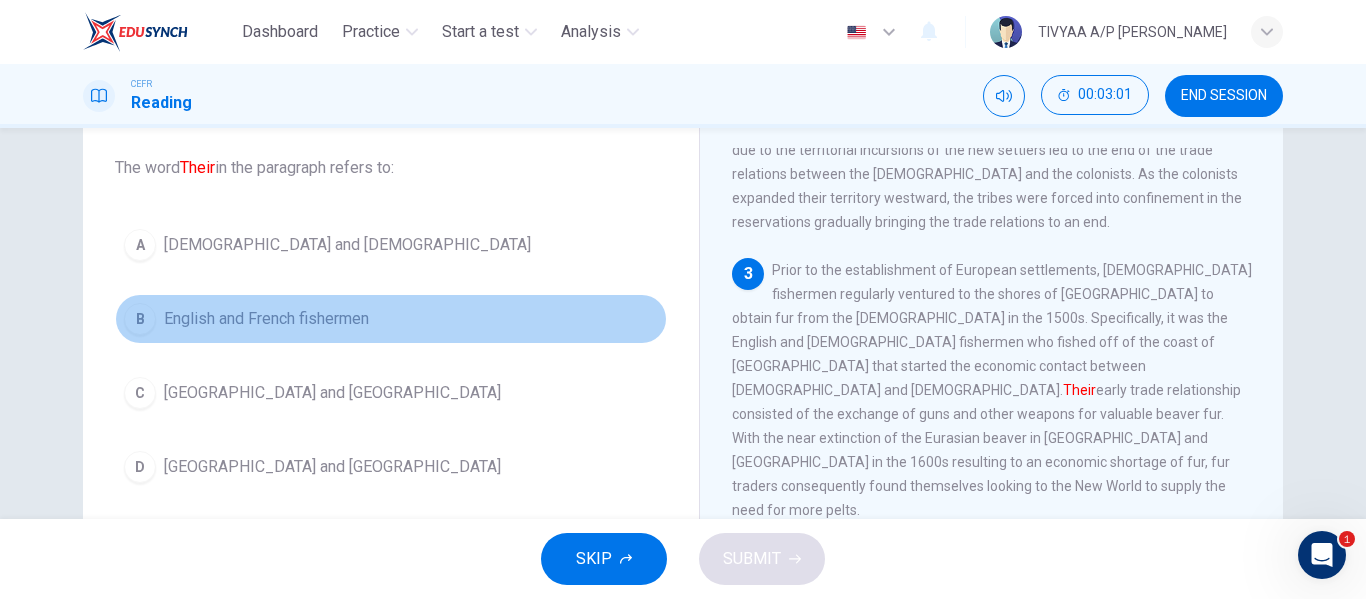 click on "English and French fishermen" at bounding box center [266, 319] 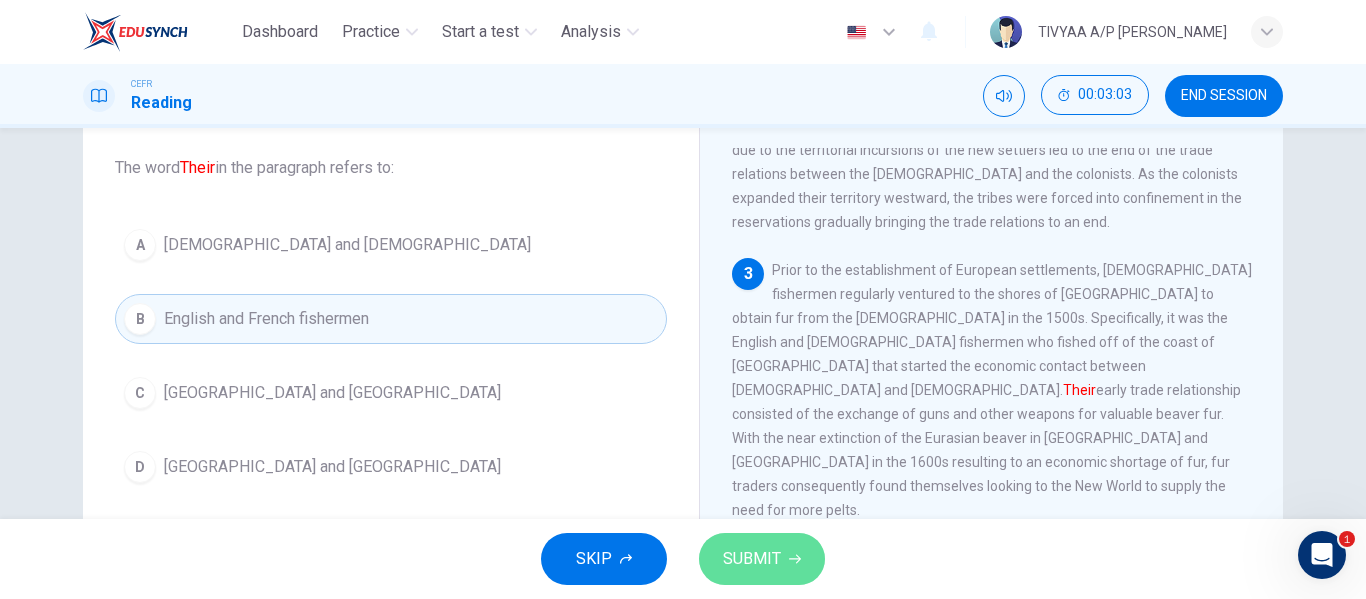 click on "SUBMIT" at bounding box center [752, 559] 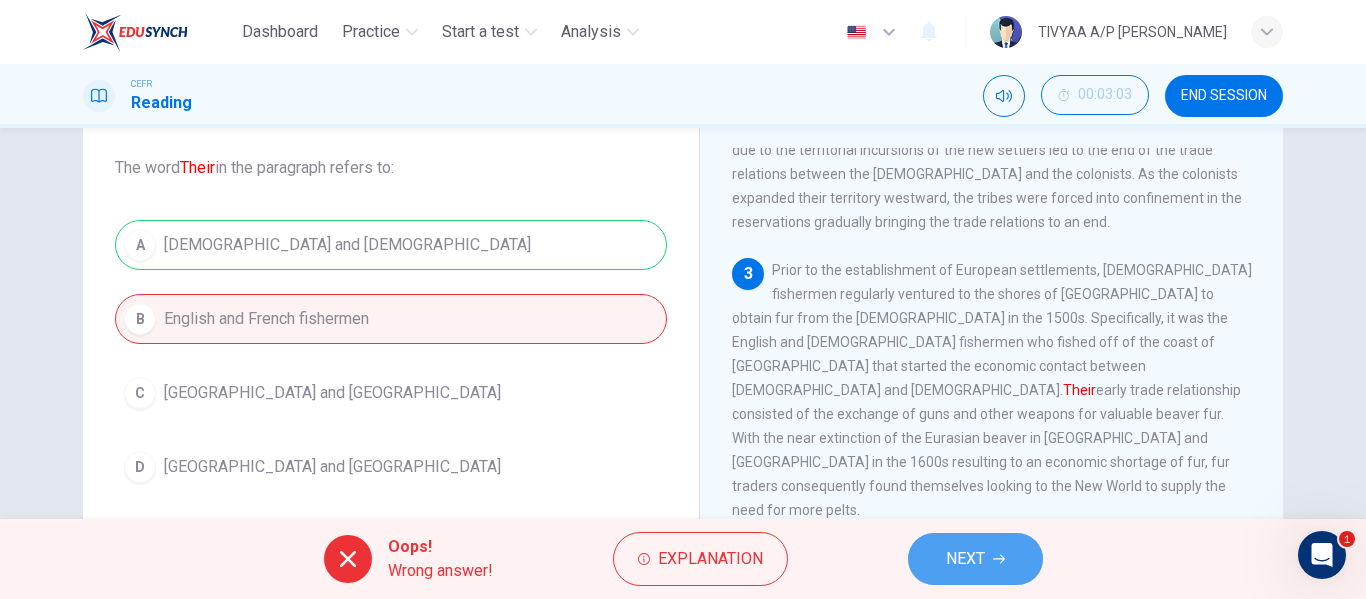 click on "NEXT" at bounding box center (965, 559) 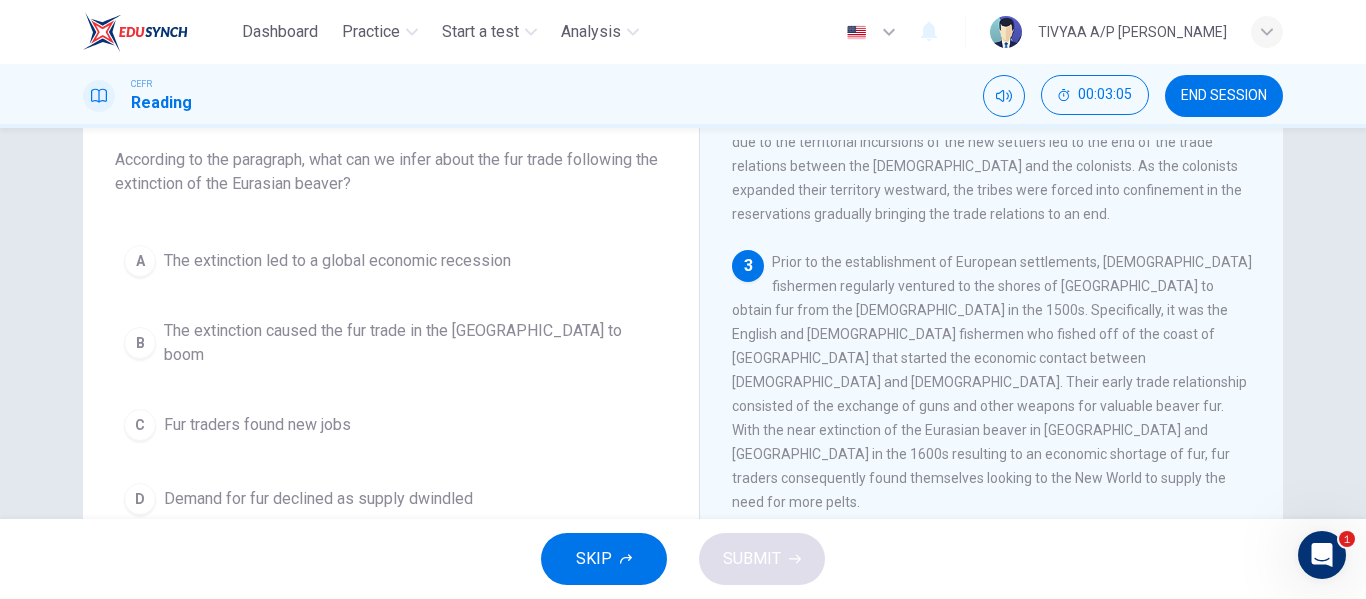 scroll, scrollTop: 117, scrollLeft: 0, axis: vertical 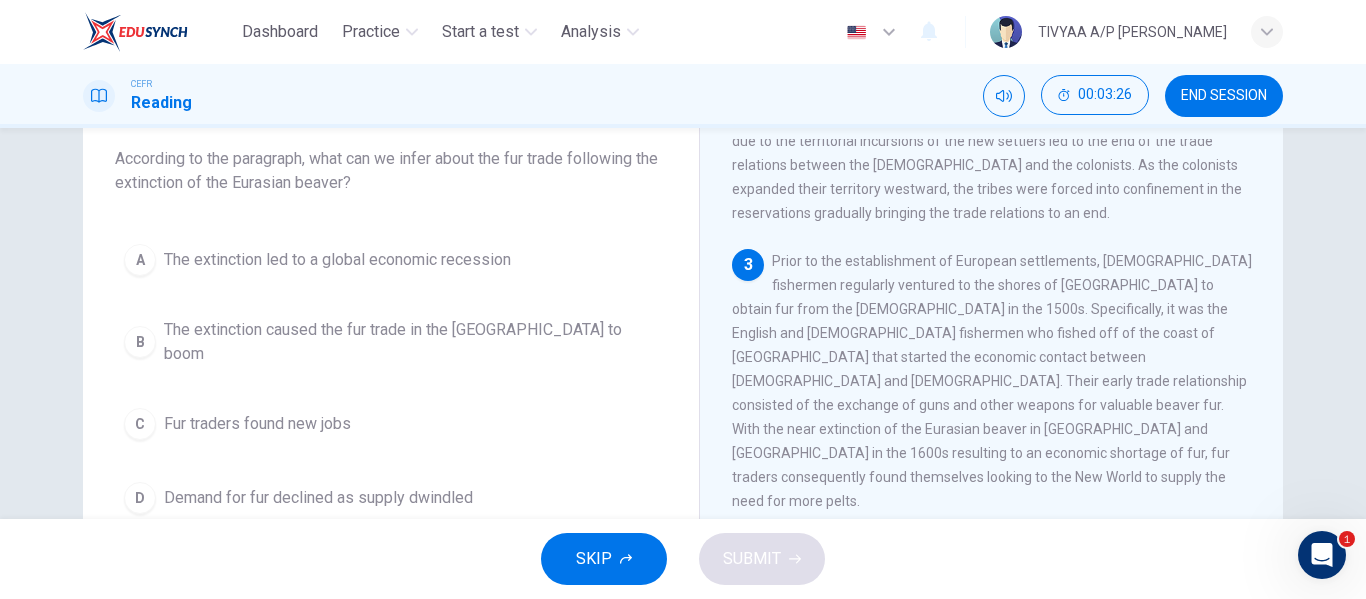 drag, startPoint x: 882, startPoint y: 263, endPoint x: 912, endPoint y: 281, distance: 34.98571 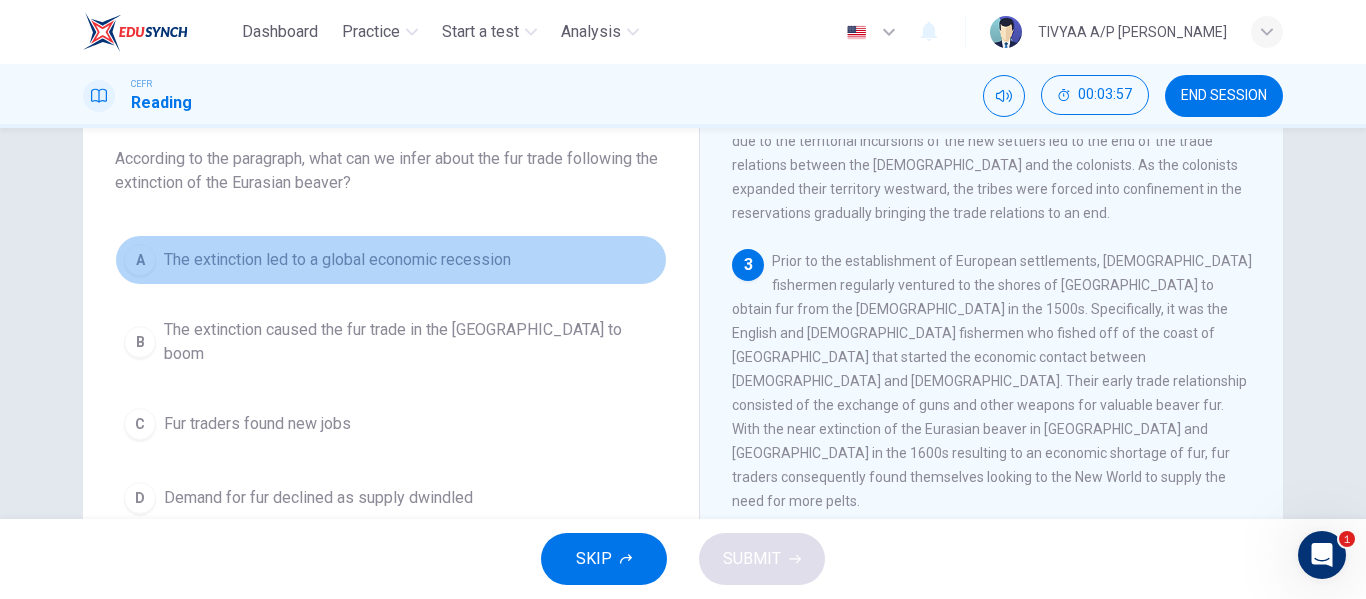 click on "The extinction led to a global economic recession" at bounding box center (337, 260) 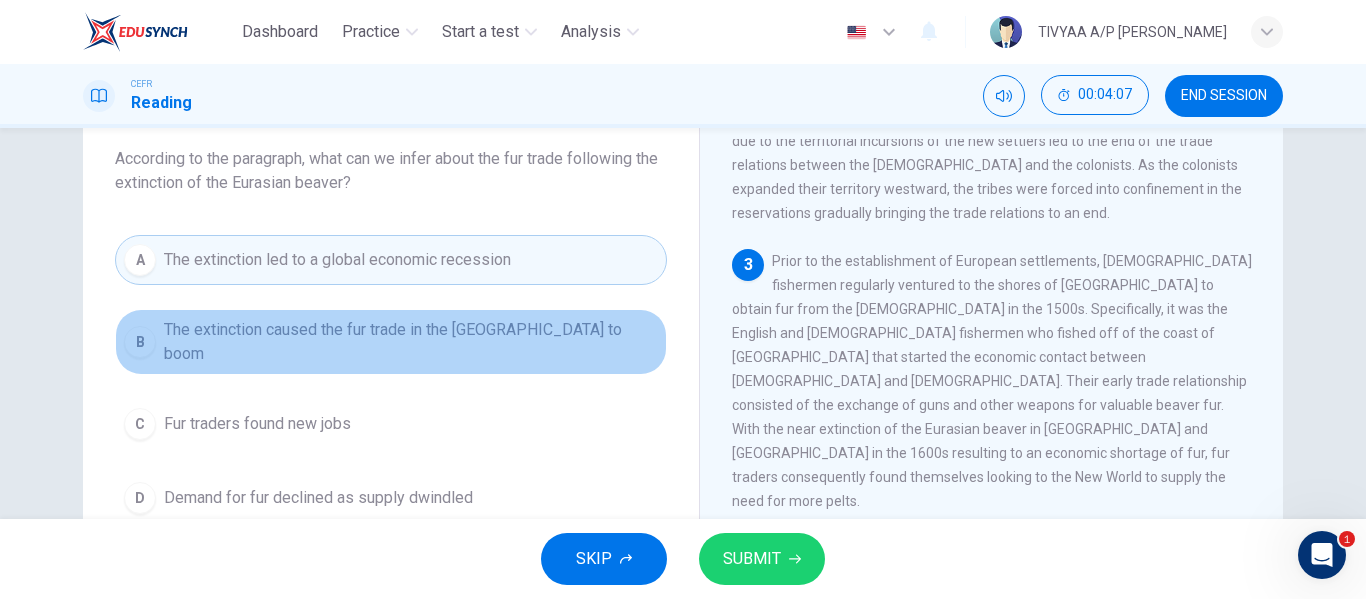 click on "The extinction caused the fur trade in the New World to boom" at bounding box center (411, 342) 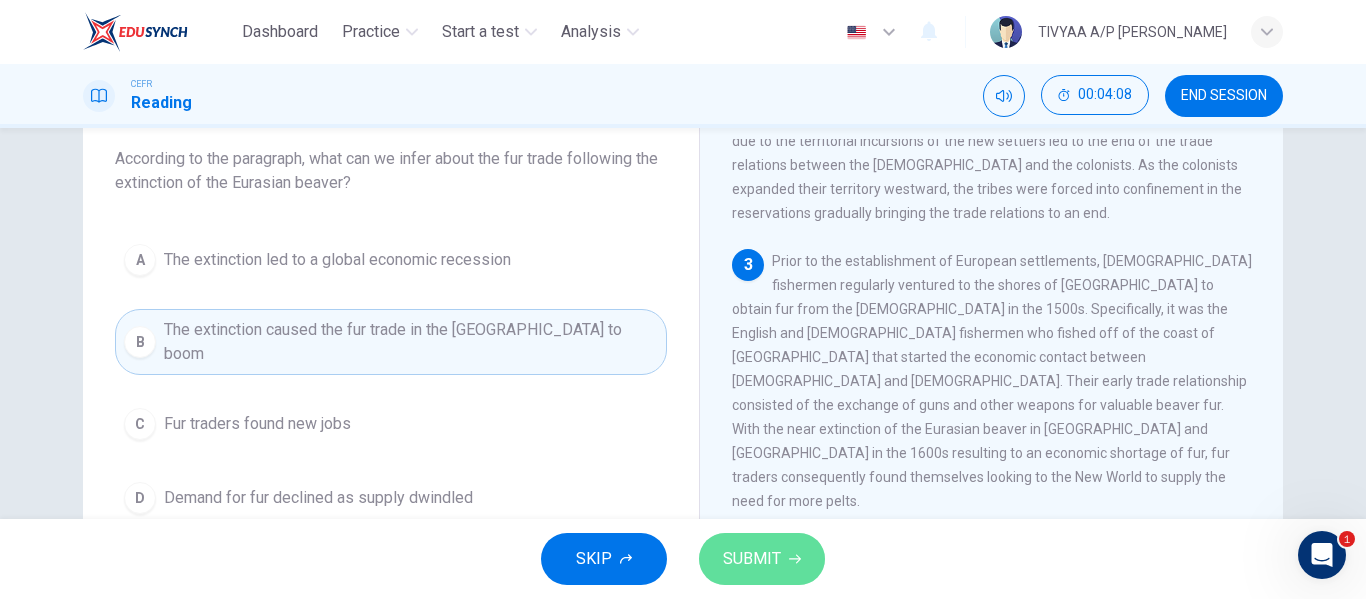 click on "SUBMIT" at bounding box center (752, 559) 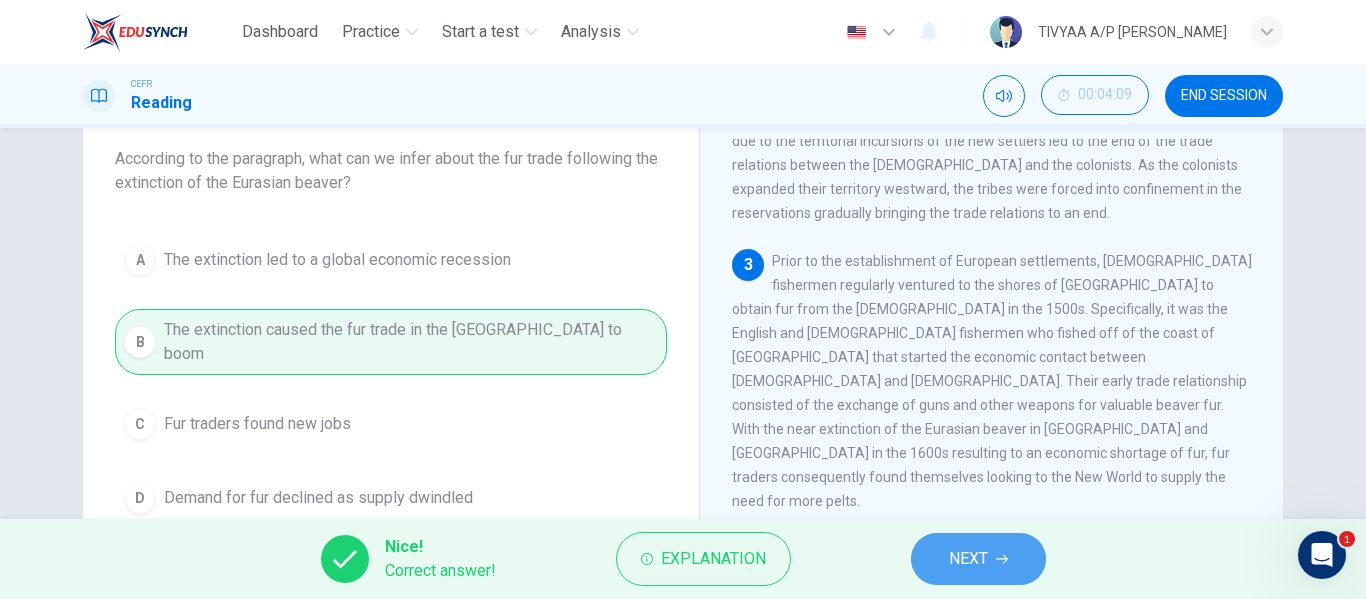 click on "NEXT" at bounding box center (978, 559) 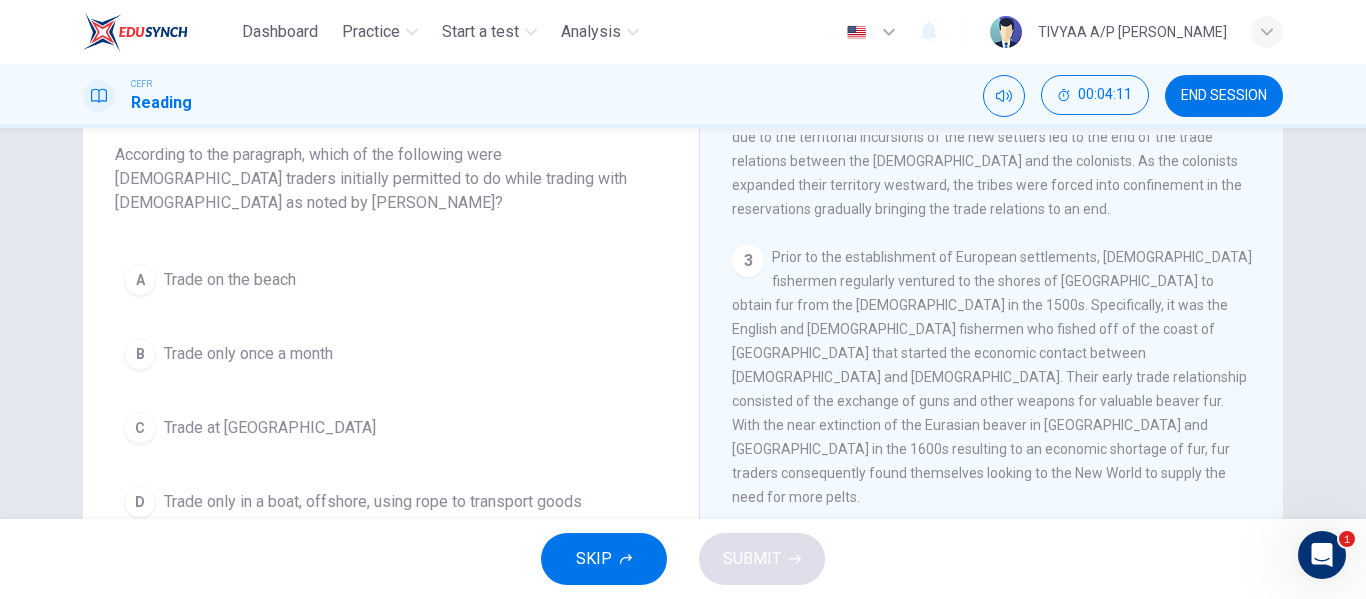 scroll, scrollTop: 122, scrollLeft: 0, axis: vertical 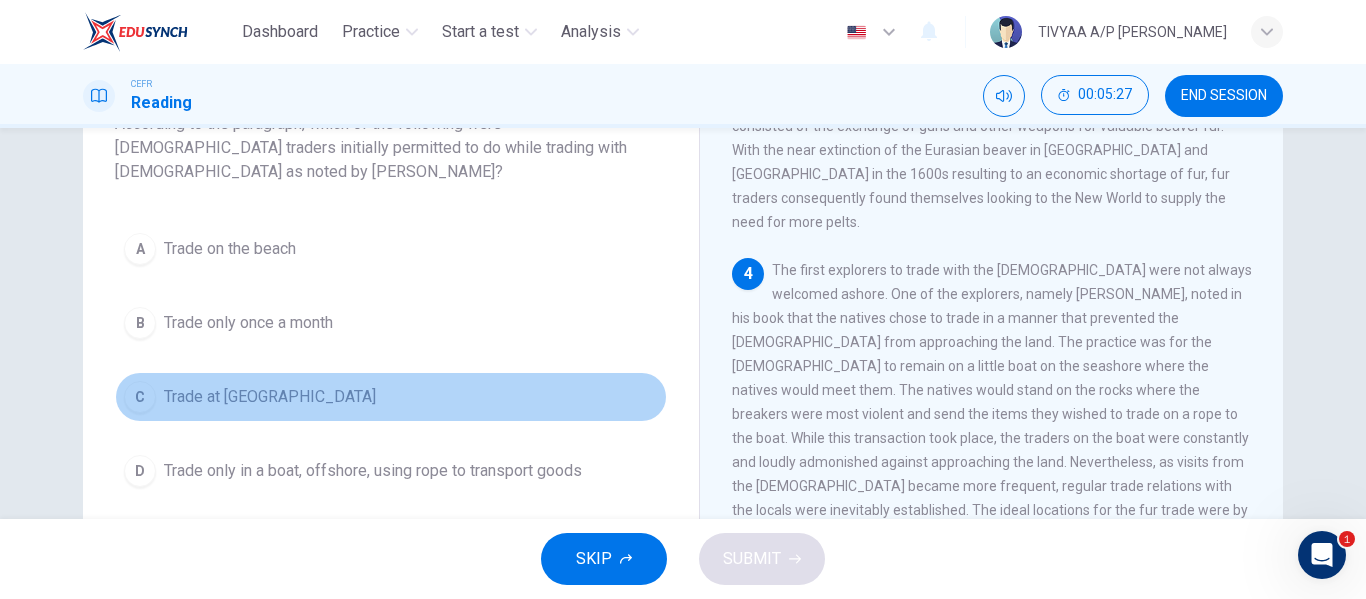 click on "Trade at neutral harbors" at bounding box center (270, 397) 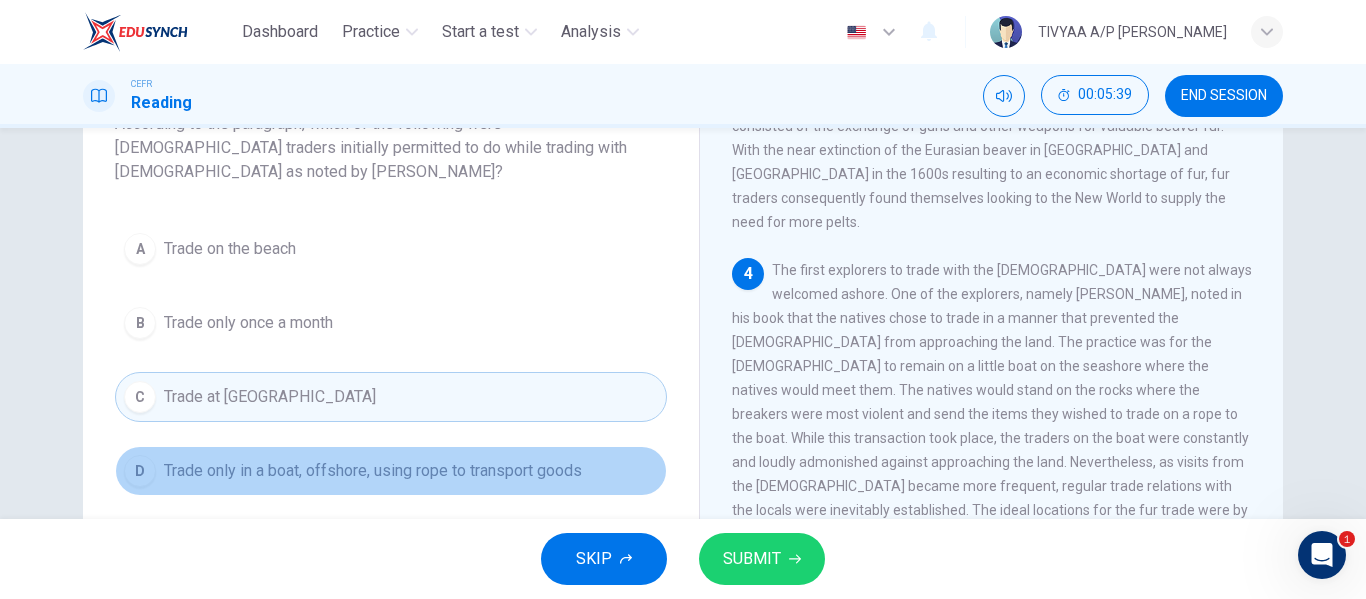 click on "Trade only in a boat, offshore, using rope to transport goods" at bounding box center (373, 471) 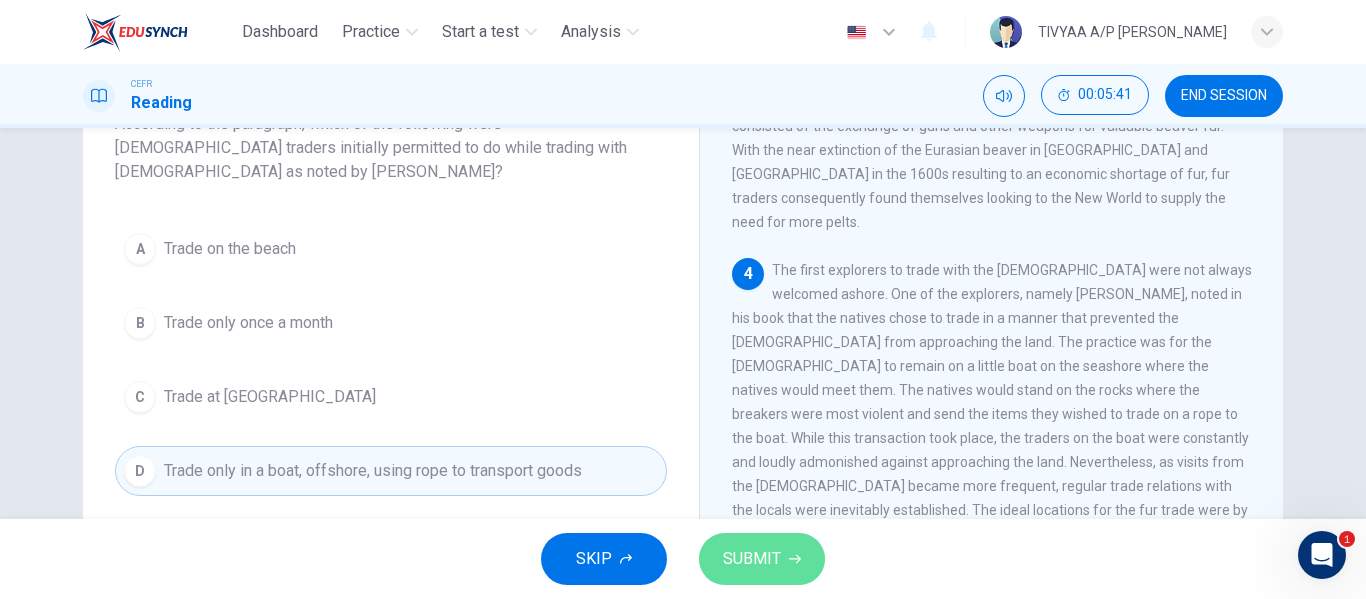 click 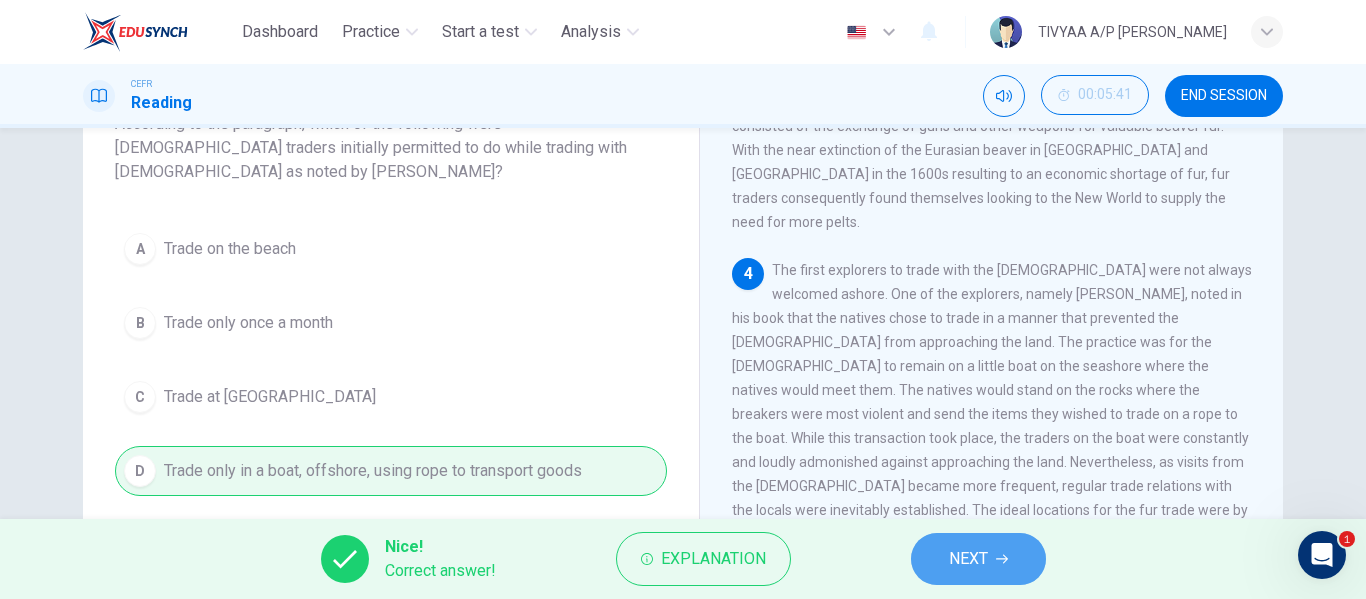 click on "NEXT" at bounding box center (968, 559) 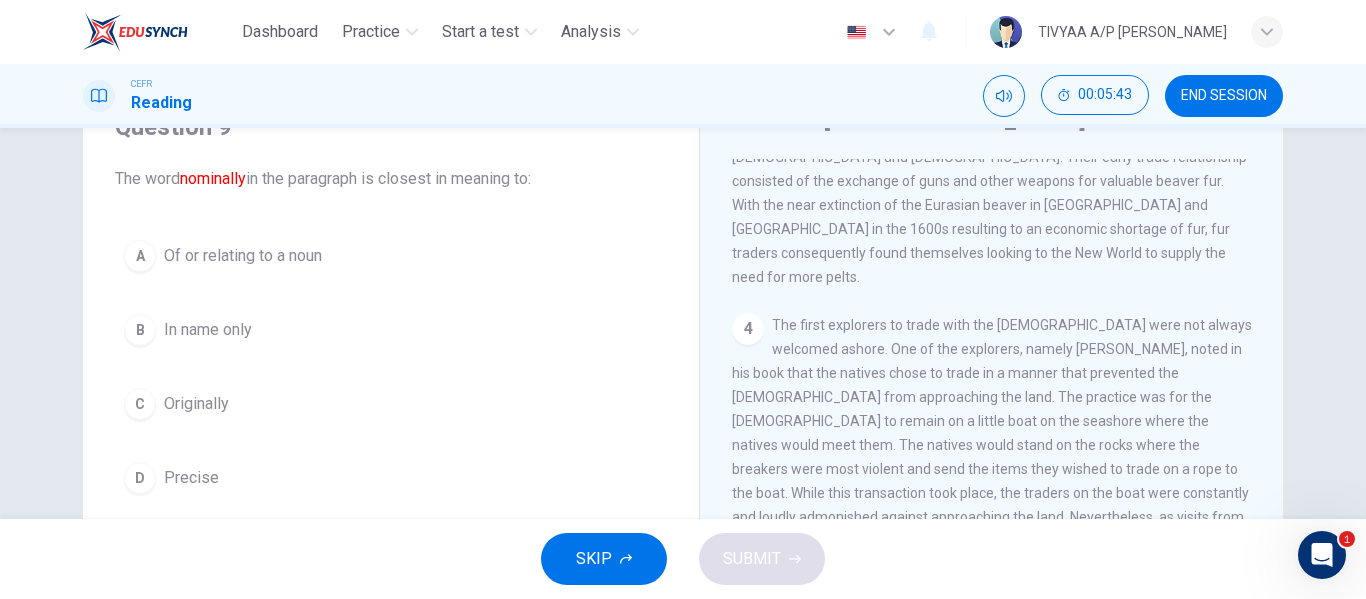 scroll, scrollTop: 97, scrollLeft: 0, axis: vertical 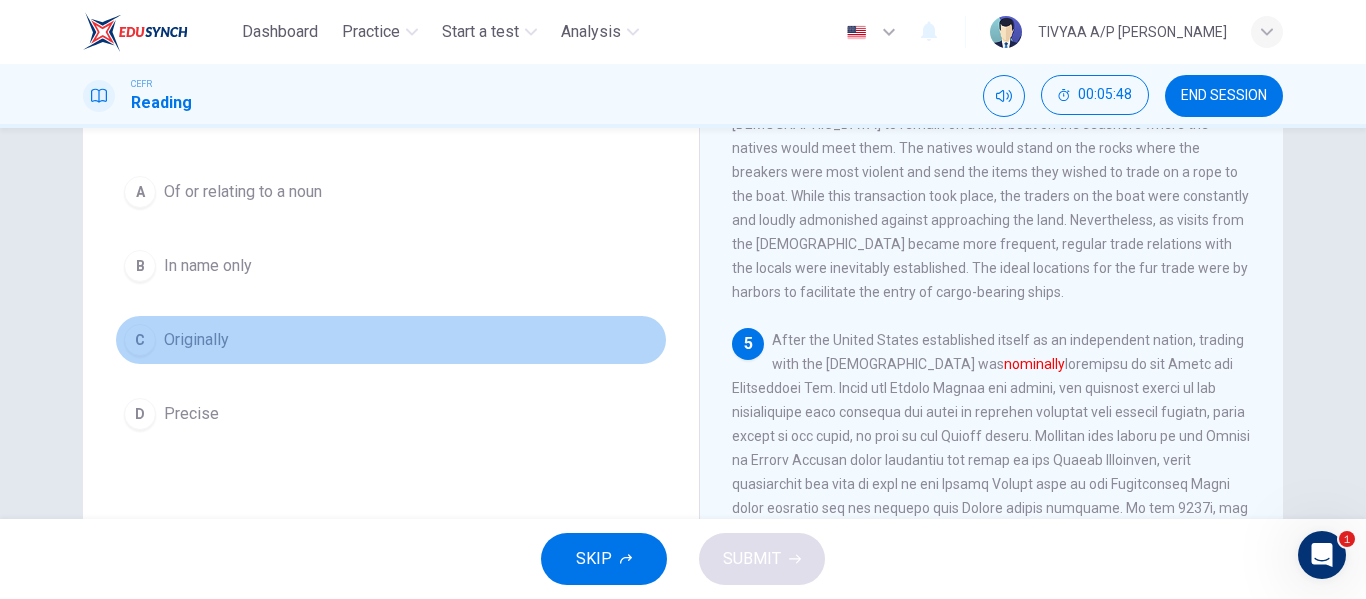 click on "C  Originally" at bounding box center (391, 340) 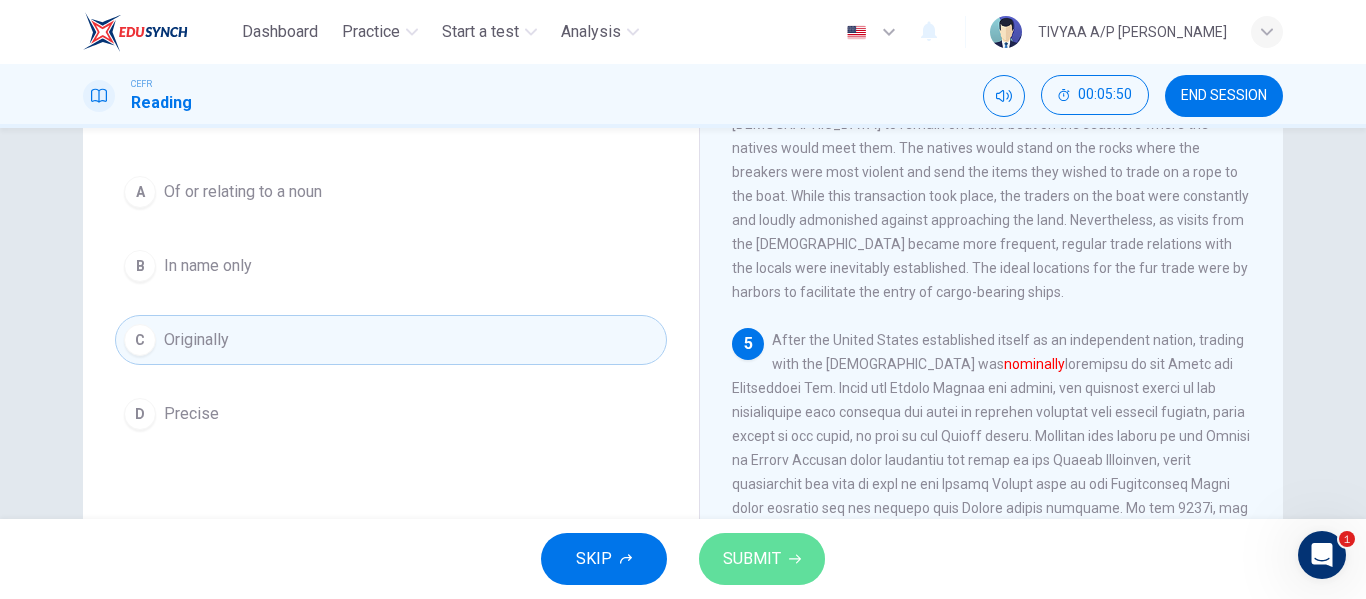click 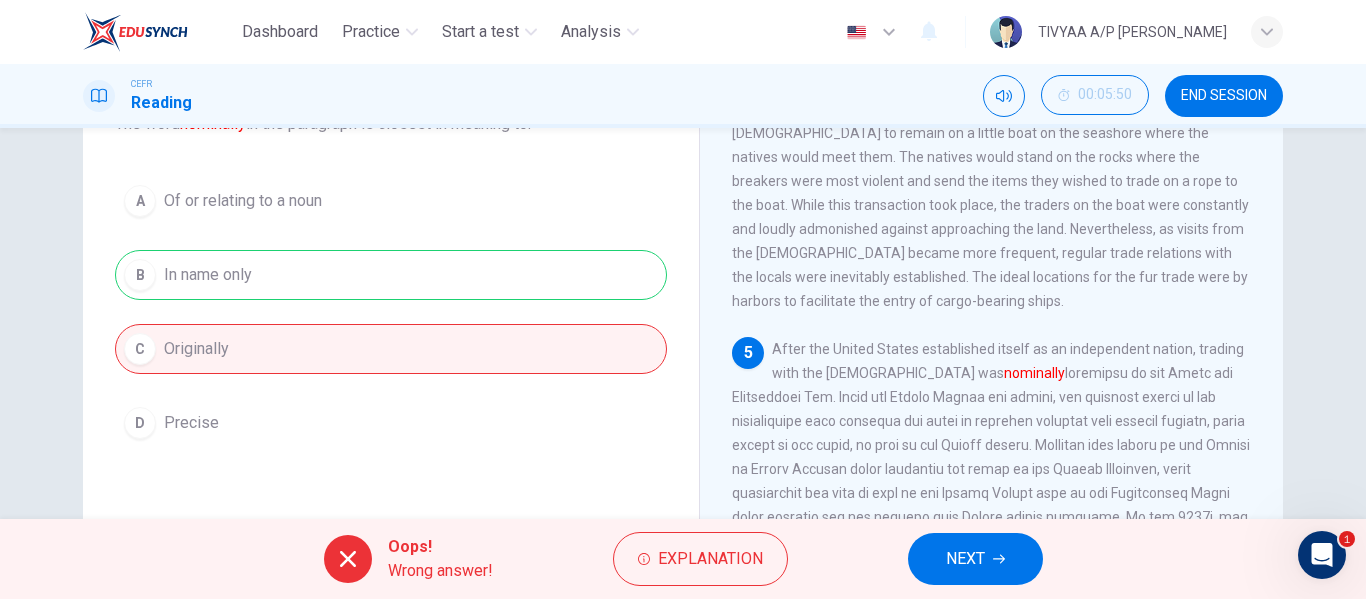 scroll, scrollTop: 150, scrollLeft: 0, axis: vertical 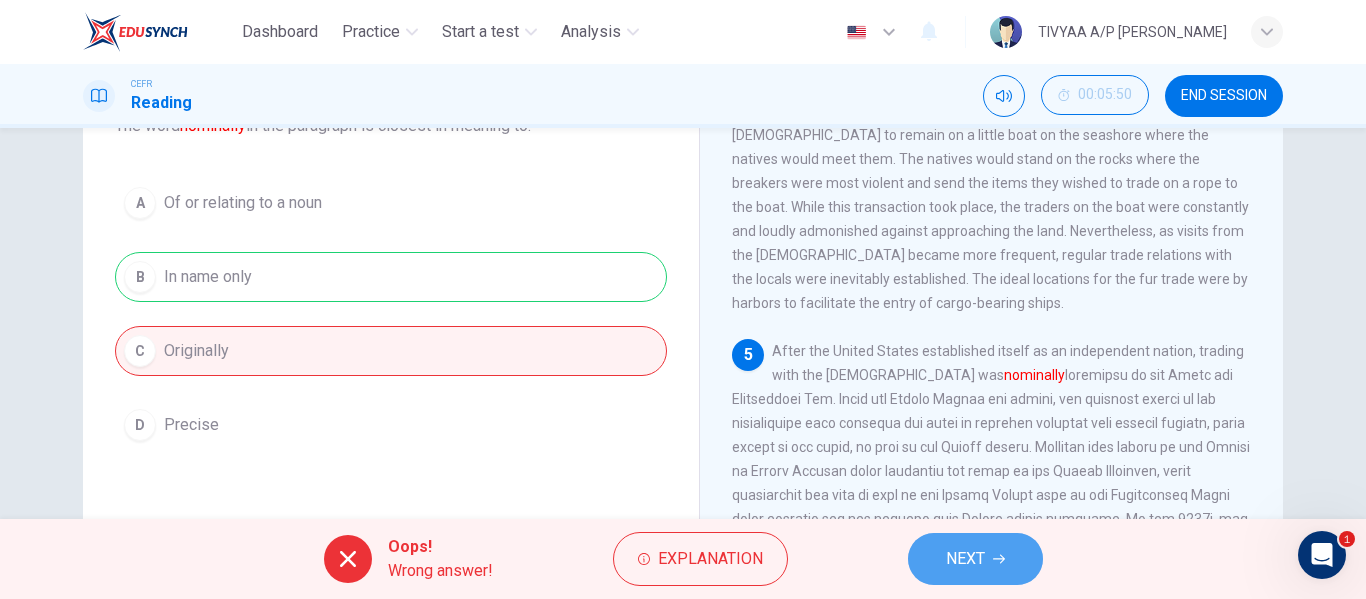click on "NEXT" at bounding box center [965, 559] 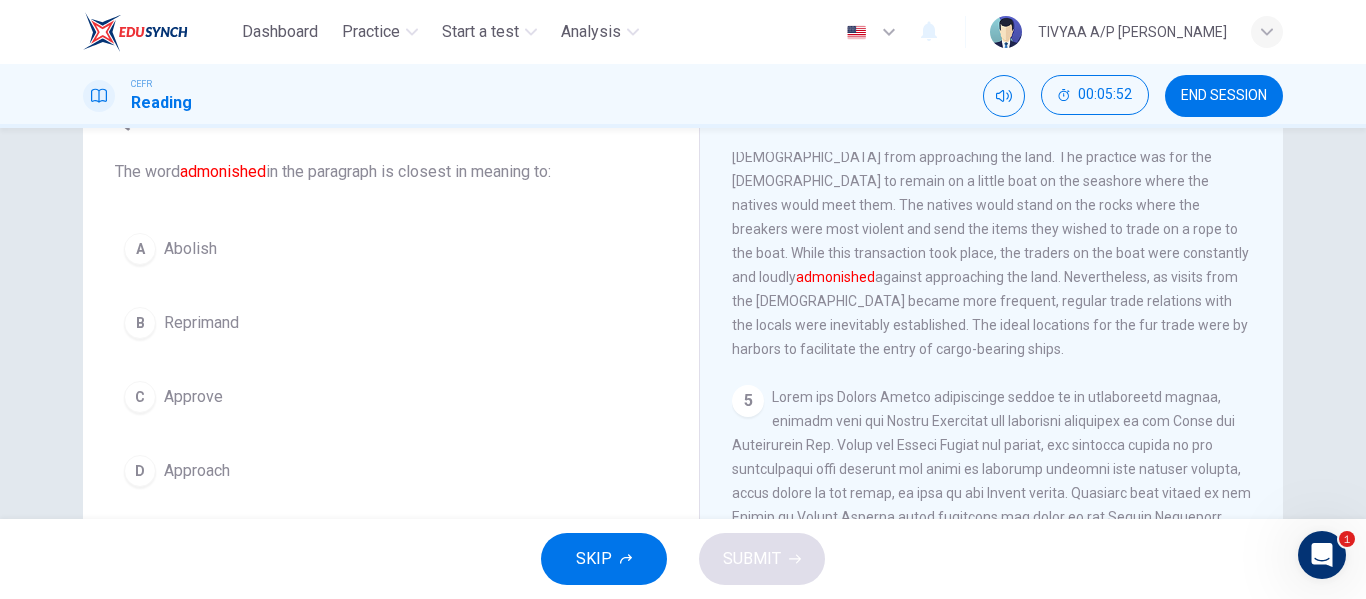 scroll, scrollTop: 105, scrollLeft: 0, axis: vertical 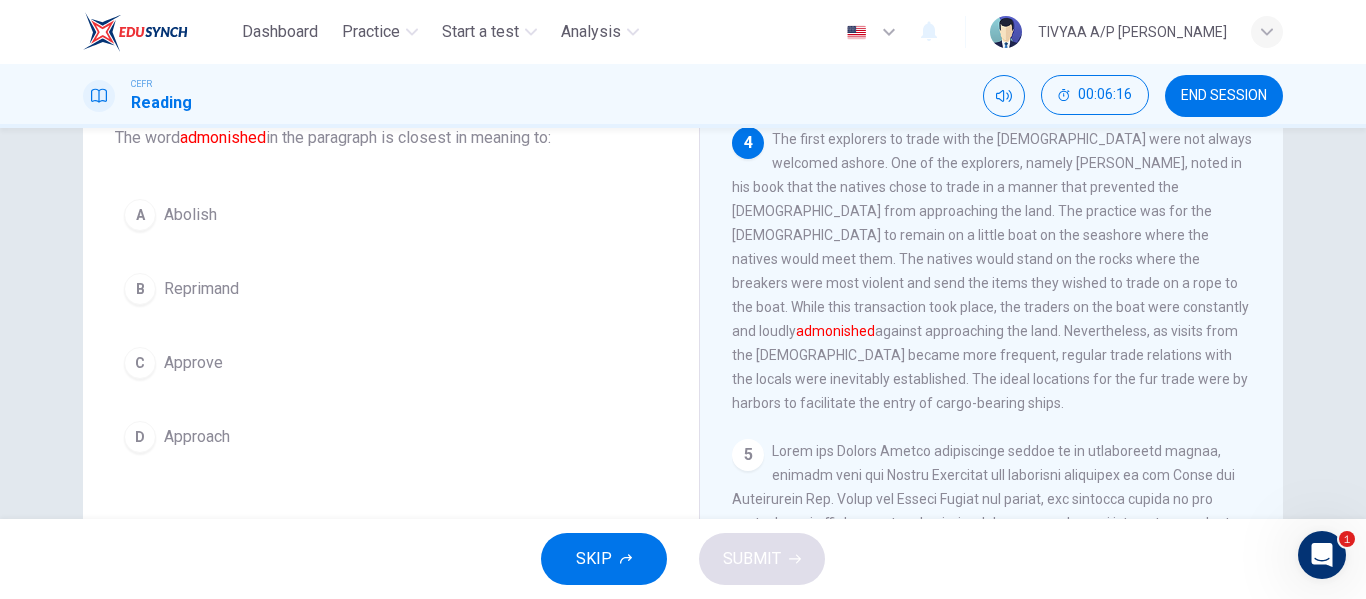 click on "B Reprimand" at bounding box center [391, 289] 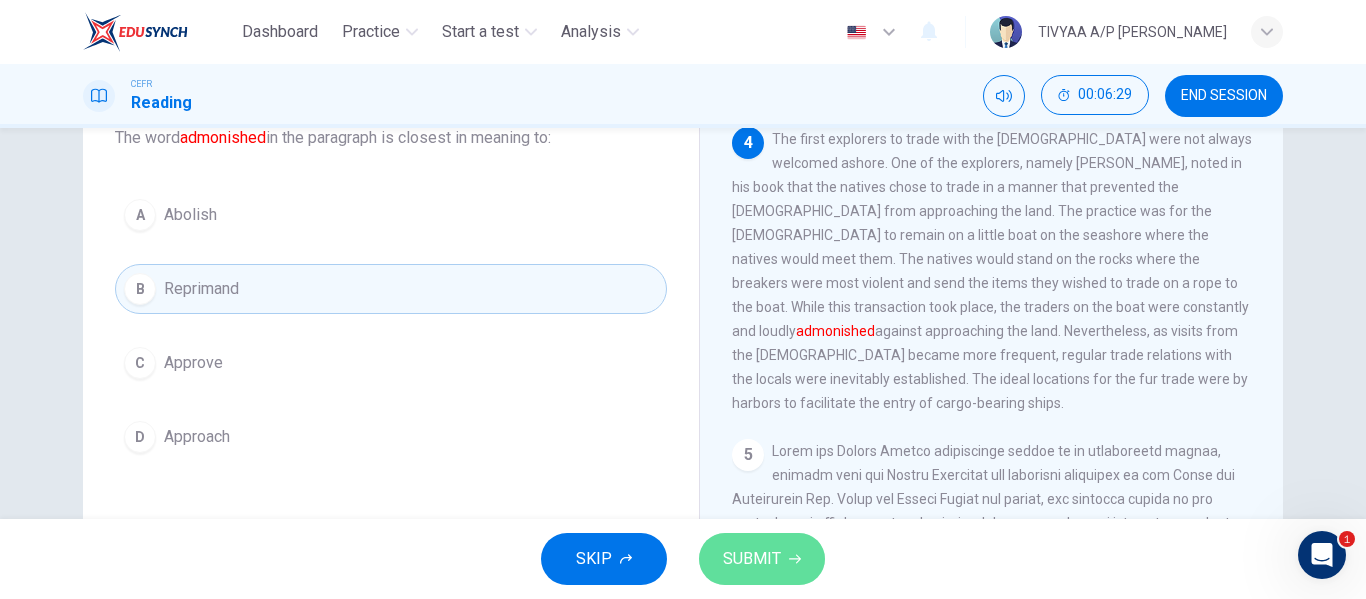 click on "SUBMIT" at bounding box center [762, 559] 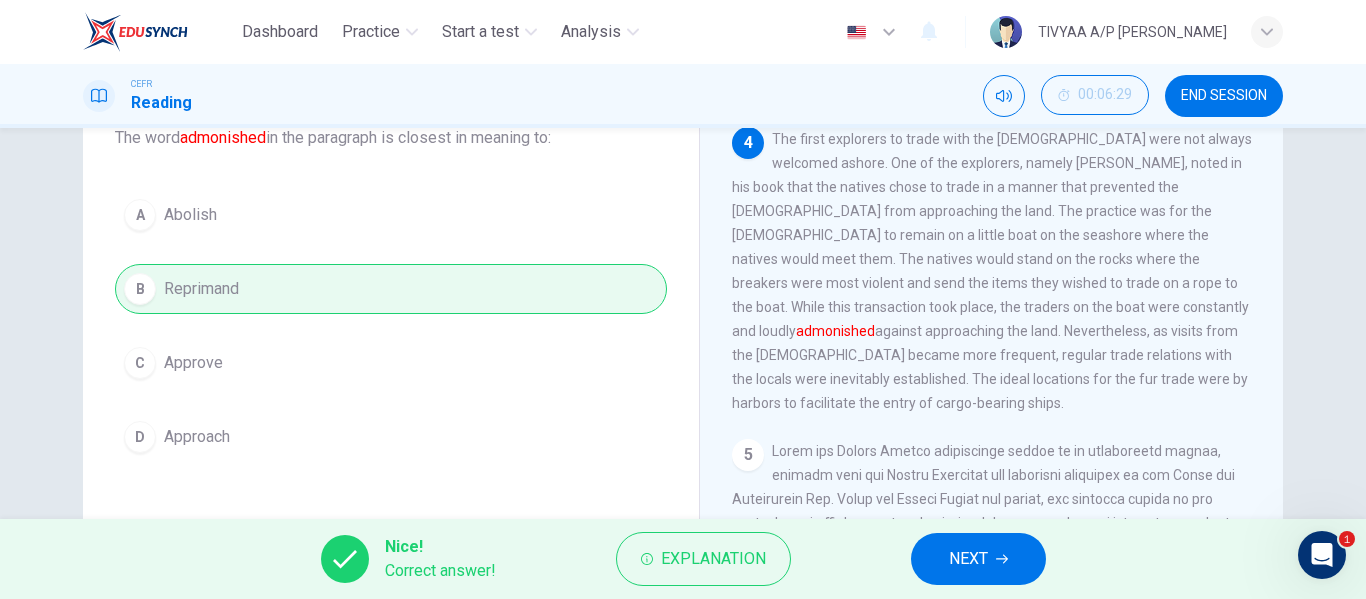 click on "NEXT" at bounding box center (968, 559) 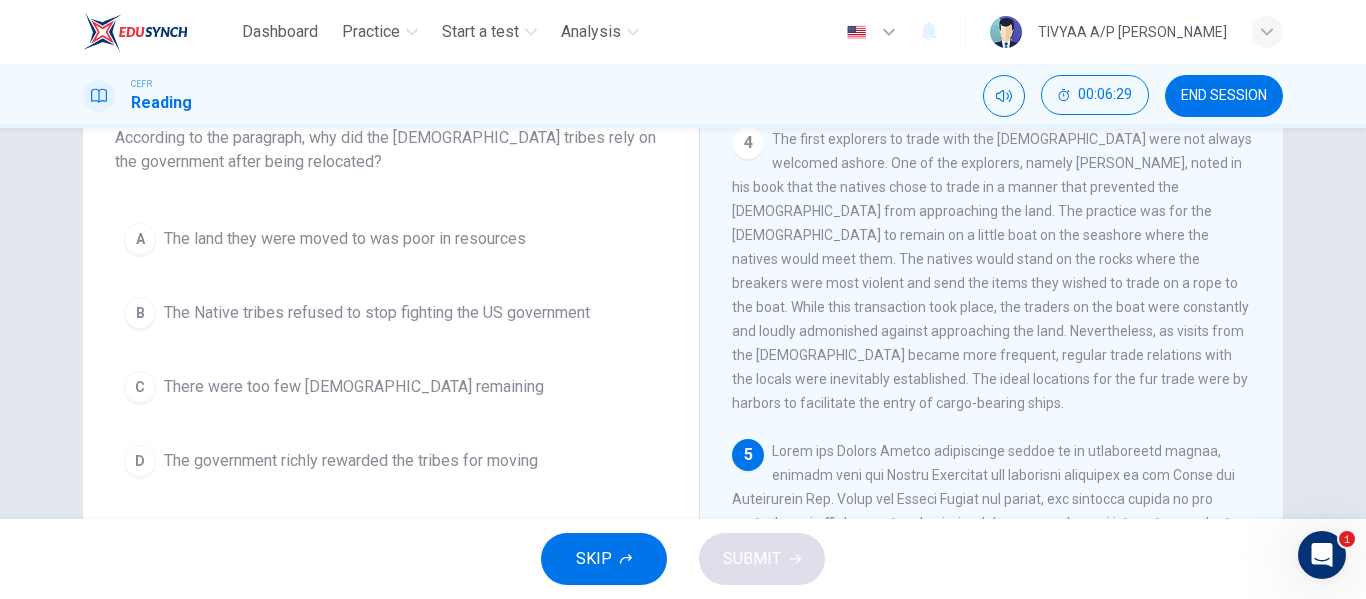 click on "SKIP SUBMIT" at bounding box center [683, 559] 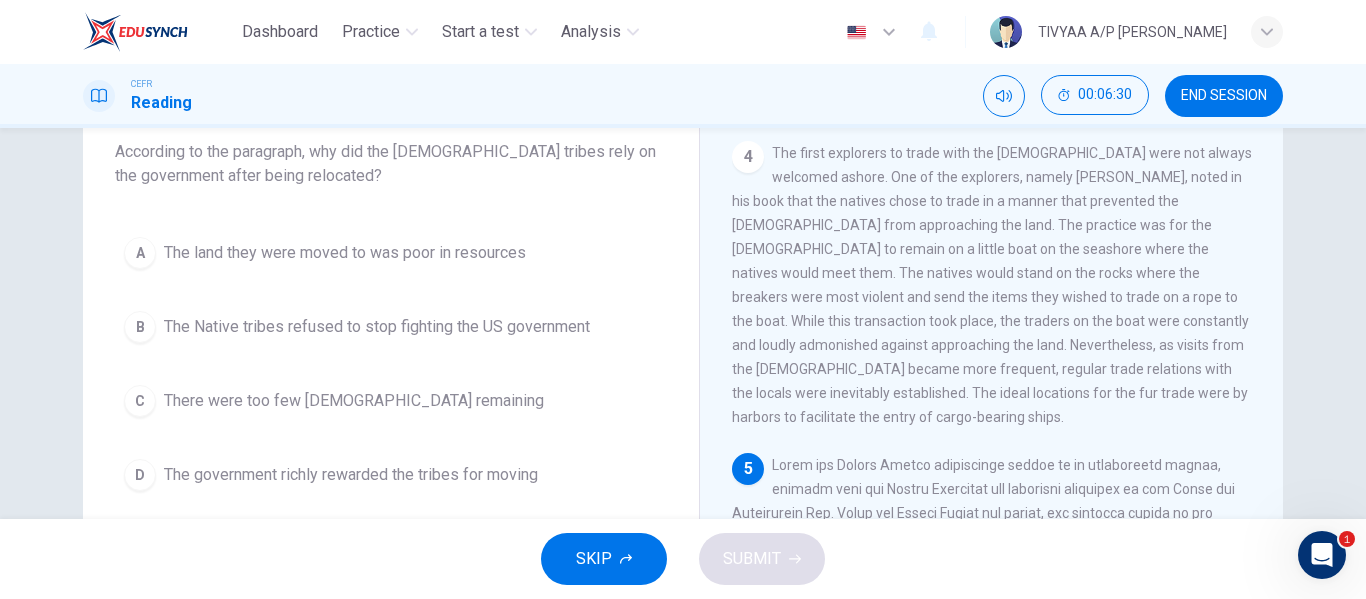 scroll, scrollTop: 123, scrollLeft: 0, axis: vertical 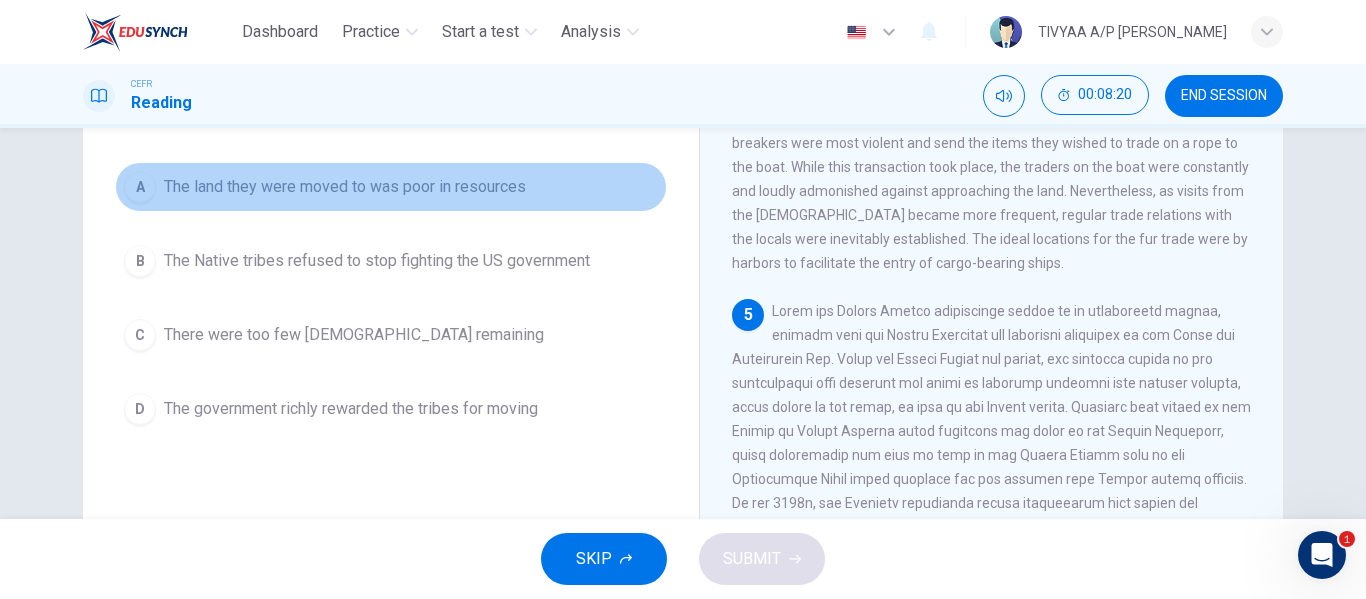 click on "The land they were moved to was poor in resources" at bounding box center (345, 187) 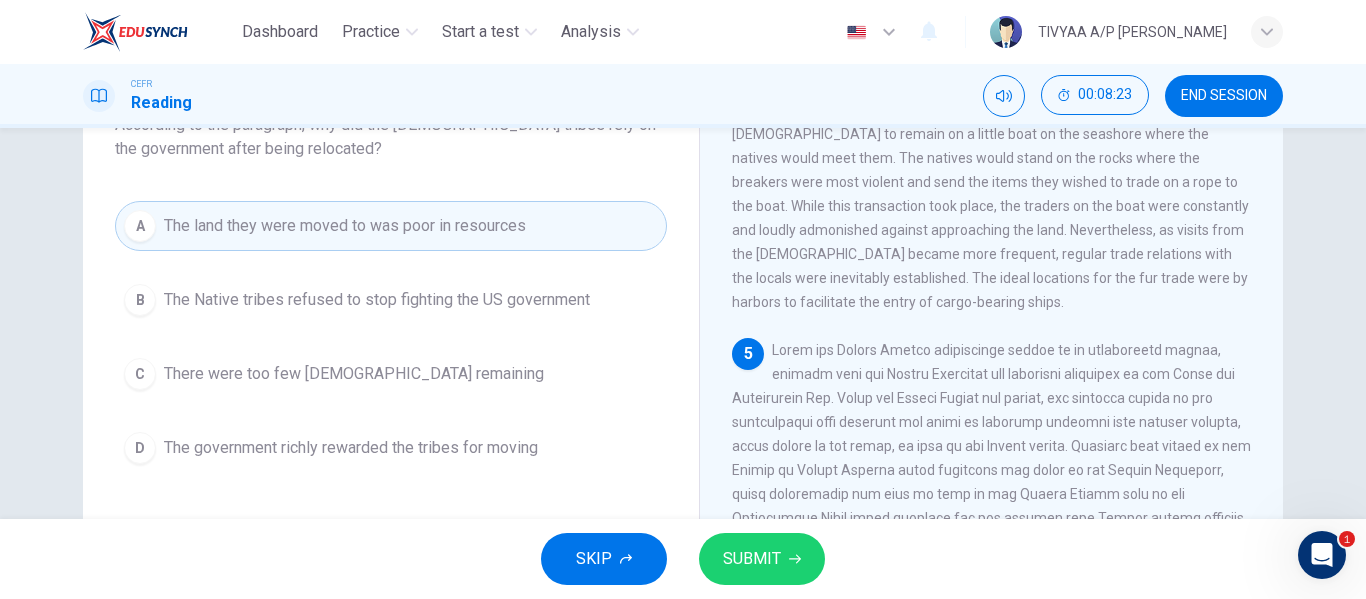 scroll, scrollTop: 150, scrollLeft: 0, axis: vertical 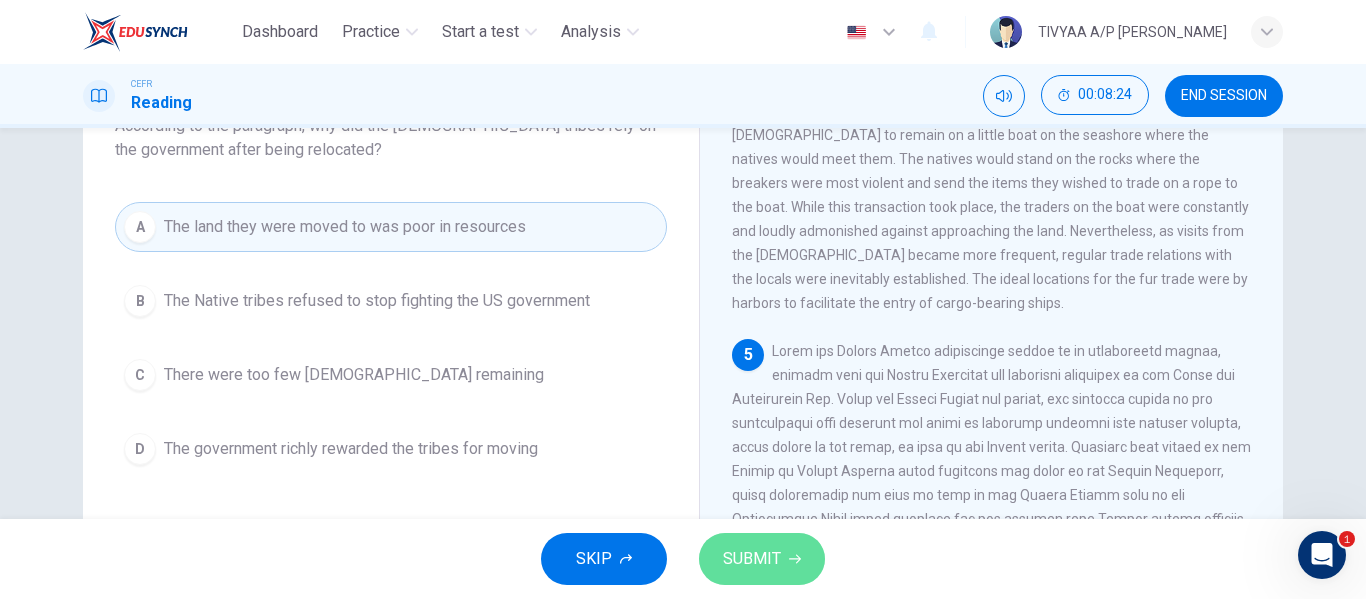 click on "SUBMIT" at bounding box center (762, 559) 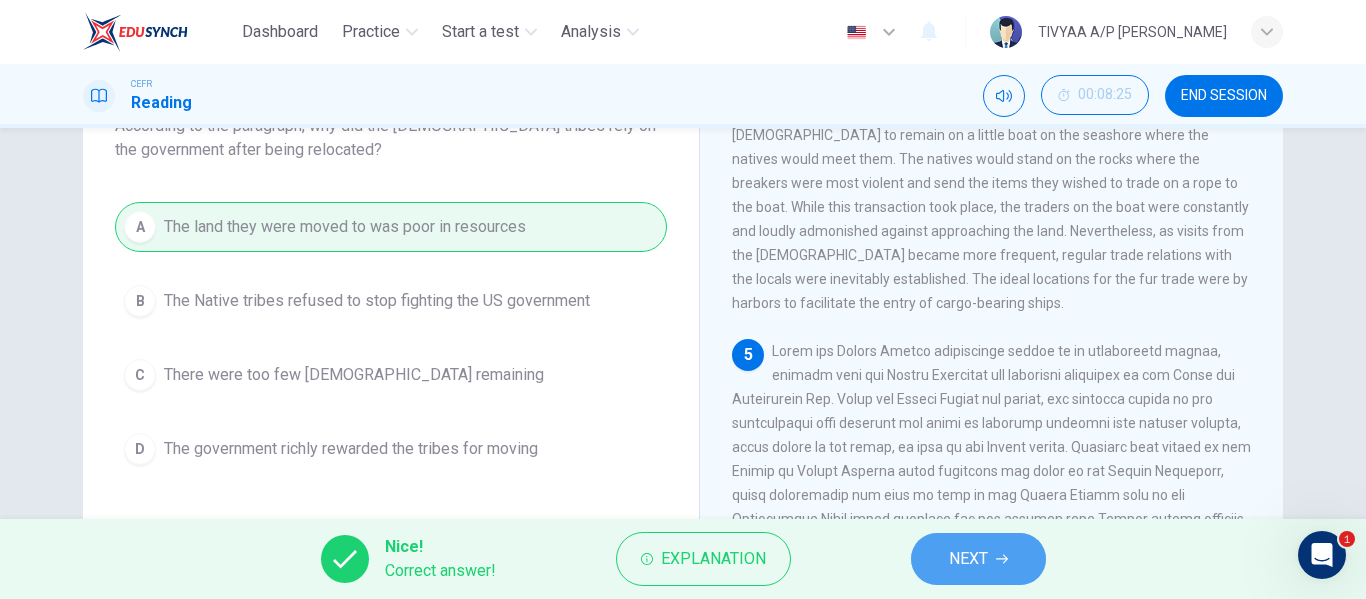 click on "NEXT" at bounding box center [968, 559] 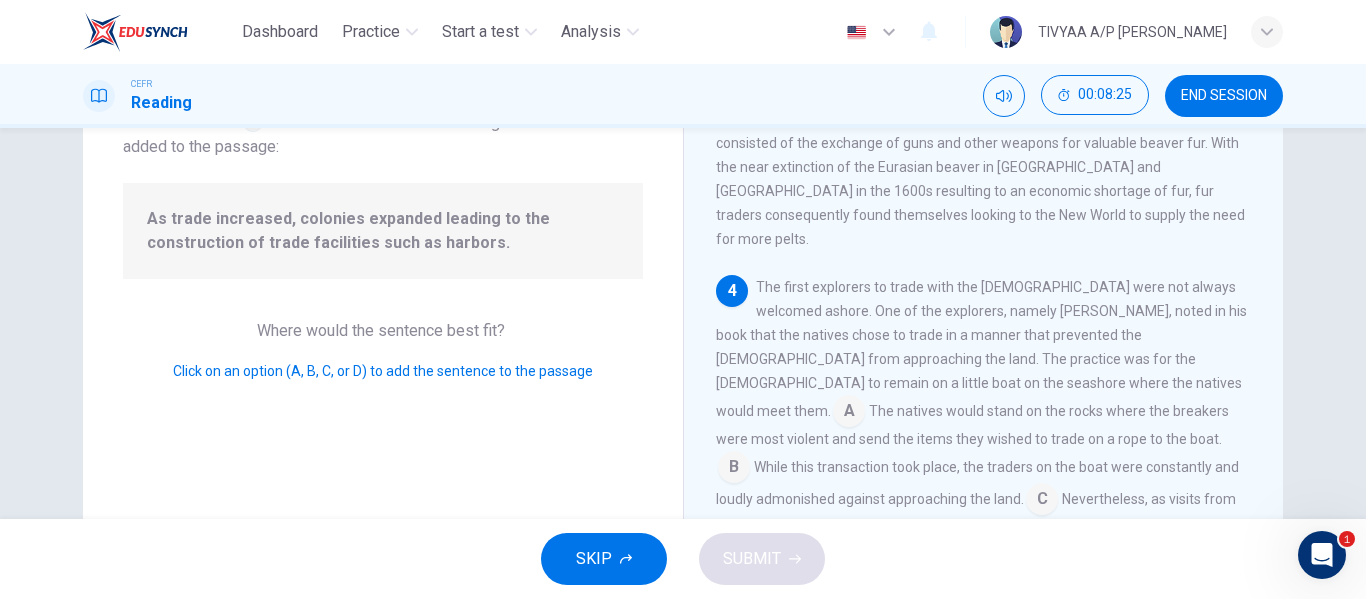 scroll, scrollTop: 817, scrollLeft: 0, axis: vertical 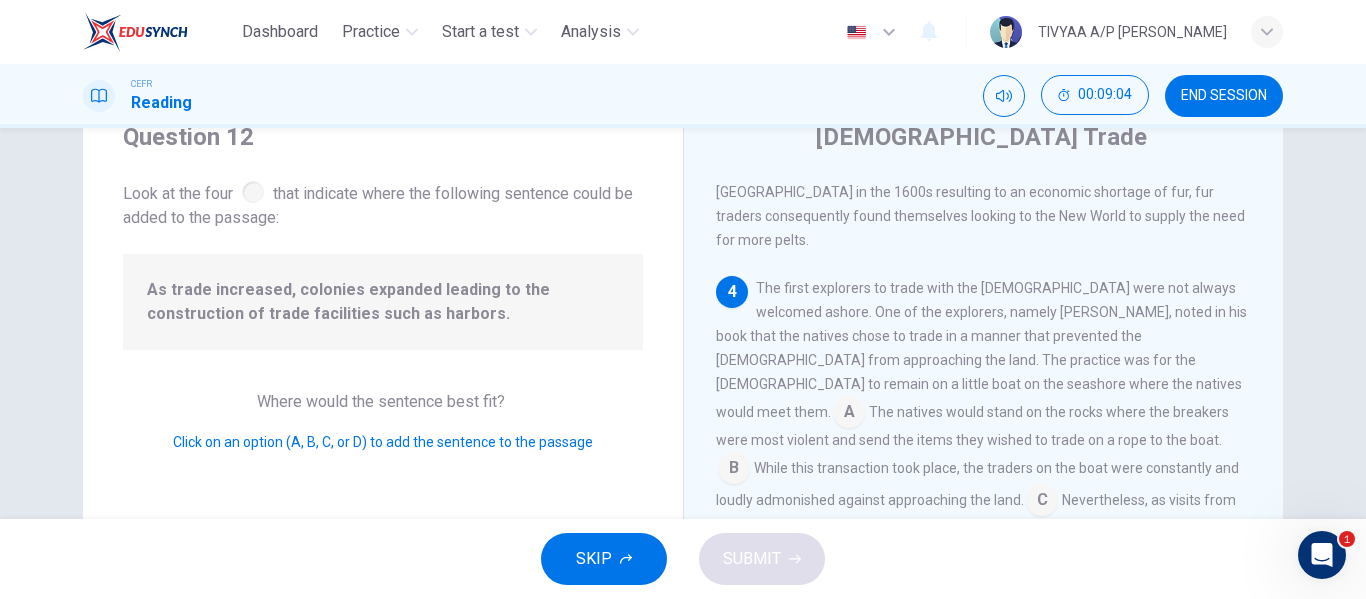click at bounding box center [1042, 502] 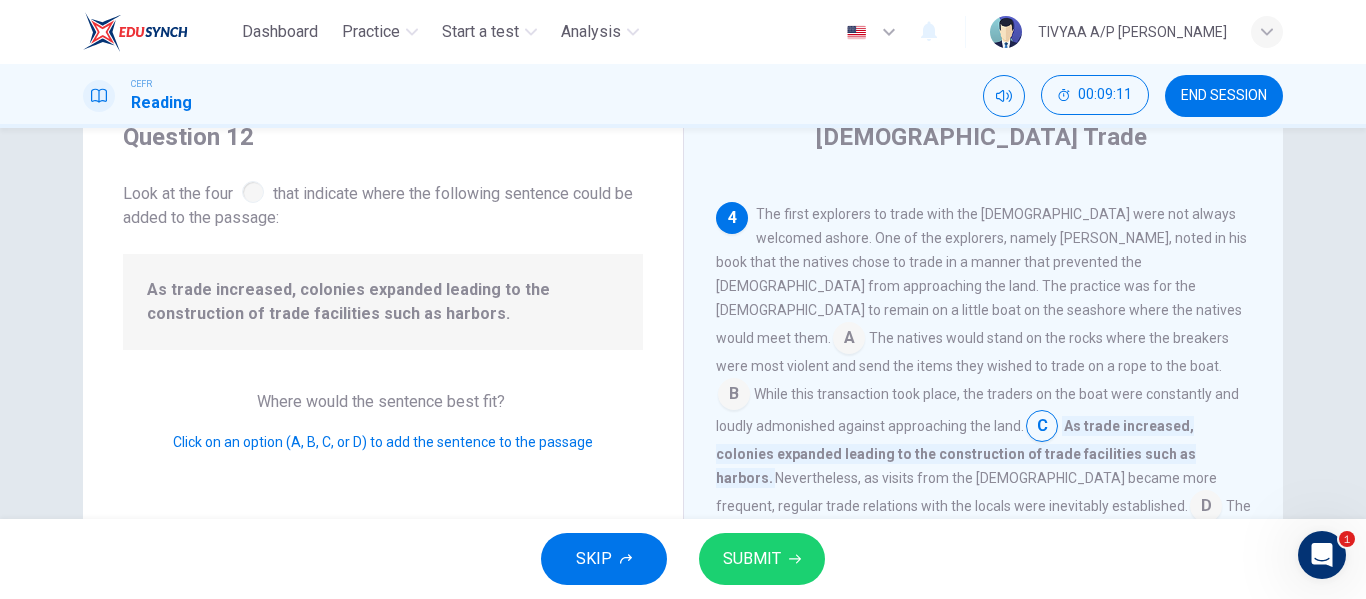 scroll, scrollTop: 956, scrollLeft: 0, axis: vertical 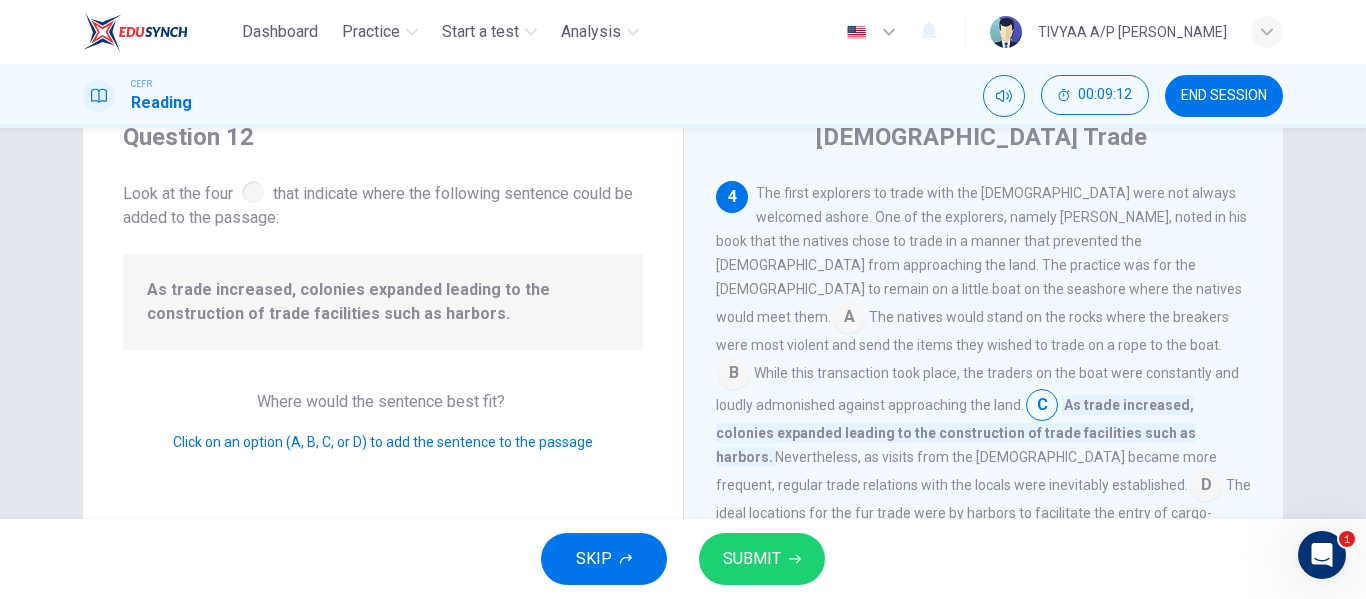 click at bounding box center (1206, 487) 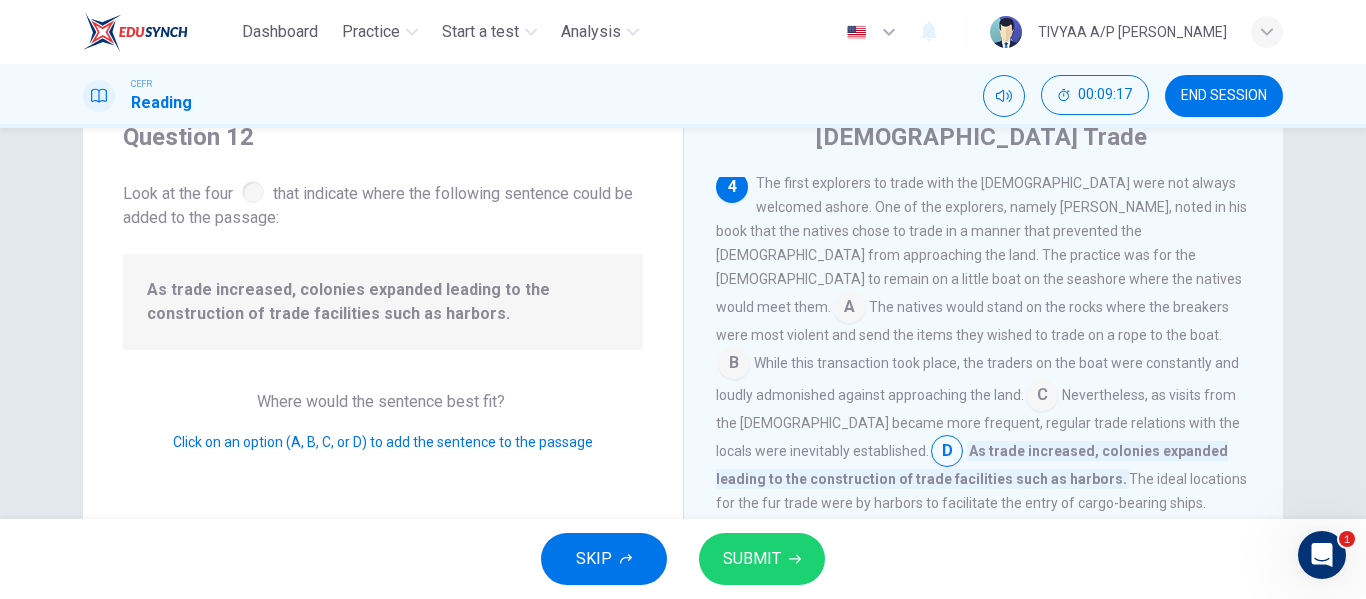 scroll, scrollTop: 970, scrollLeft: 0, axis: vertical 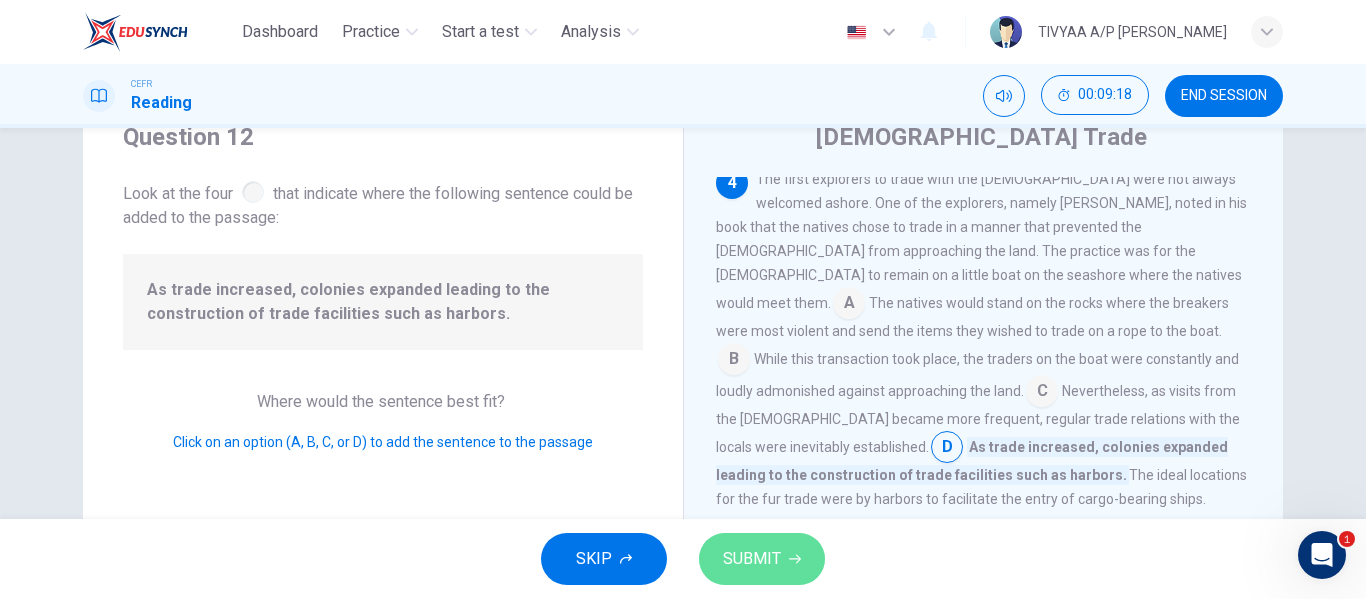 click on "SUBMIT" at bounding box center [762, 559] 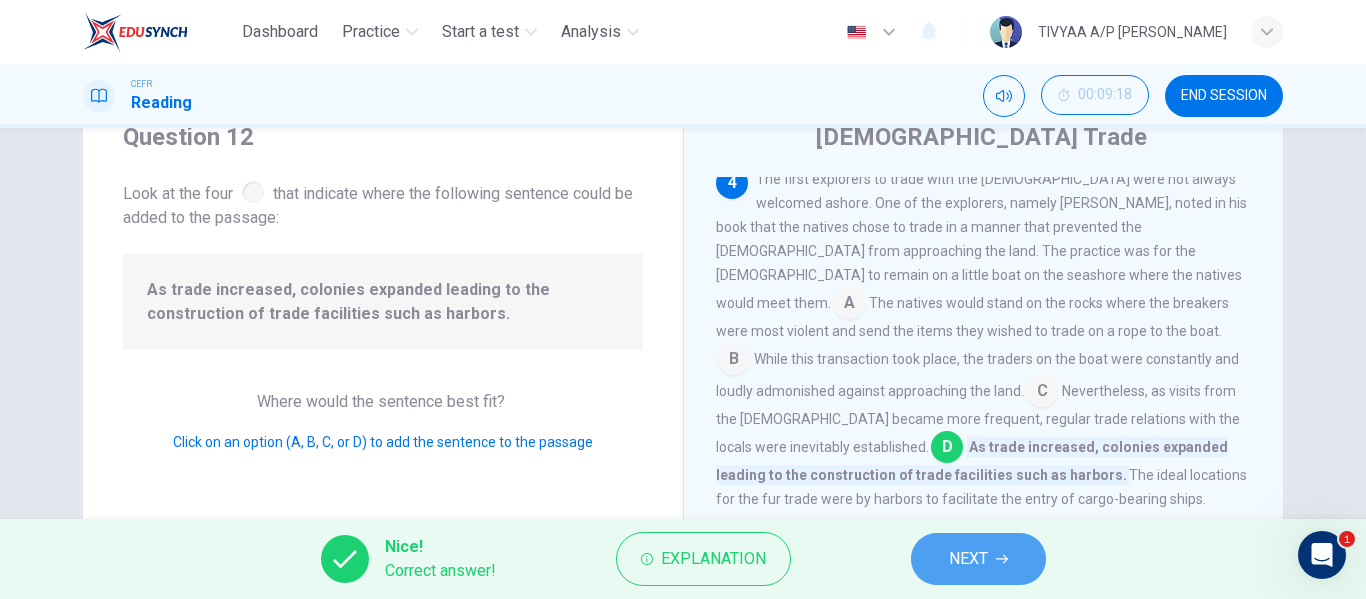 click on "NEXT" at bounding box center [968, 559] 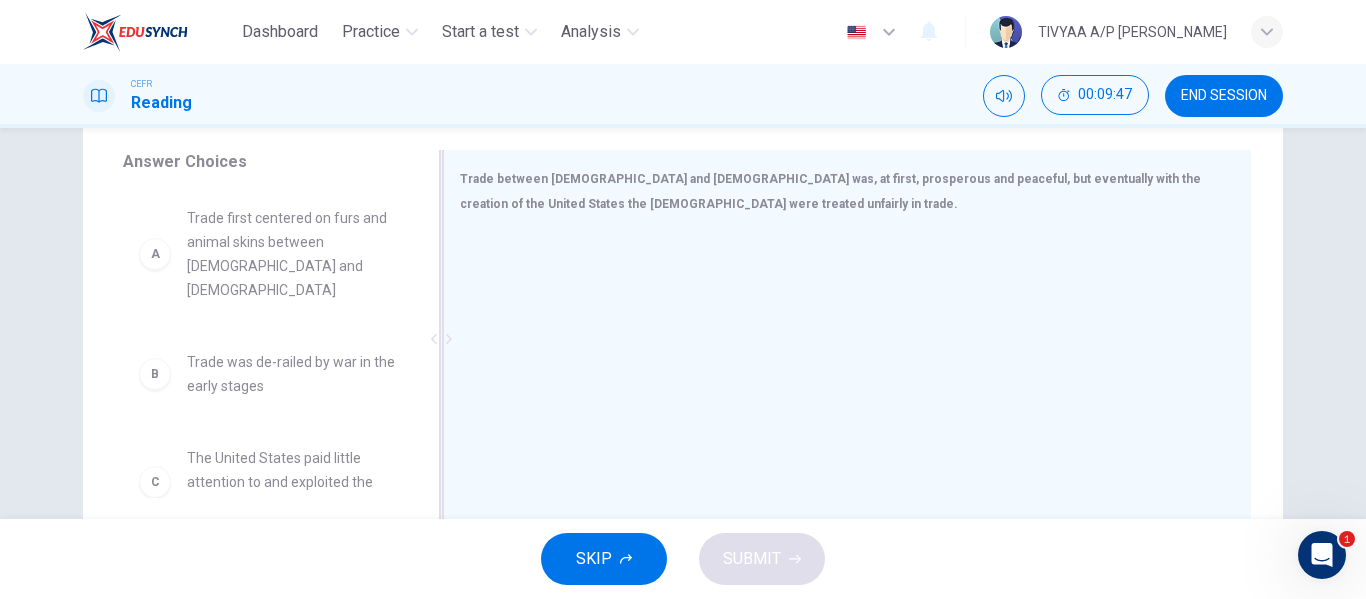 scroll, scrollTop: 325, scrollLeft: 0, axis: vertical 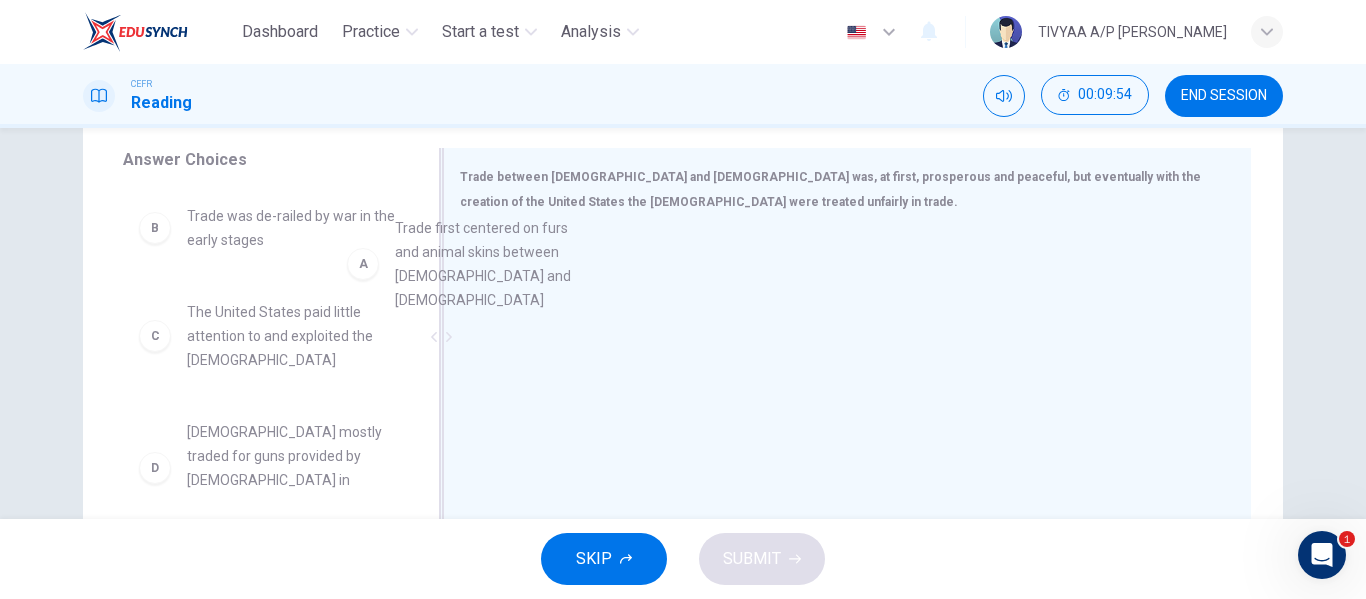 drag, startPoint x: 337, startPoint y: 275, endPoint x: 591, endPoint y: 282, distance: 254.09644 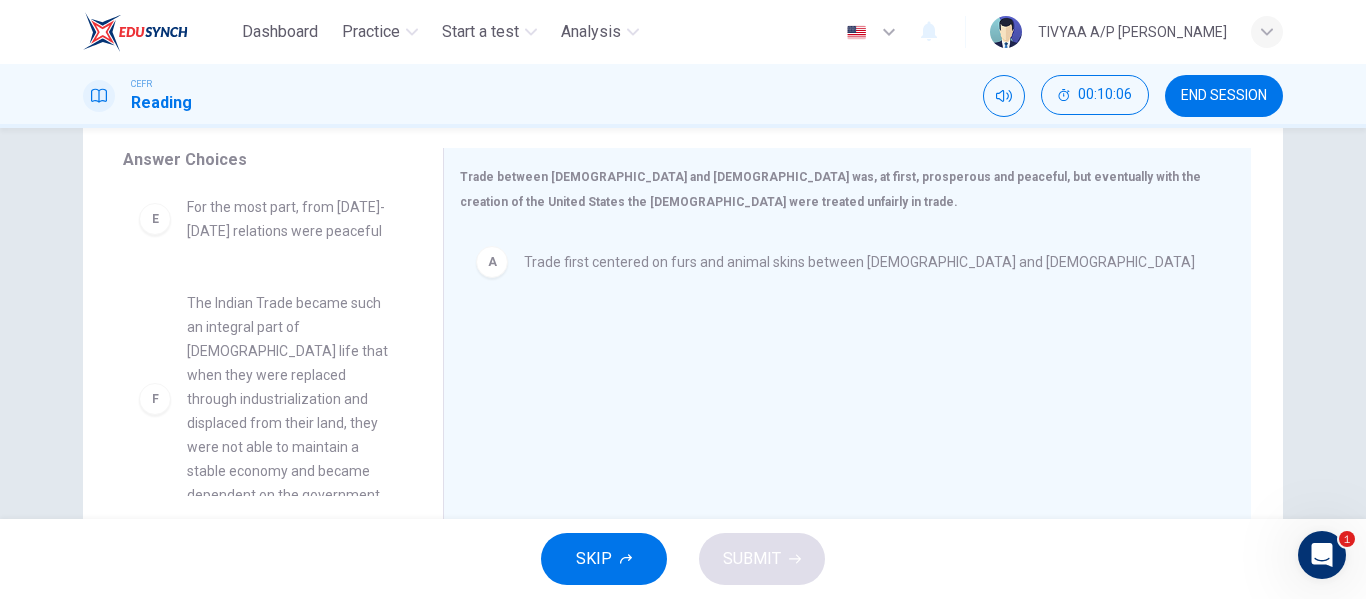 scroll, scrollTop: 372, scrollLeft: 0, axis: vertical 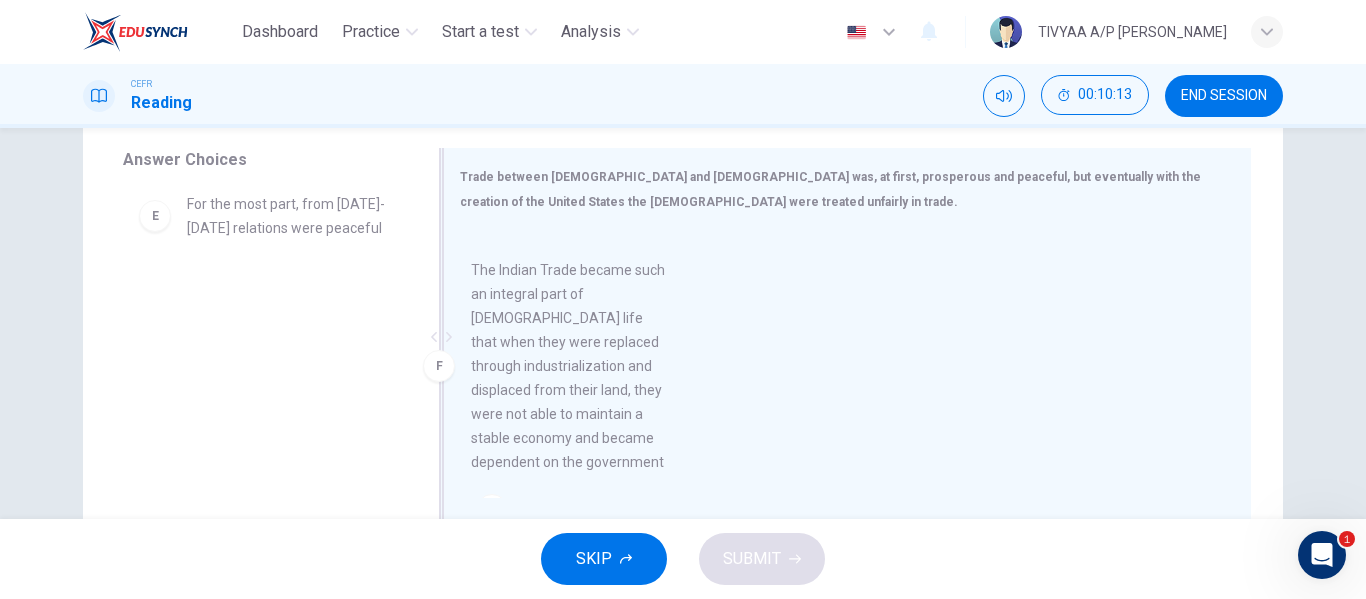 drag, startPoint x: 288, startPoint y: 358, endPoint x: 583, endPoint y: 352, distance: 295.061 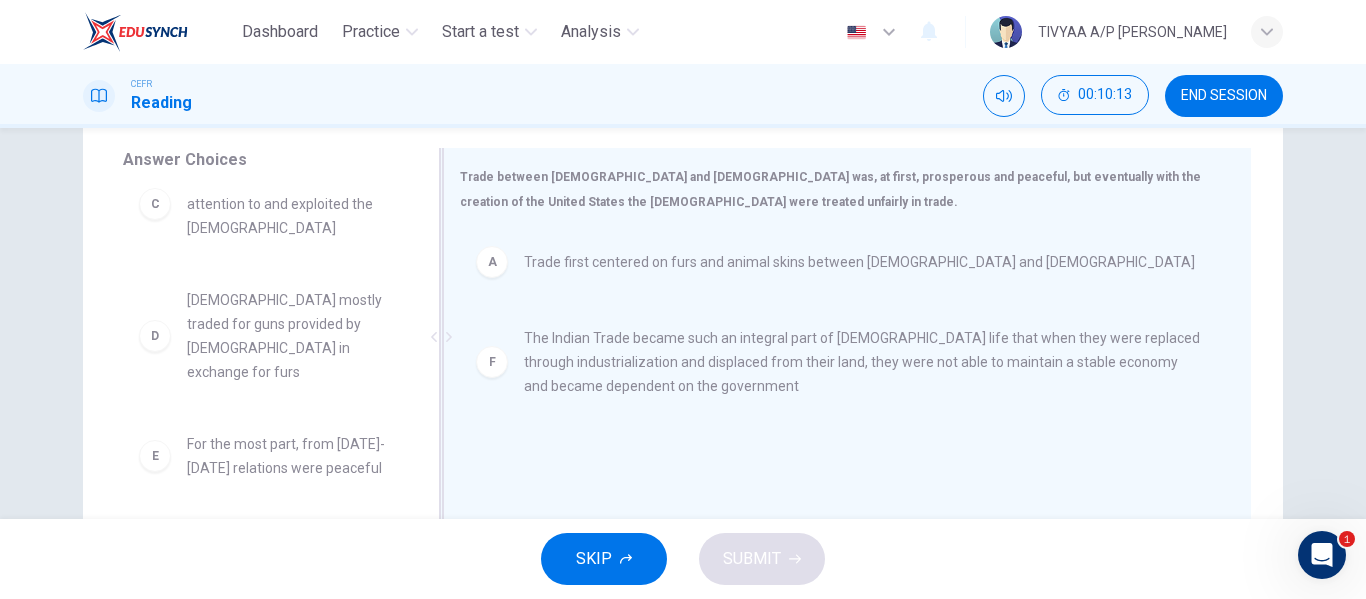 scroll, scrollTop: 108, scrollLeft: 0, axis: vertical 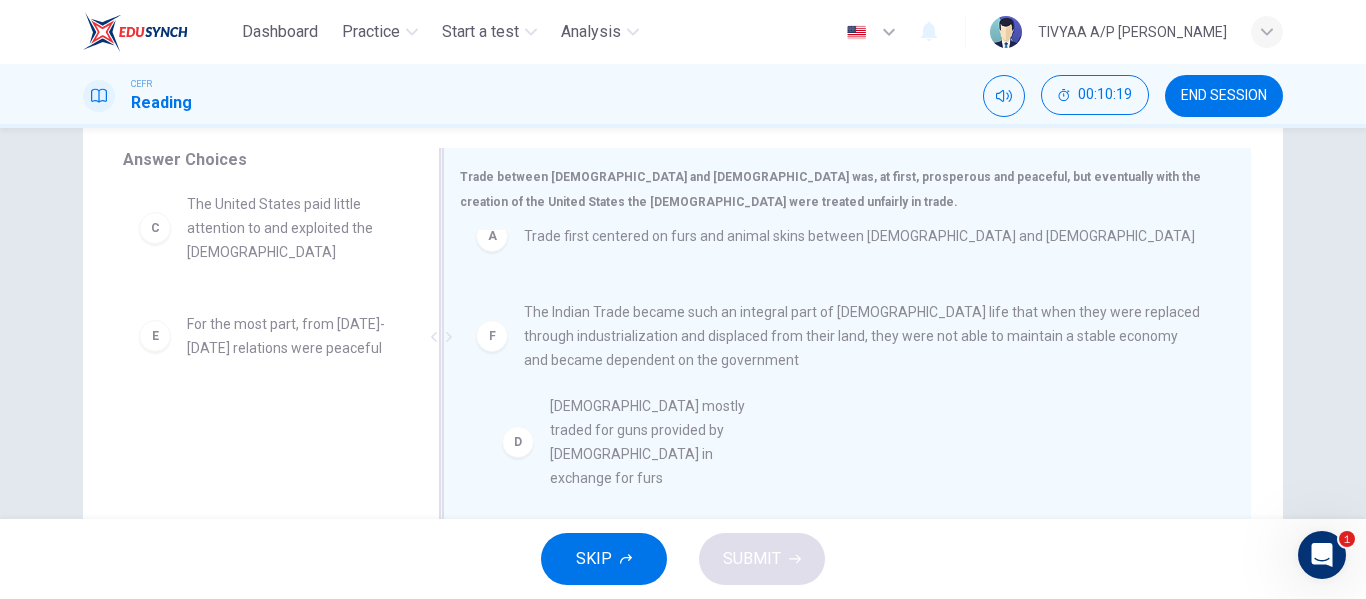 drag, startPoint x: 304, startPoint y: 385, endPoint x: 678, endPoint y: 468, distance: 383.0992 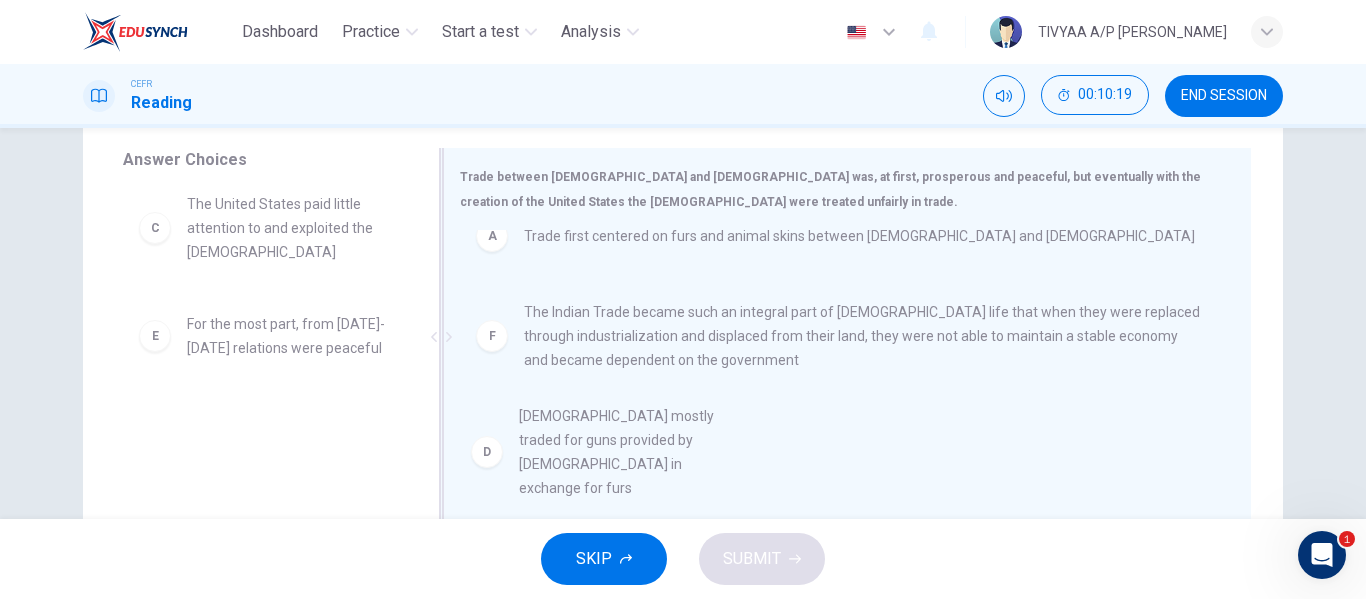 scroll, scrollTop: 0, scrollLeft: 0, axis: both 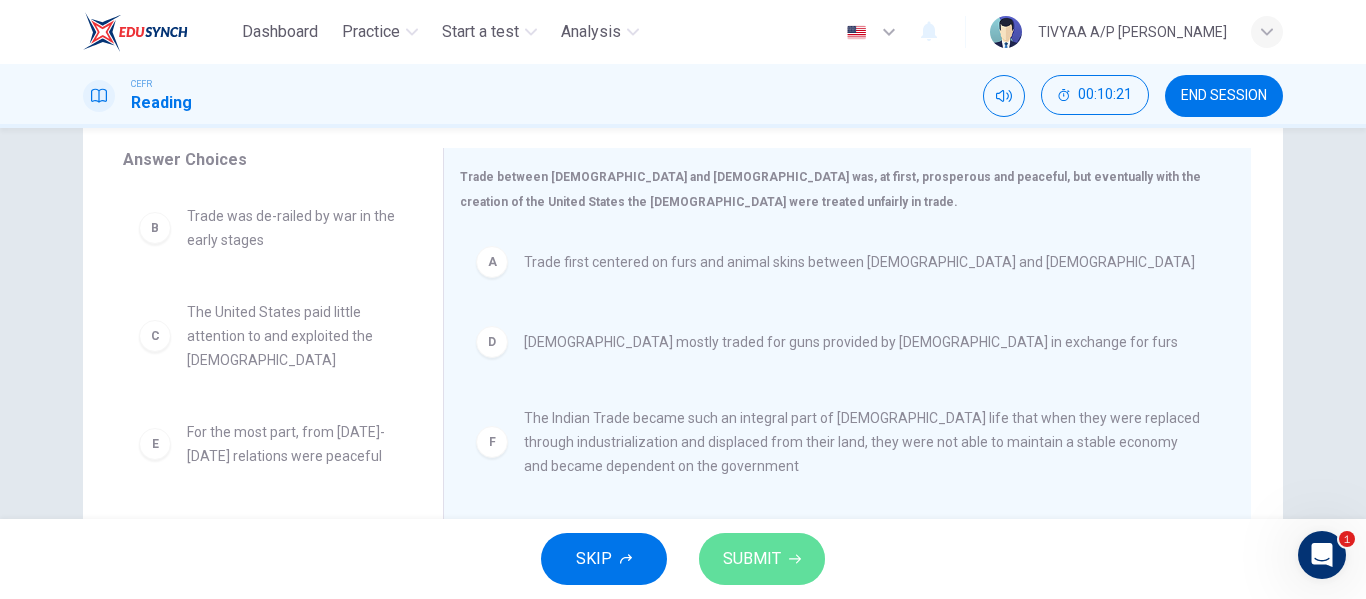 click on "SUBMIT" at bounding box center [762, 559] 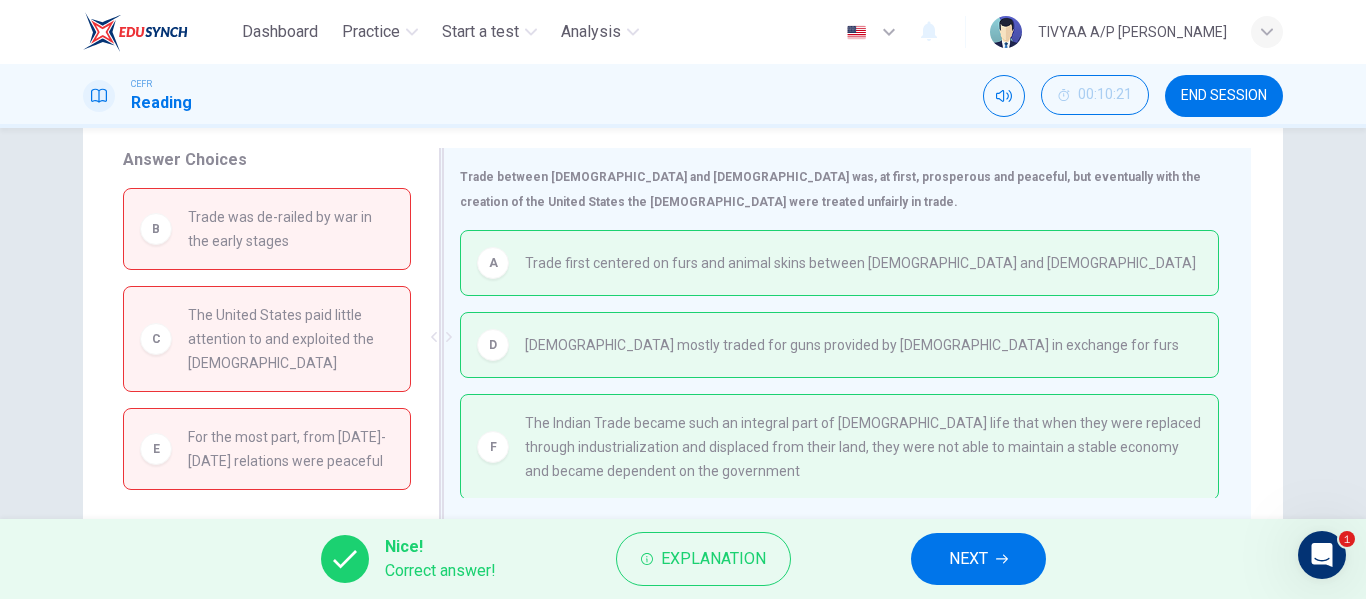 scroll, scrollTop: 2, scrollLeft: 0, axis: vertical 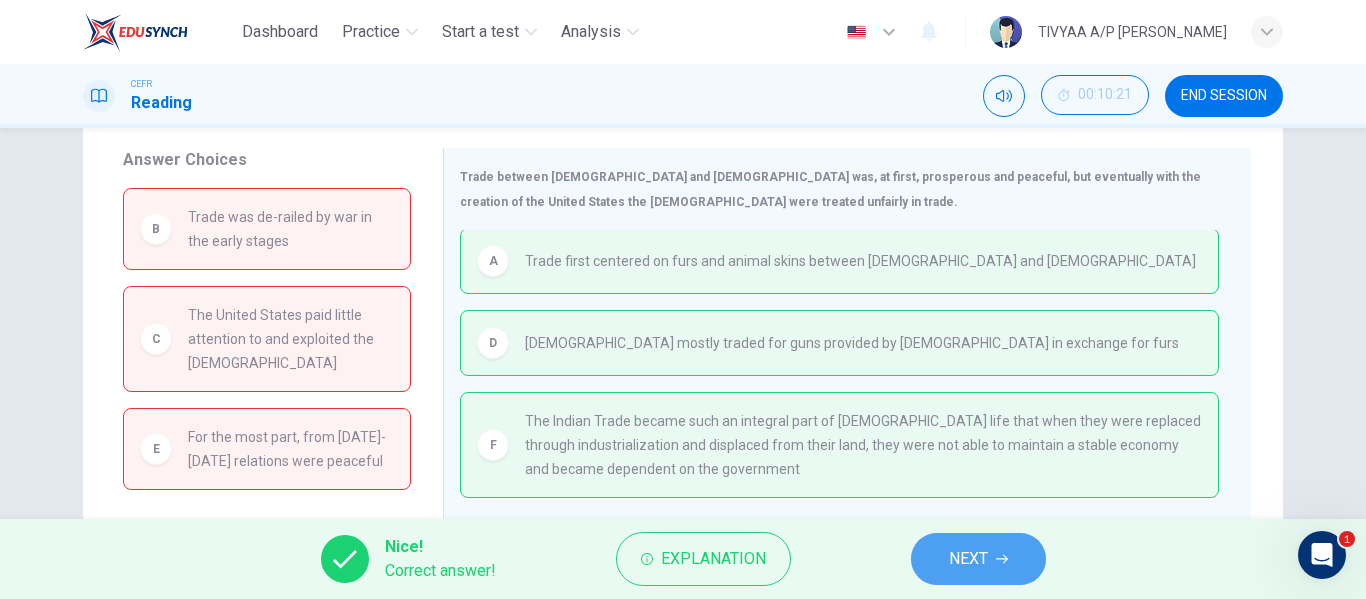click on "NEXT" at bounding box center [978, 559] 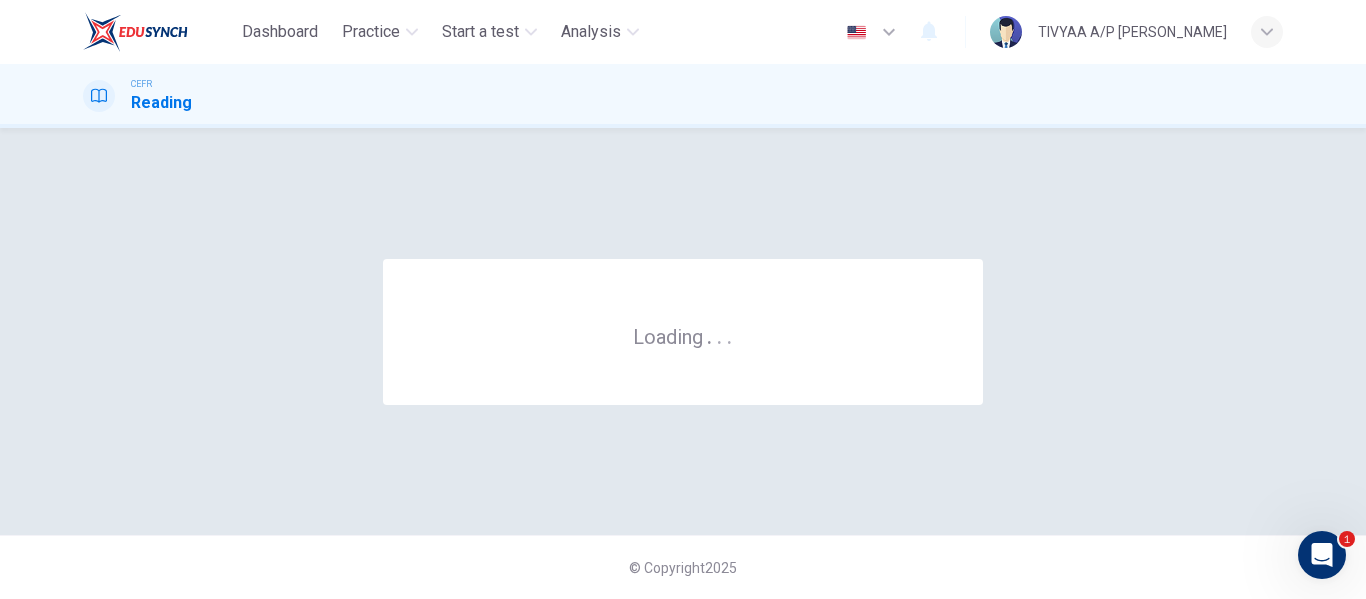scroll, scrollTop: 0, scrollLeft: 0, axis: both 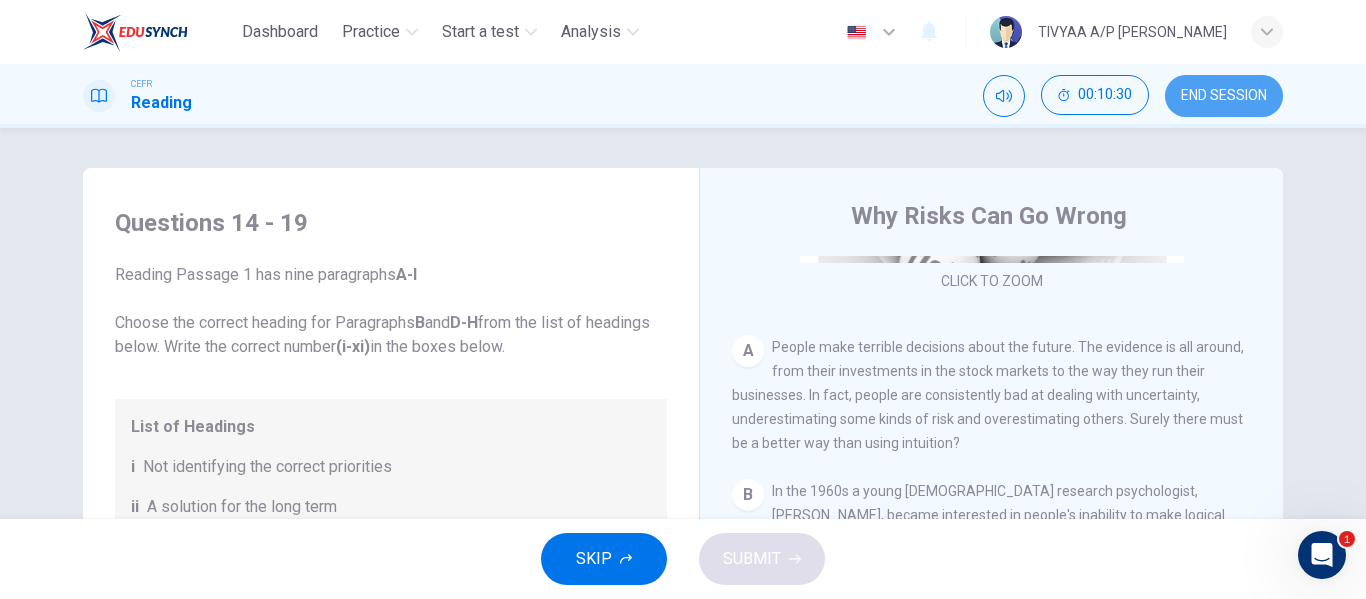 click on "END SESSION" at bounding box center [1224, 96] 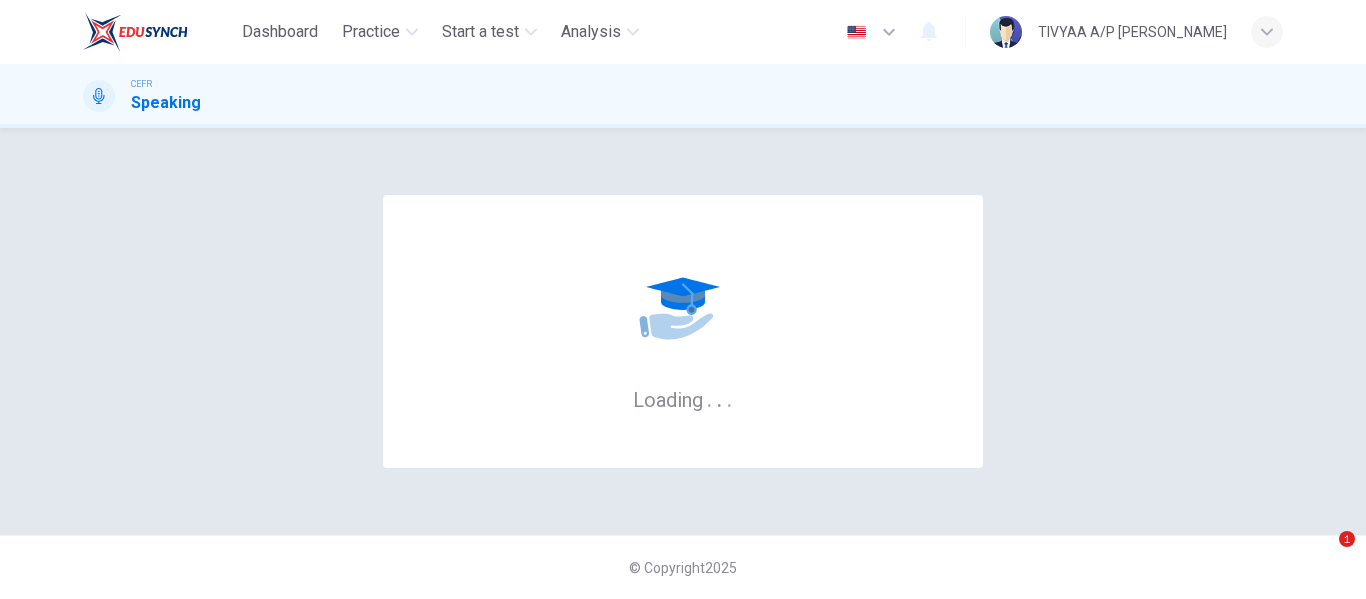 scroll, scrollTop: 0, scrollLeft: 0, axis: both 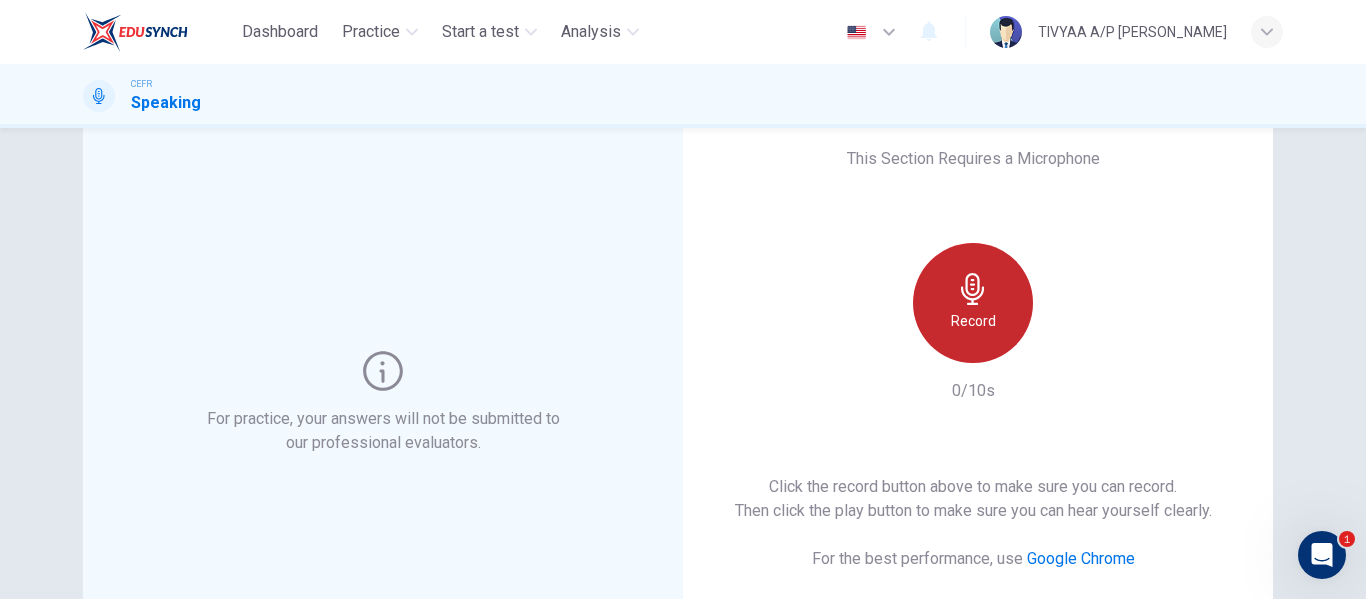 click on "Record" at bounding box center [973, 303] 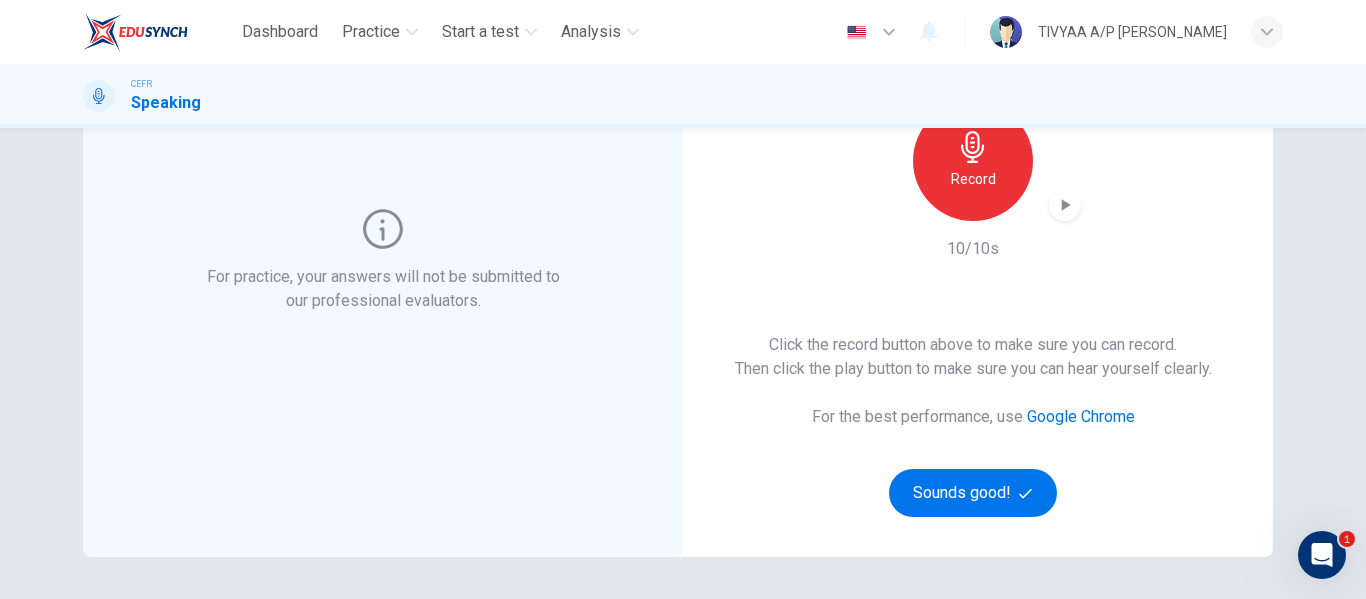 scroll, scrollTop: 204, scrollLeft: 0, axis: vertical 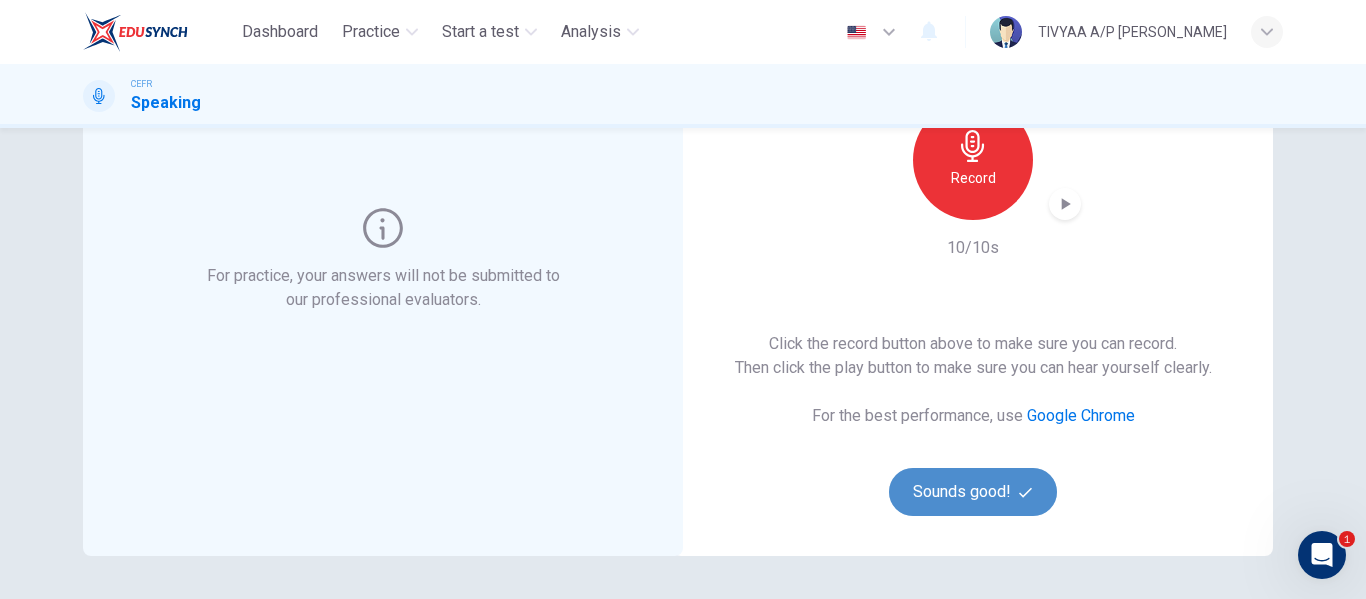 click on "Sounds good!" at bounding box center [973, 492] 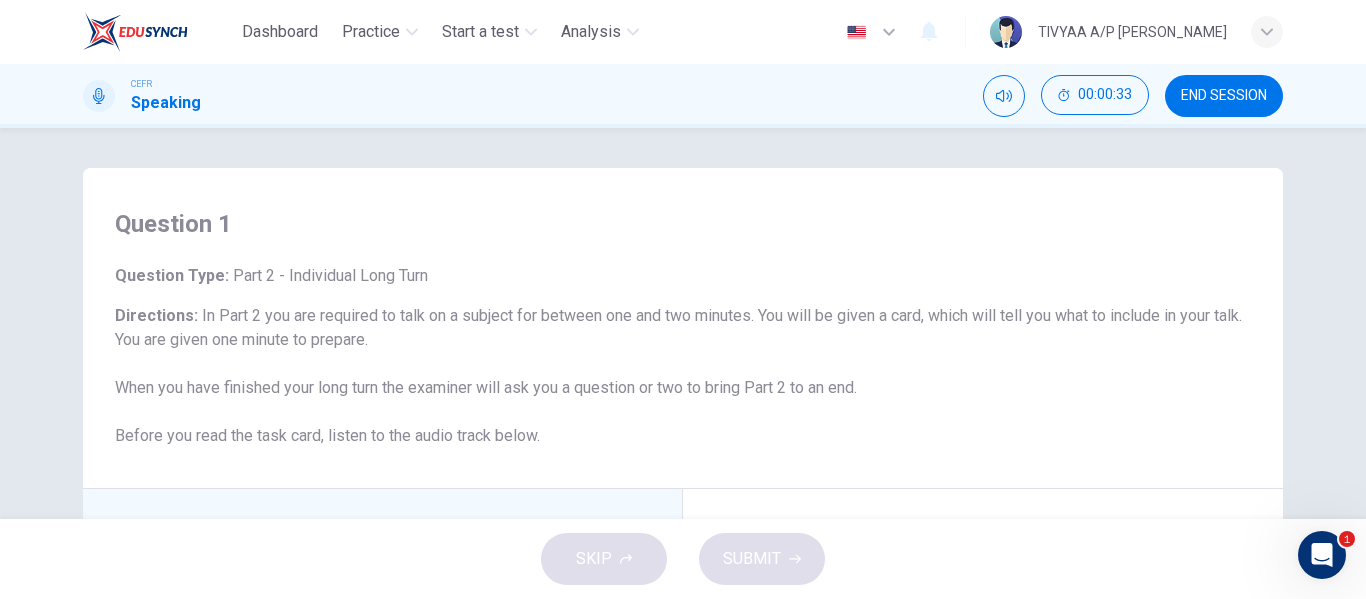 scroll, scrollTop: 384, scrollLeft: 0, axis: vertical 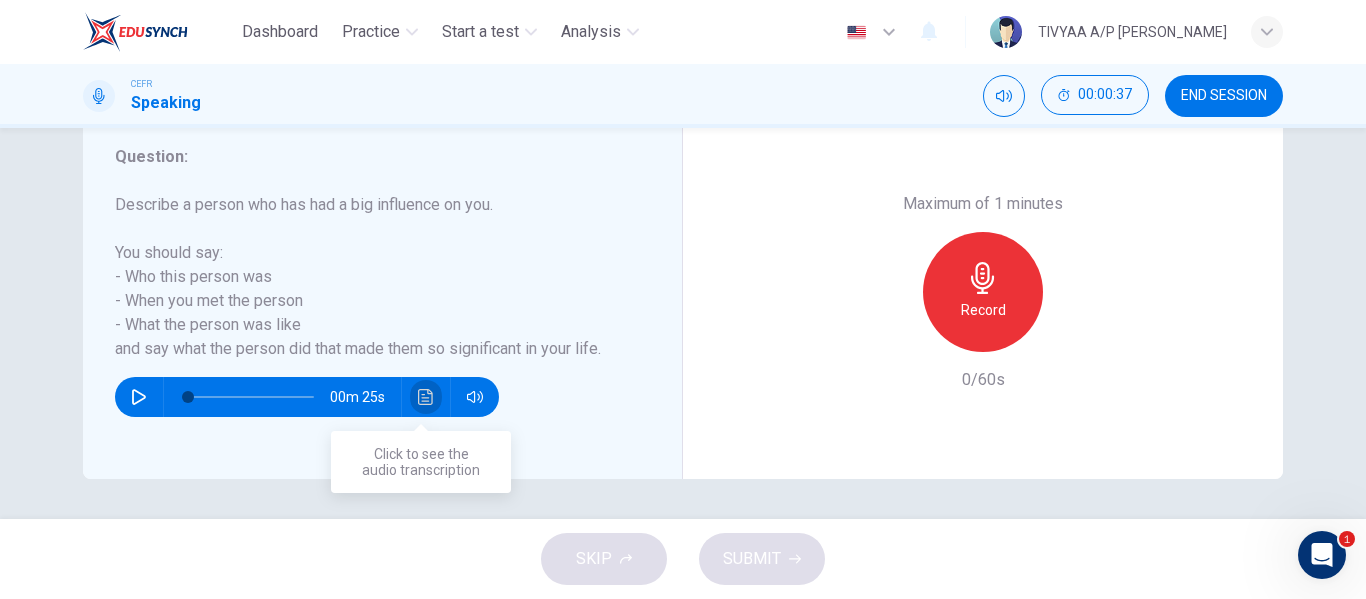 click 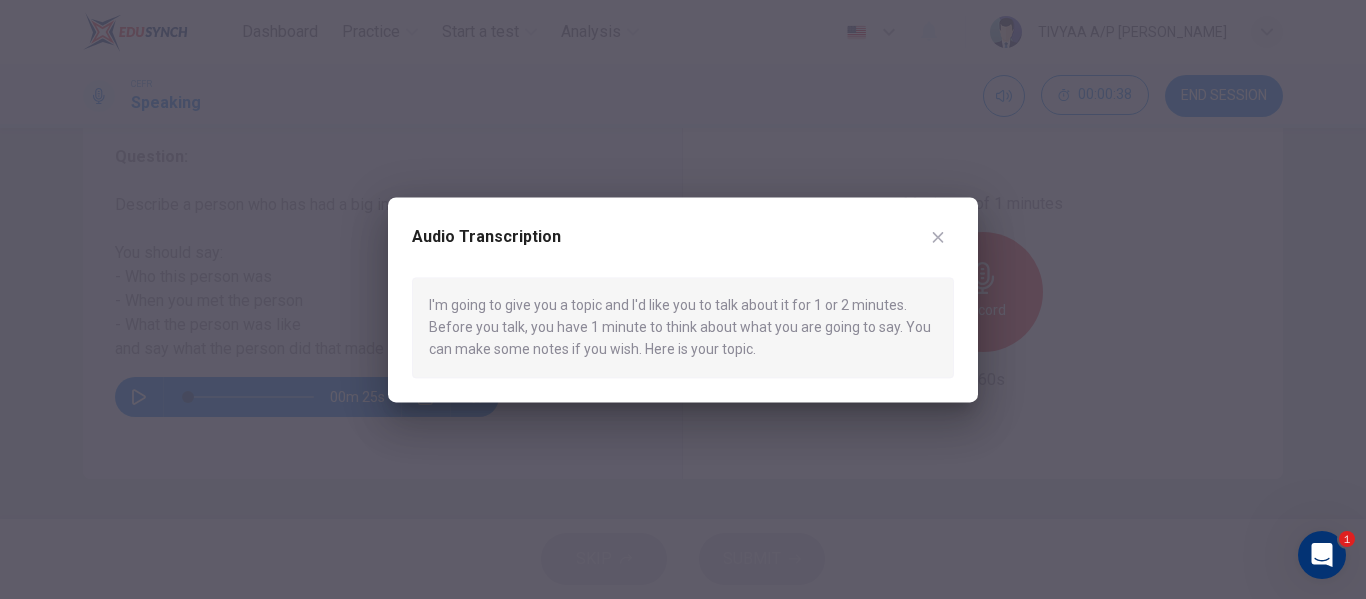 click at bounding box center (683, 299) 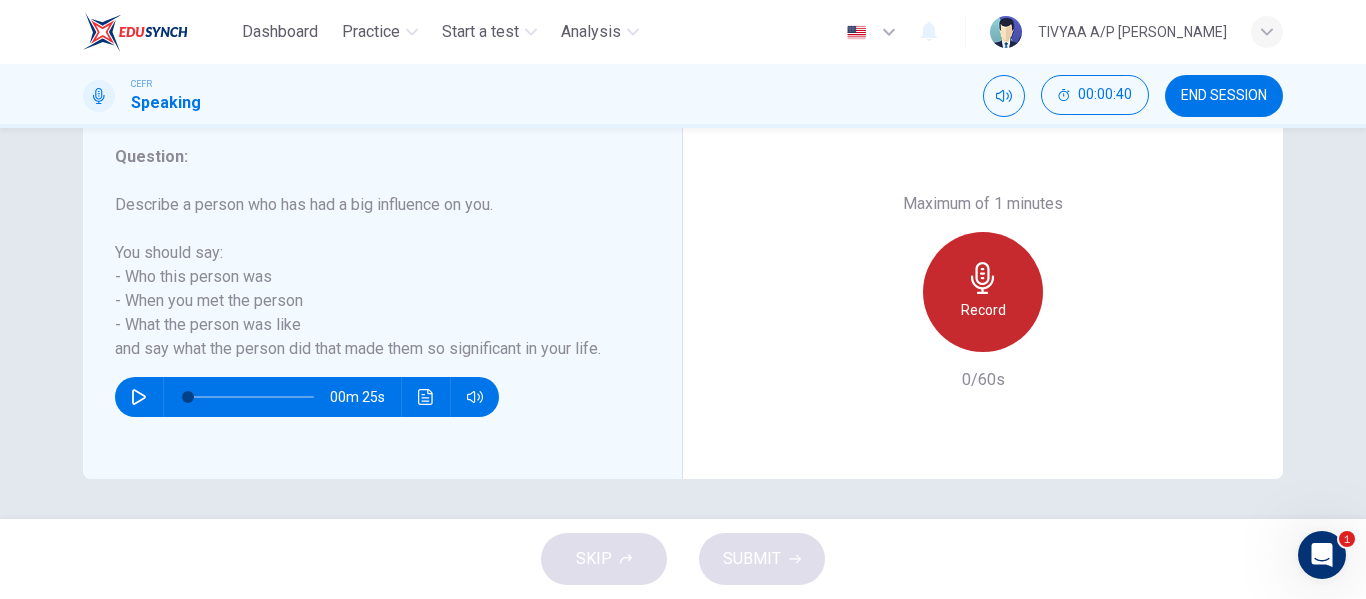 click on "Record" at bounding box center [983, 292] 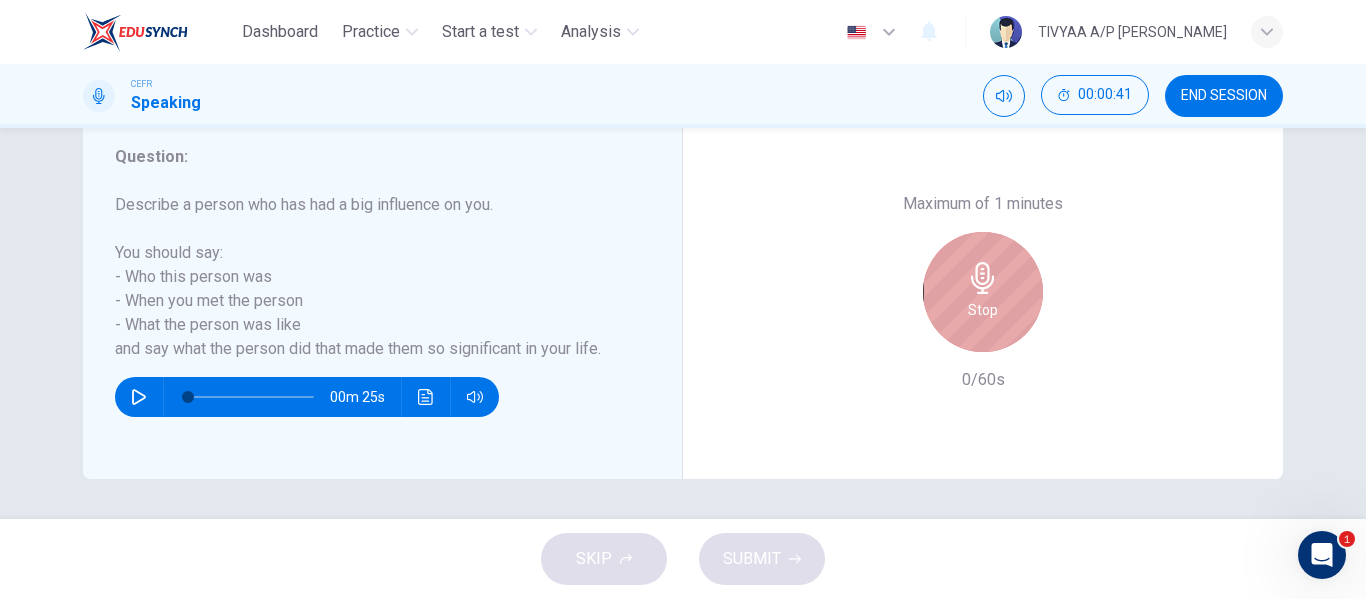 click on "Stop" at bounding box center [983, 292] 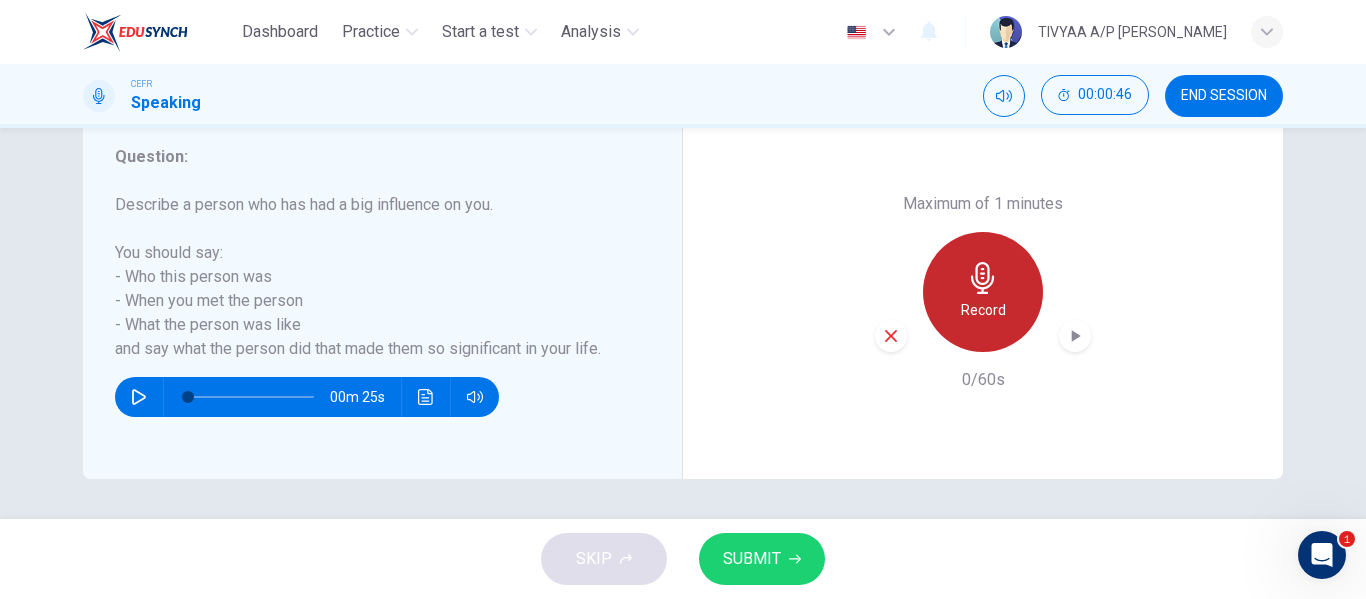 click on "Record" at bounding box center (983, 310) 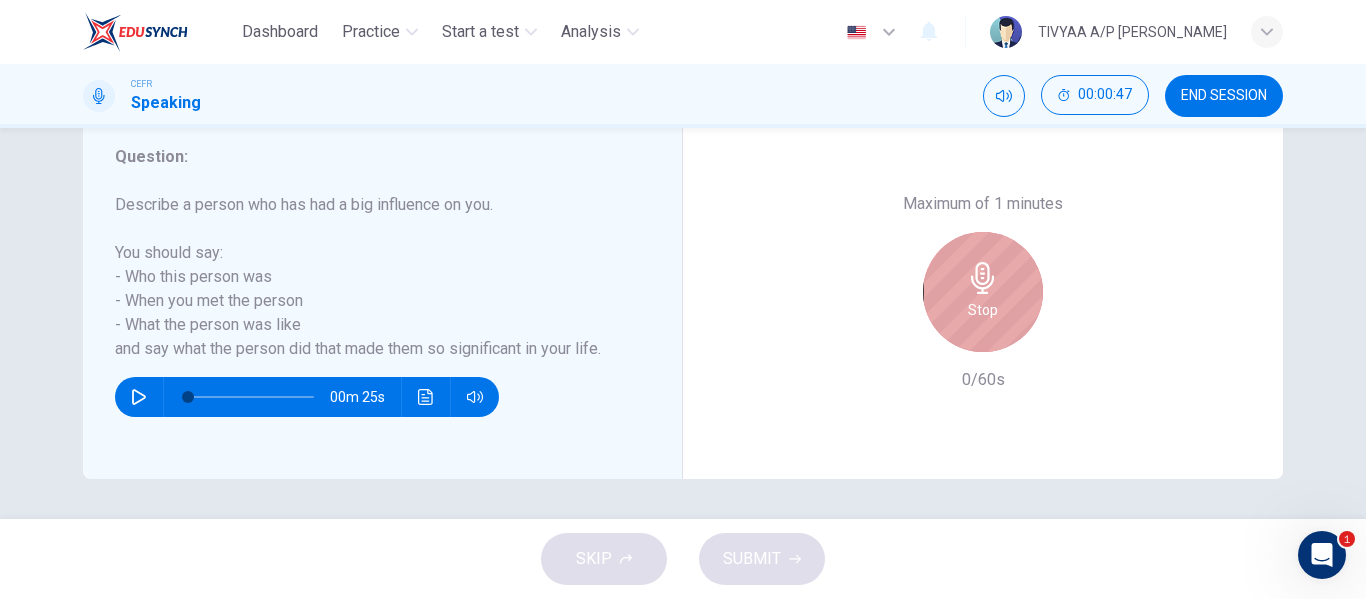 click on "Stop" at bounding box center (983, 292) 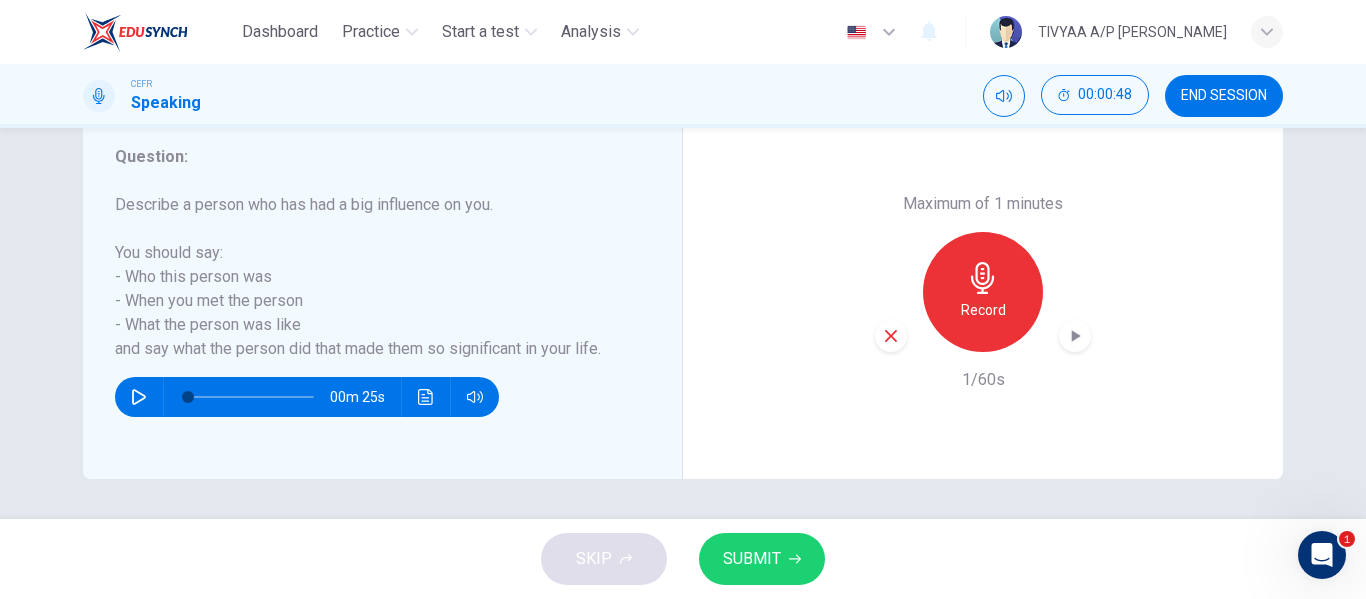 click on "Record" at bounding box center (983, 310) 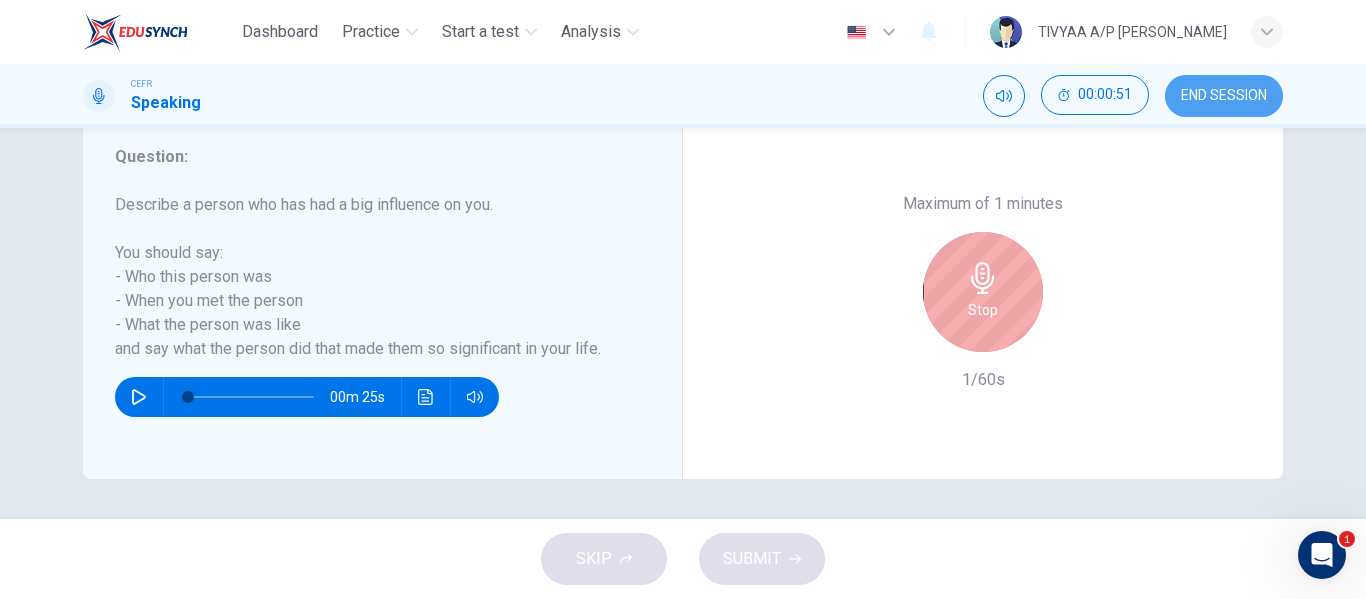 click on "END SESSION" at bounding box center [1224, 96] 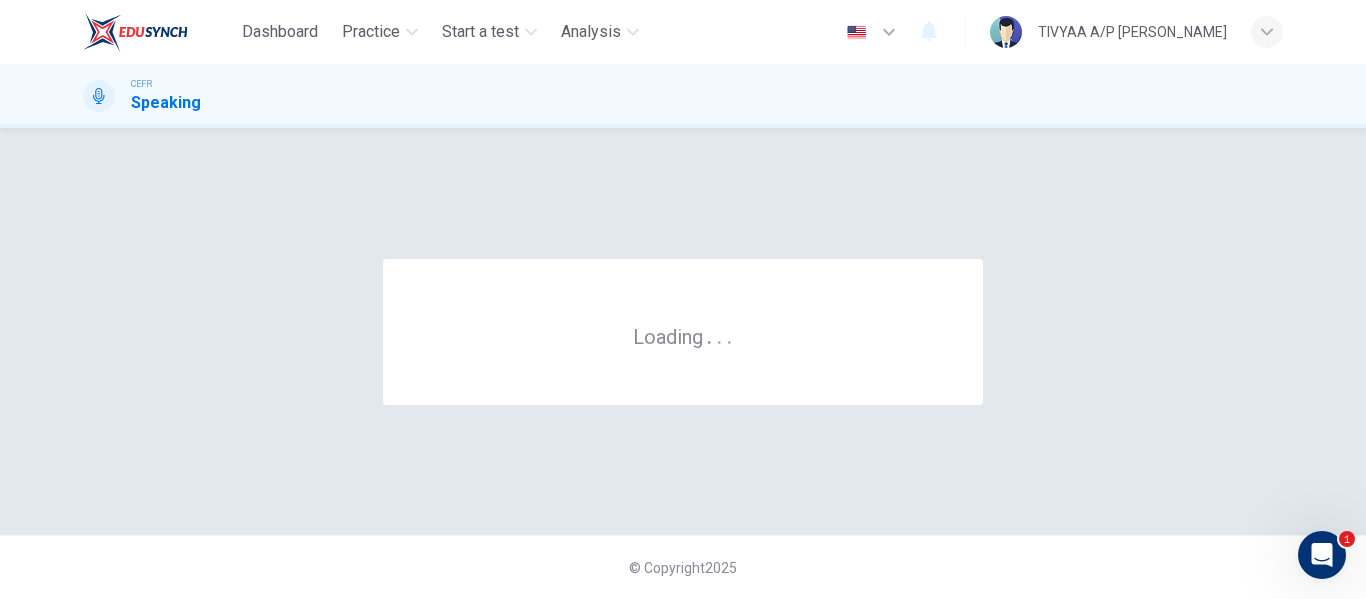 scroll, scrollTop: 0, scrollLeft: 0, axis: both 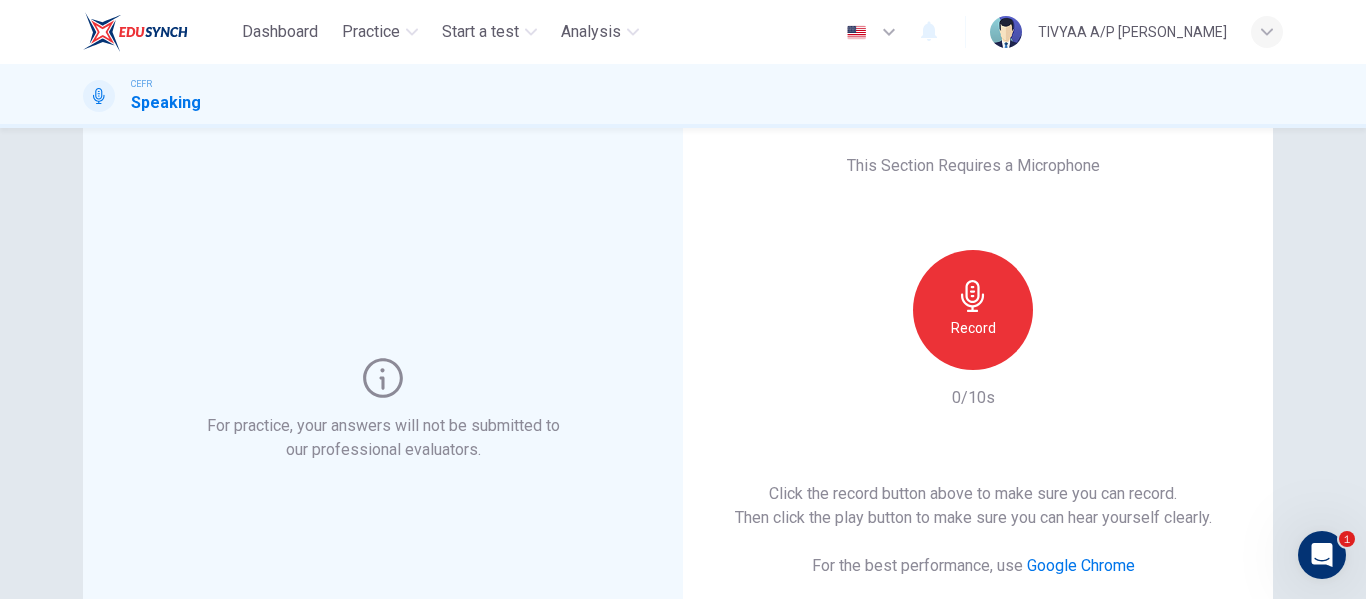 click on "Record" at bounding box center (973, 310) 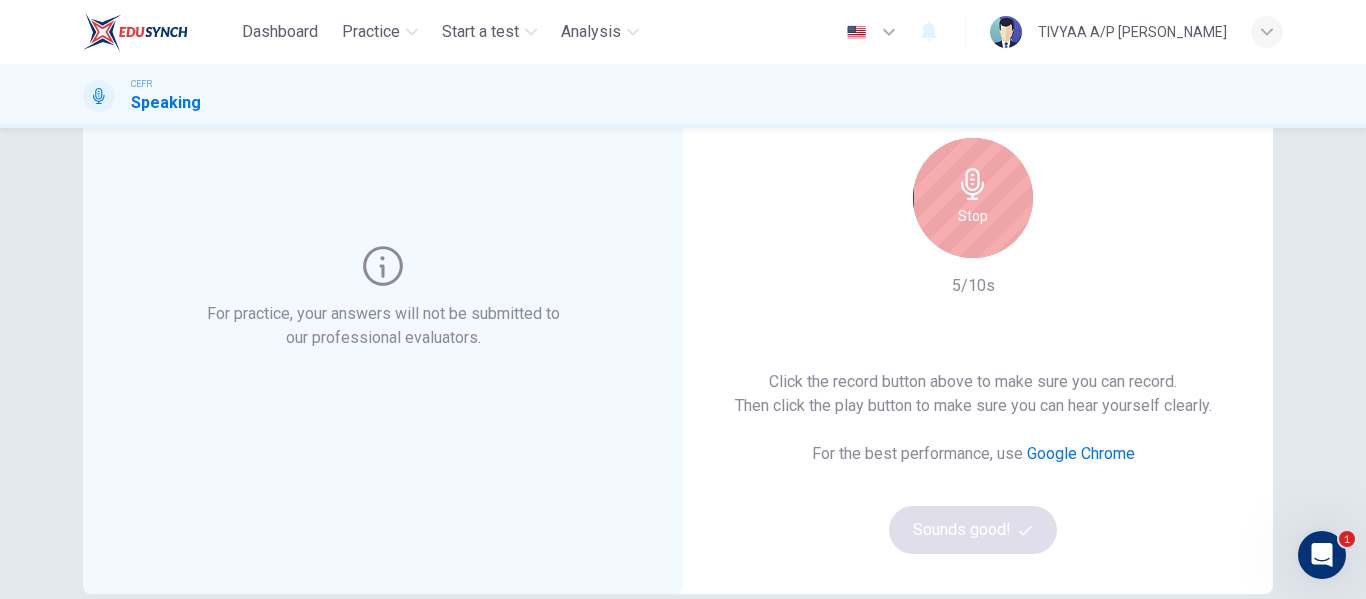 scroll, scrollTop: 169, scrollLeft: 0, axis: vertical 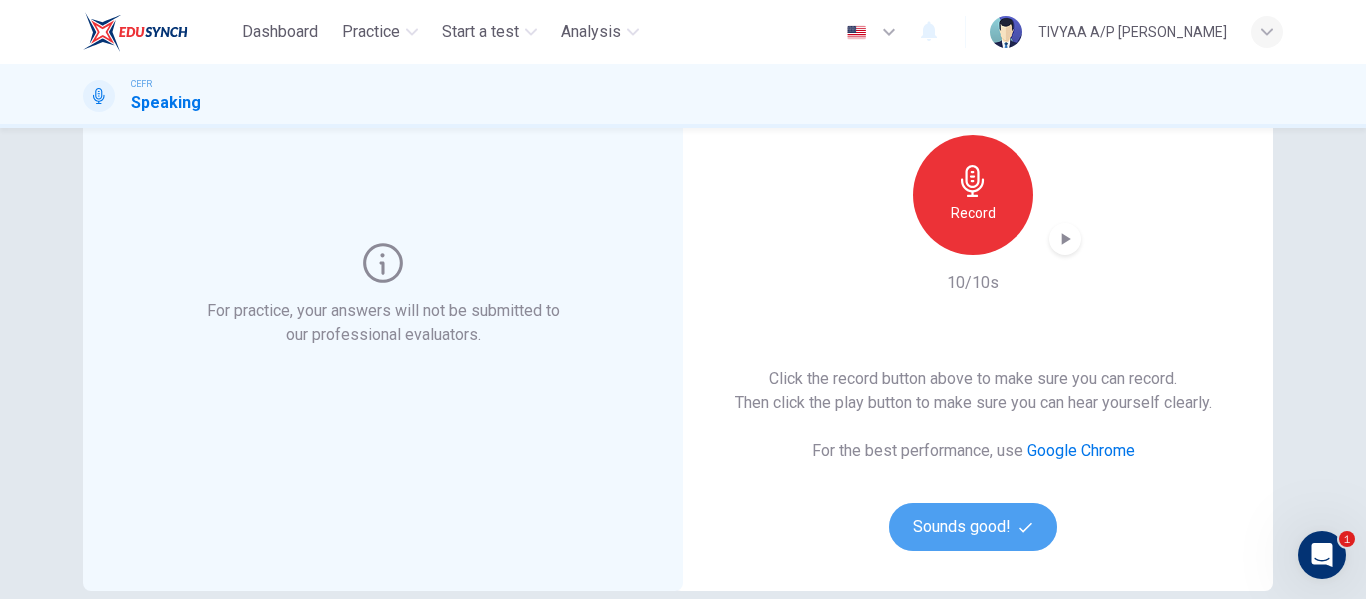 click on "Sounds good!" at bounding box center (973, 527) 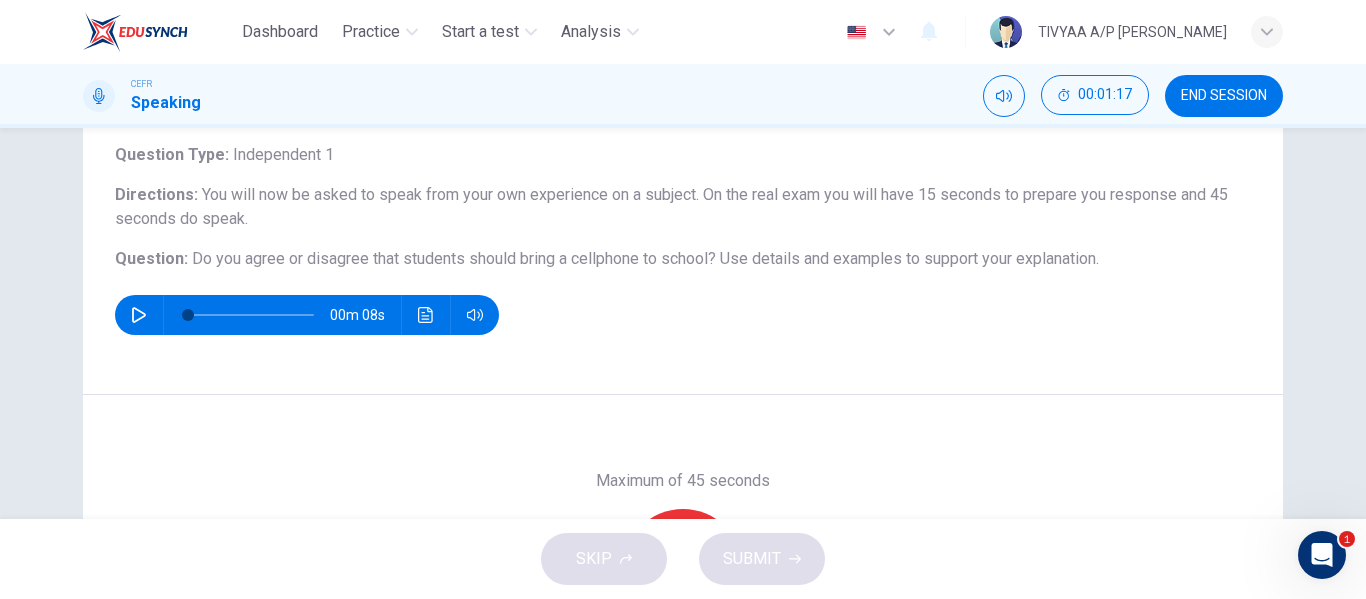 scroll, scrollTop: 325, scrollLeft: 0, axis: vertical 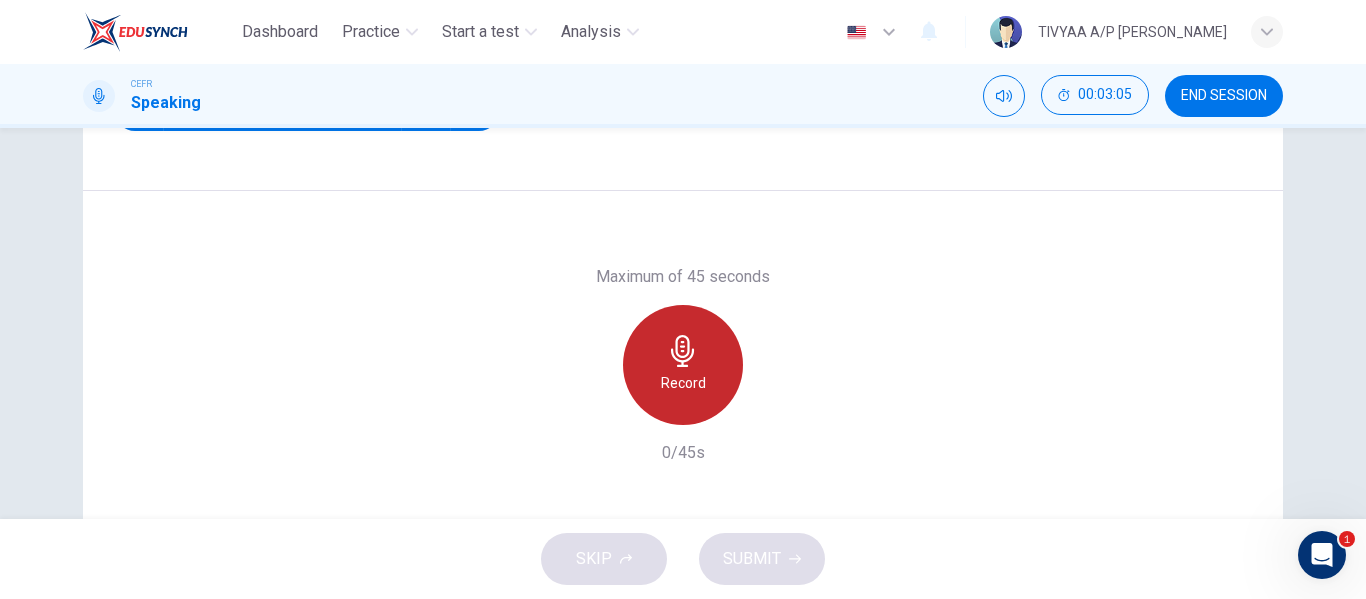 click 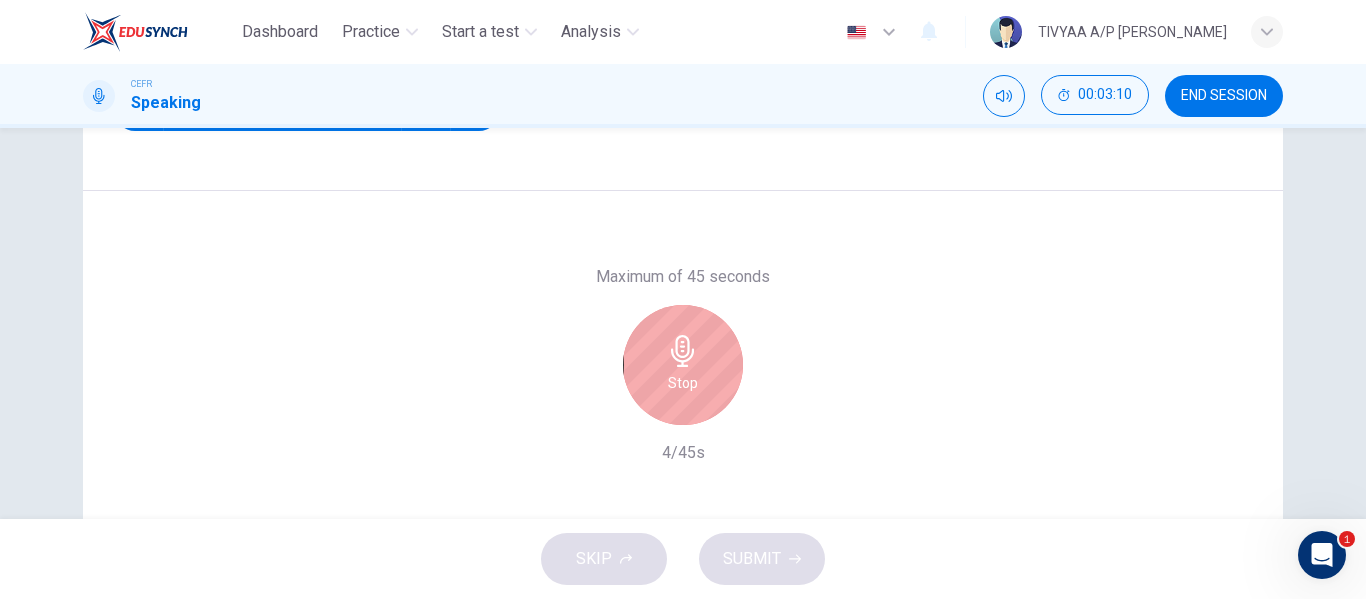 click on "Stop" at bounding box center (683, 365) 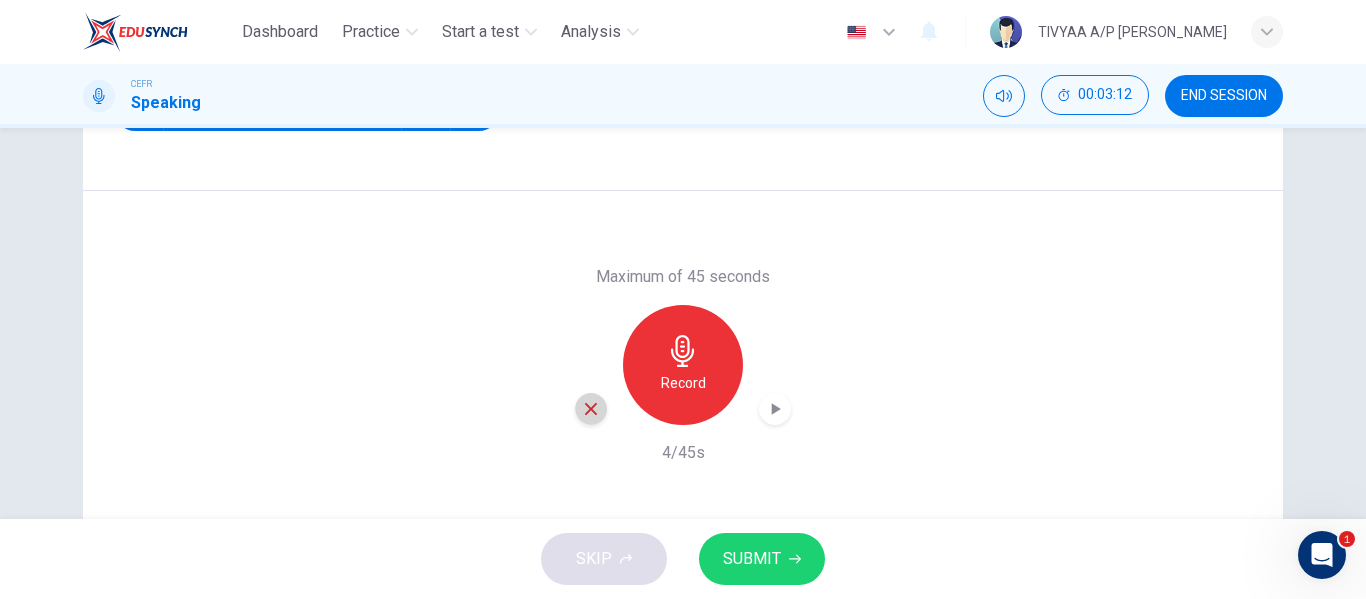 click 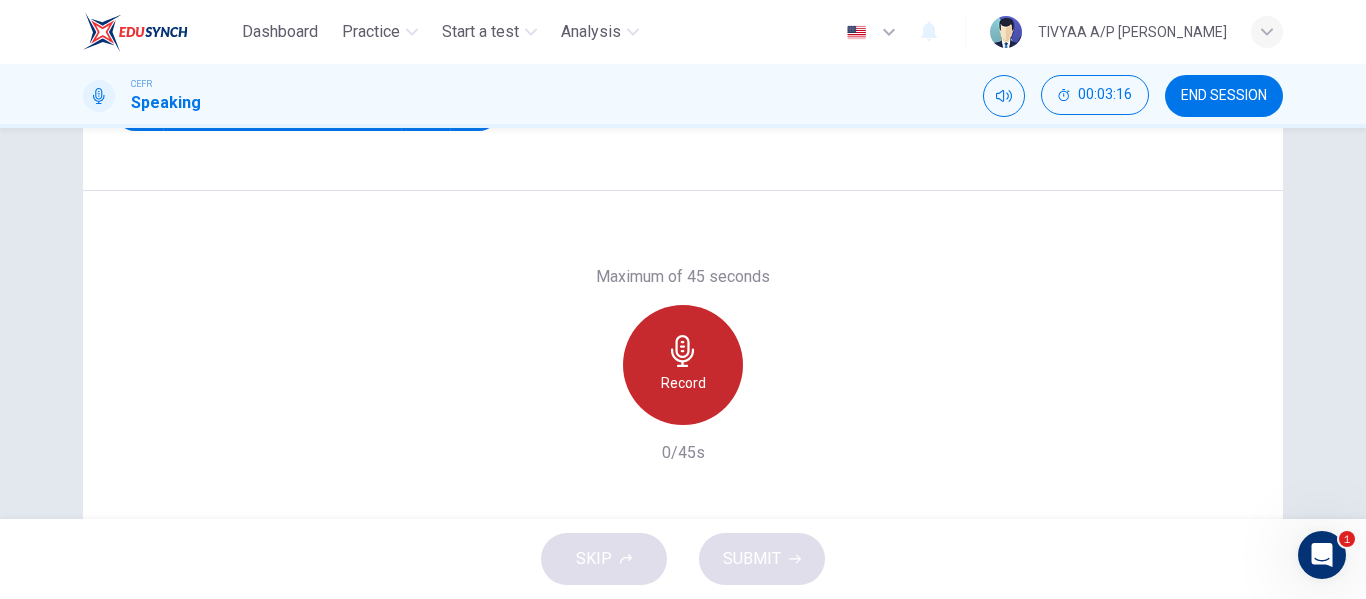click on "Record" at bounding box center [683, 383] 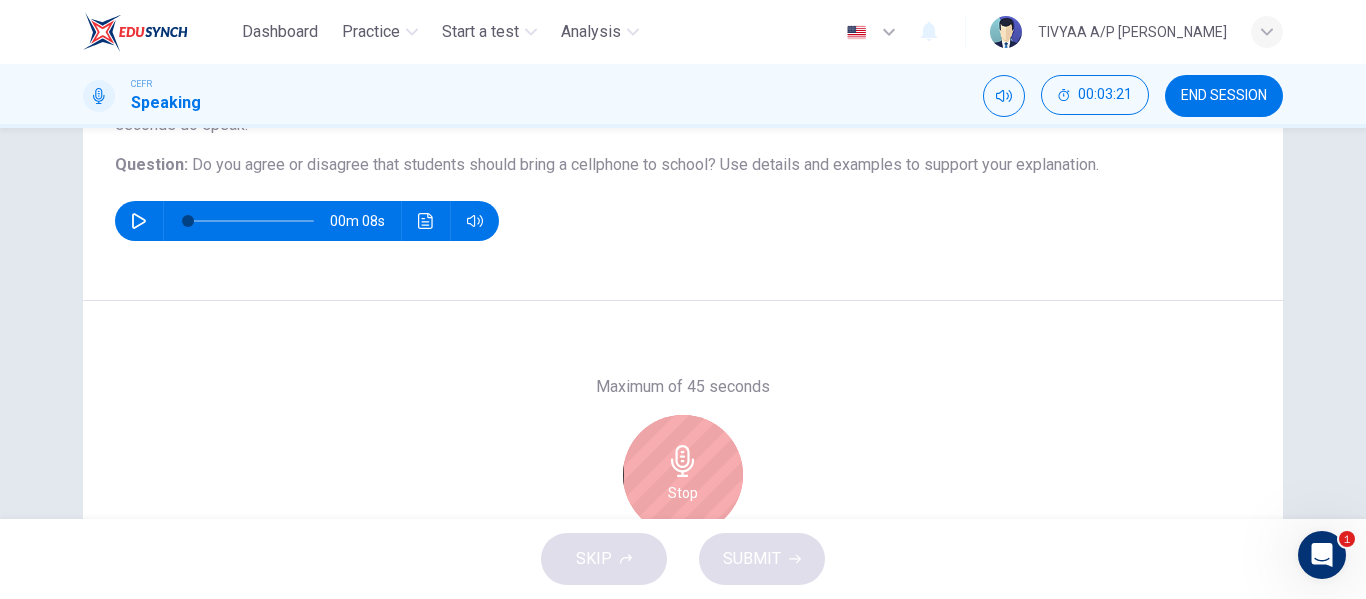 scroll, scrollTop: 351, scrollLeft: 0, axis: vertical 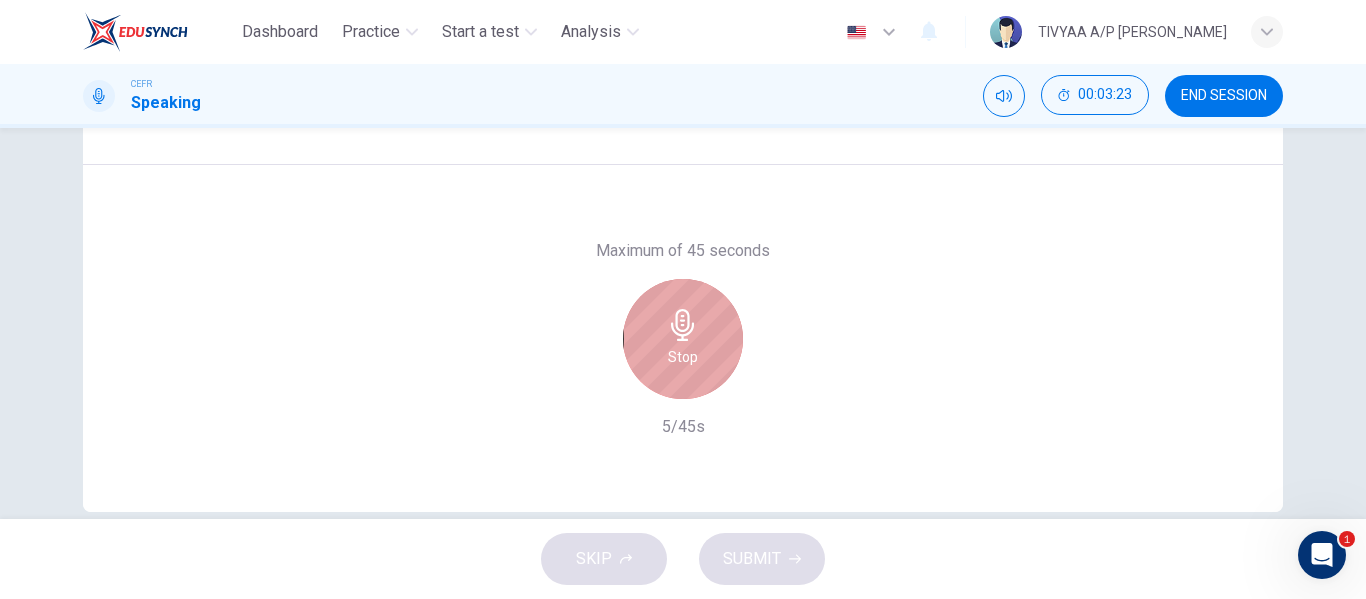 click 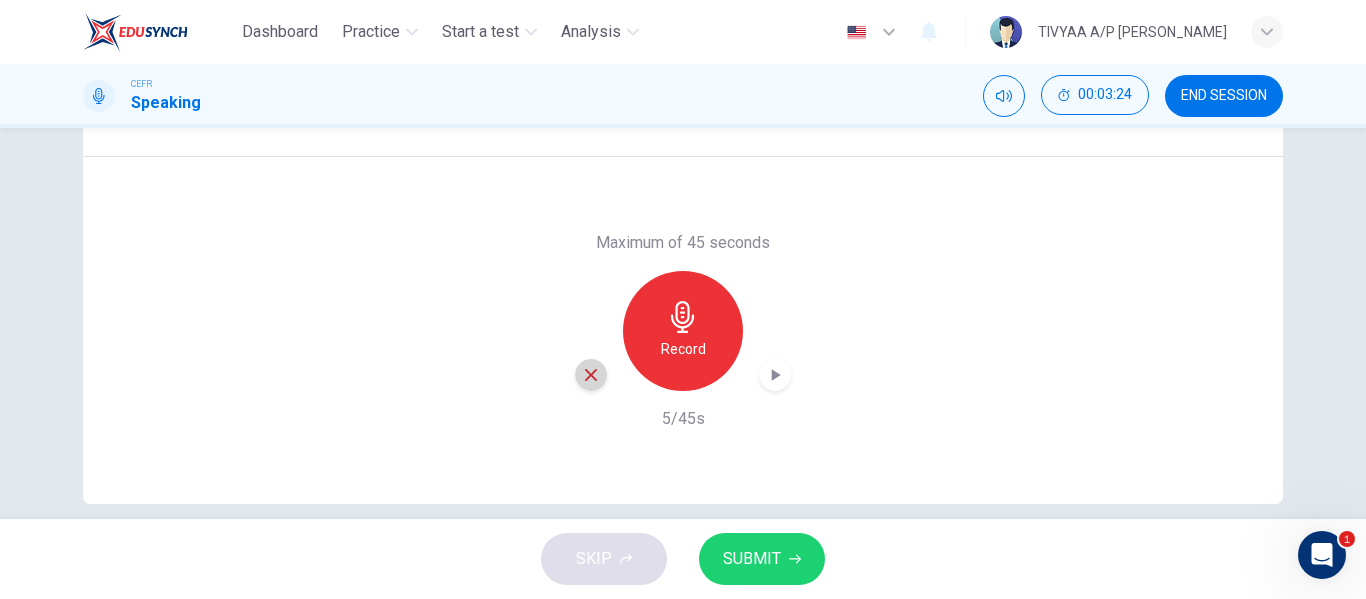 click 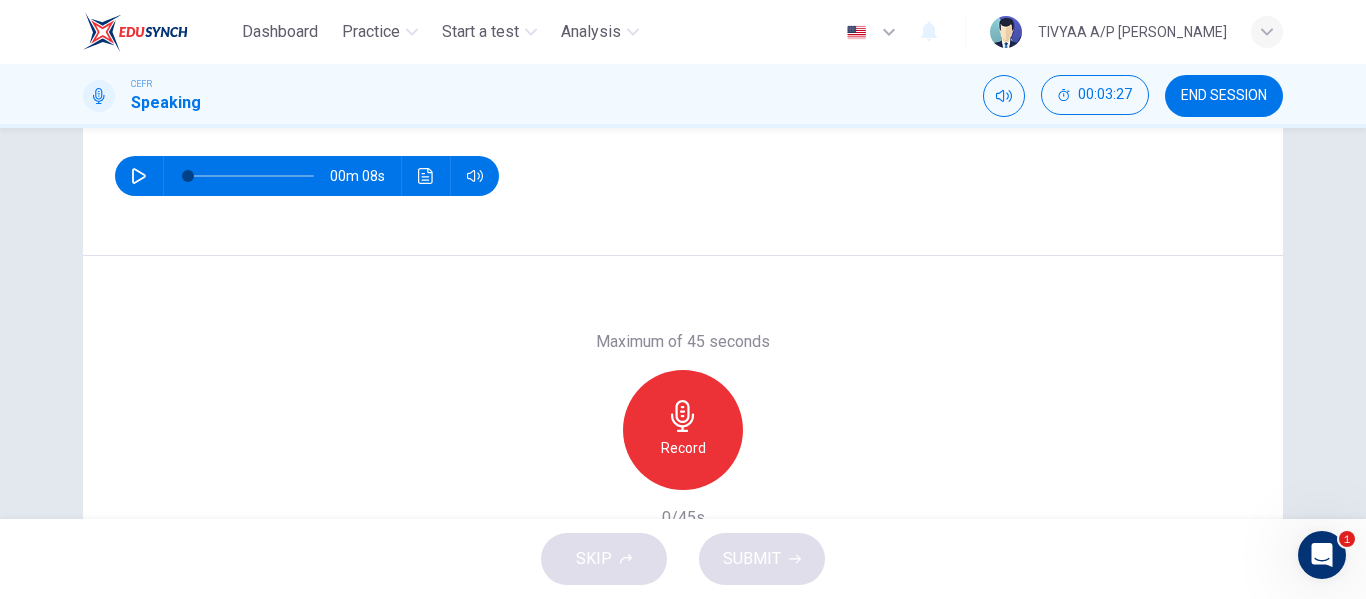 scroll, scrollTop: 268, scrollLeft: 0, axis: vertical 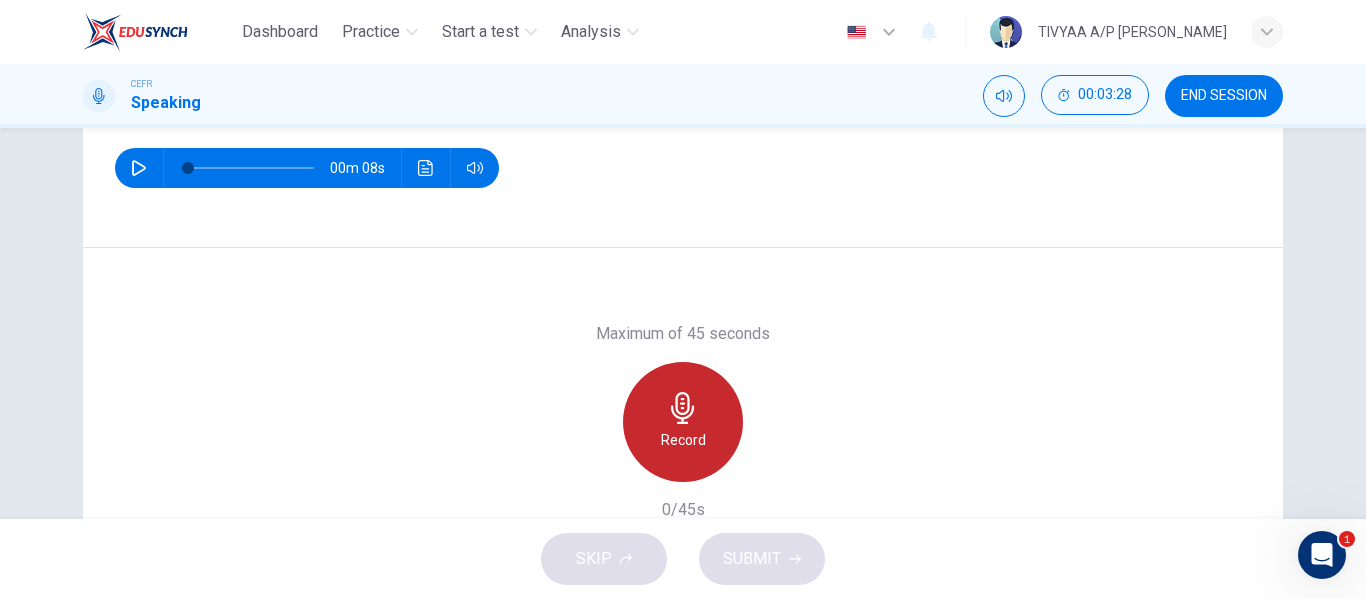 click 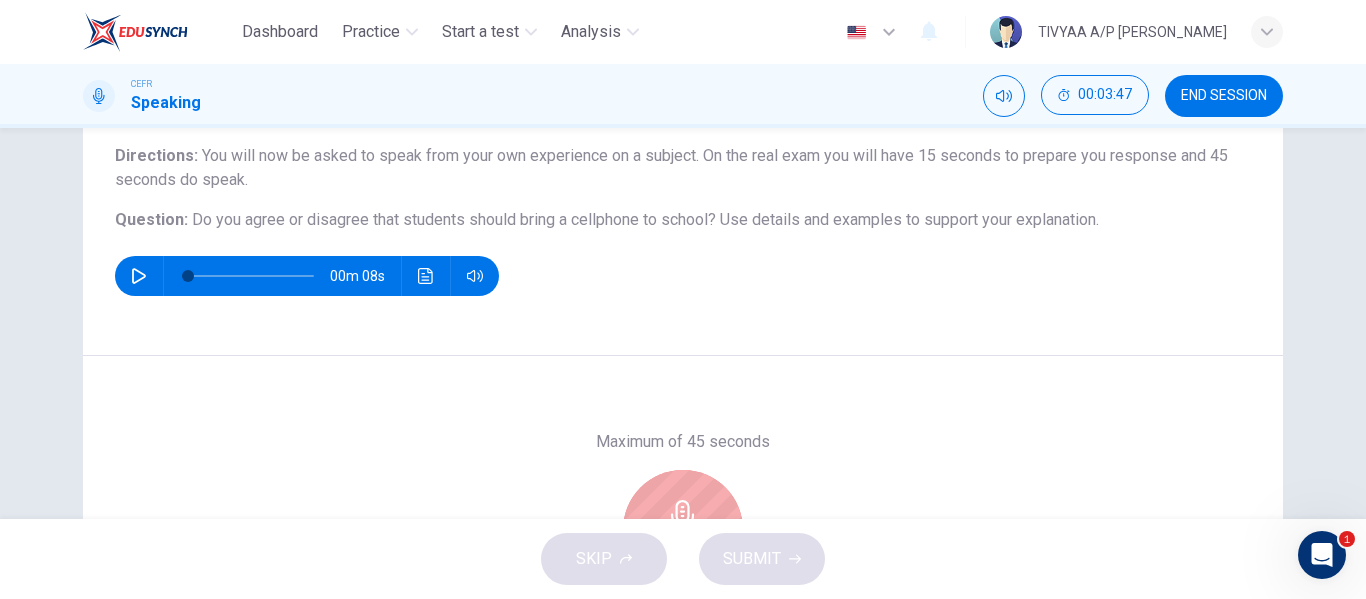scroll, scrollTop: 384, scrollLeft: 0, axis: vertical 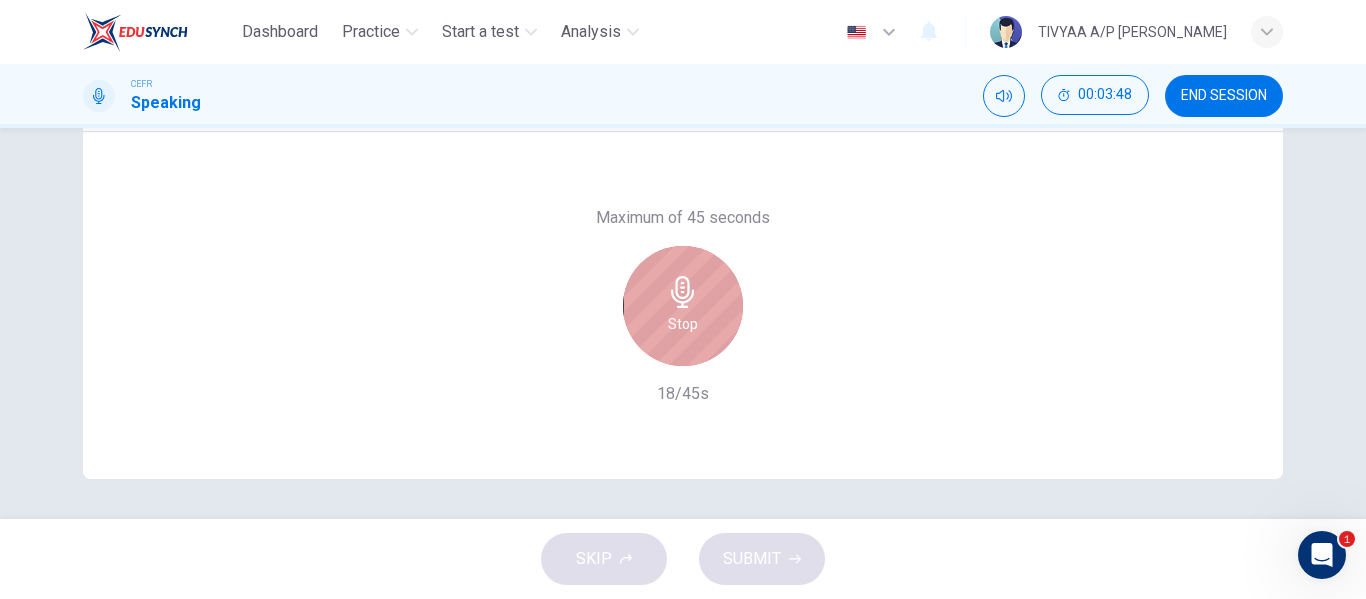 click on "Stop" at bounding box center (683, 306) 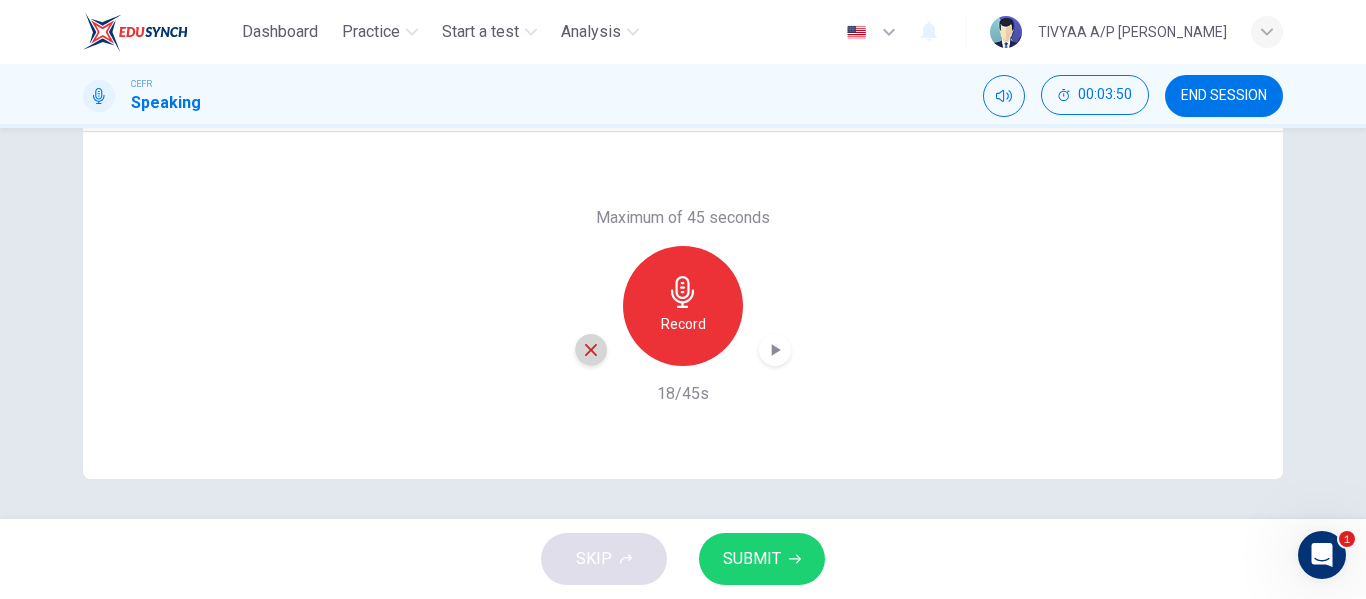click 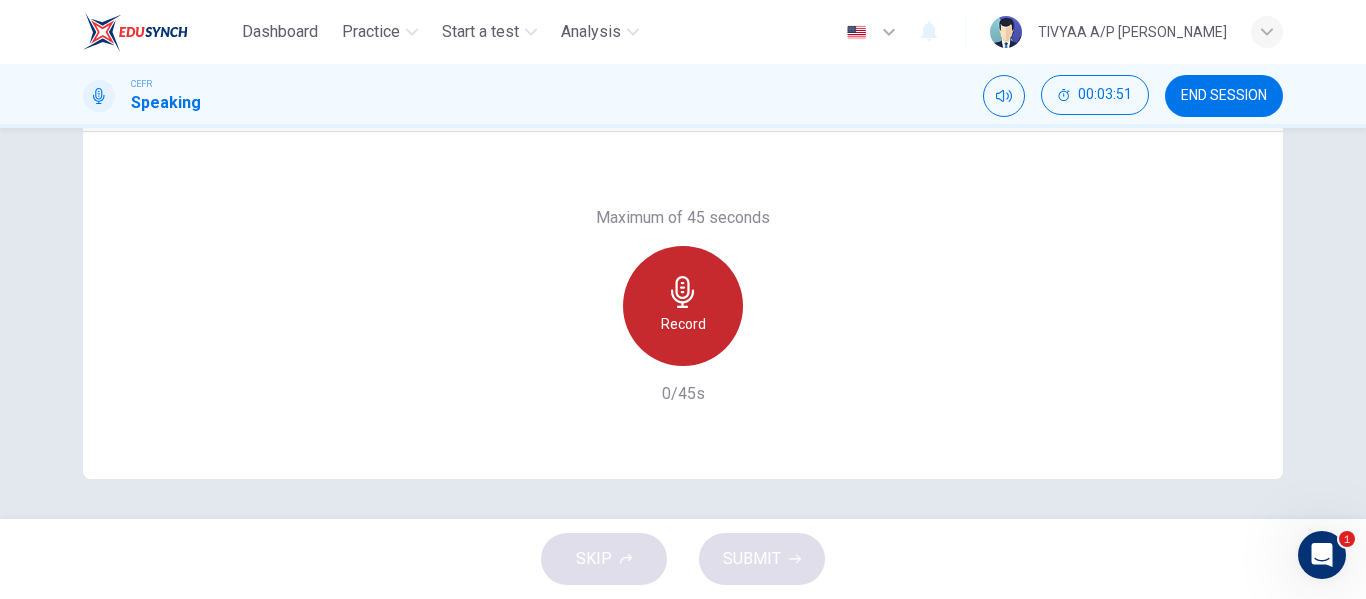 click 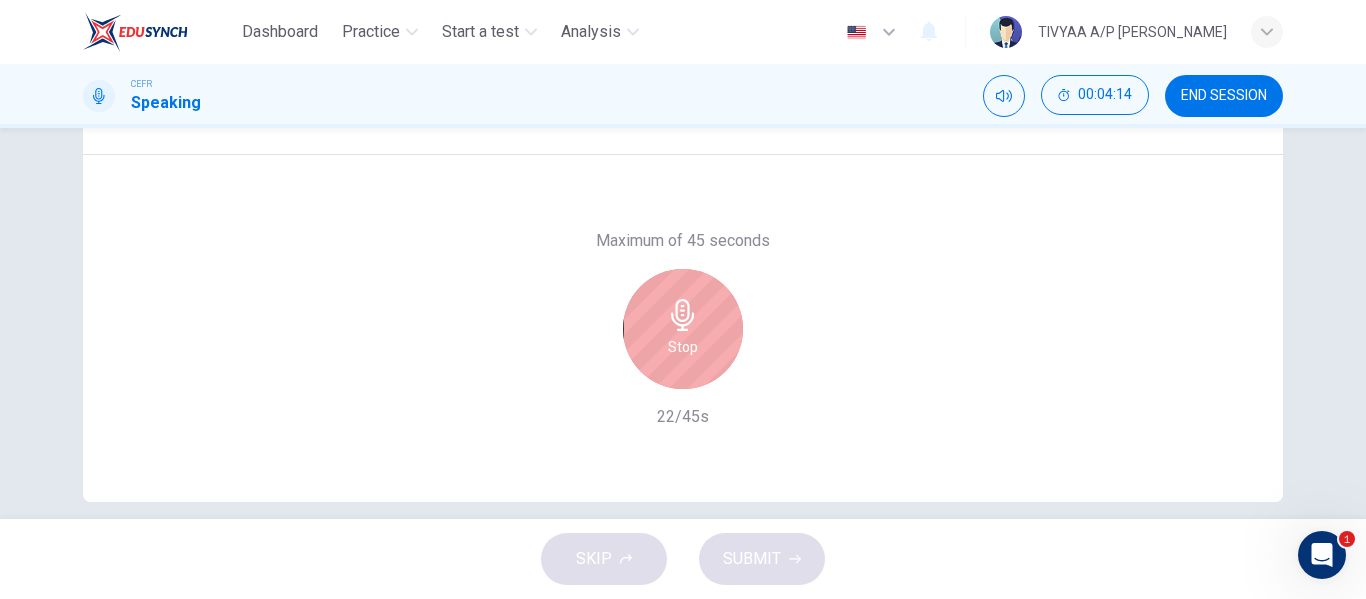 scroll, scrollTop: 363, scrollLeft: 0, axis: vertical 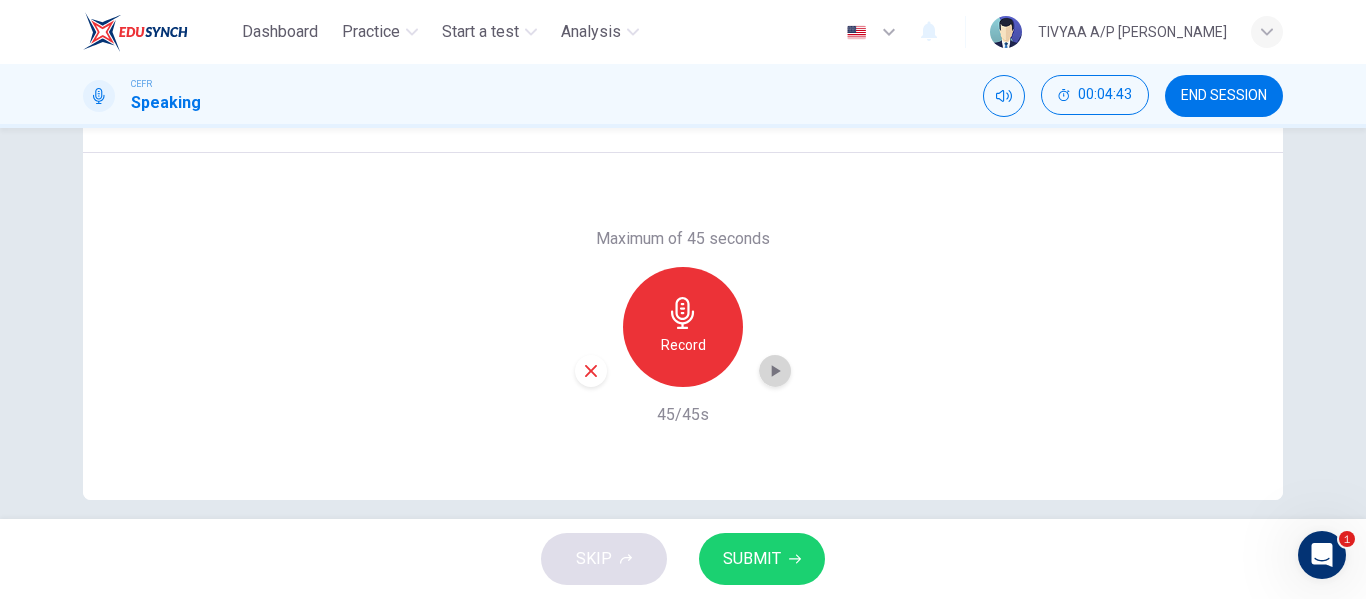 click 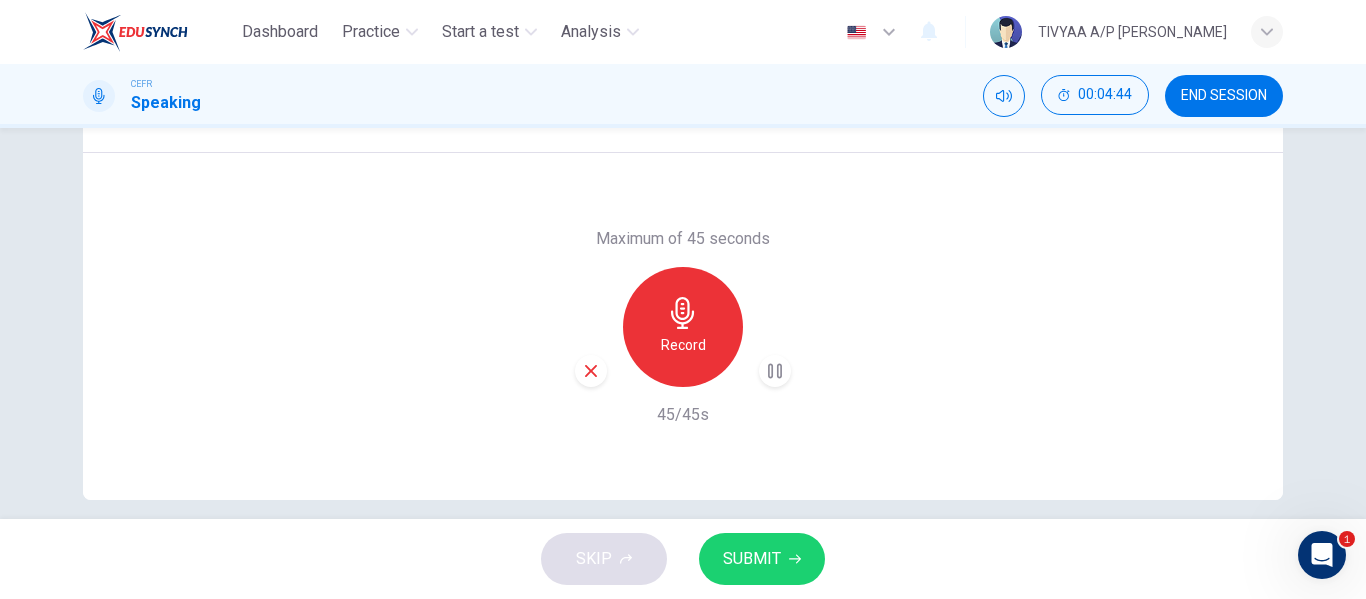 type 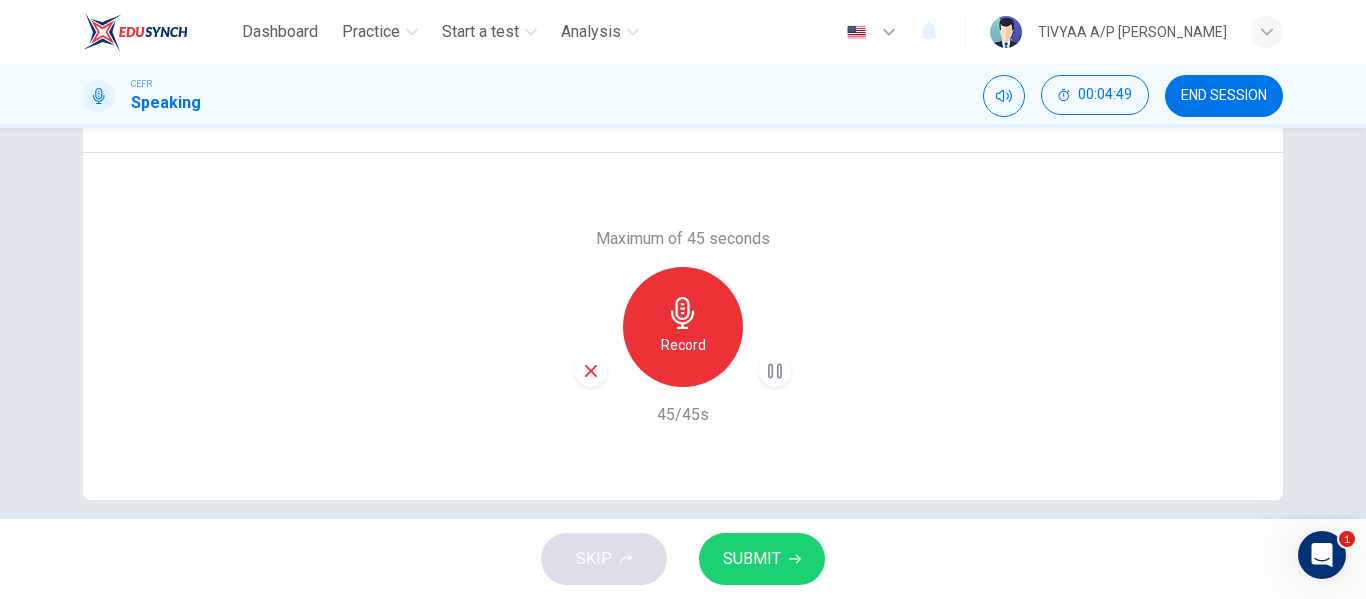 scroll, scrollTop: 384, scrollLeft: 0, axis: vertical 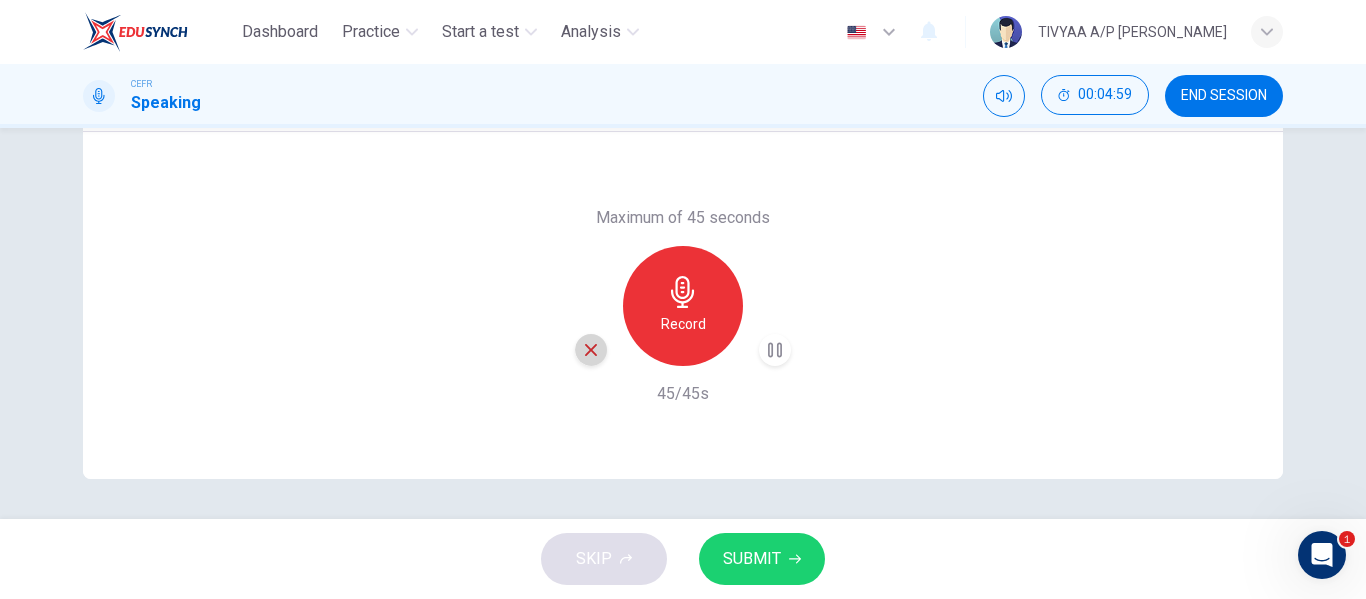 click 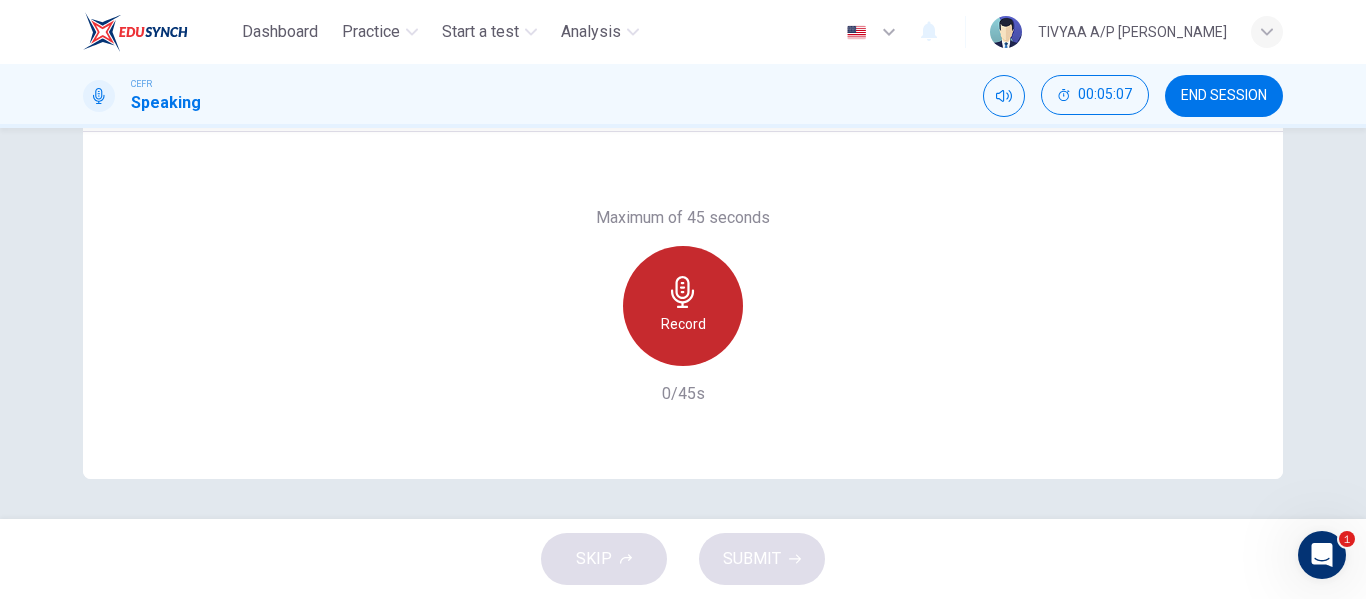 click on "Record" at bounding box center [683, 306] 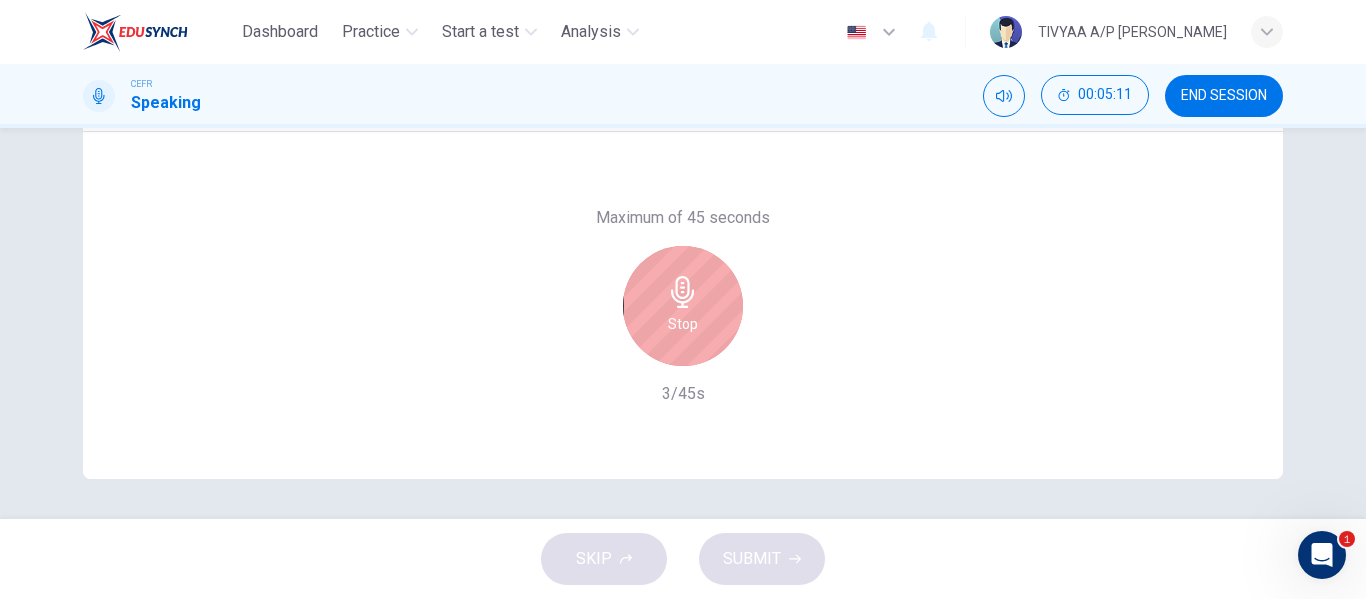 scroll, scrollTop: 301, scrollLeft: 0, axis: vertical 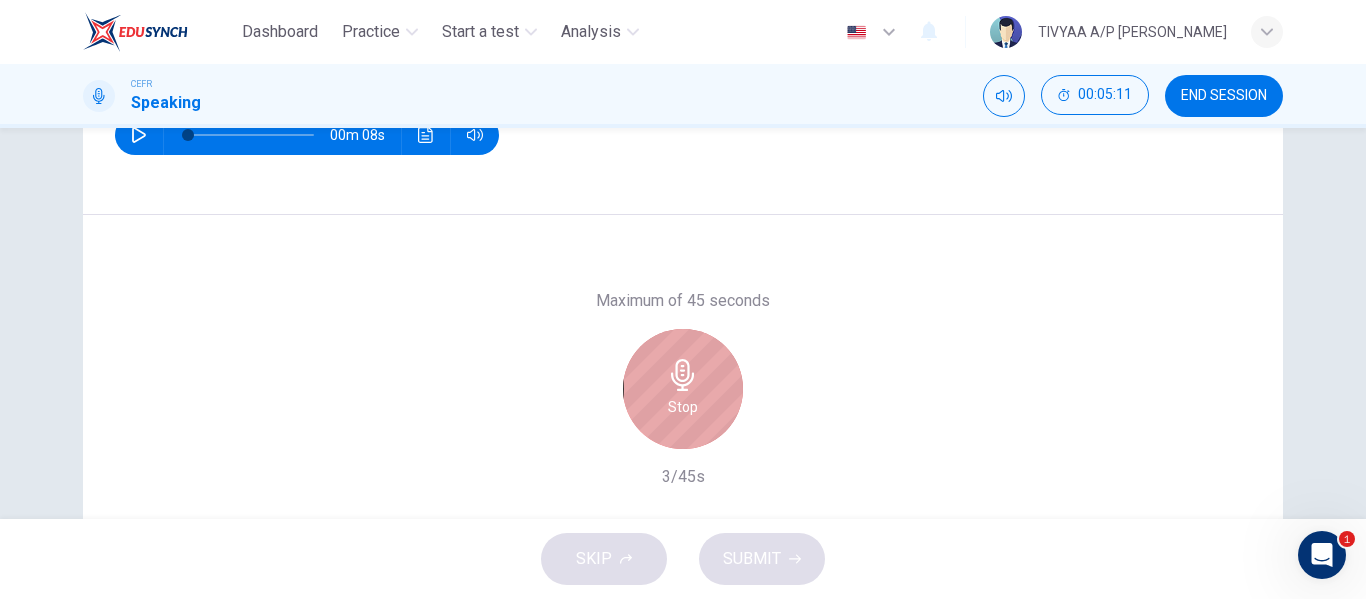 click 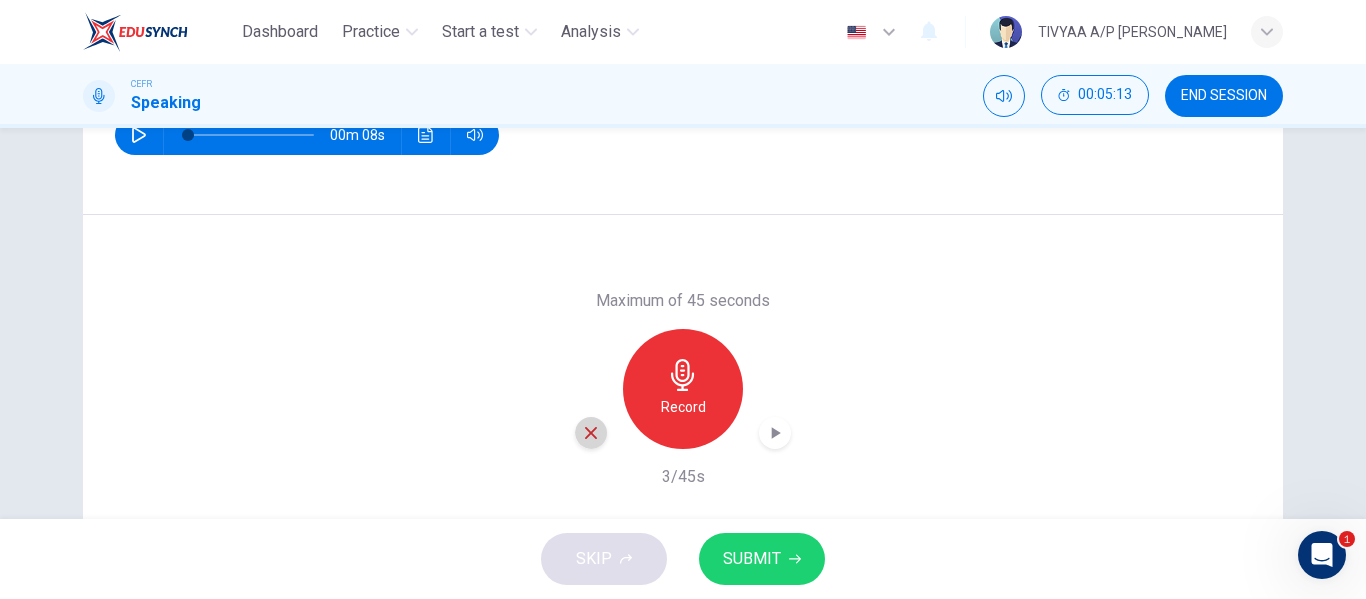 click 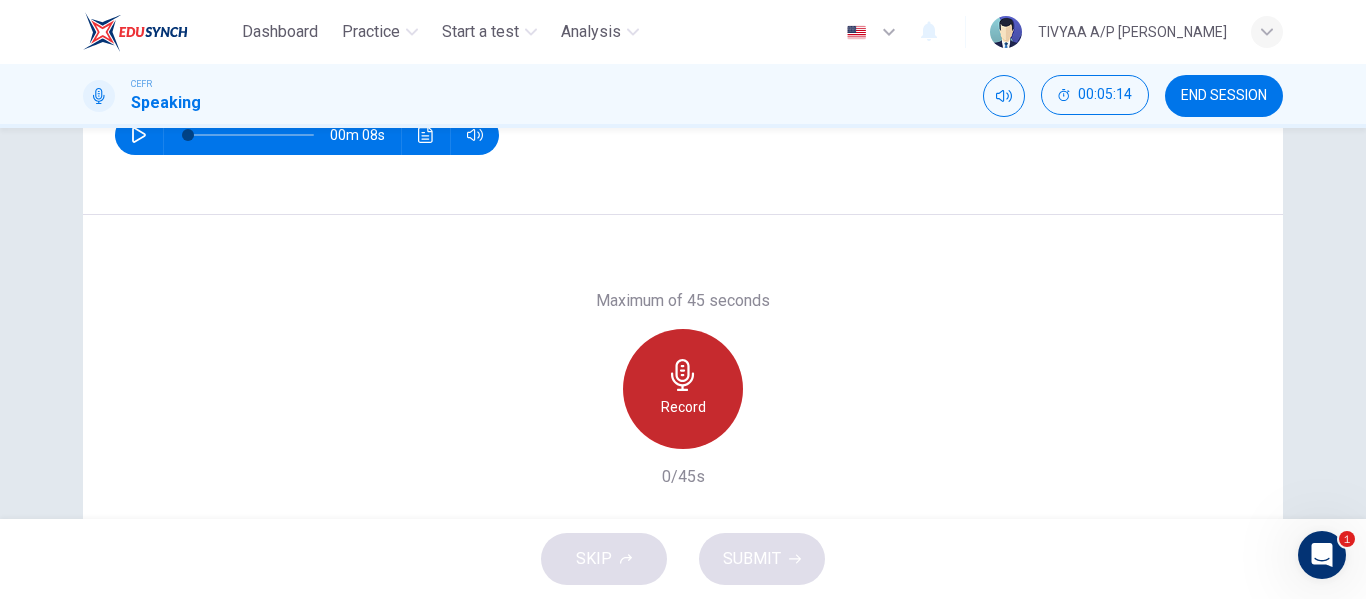click on "Record" at bounding box center (683, 389) 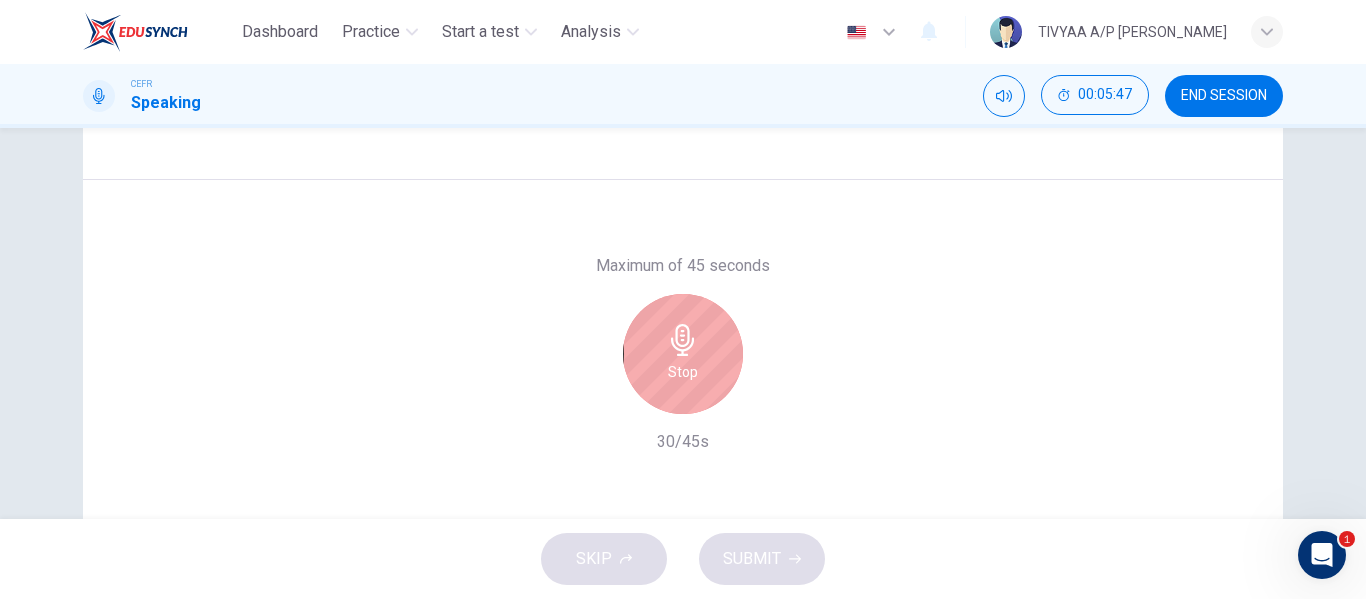scroll, scrollTop: 337, scrollLeft: 0, axis: vertical 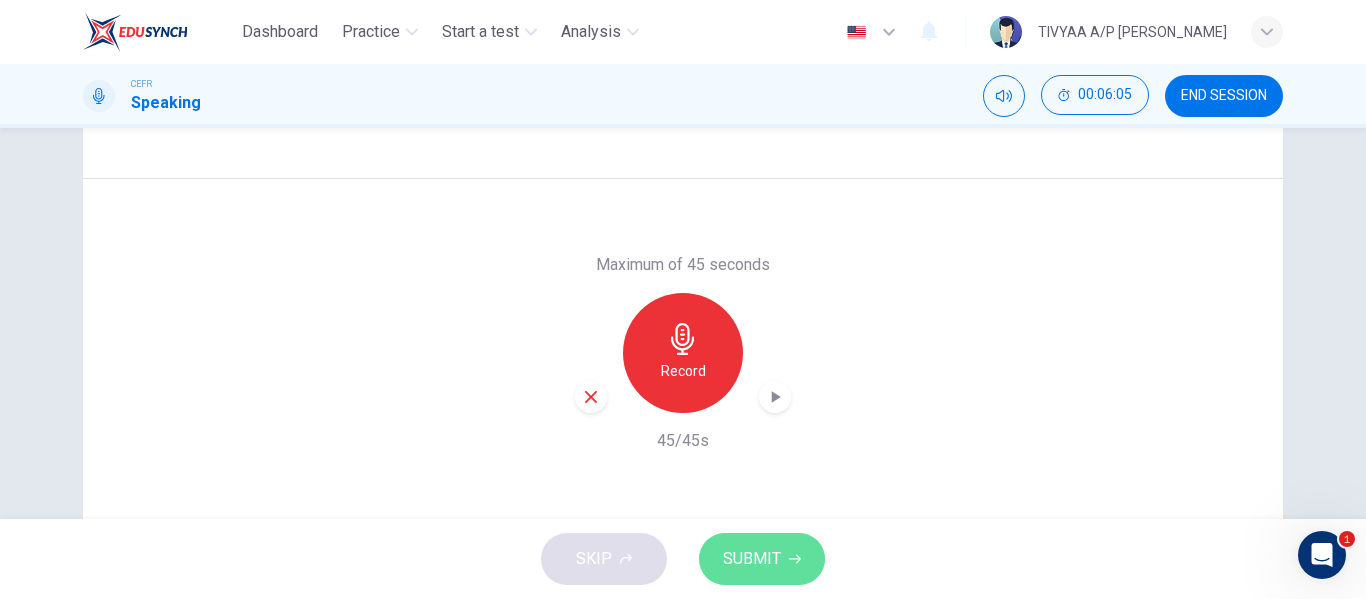 click on "SUBMIT" at bounding box center (762, 559) 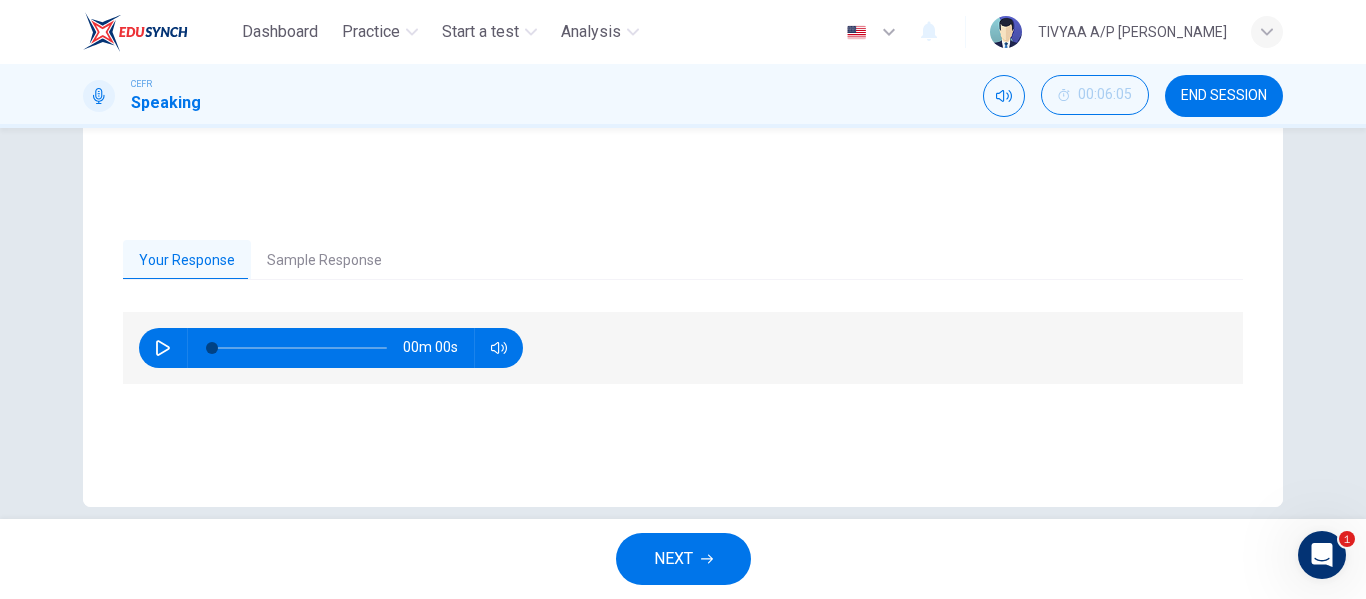 scroll, scrollTop: 355, scrollLeft: 0, axis: vertical 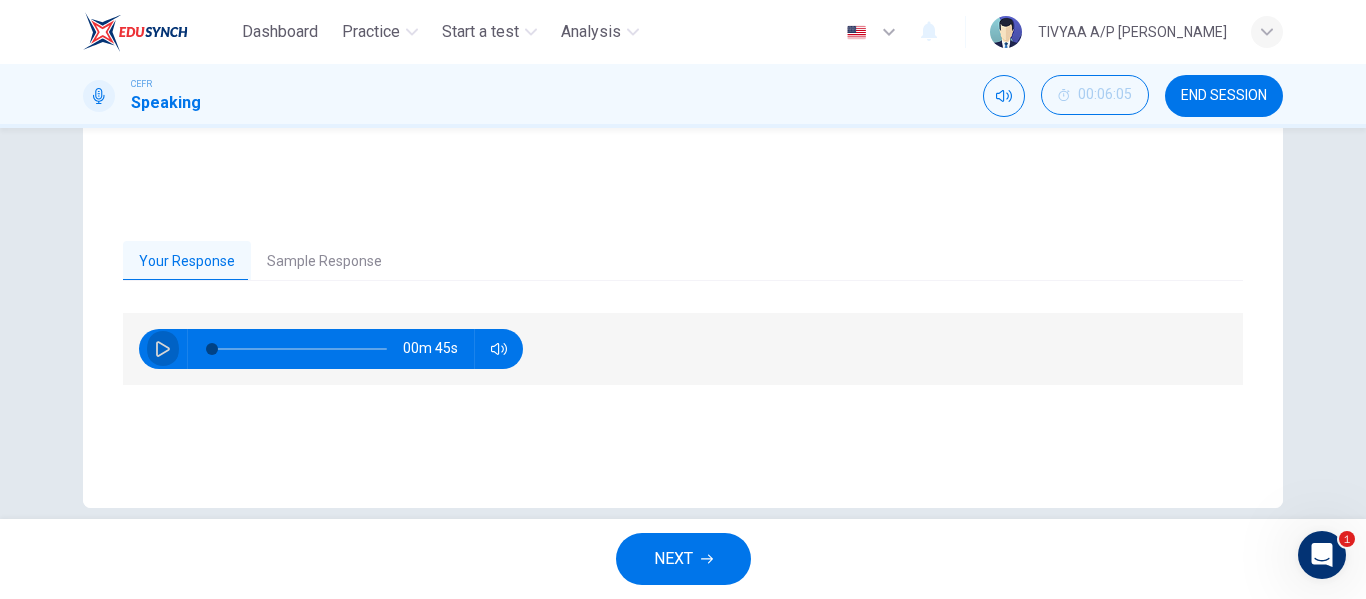 click 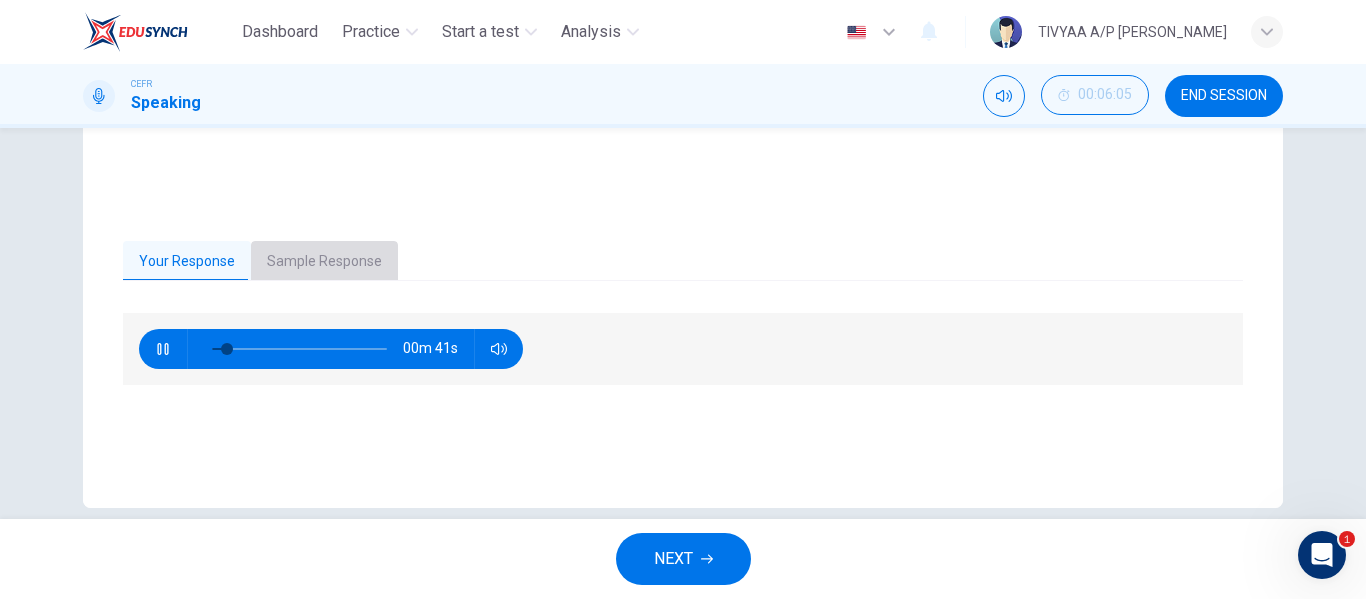 click on "Sample Response" at bounding box center [324, 262] 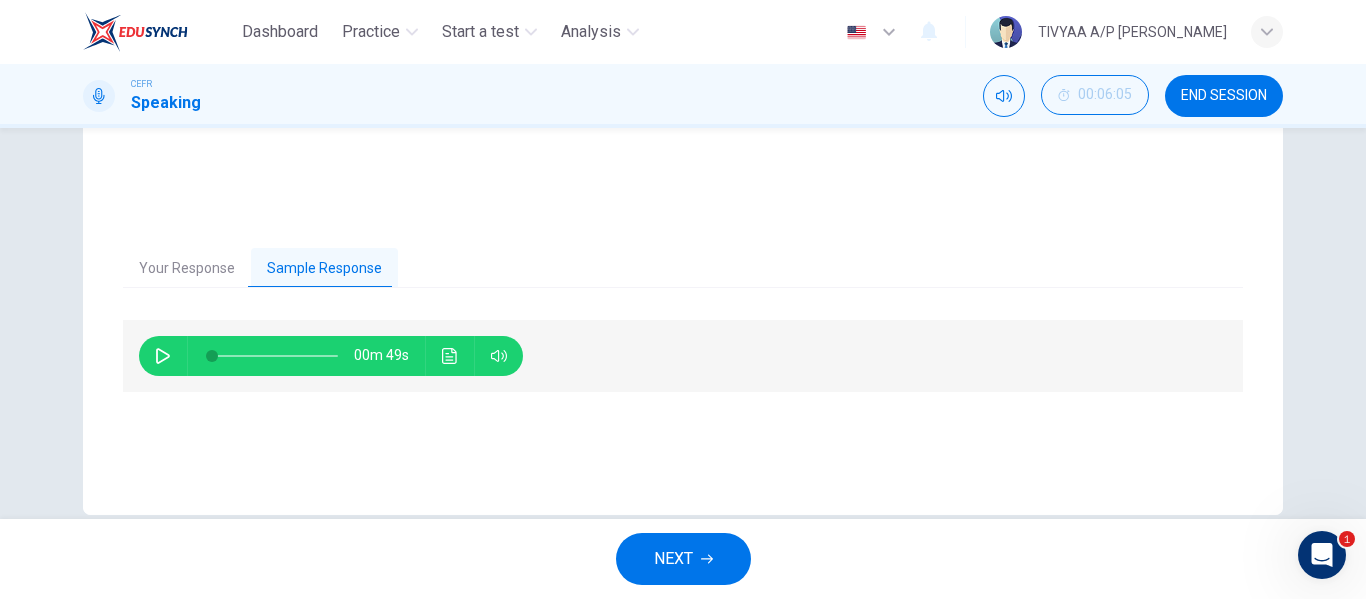 scroll, scrollTop: 347, scrollLeft: 0, axis: vertical 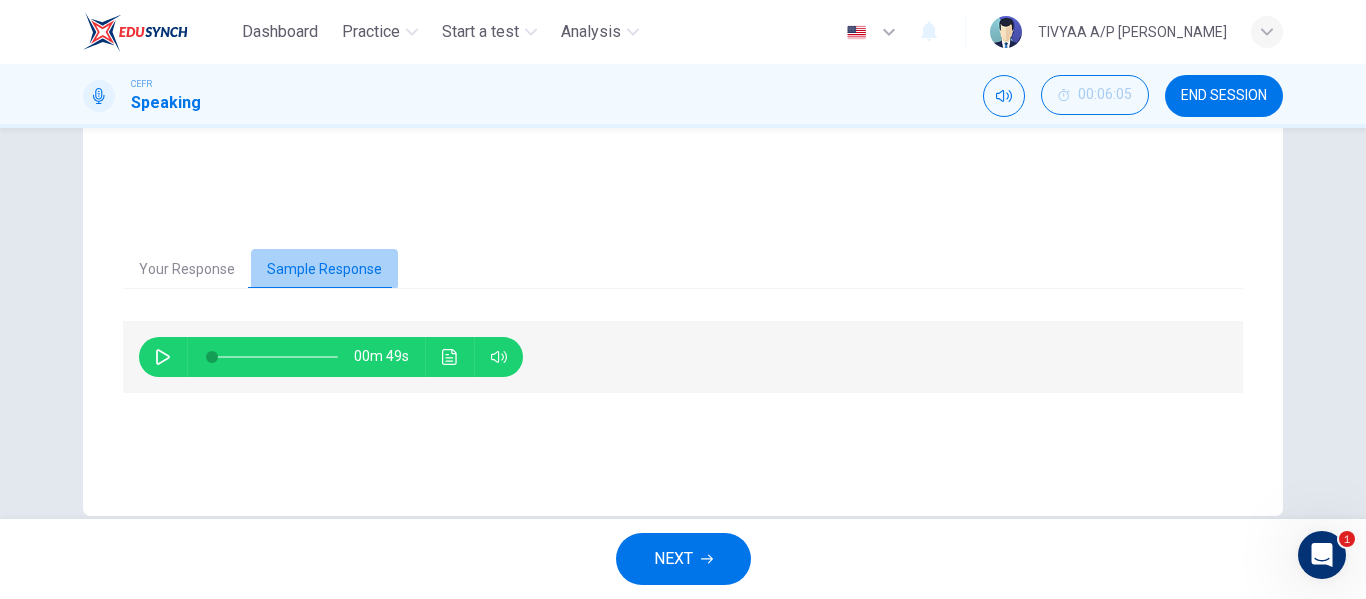 click on "Sample Response" at bounding box center [324, 270] 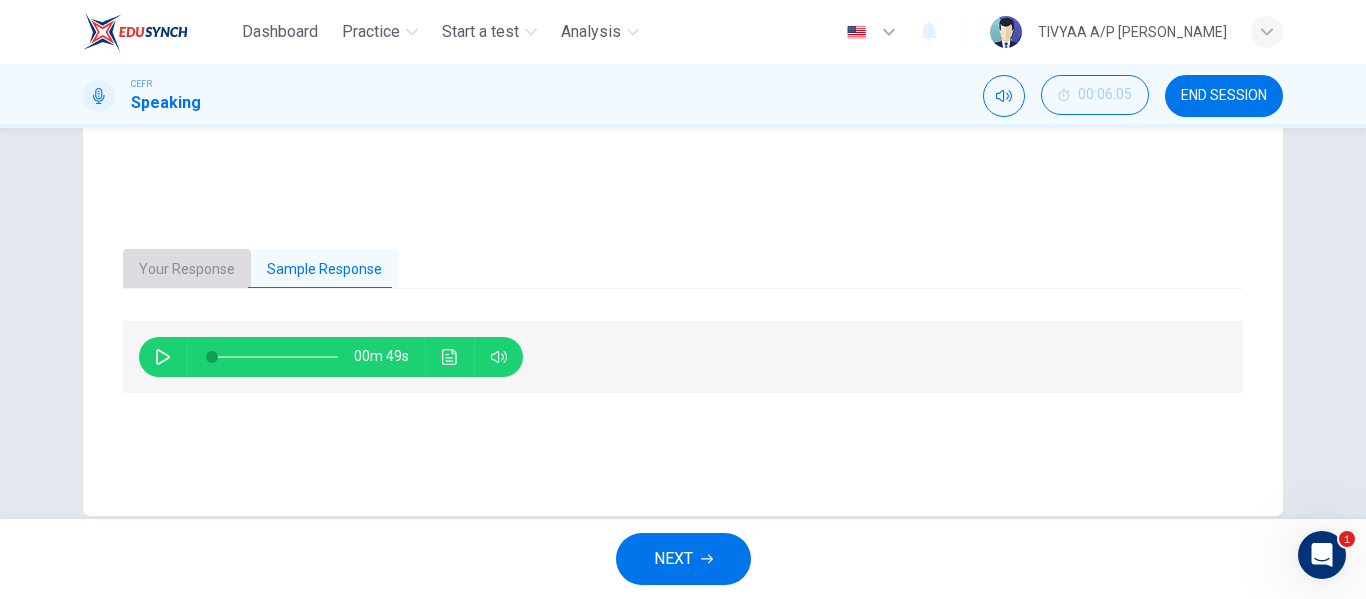 click on "Your Response" at bounding box center (187, 270) 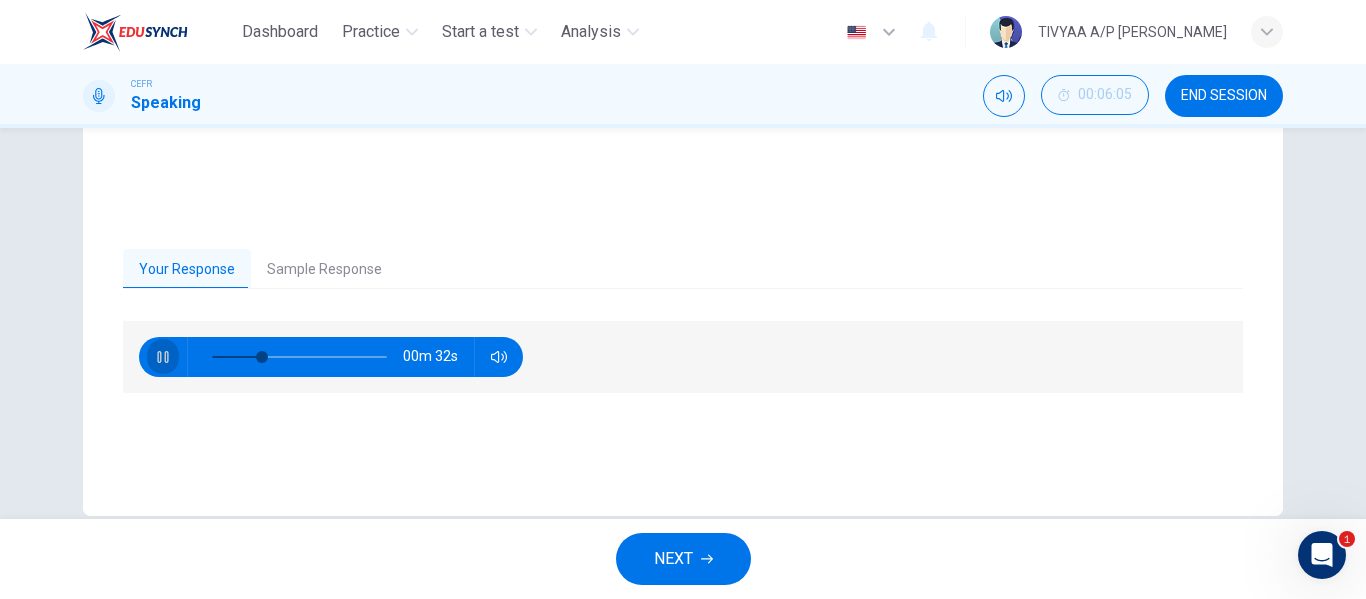 click 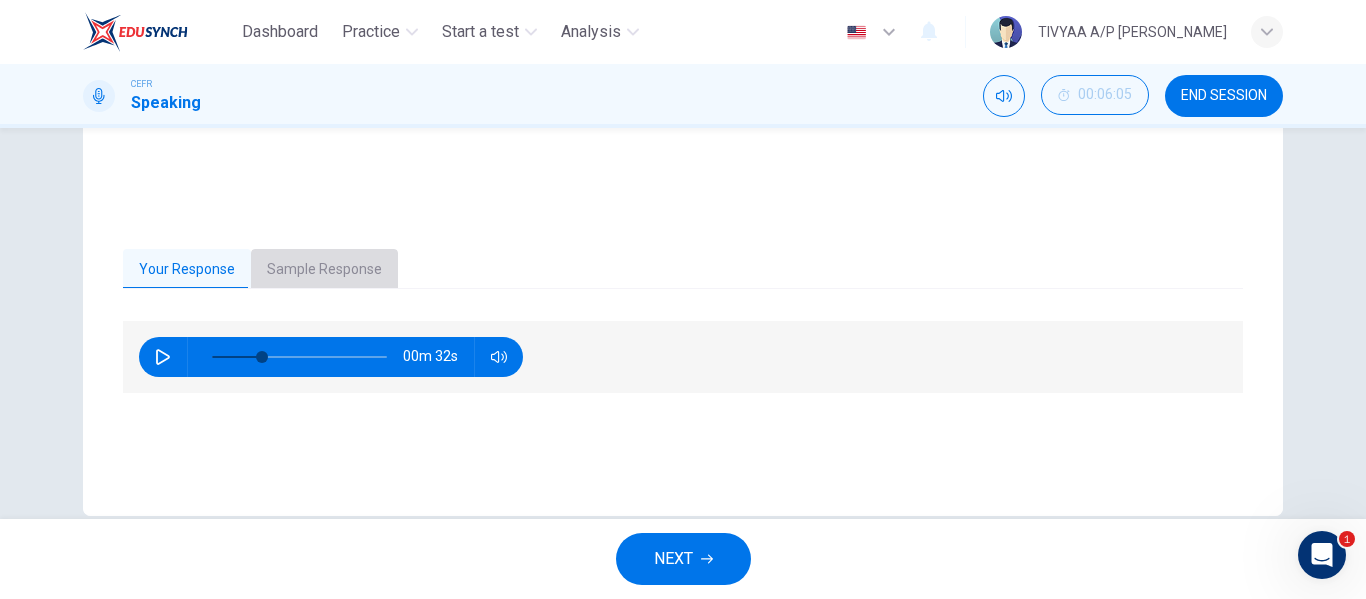 click on "Sample Response" at bounding box center (324, 270) 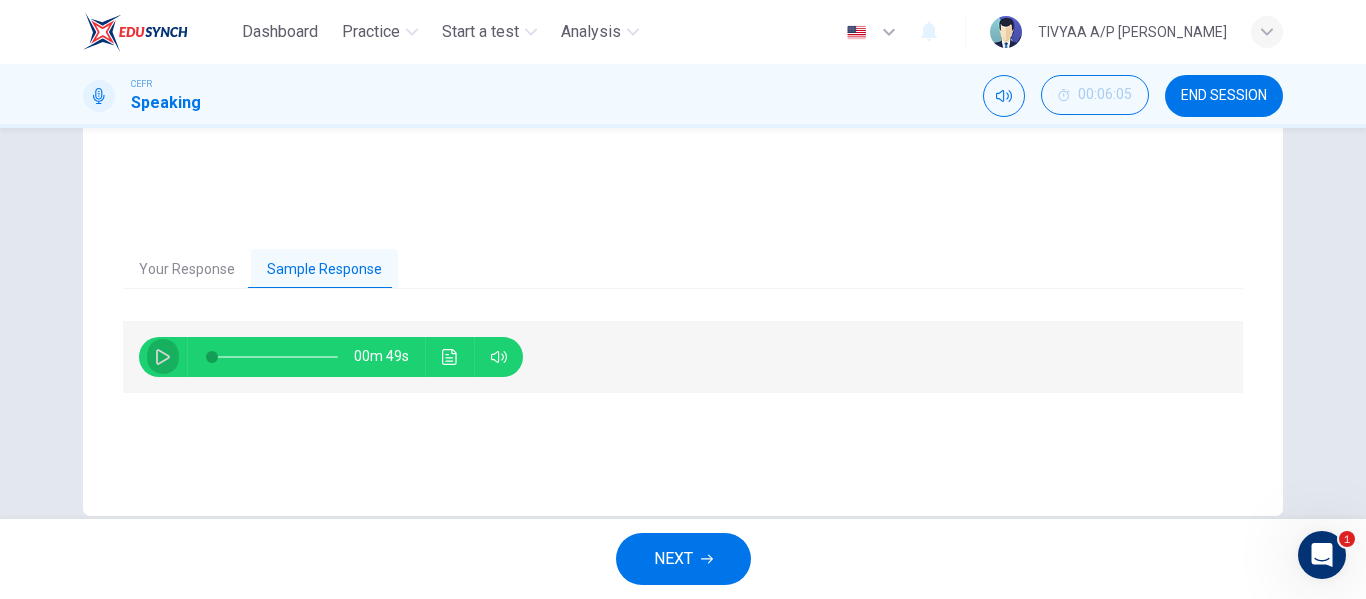 click 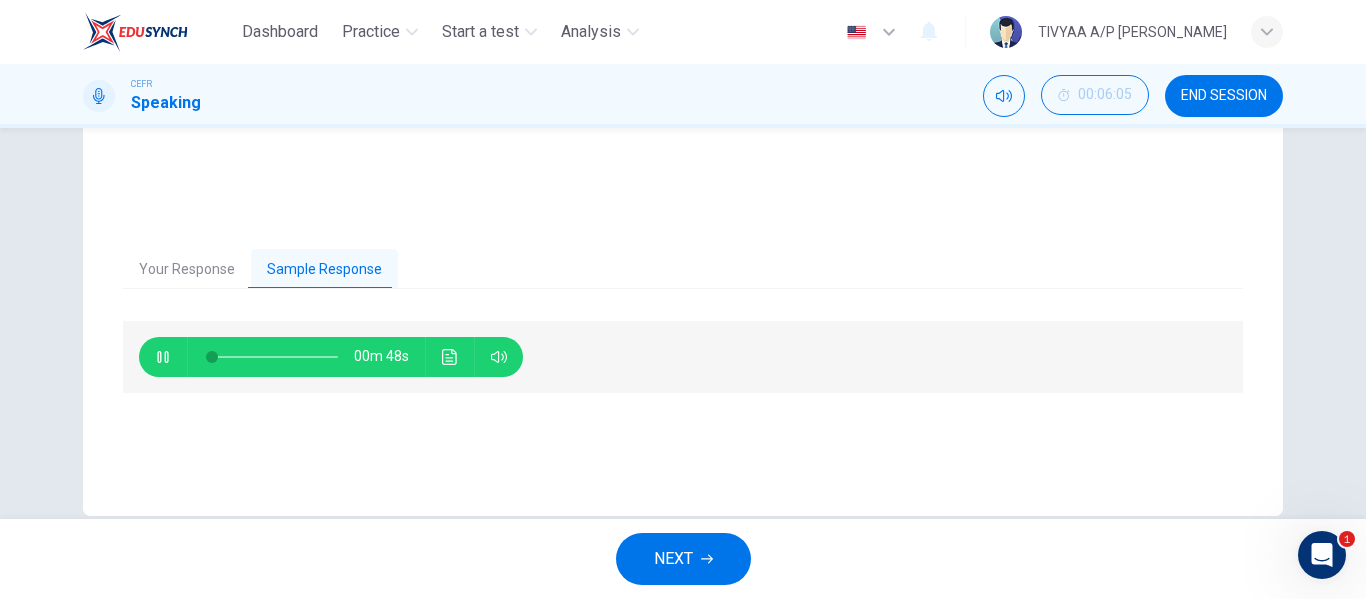 type on "2" 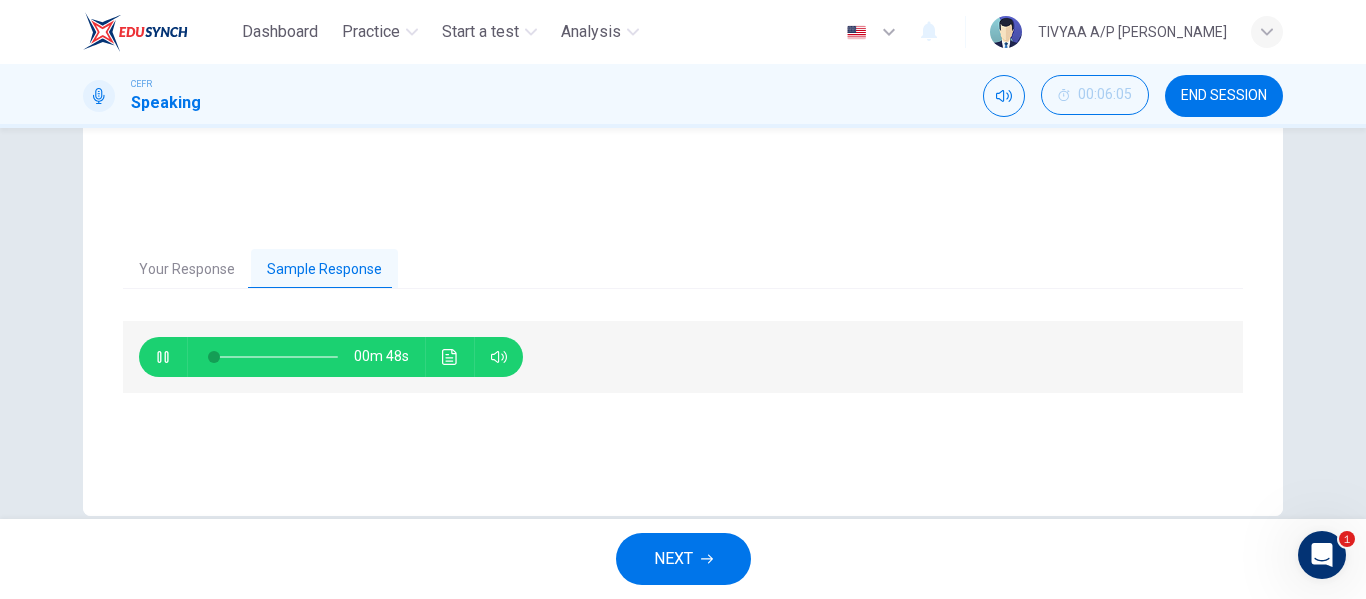 type 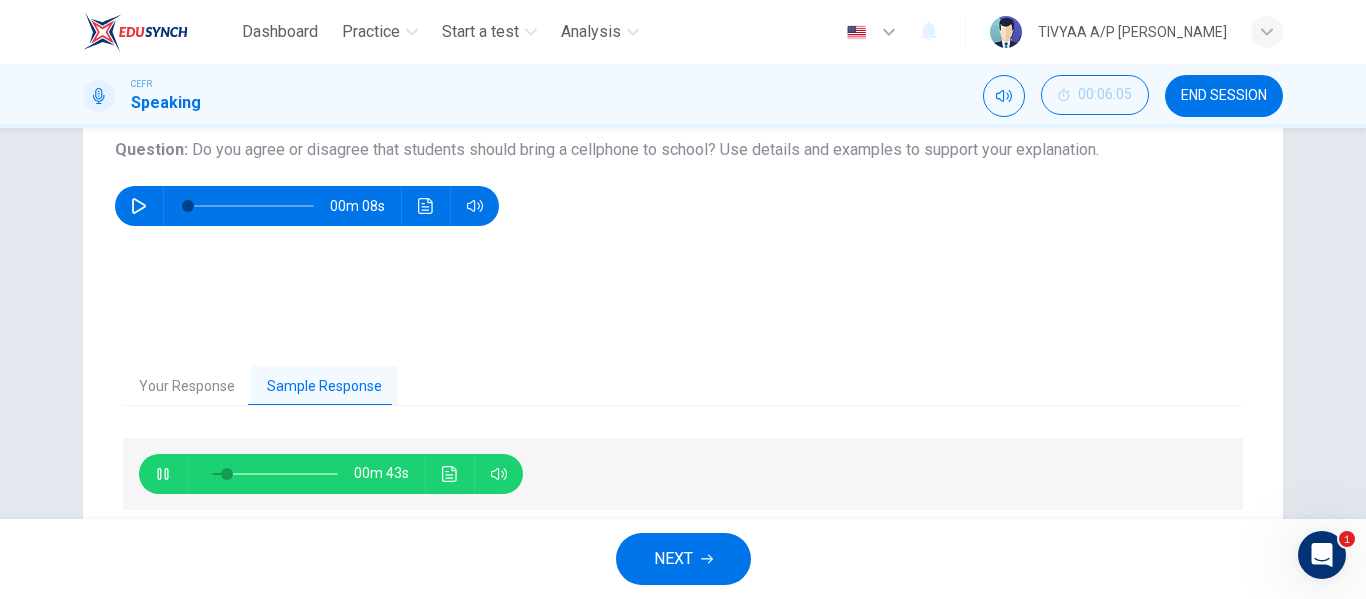 scroll, scrollTop: 384, scrollLeft: 0, axis: vertical 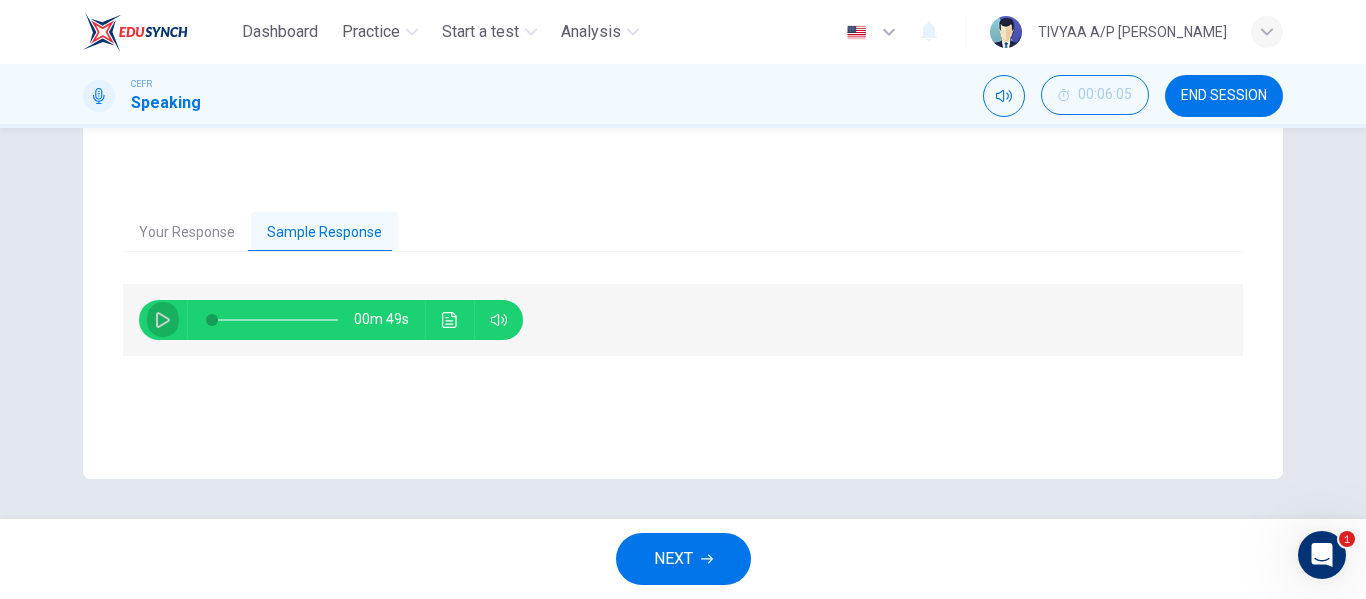 click 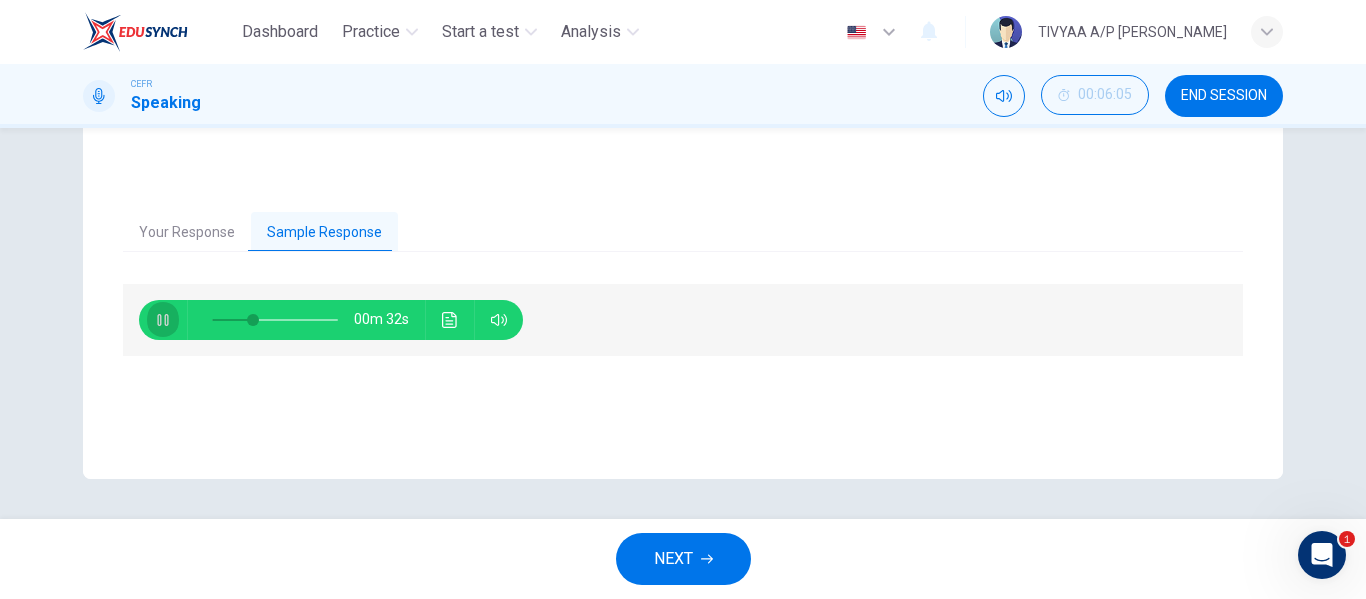 click 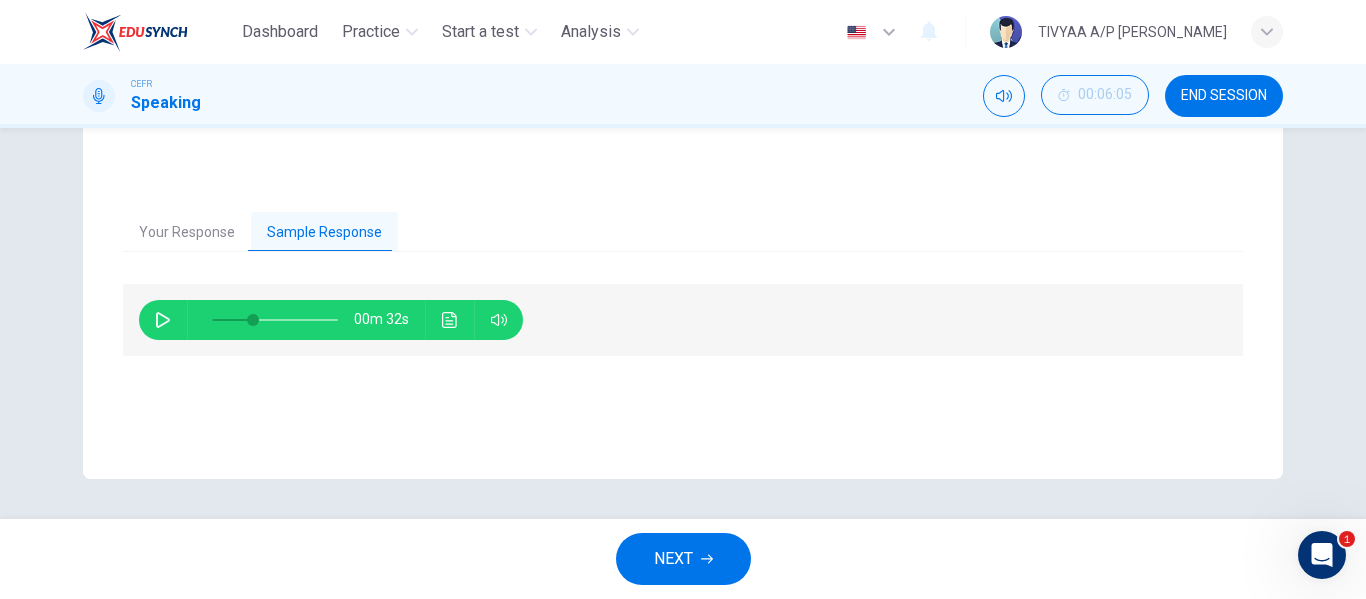 type on "33" 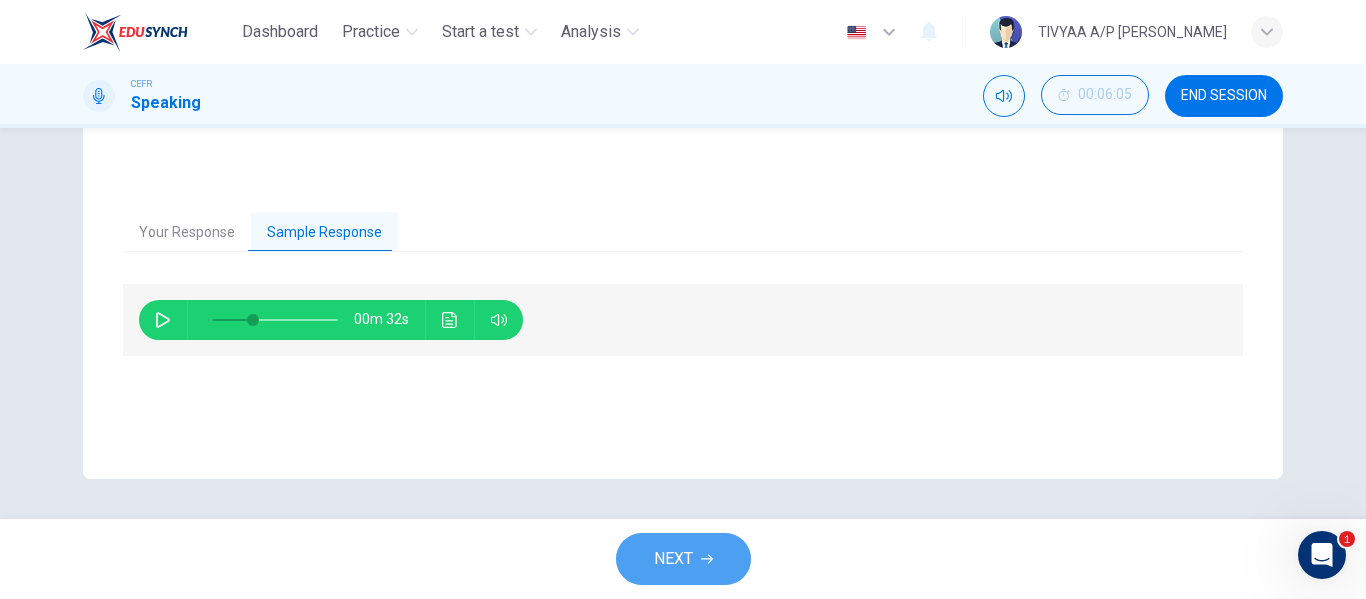 click on "NEXT" at bounding box center [673, 559] 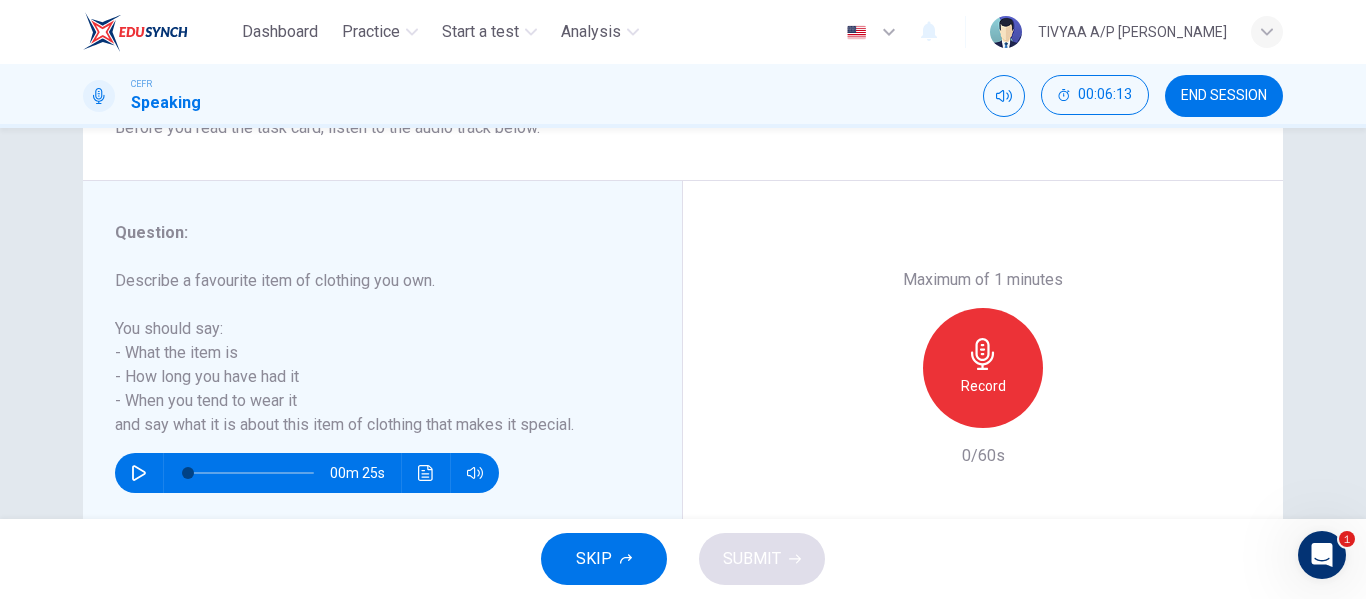 scroll, scrollTop: 329, scrollLeft: 0, axis: vertical 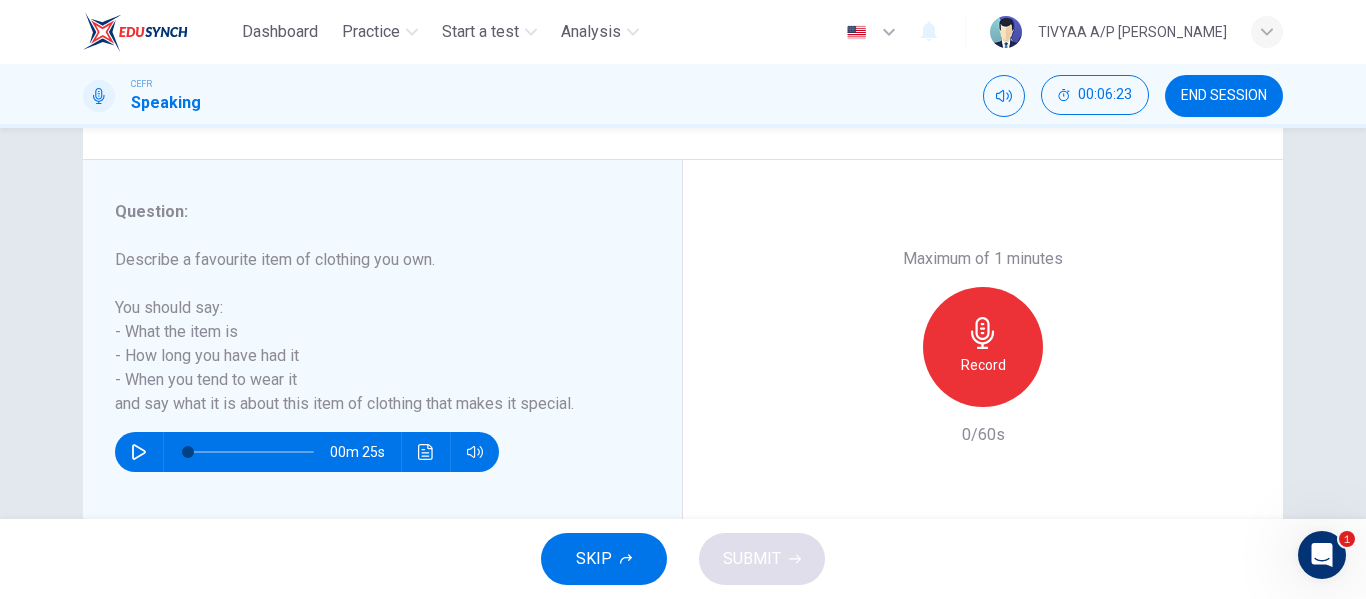 click 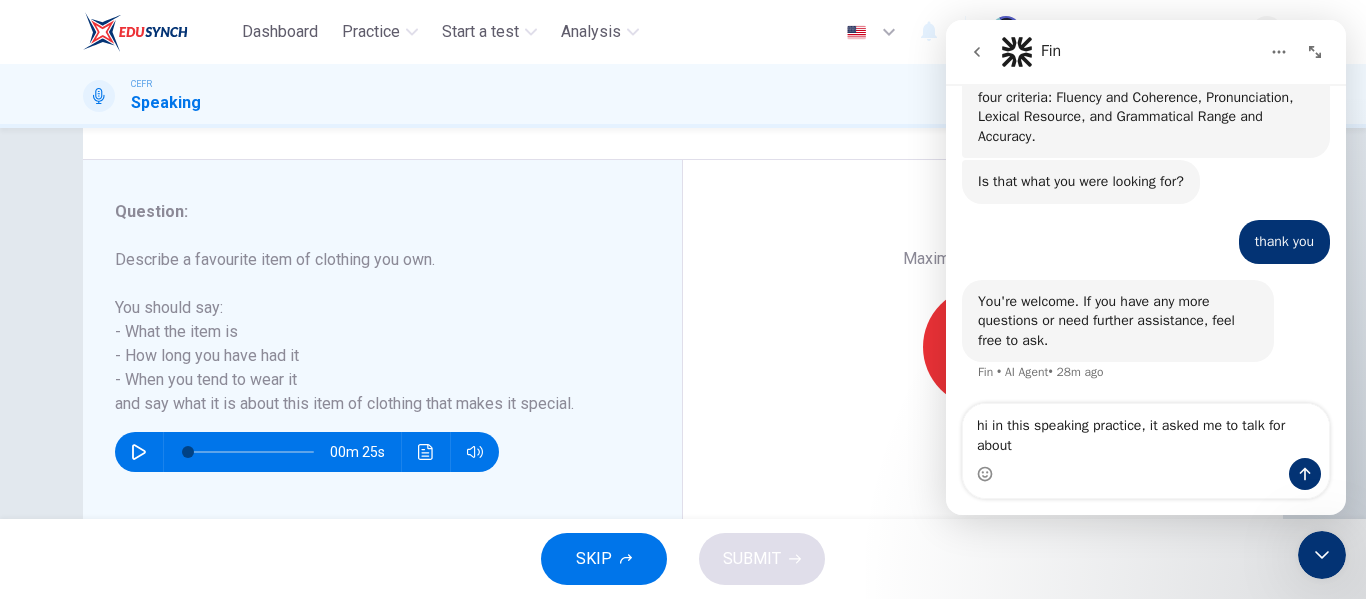 scroll, scrollTop: 3927, scrollLeft: 0, axis: vertical 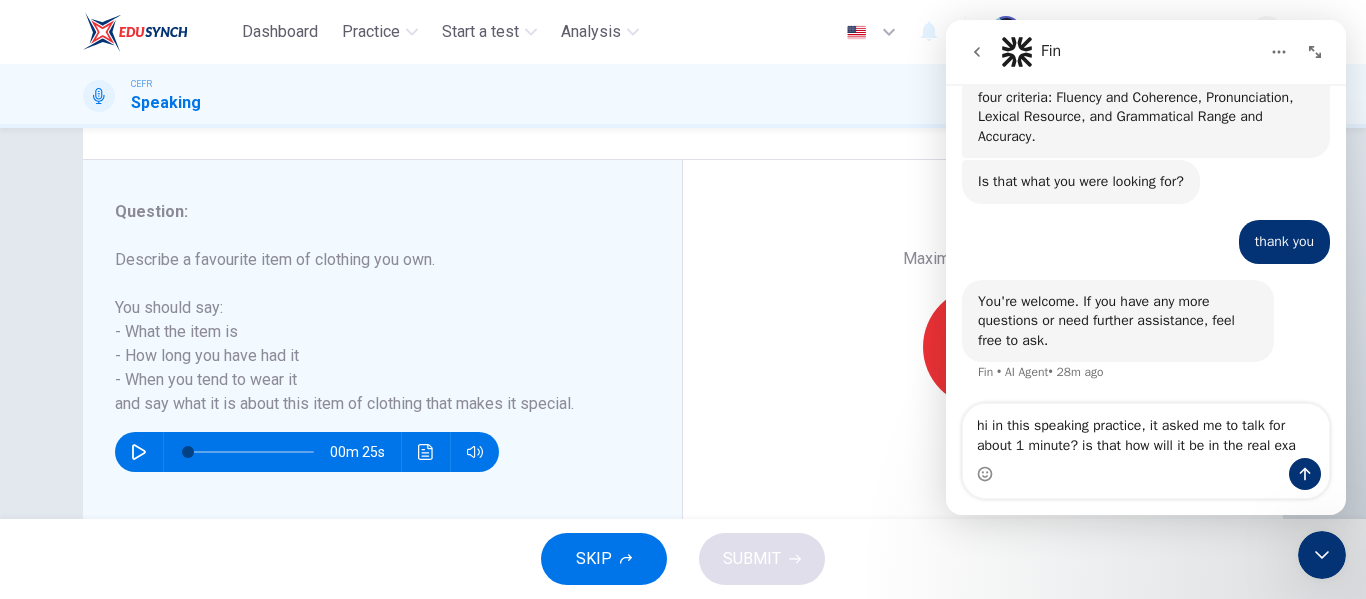 type on "hi in this speaking practice, it asked me to talk for about 1 minute? is that how will it be in the real exam" 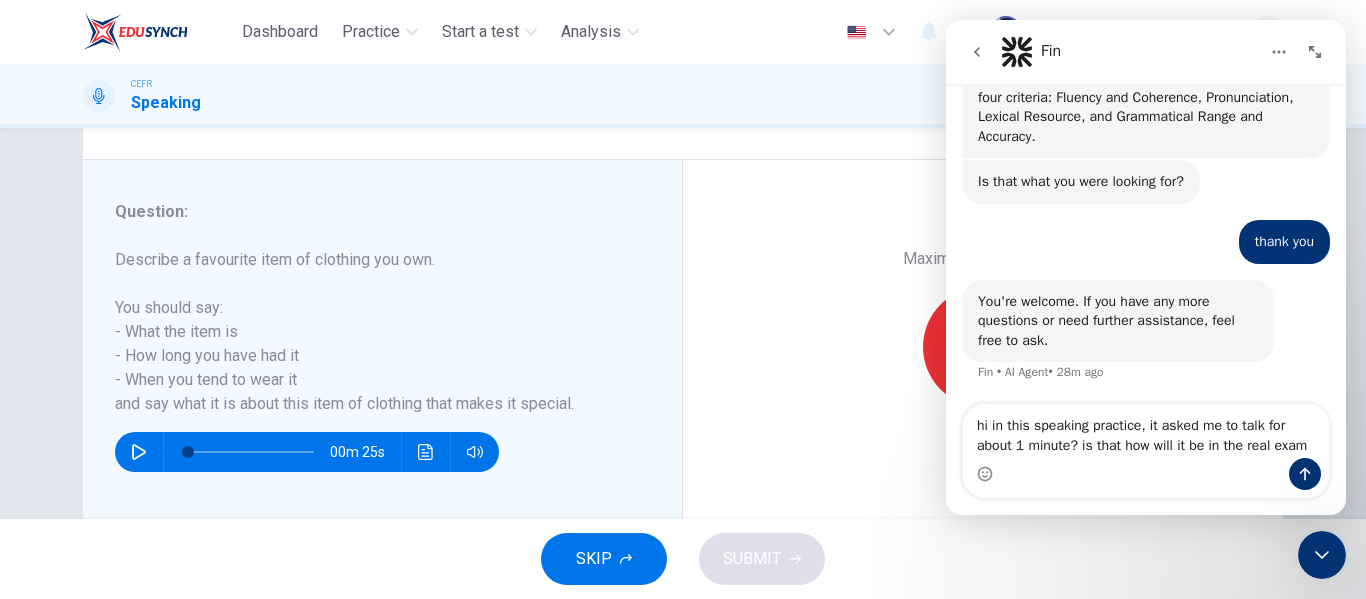 type 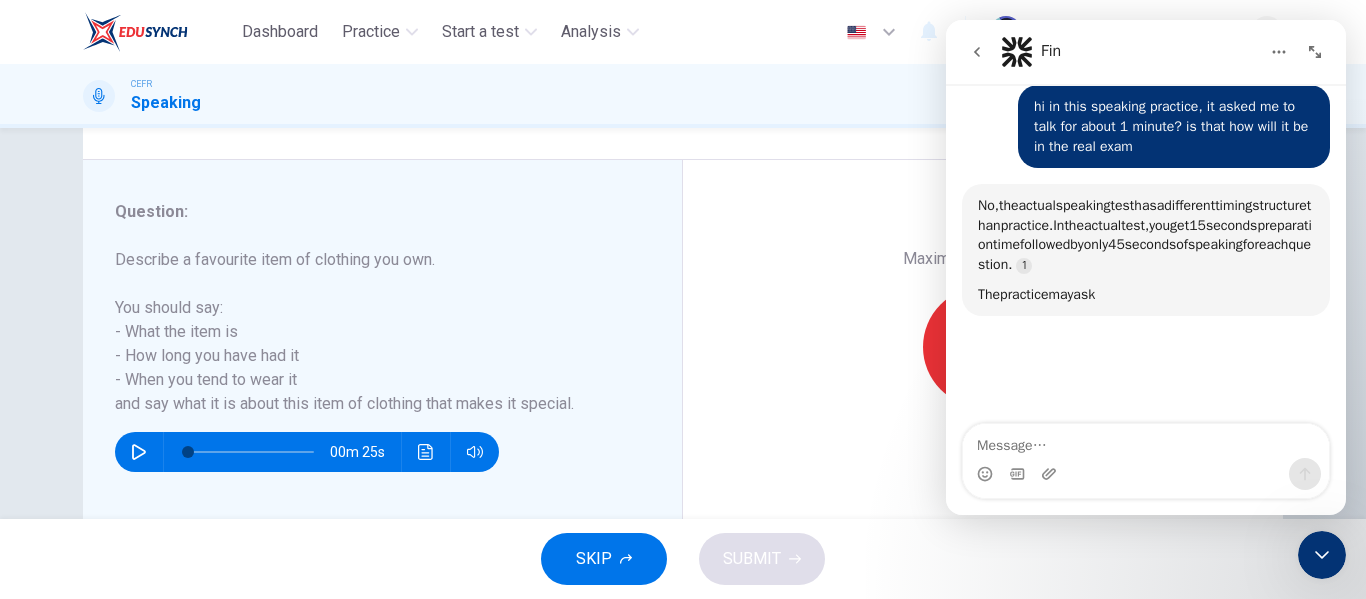 scroll, scrollTop: 4205, scrollLeft: 0, axis: vertical 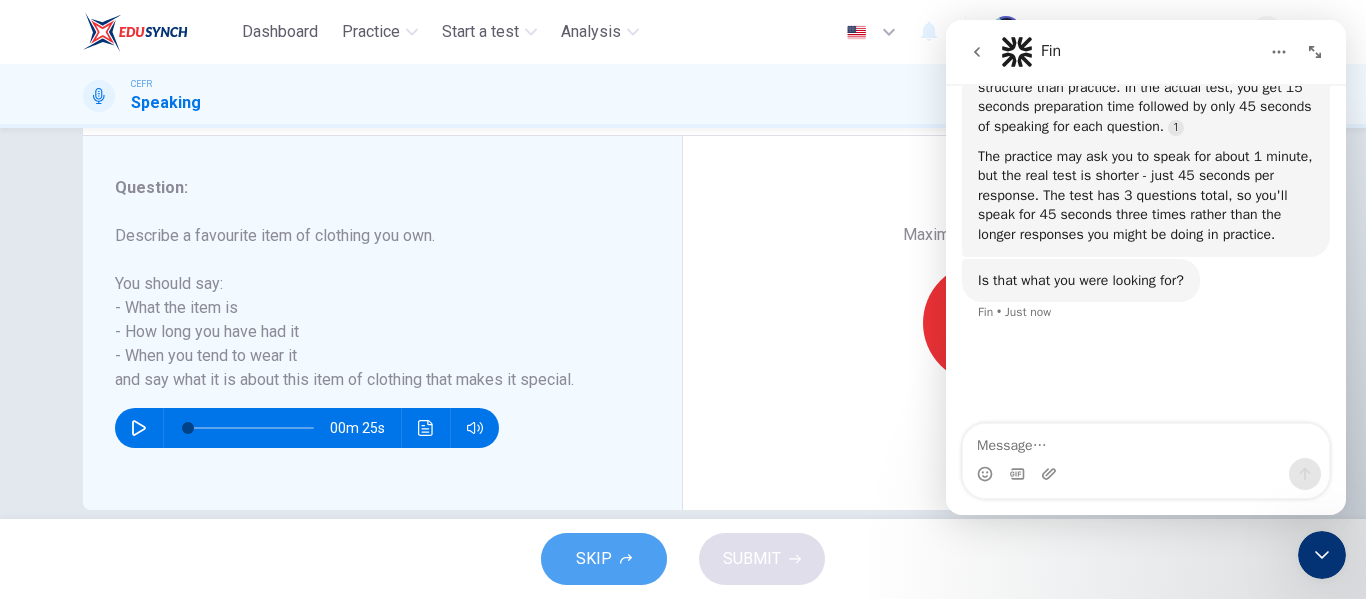 click on "SKIP" at bounding box center [594, 559] 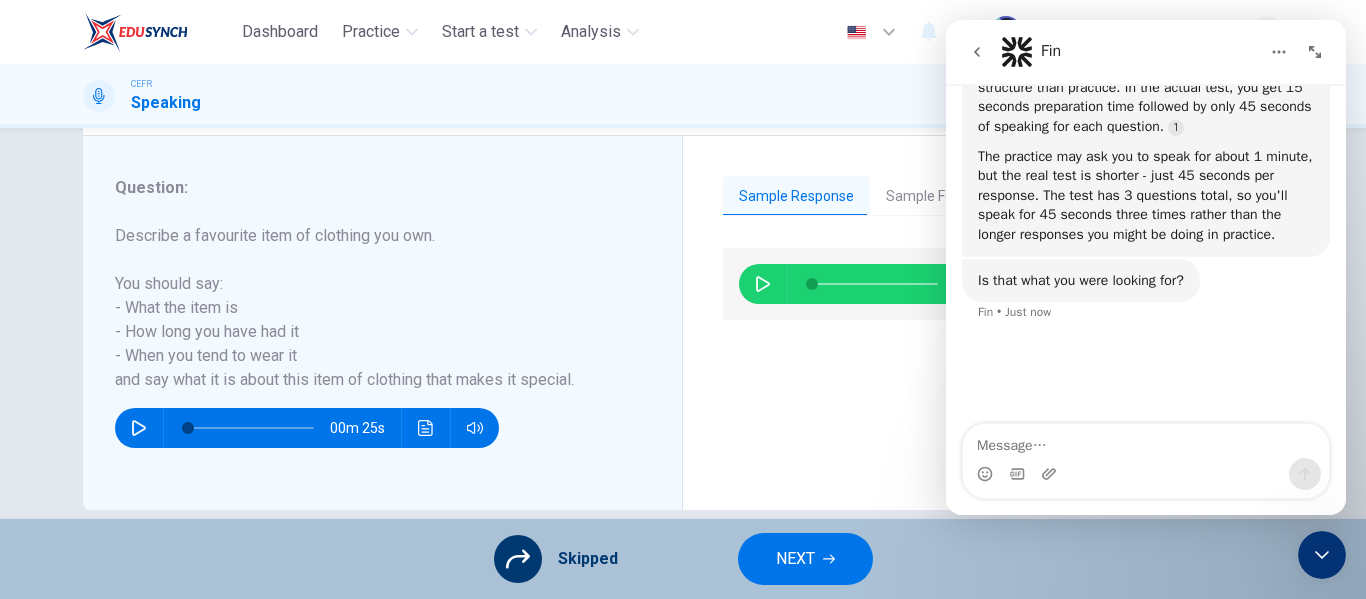 click 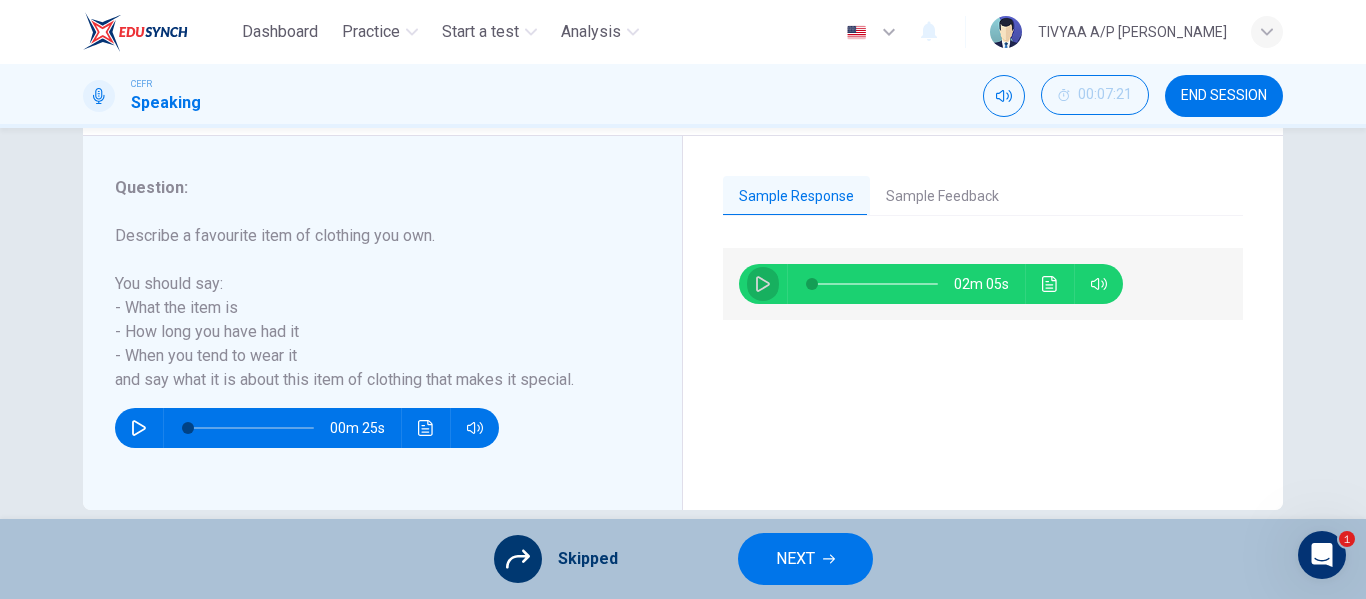 click 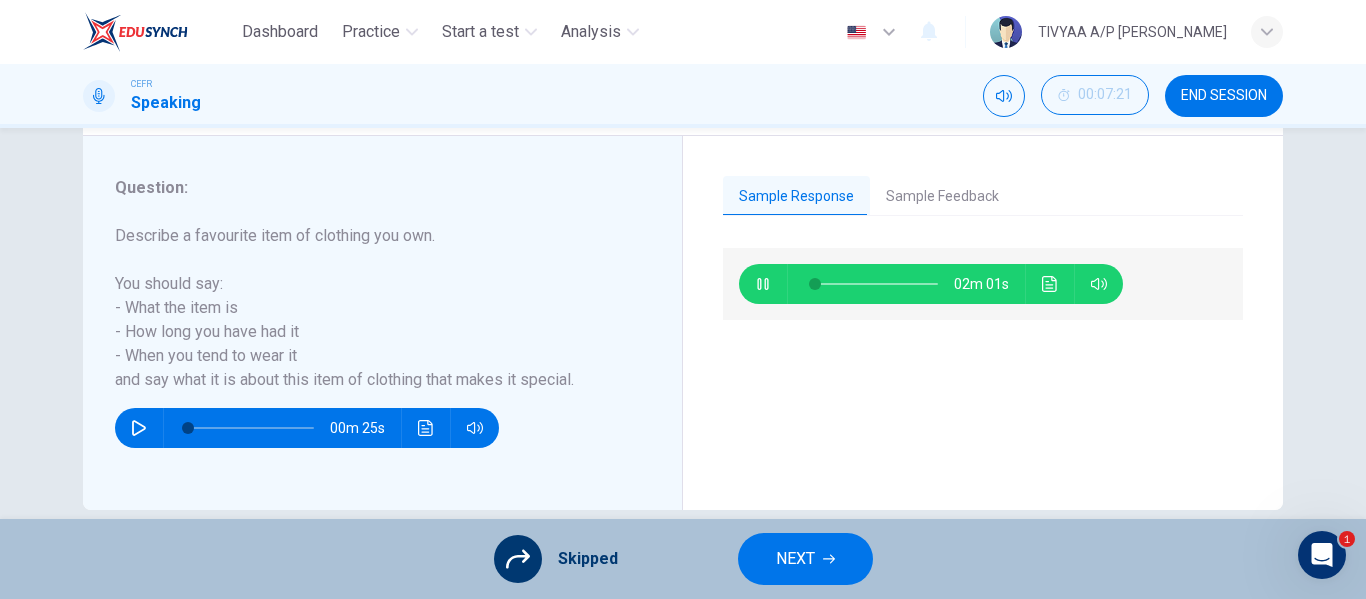 type on "3" 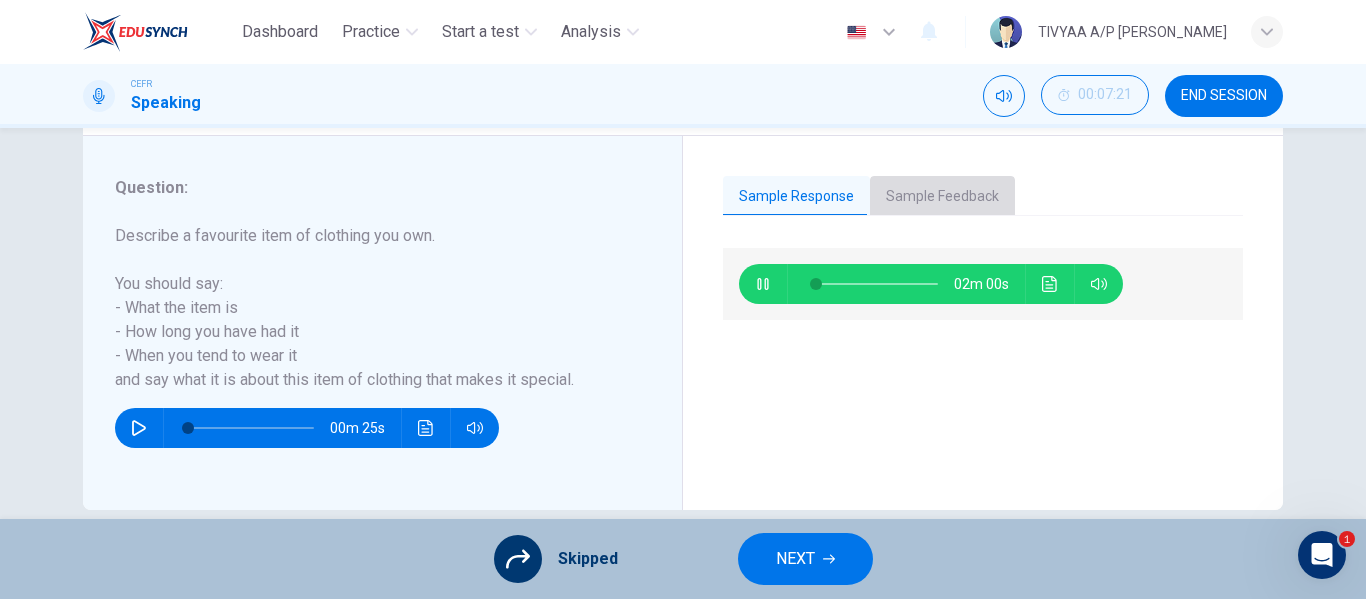 click on "Sample Feedback" at bounding box center [942, 197] 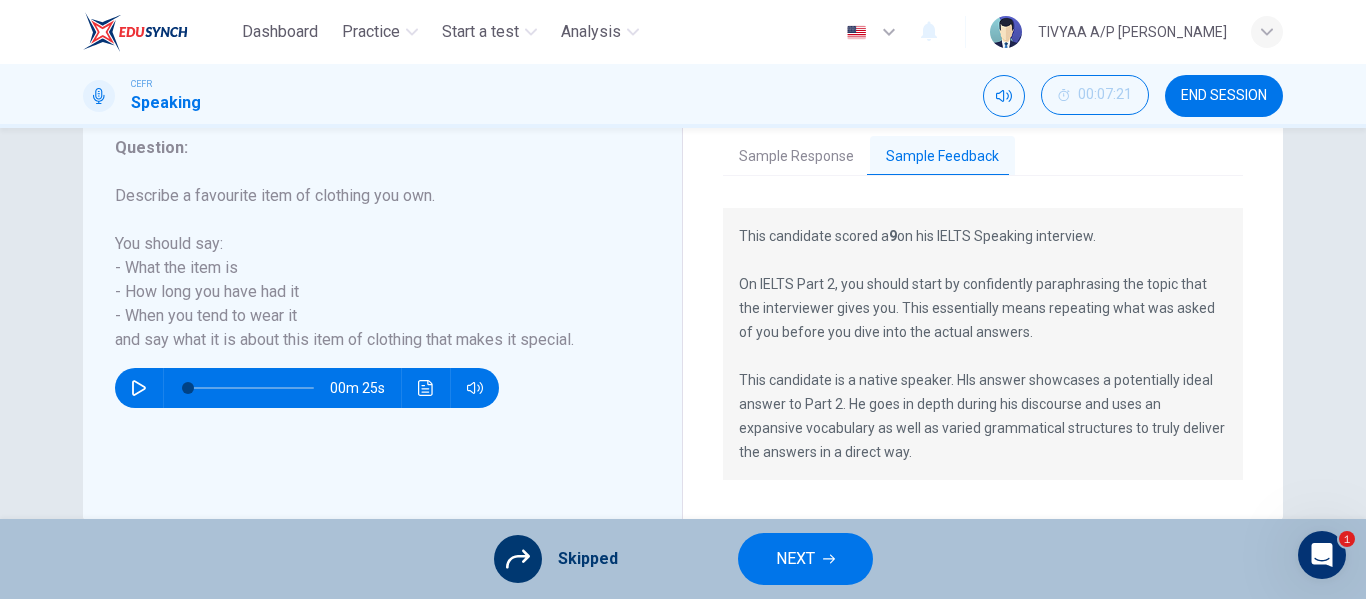 scroll, scrollTop: 394, scrollLeft: 0, axis: vertical 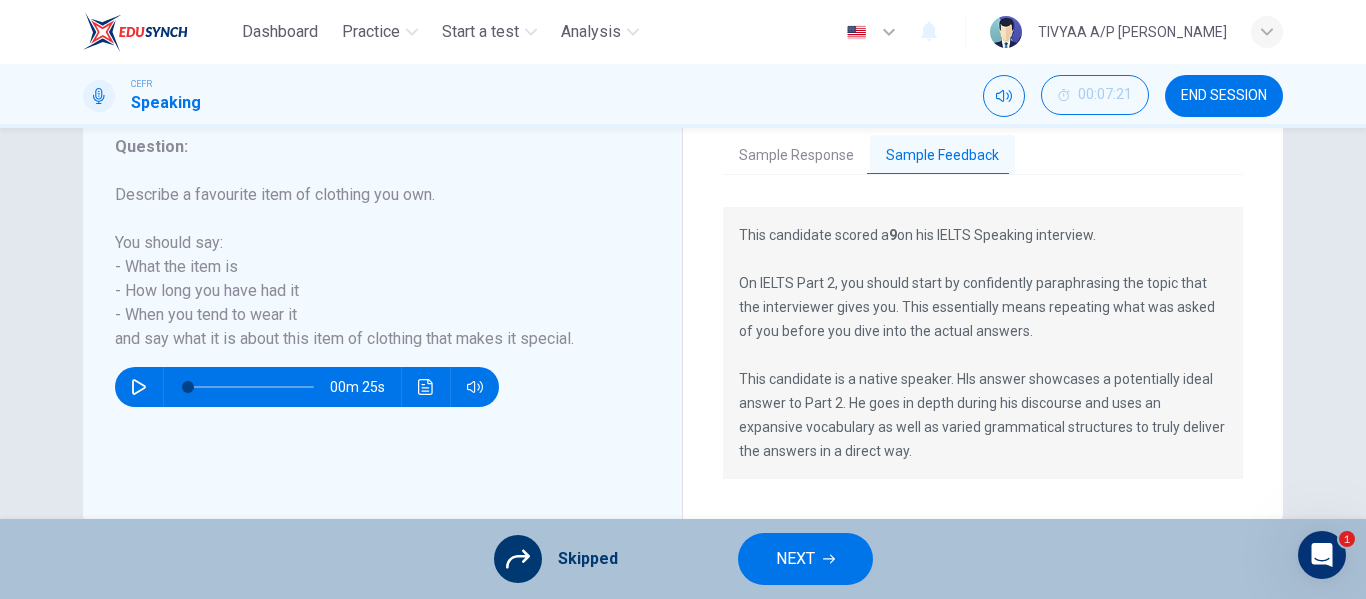 click 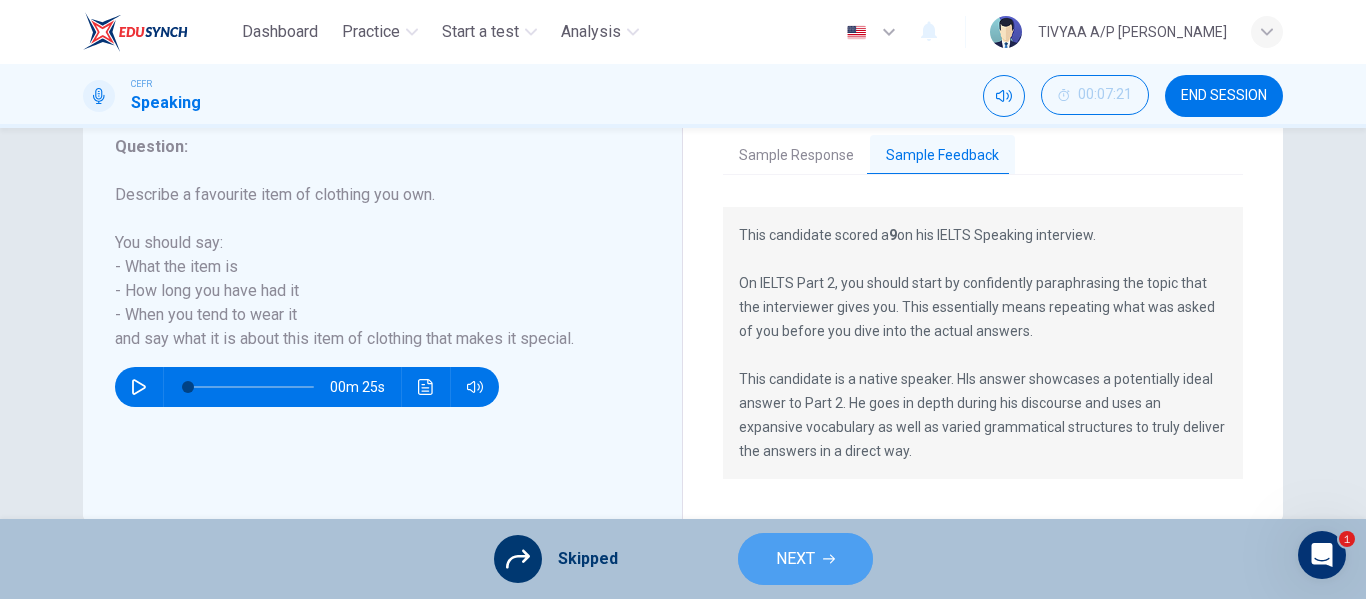 click on "NEXT" at bounding box center [805, 559] 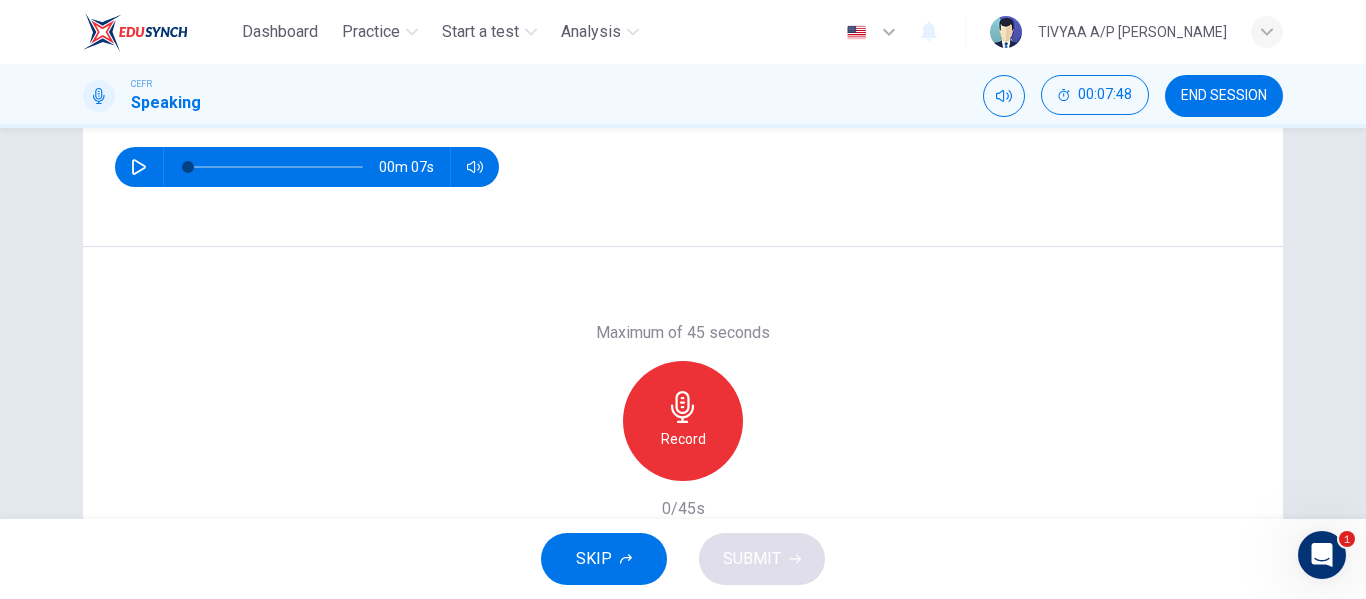 scroll, scrollTop: 275, scrollLeft: 0, axis: vertical 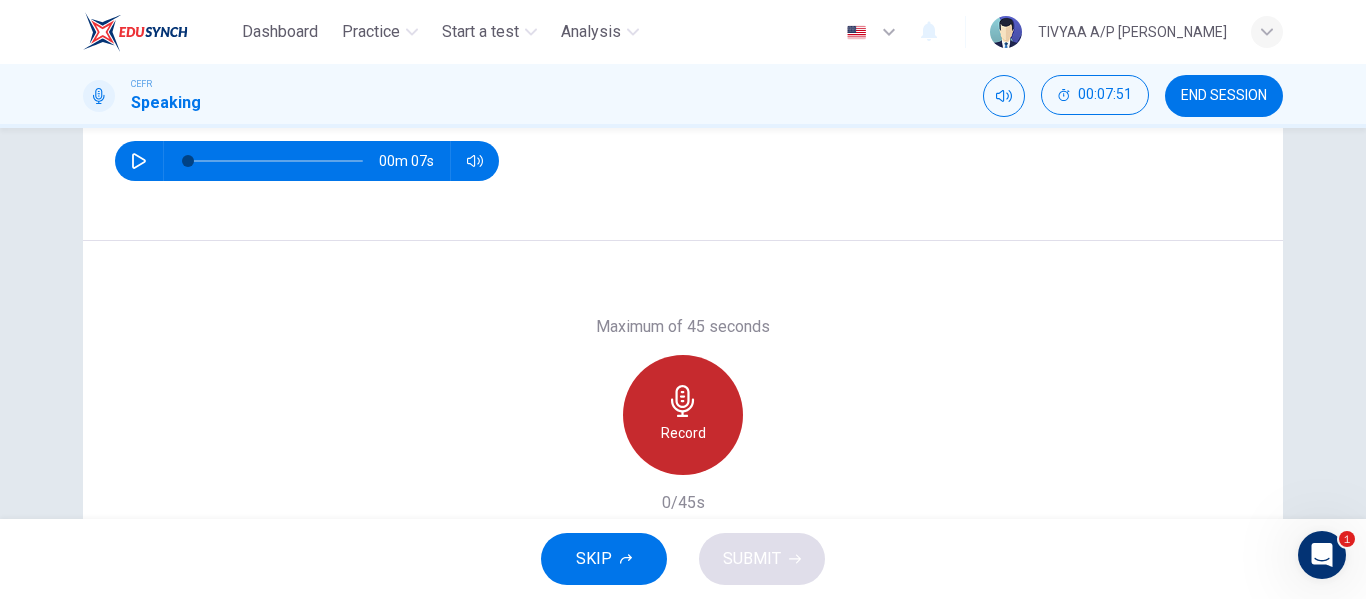 click 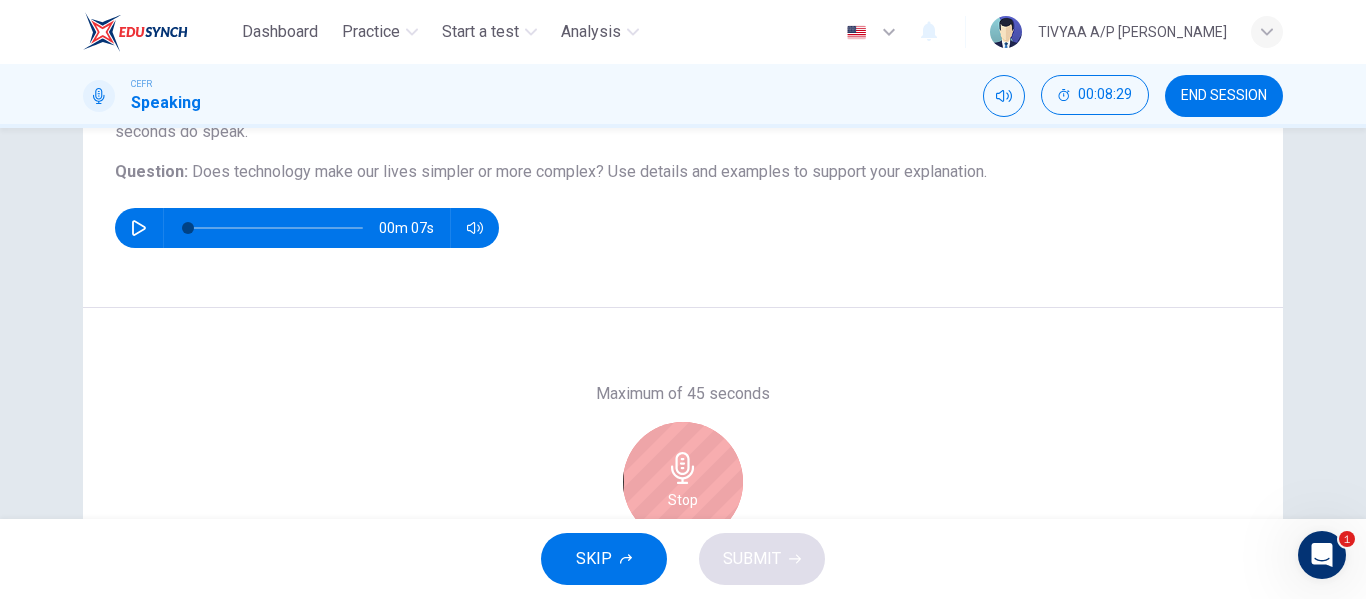 scroll, scrollTop: 374, scrollLeft: 0, axis: vertical 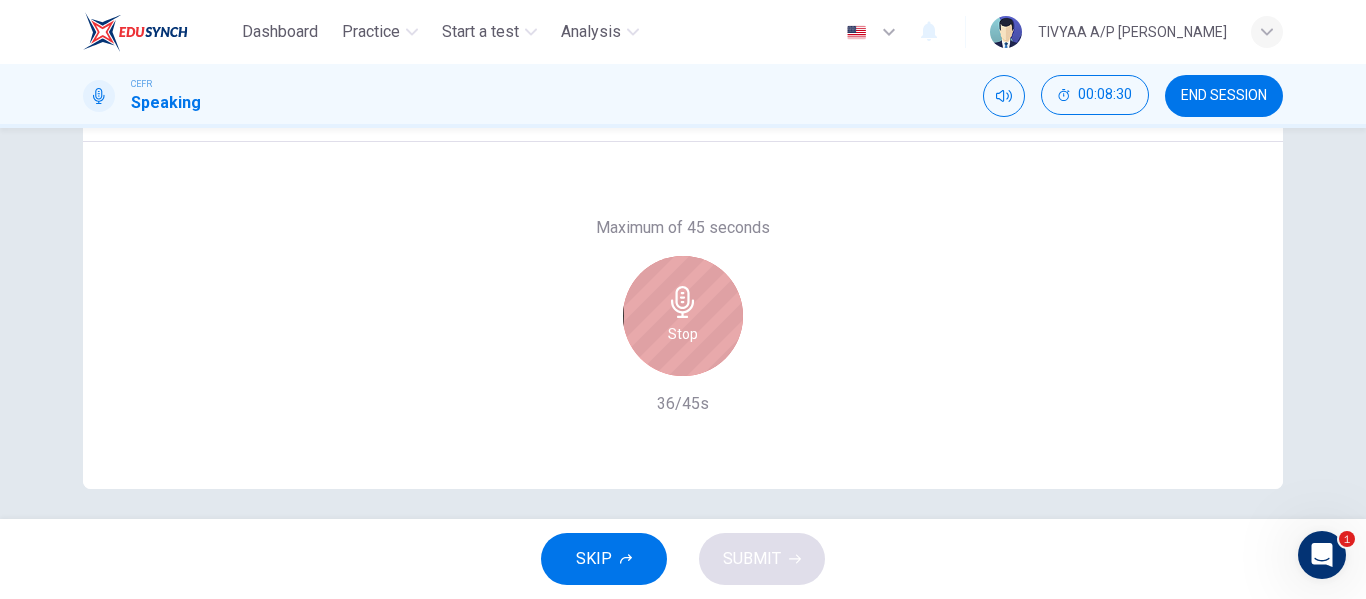 click 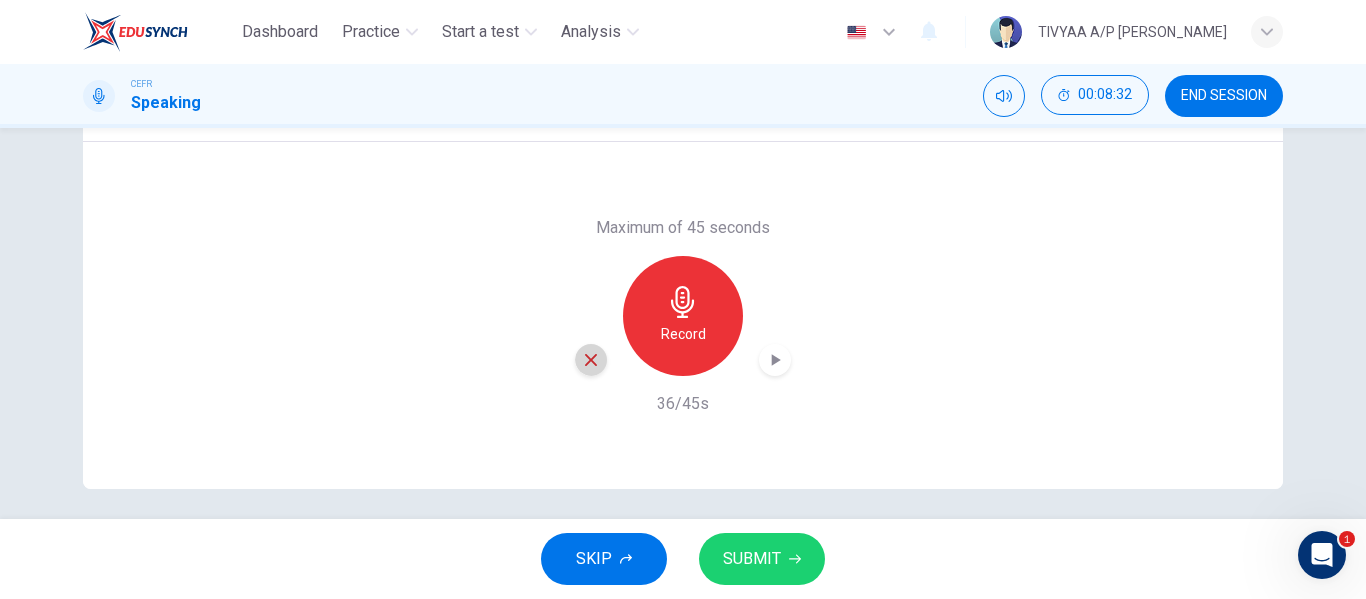 click 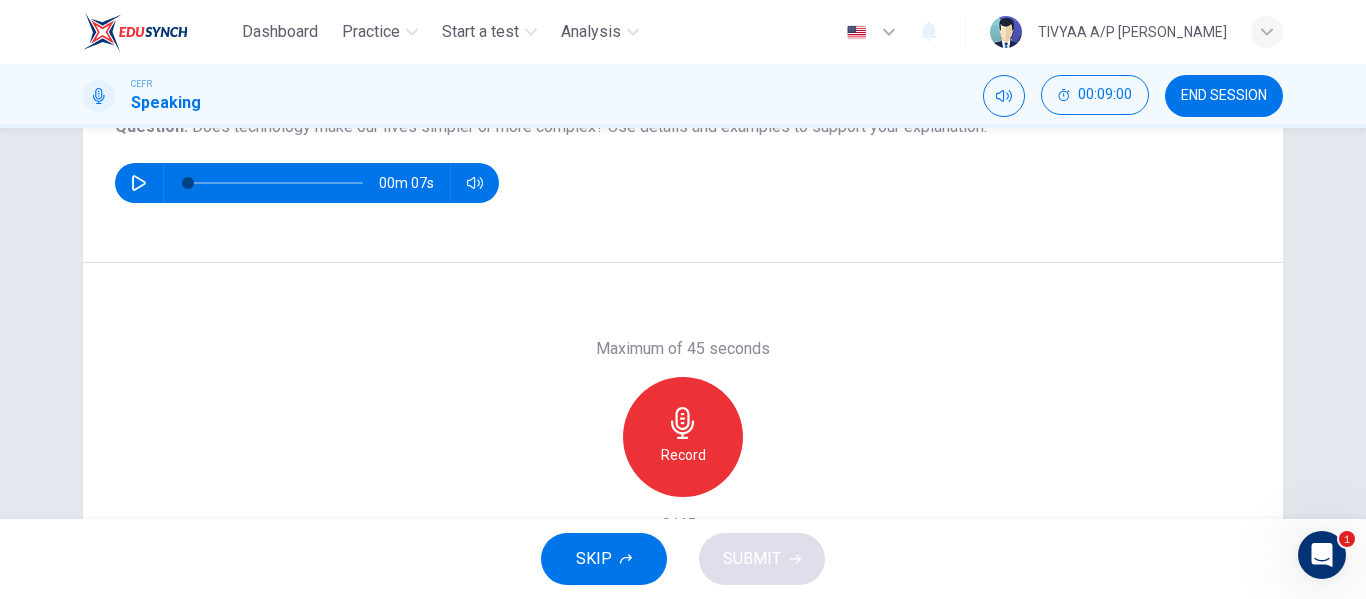 scroll, scrollTop: 254, scrollLeft: 0, axis: vertical 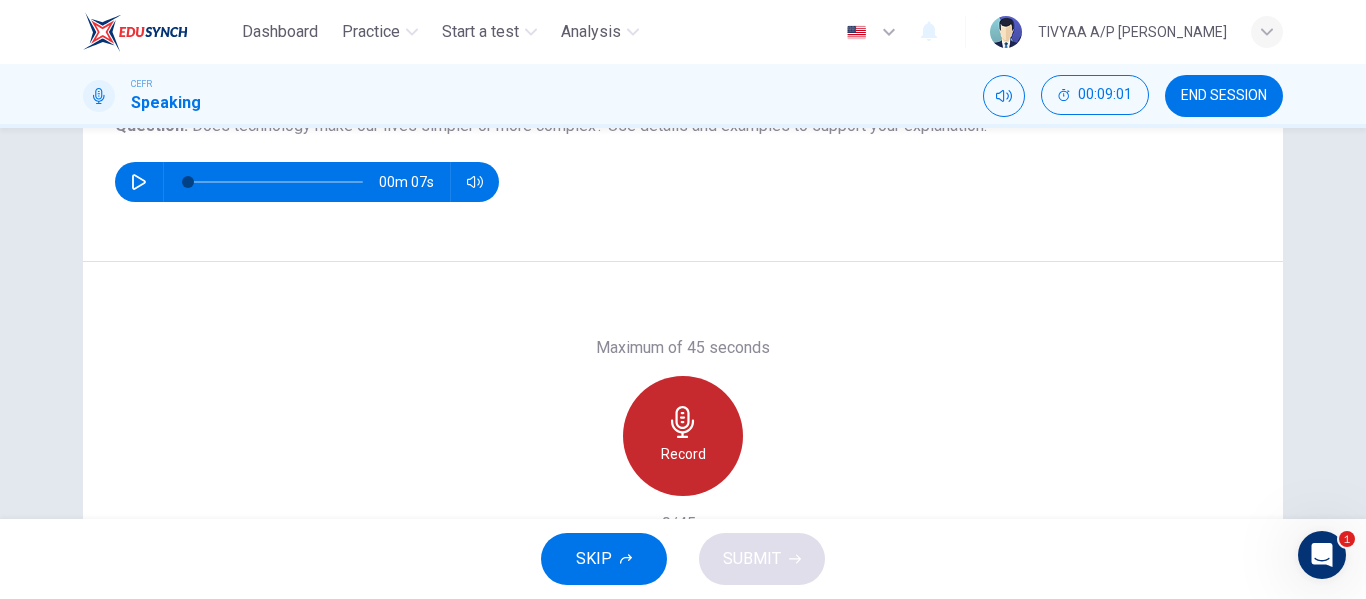 click 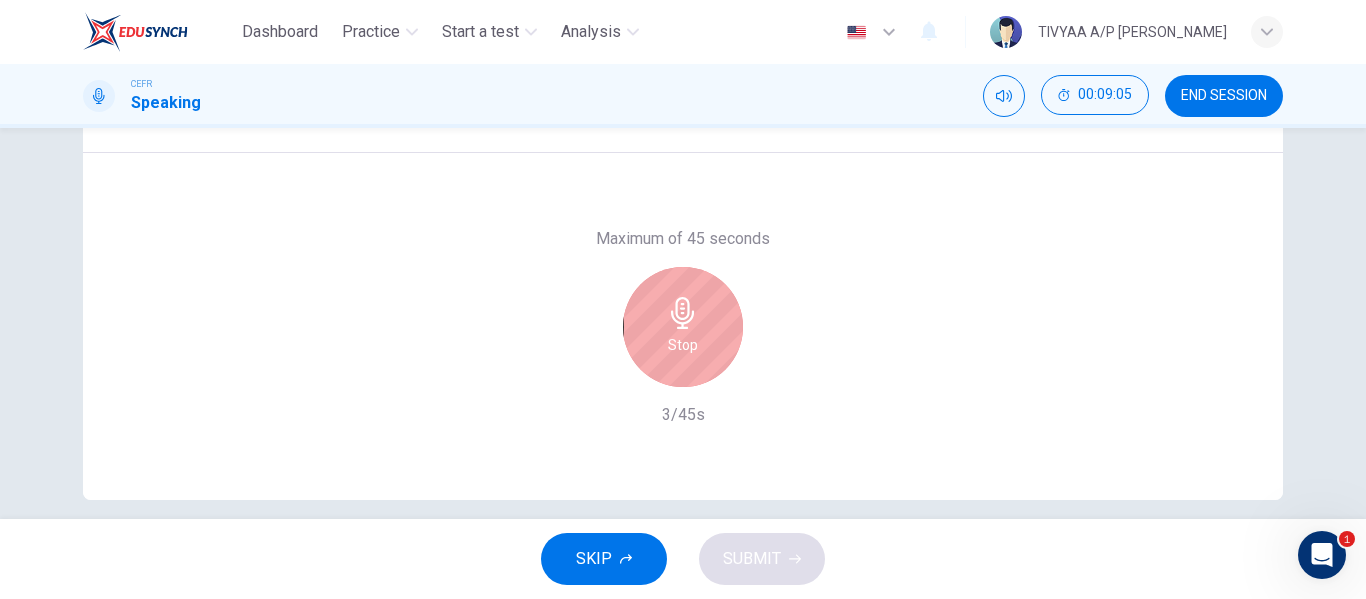 scroll, scrollTop: 364, scrollLeft: 0, axis: vertical 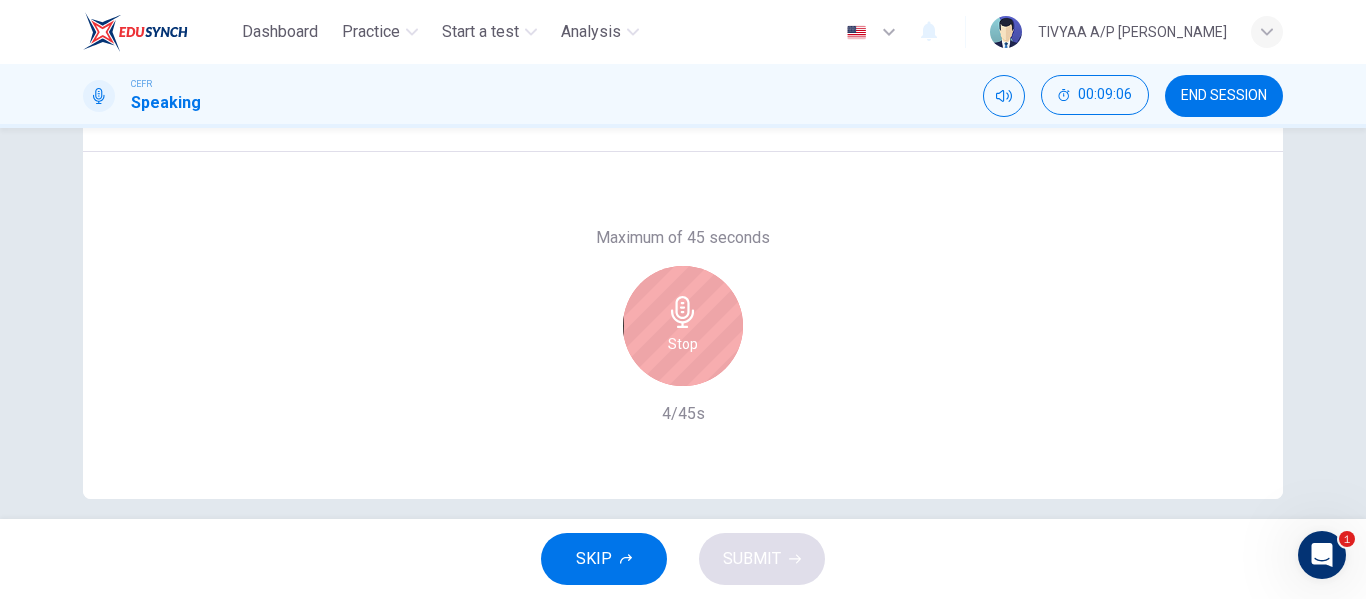 click 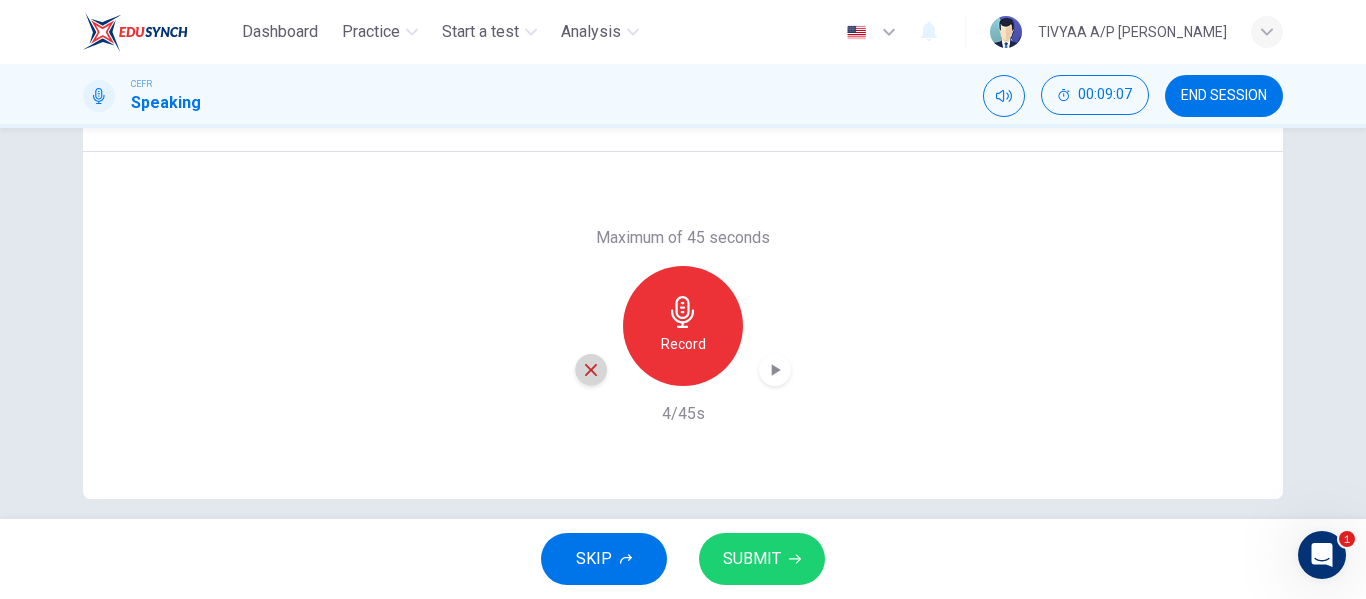 click 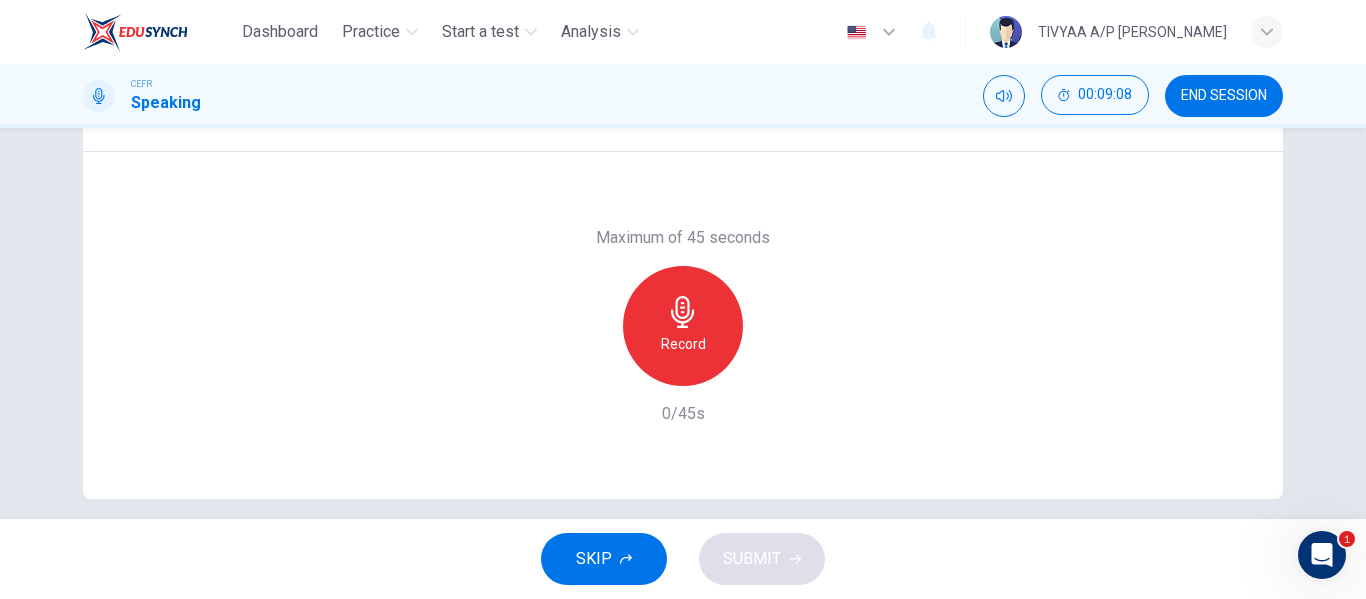 click 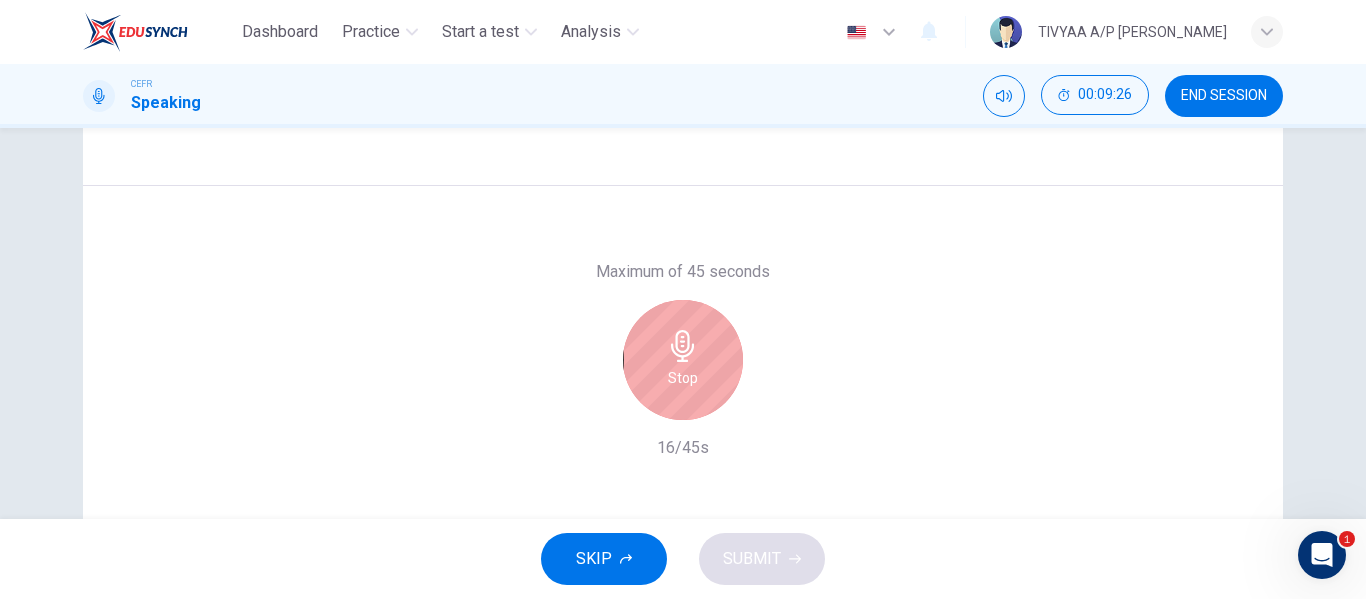 scroll, scrollTop: 331, scrollLeft: 0, axis: vertical 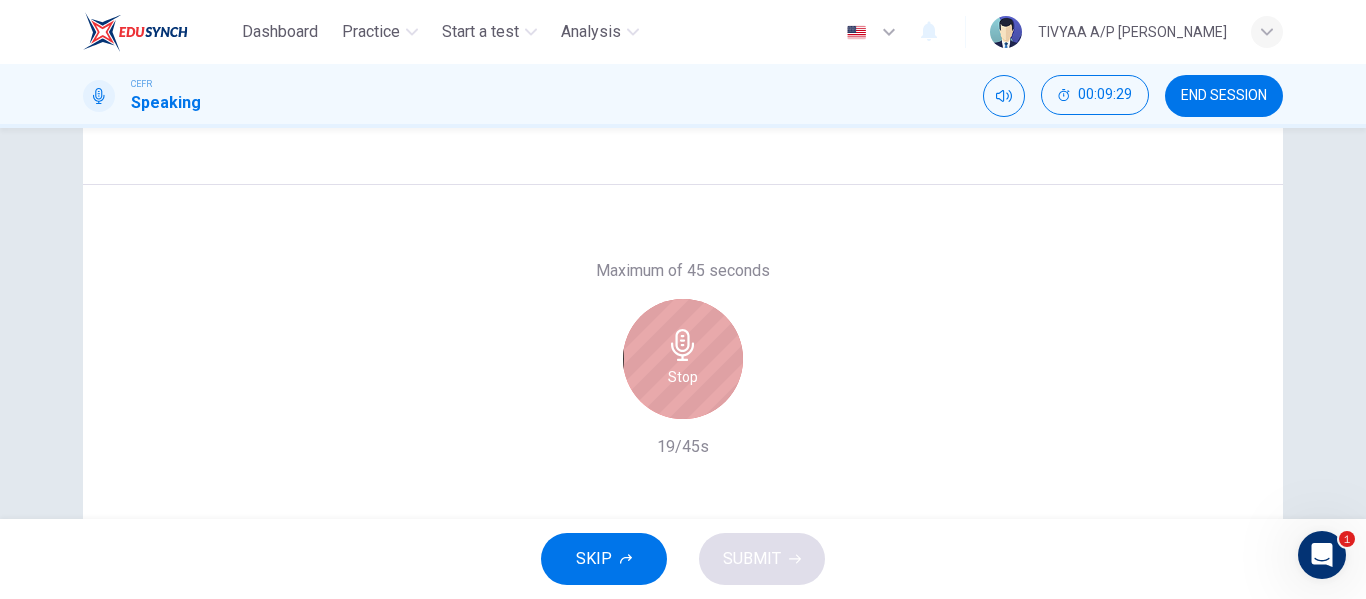 click 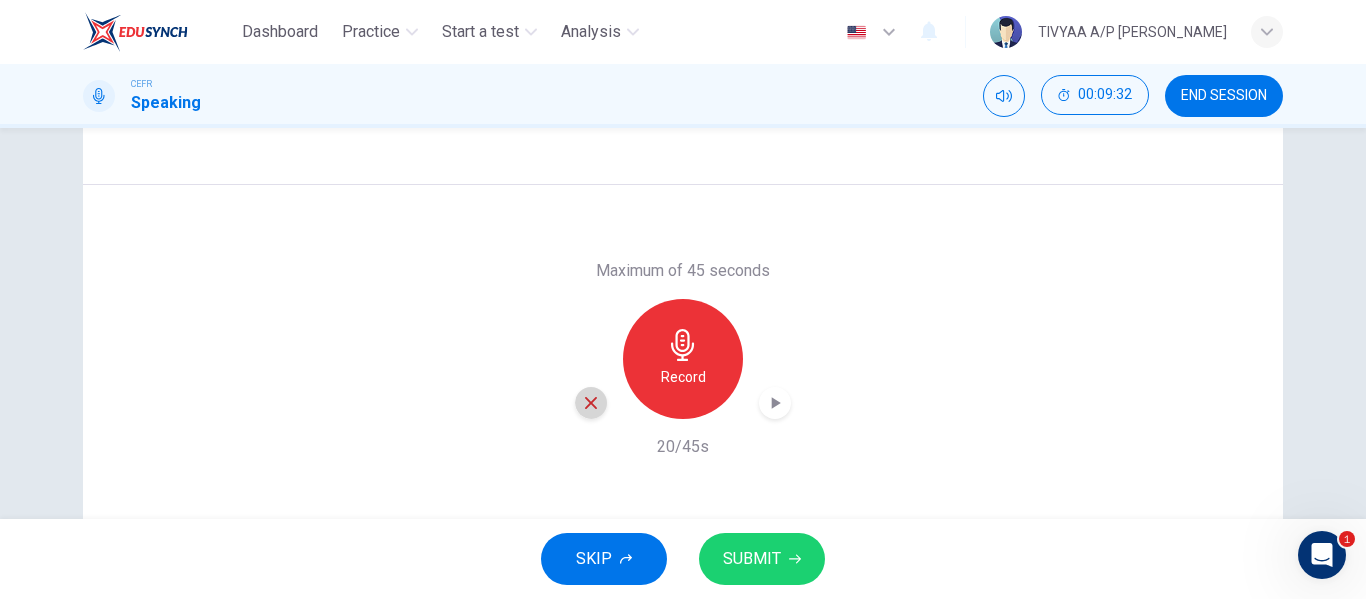 click 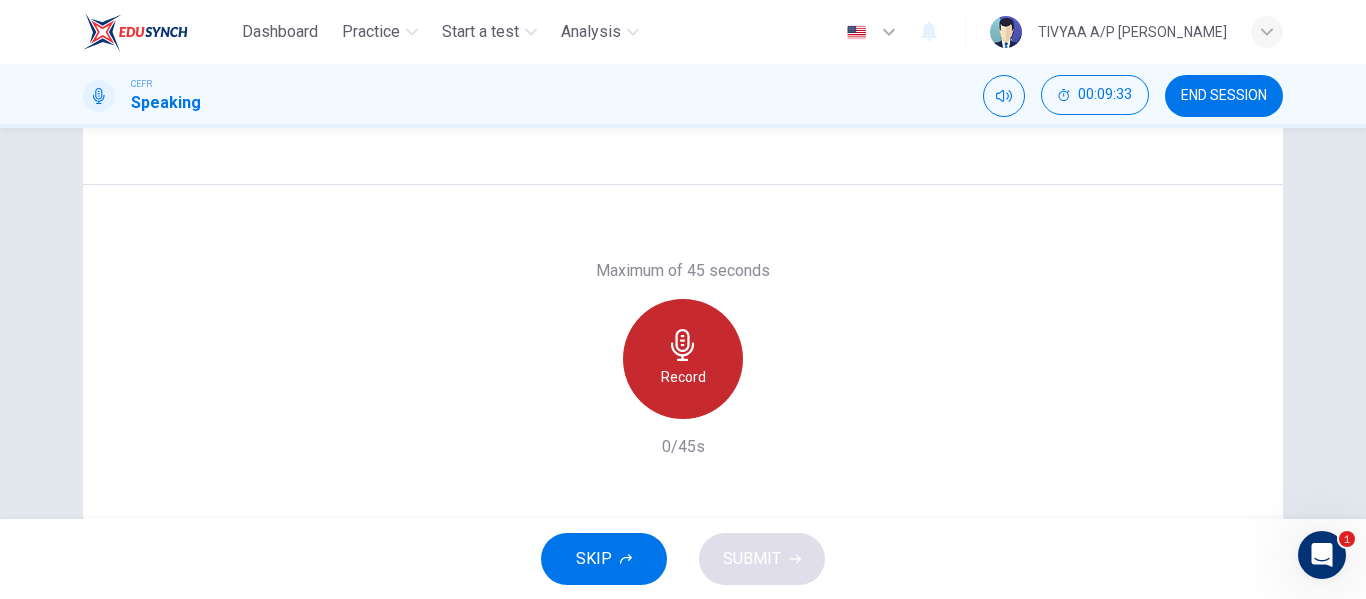 click on "Record" at bounding box center (683, 359) 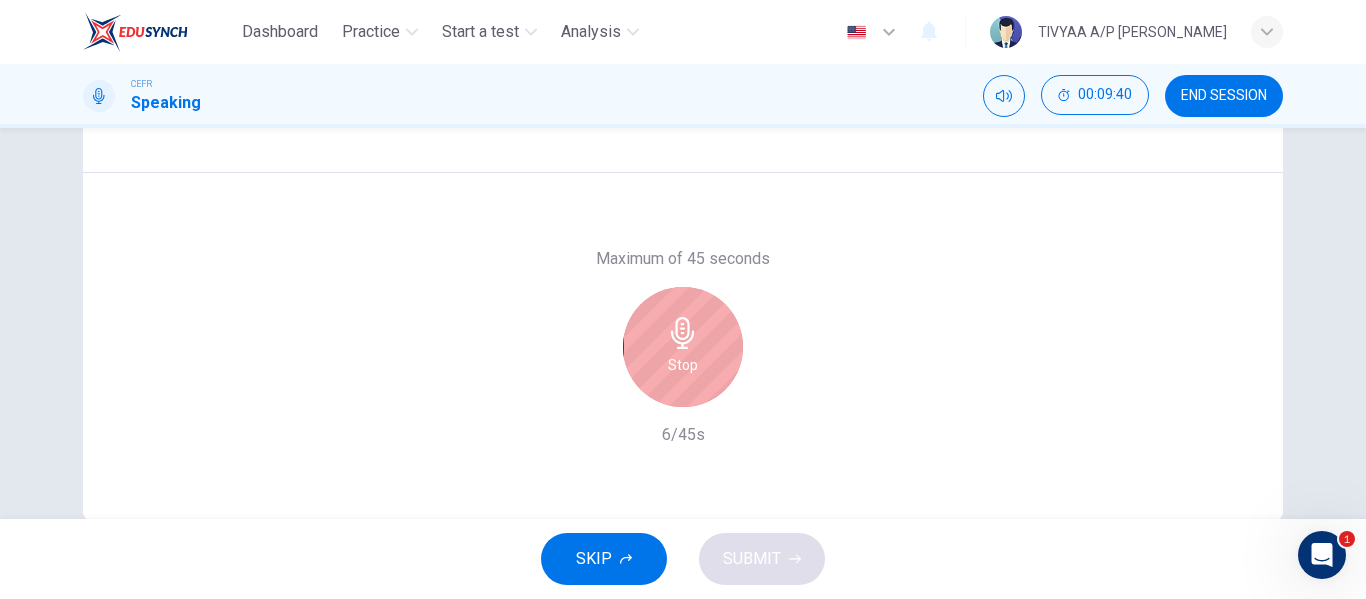 scroll, scrollTop: 347, scrollLeft: 0, axis: vertical 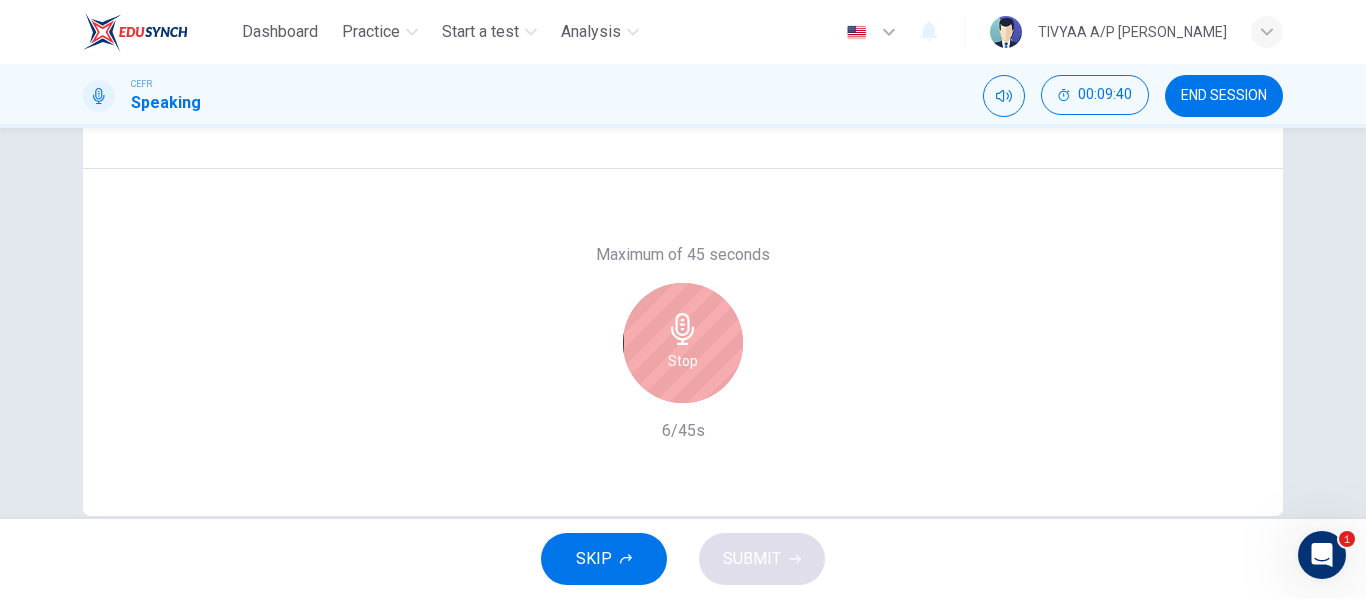 click on "Stop" at bounding box center (683, 361) 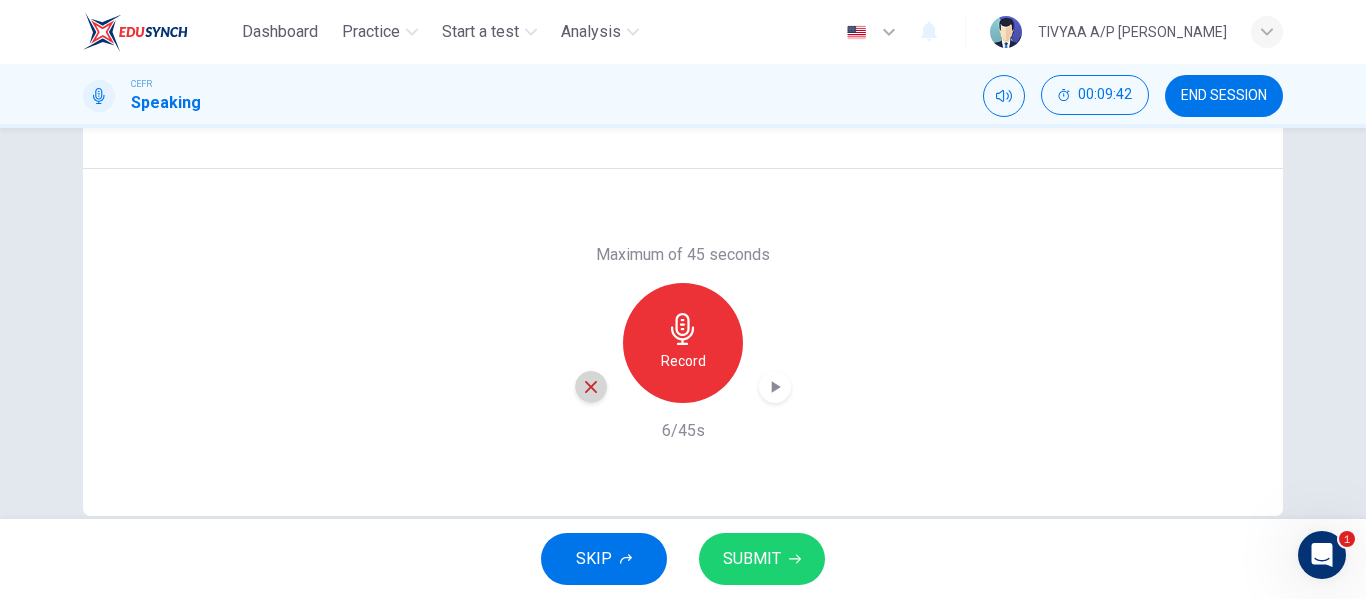click 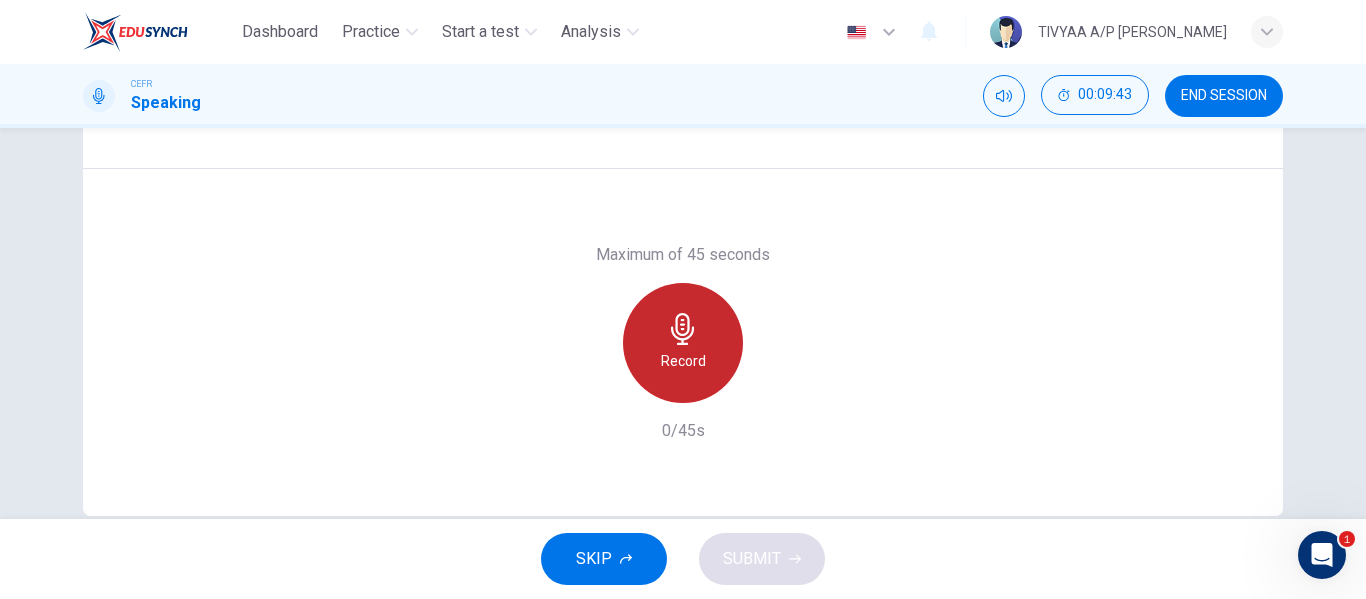 click 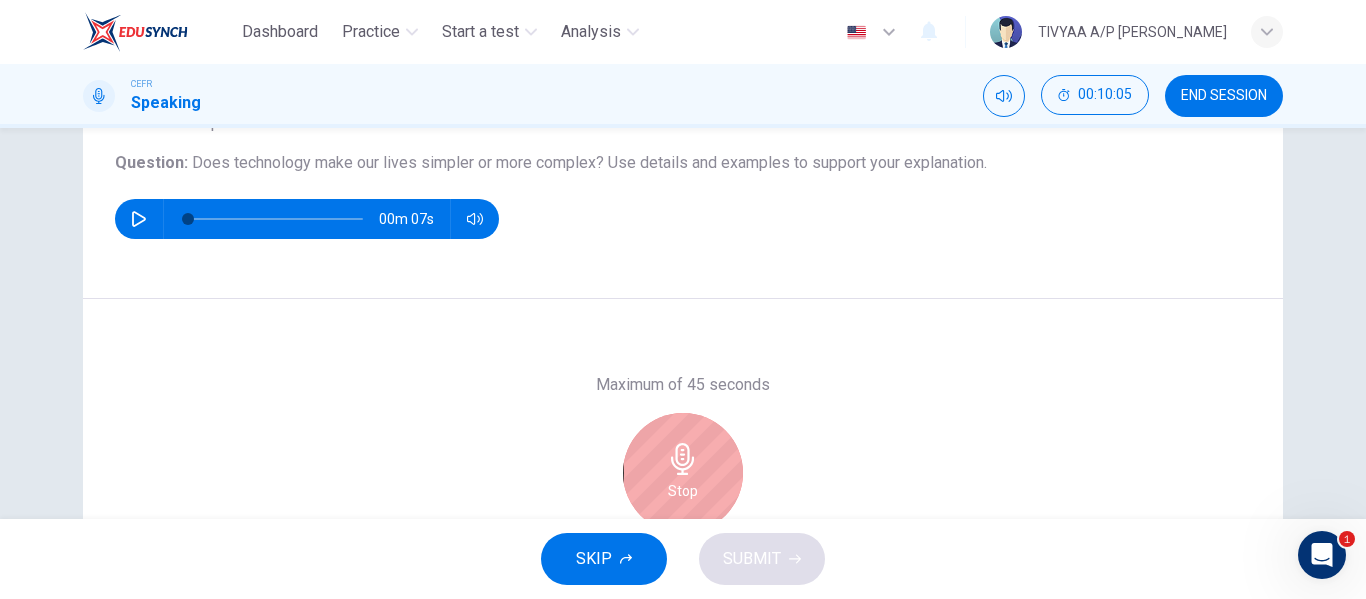 scroll, scrollTop: 384, scrollLeft: 0, axis: vertical 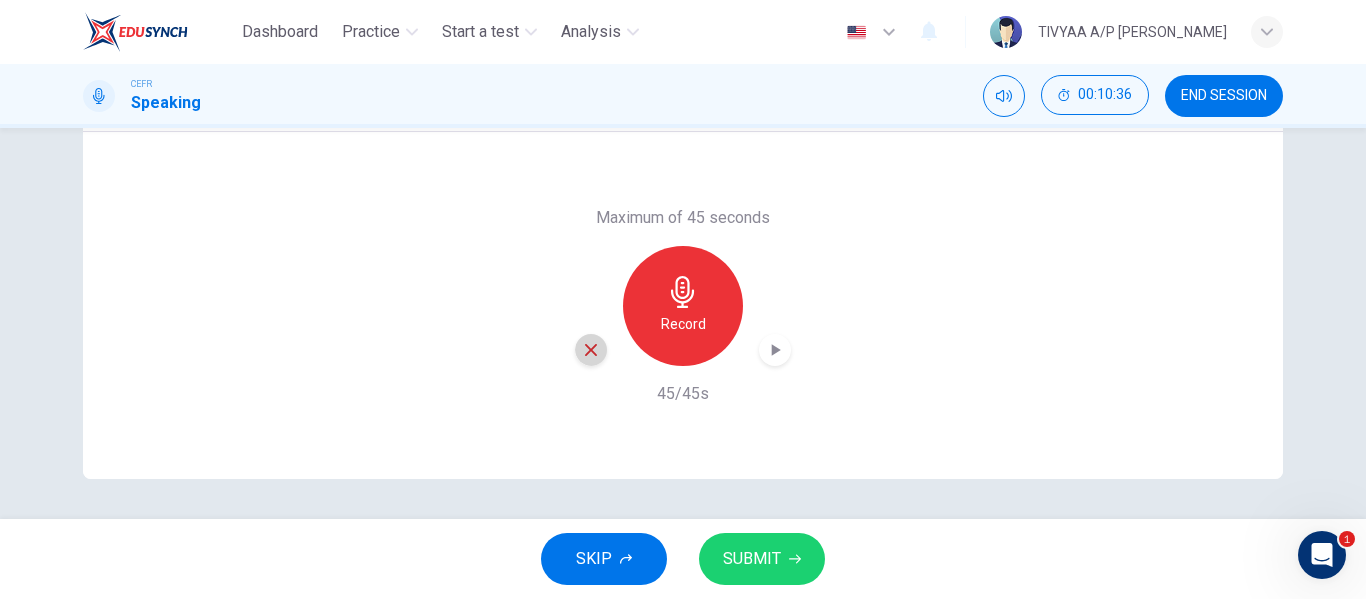 click 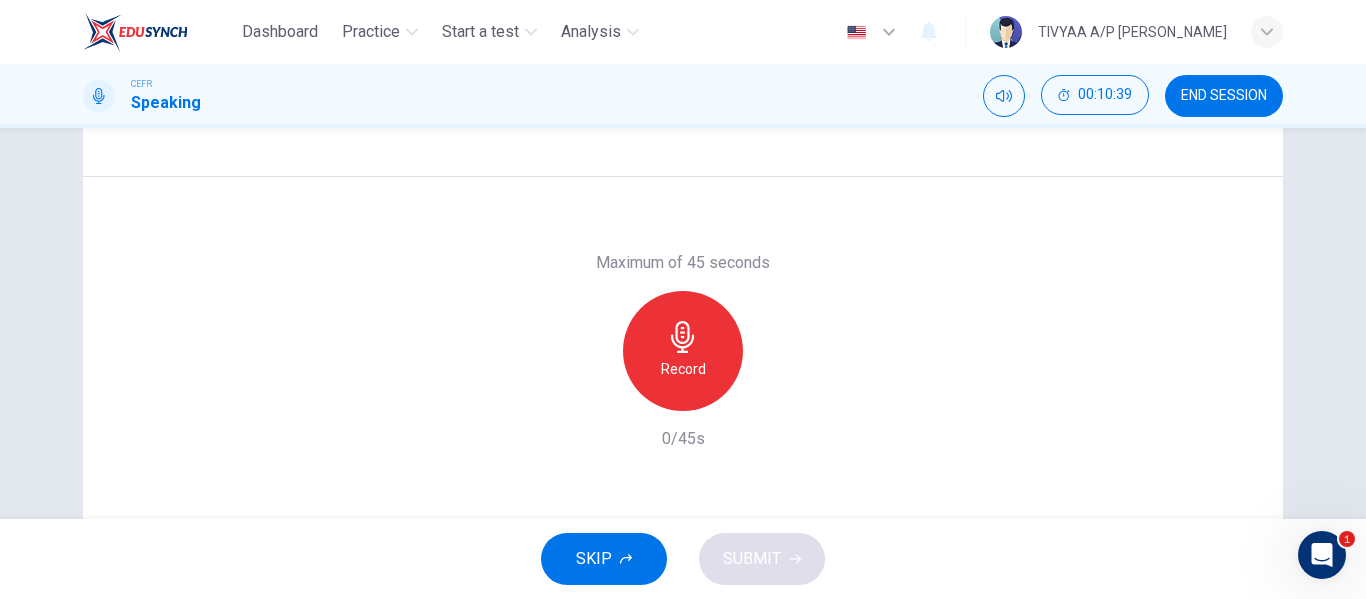 scroll, scrollTop: 340, scrollLeft: 0, axis: vertical 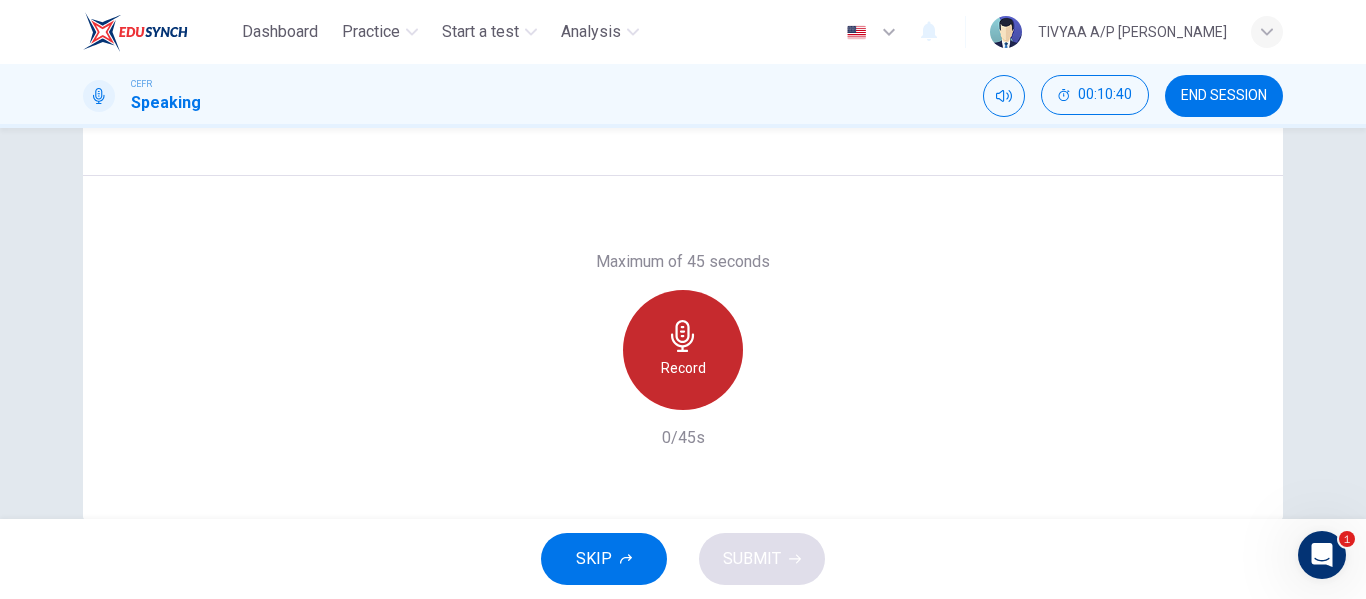 click 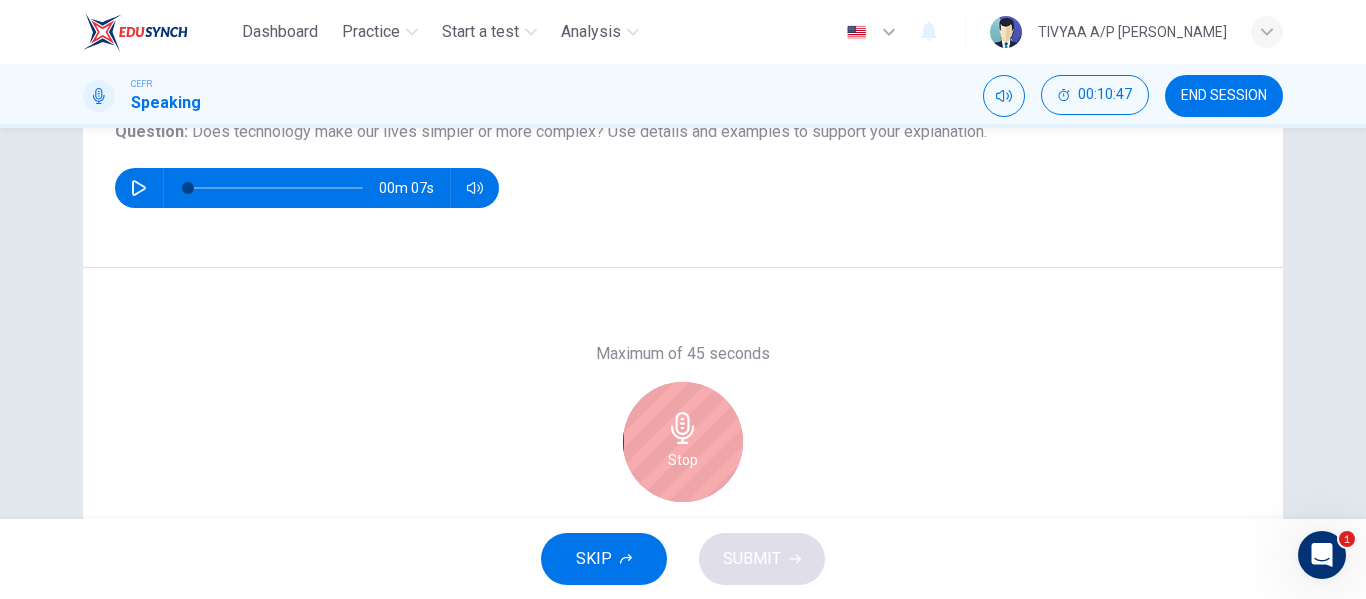 scroll, scrollTop: 384, scrollLeft: 0, axis: vertical 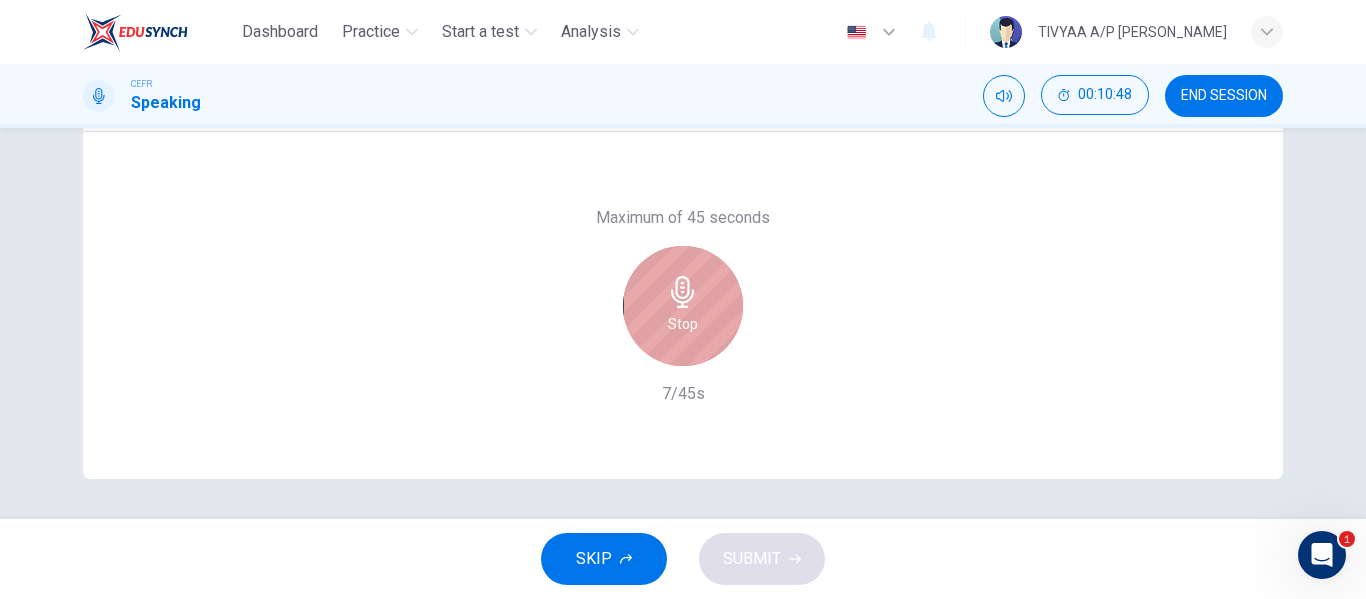 click 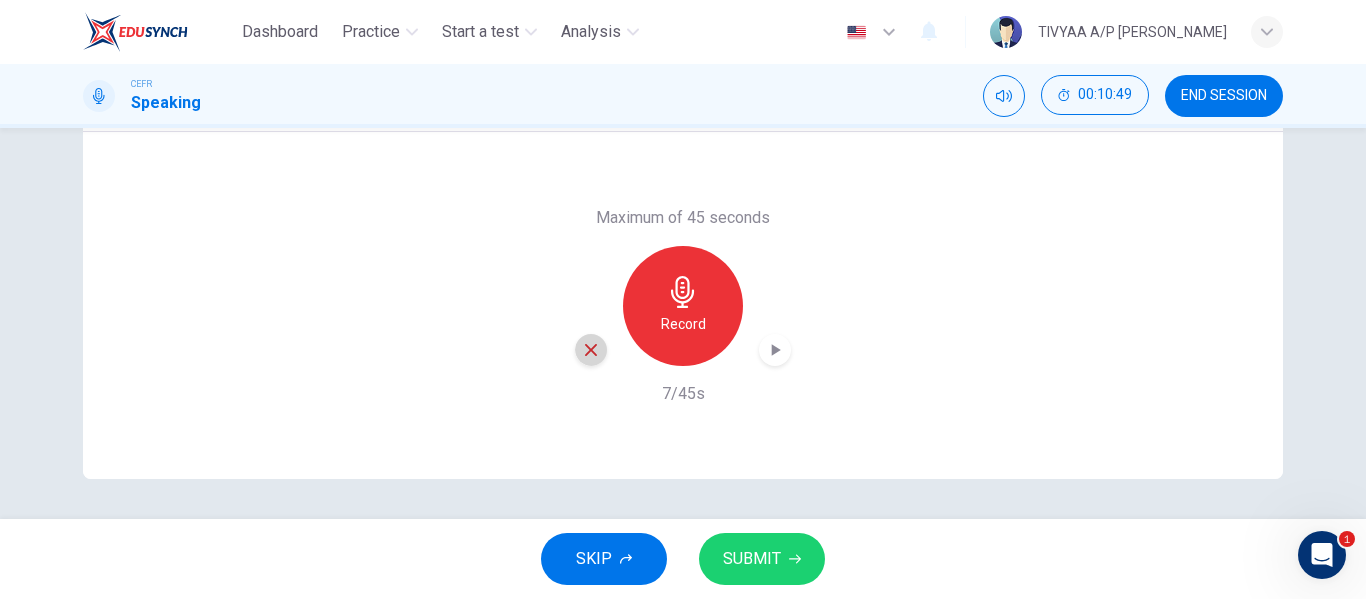 click 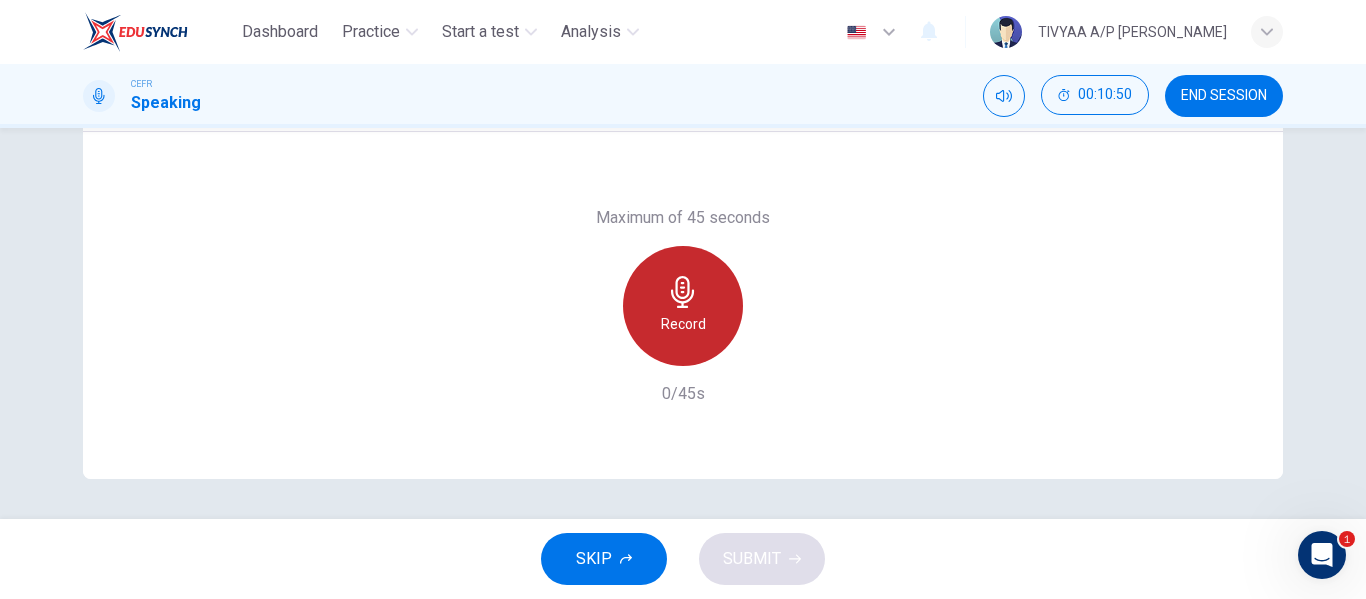 click on "Record" at bounding box center [683, 306] 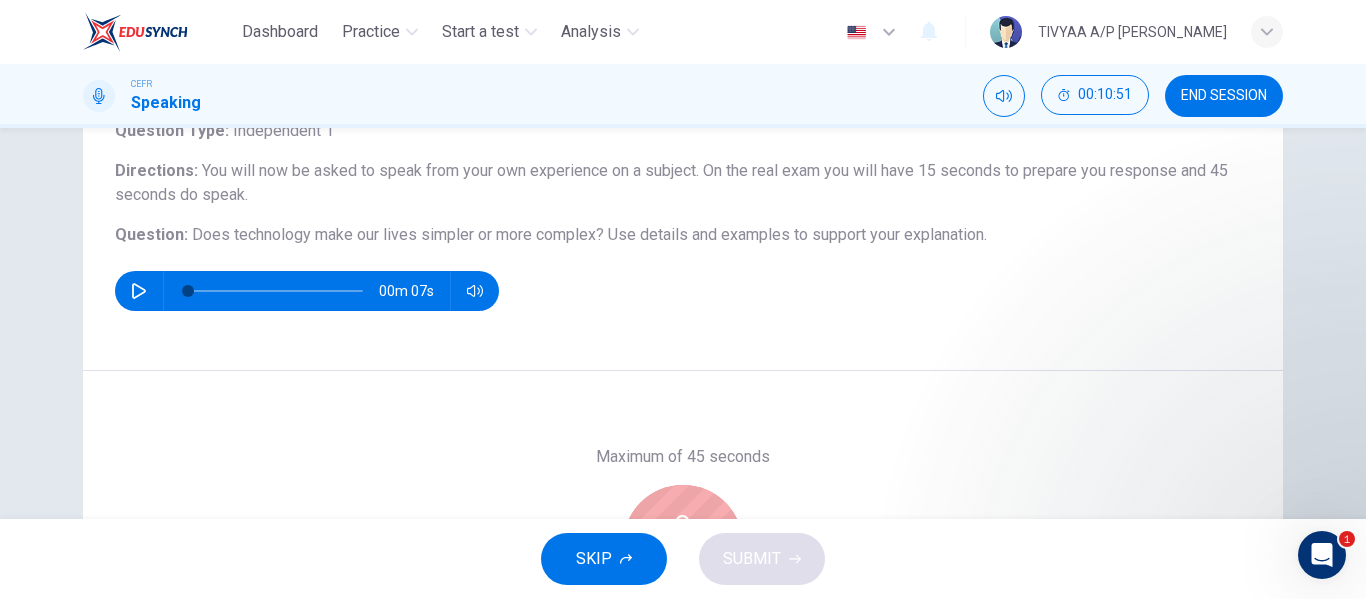 scroll, scrollTop: 144, scrollLeft: 0, axis: vertical 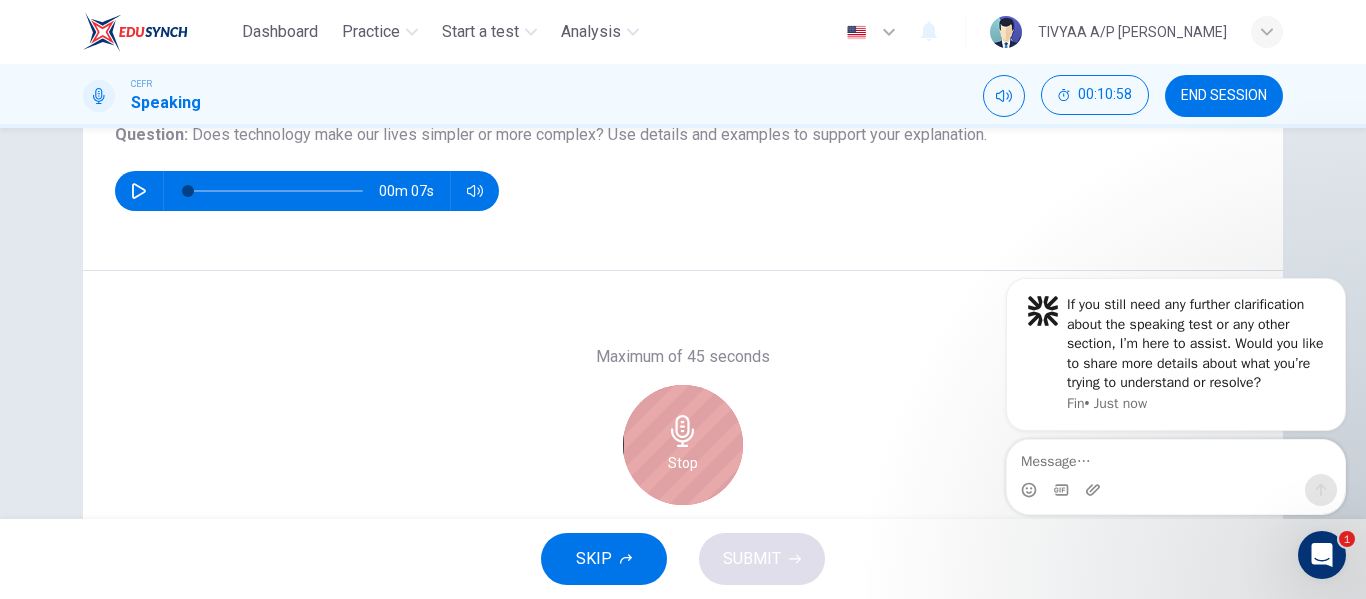 click on "Stop" at bounding box center (683, 445) 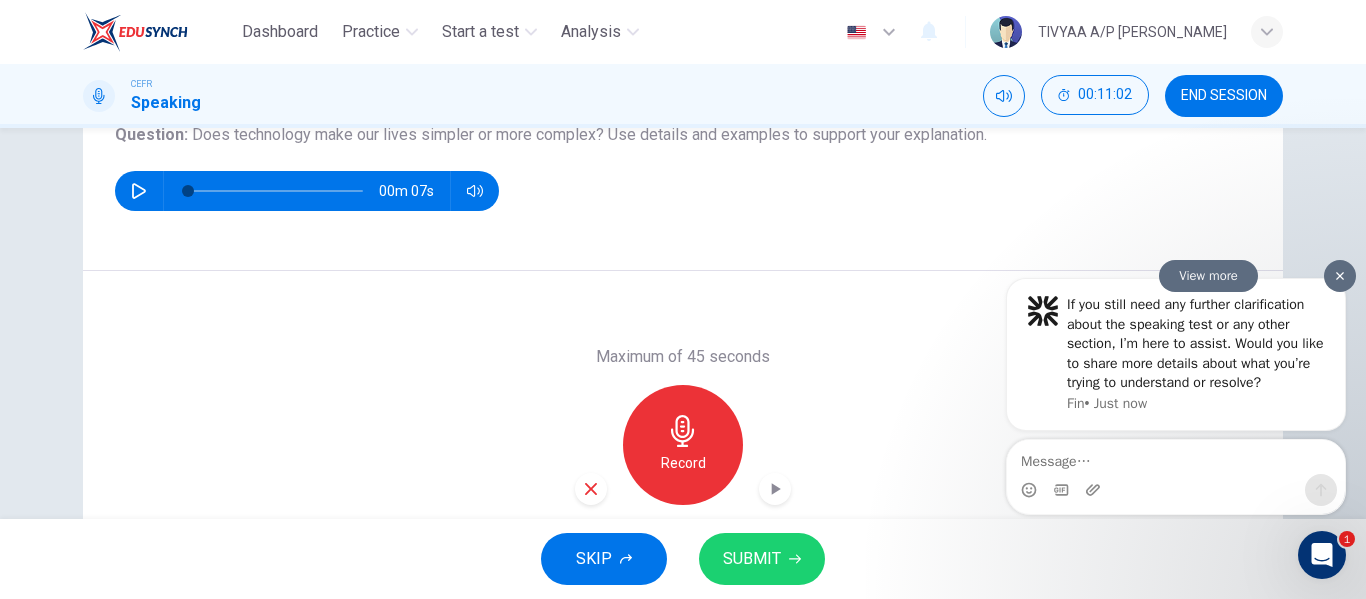 click at bounding box center (1340, 276) 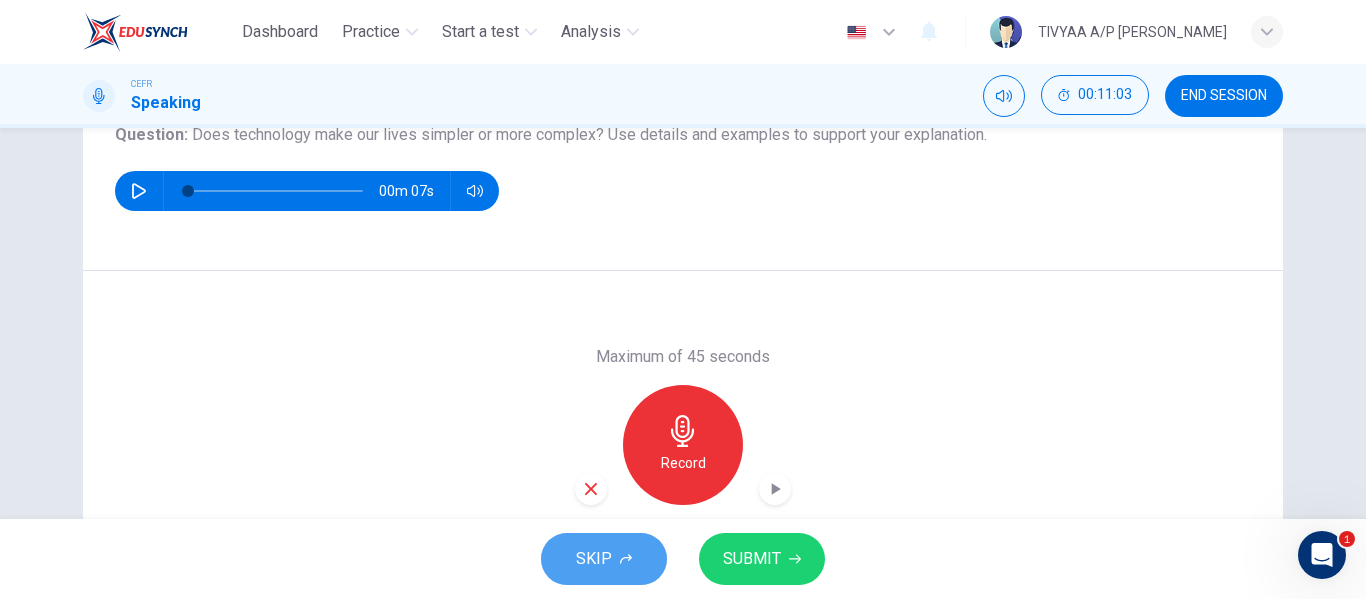 click on "SKIP" at bounding box center [594, 559] 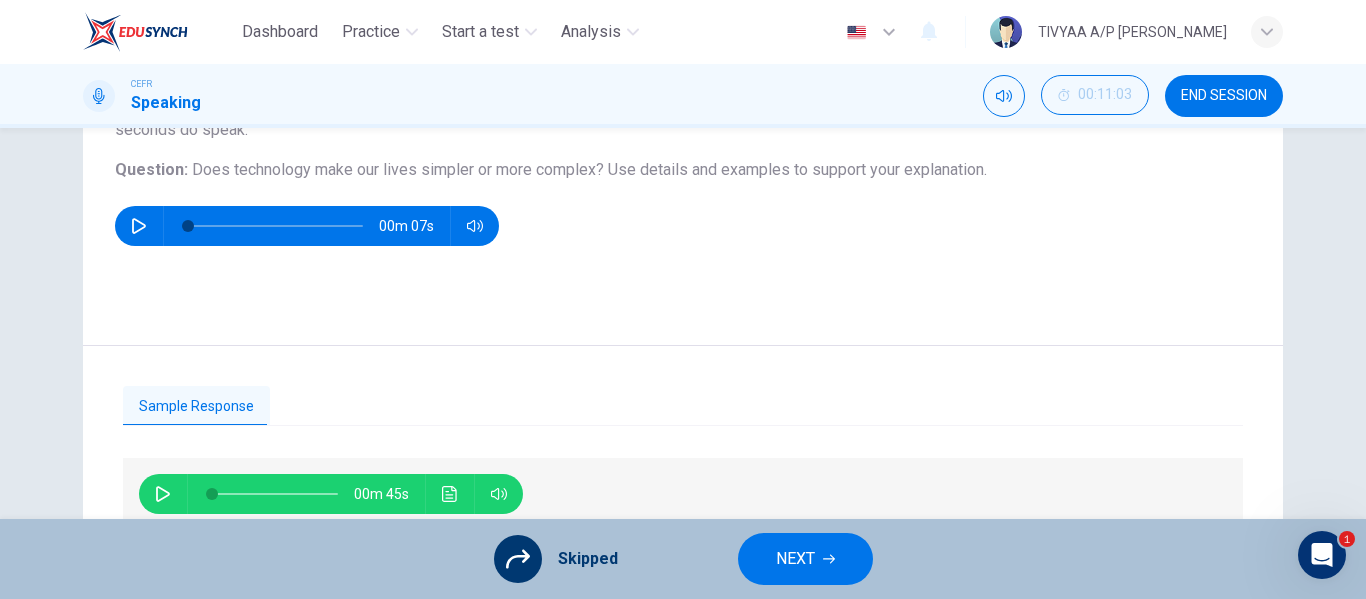 scroll, scrollTop: 384, scrollLeft: 0, axis: vertical 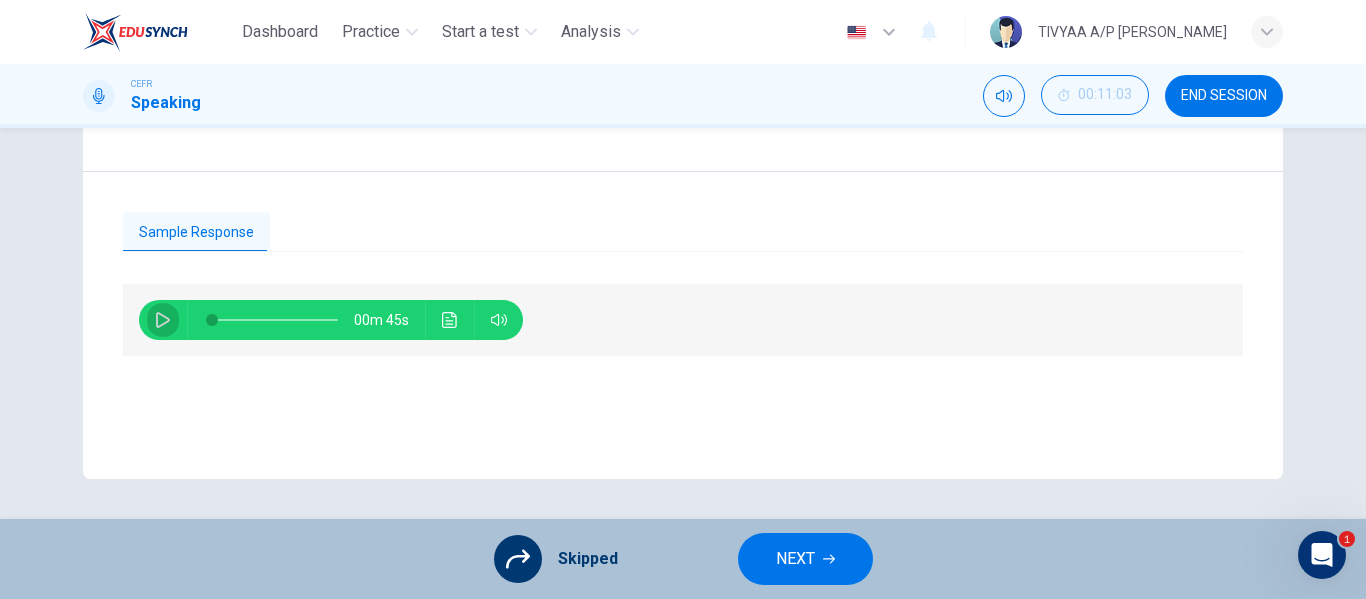 click 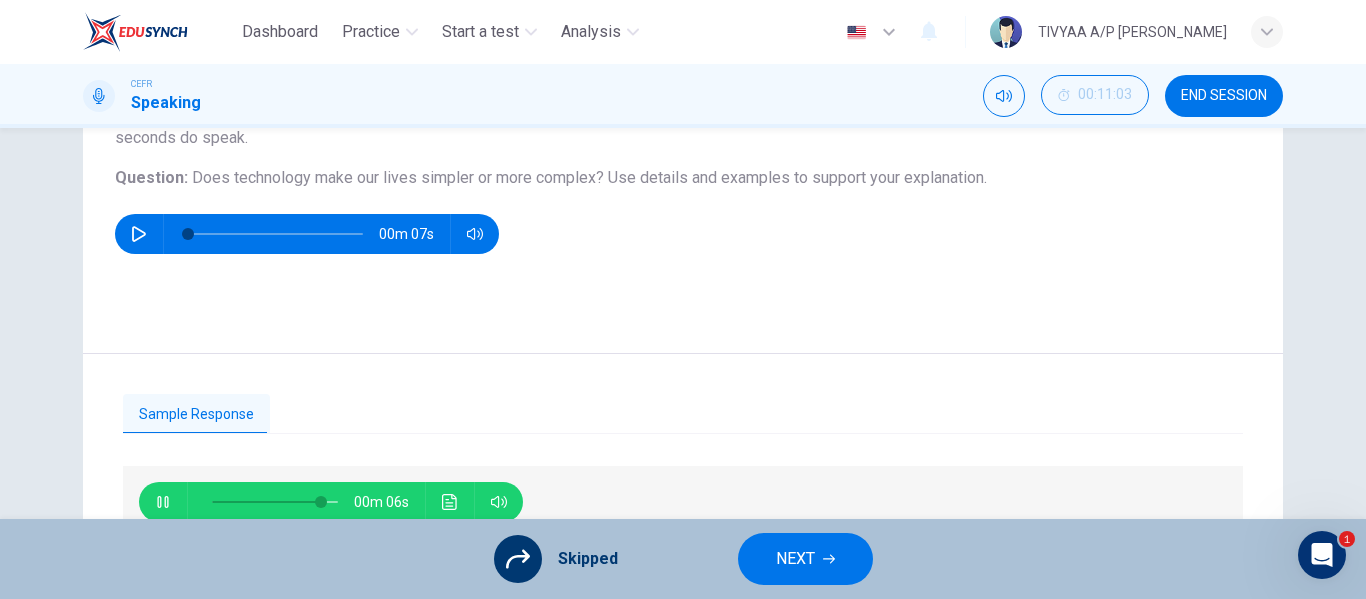 scroll, scrollTop: 201, scrollLeft: 0, axis: vertical 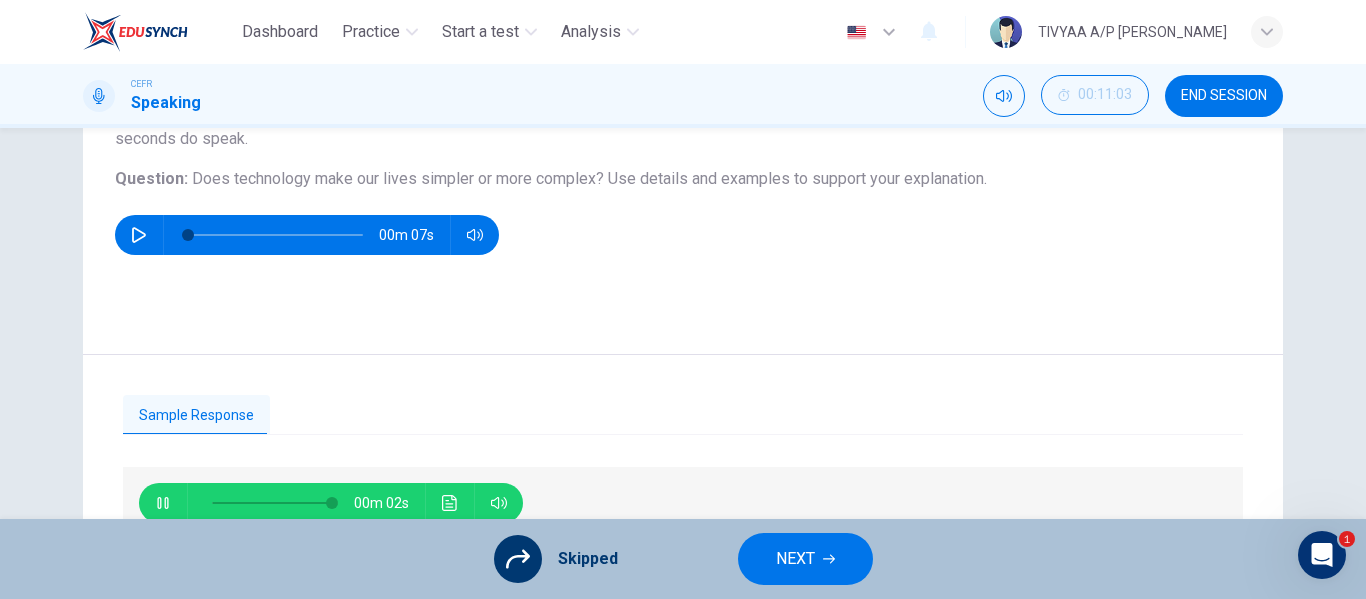 type on "98" 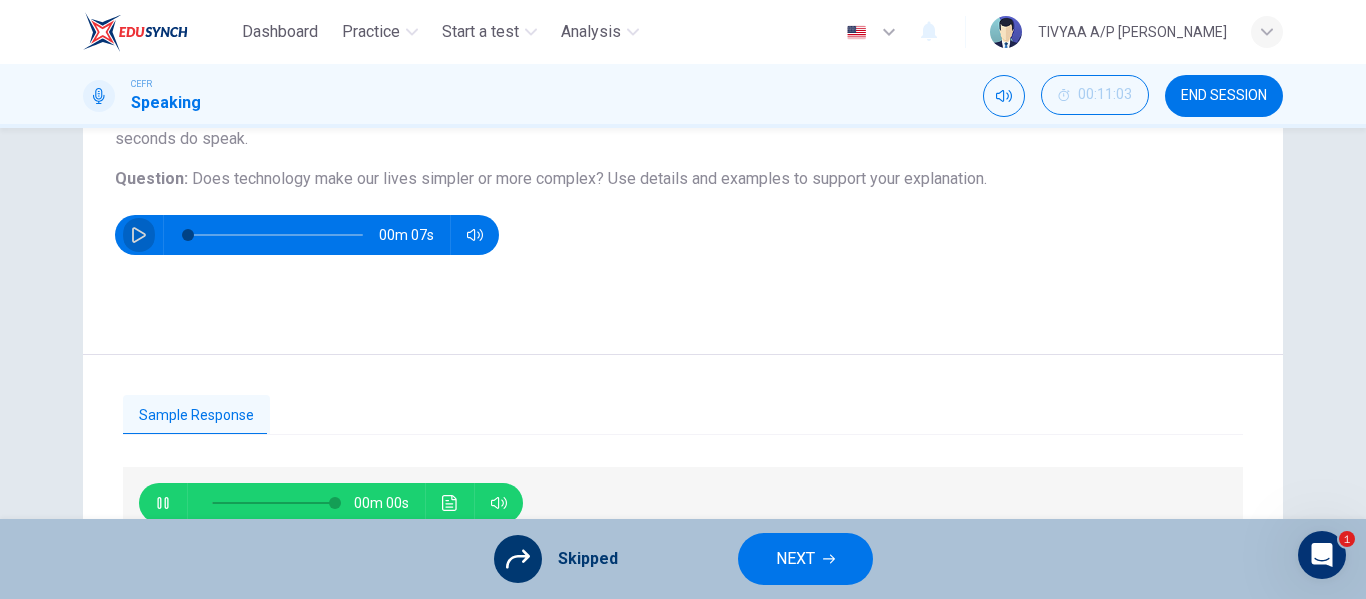 click 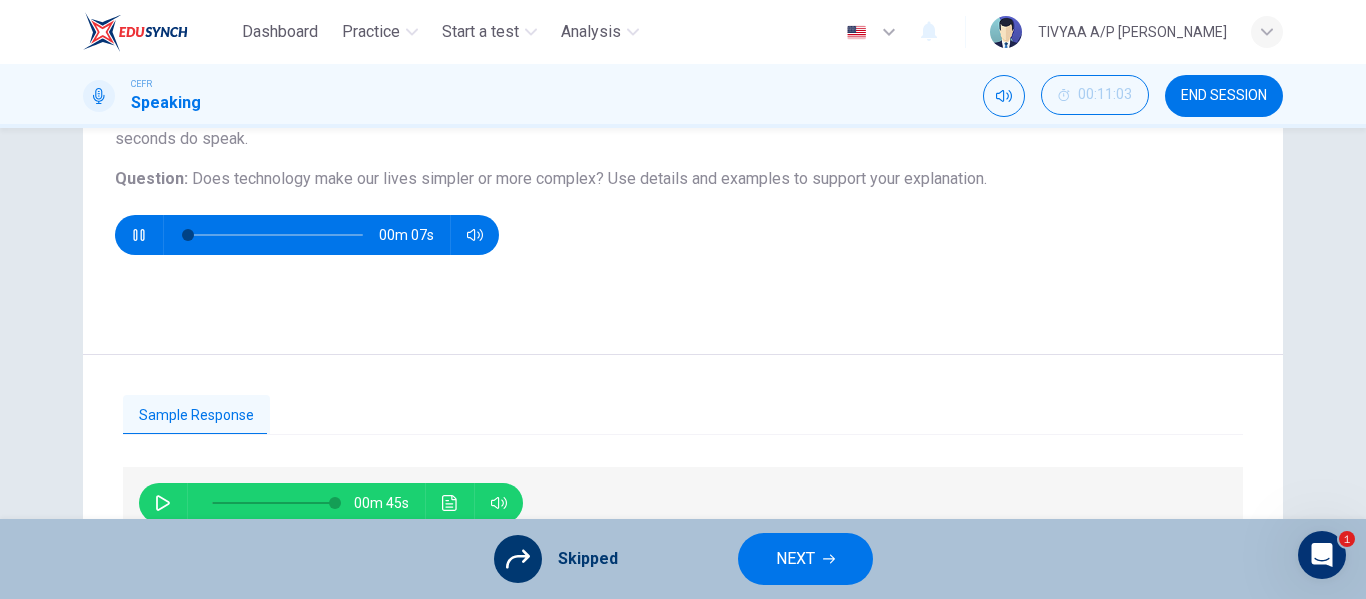 type on "0" 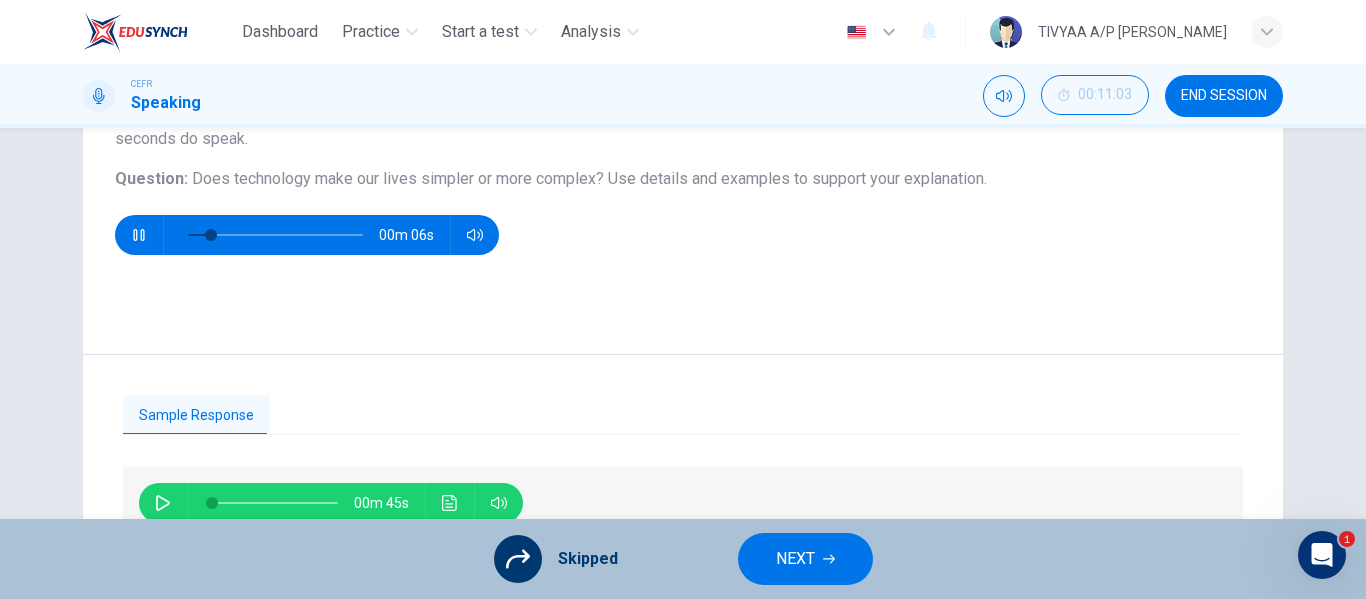 click 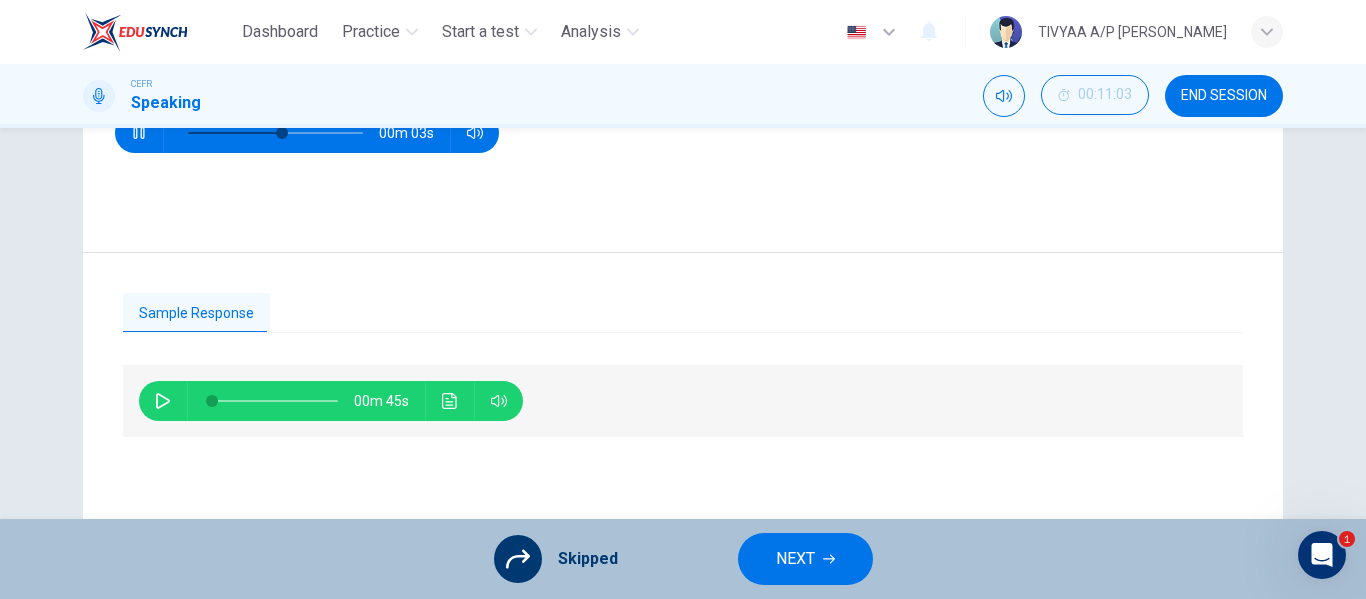 scroll, scrollTop: 299, scrollLeft: 0, axis: vertical 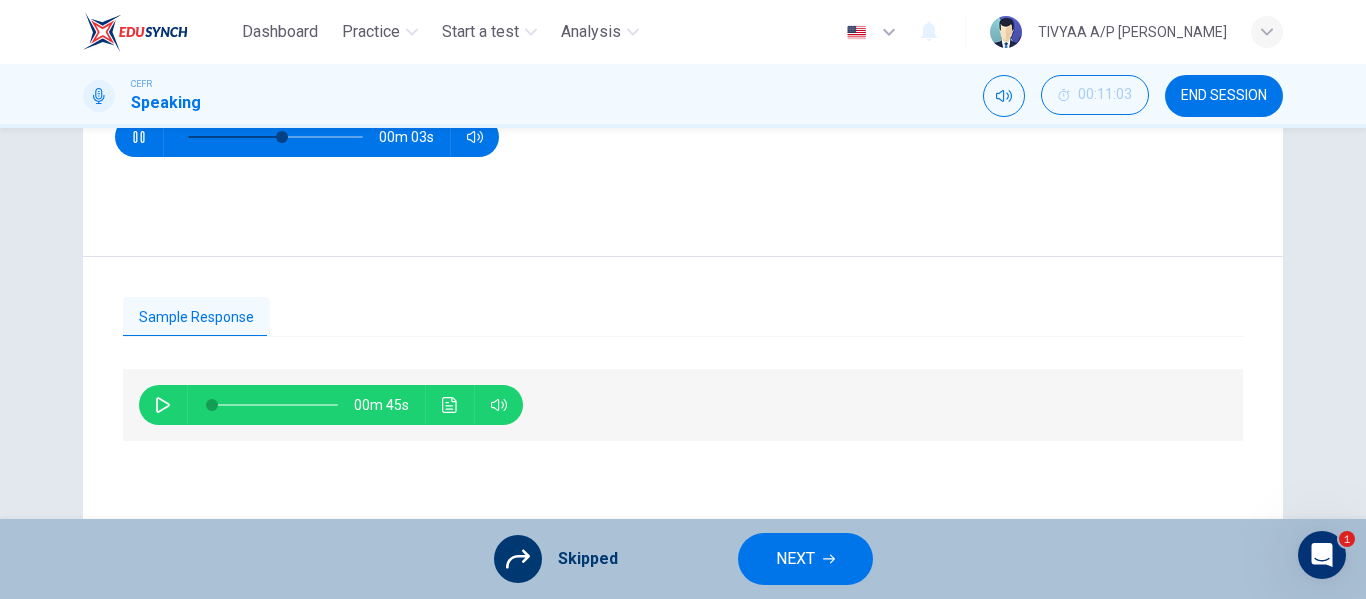 type on "67" 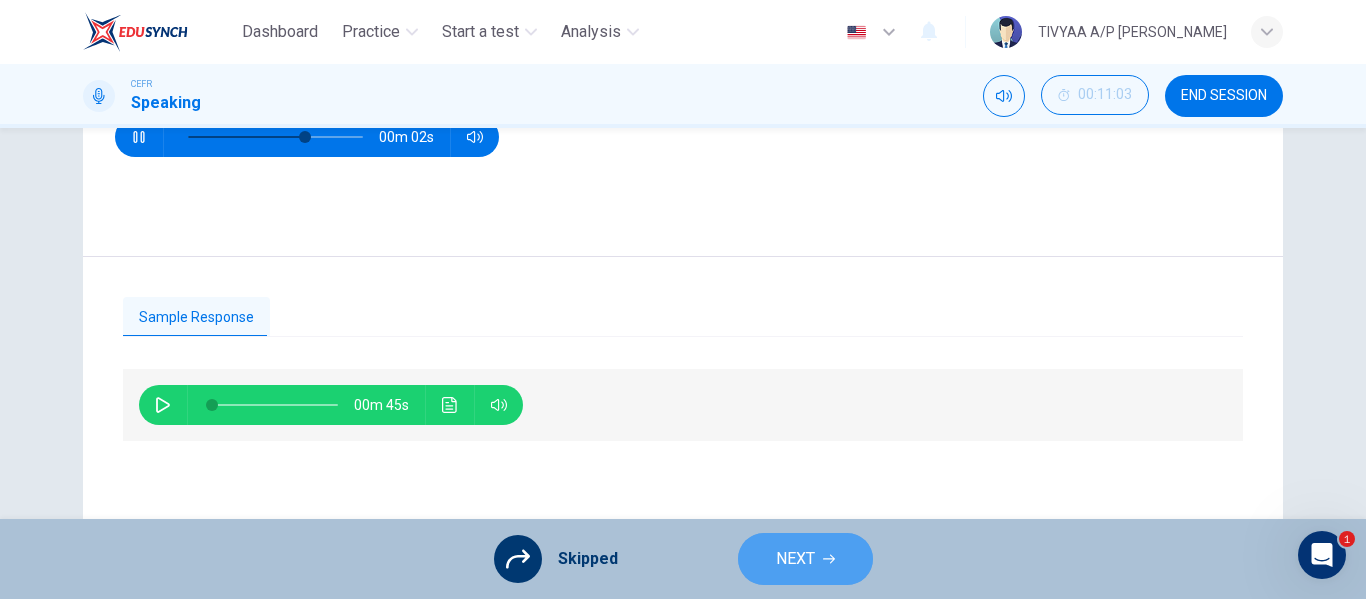 click 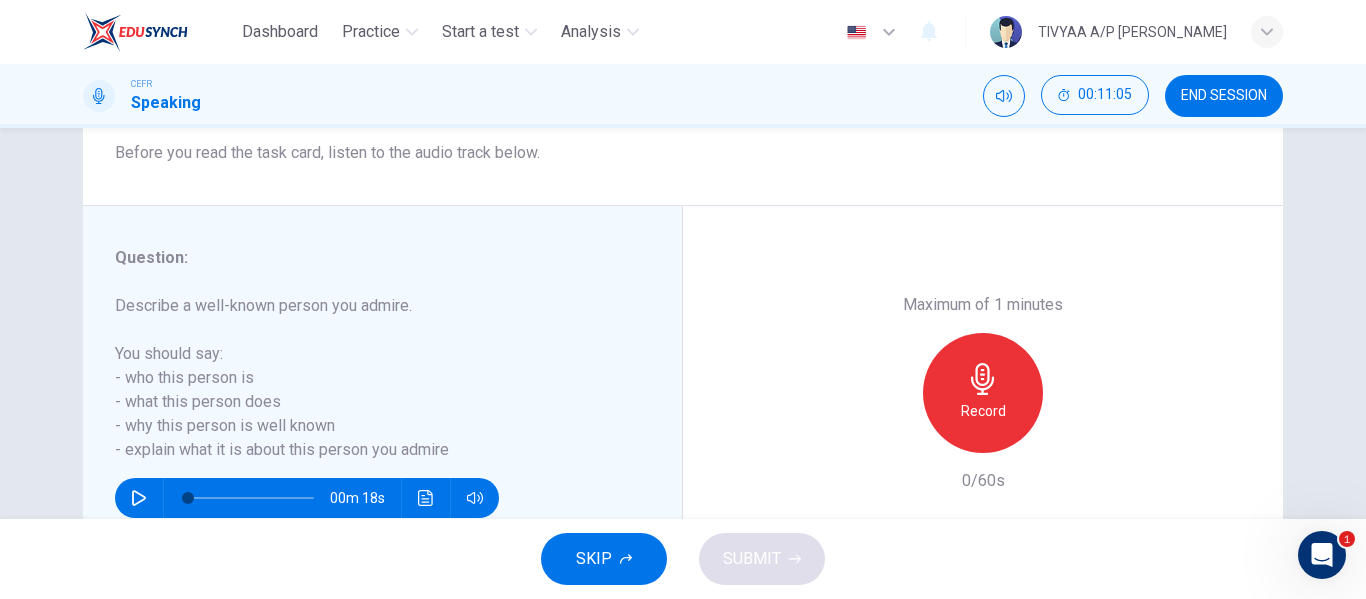 scroll, scrollTop: 284, scrollLeft: 0, axis: vertical 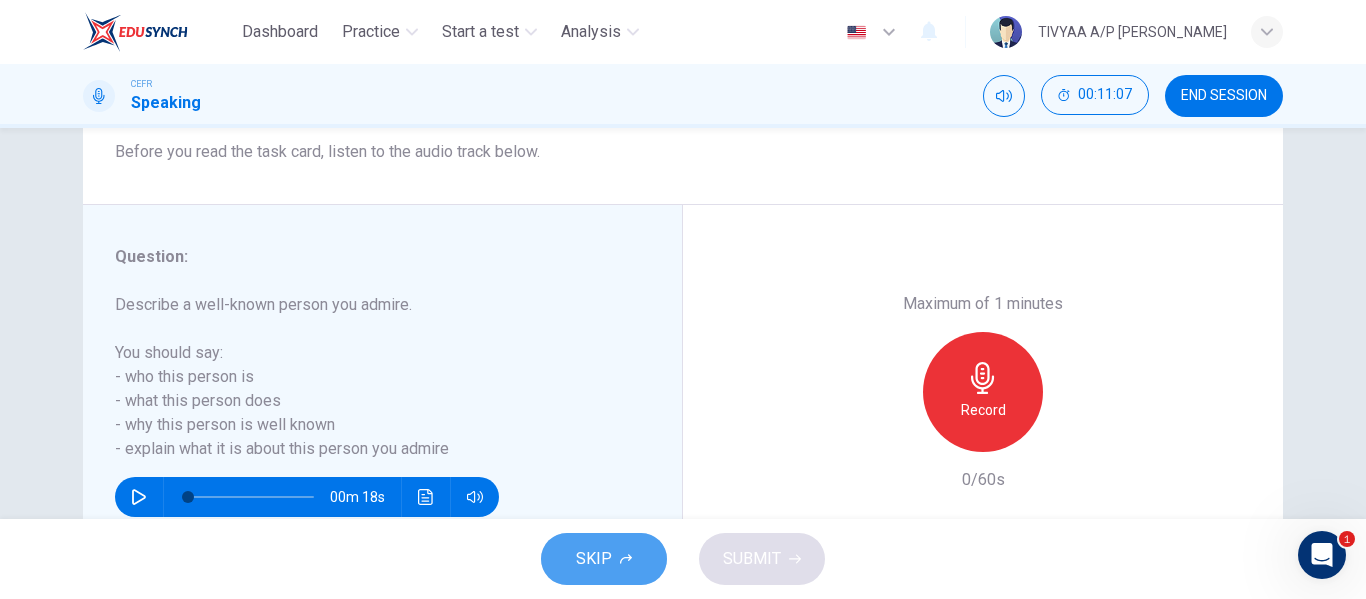 click on "SKIP" at bounding box center [604, 559] 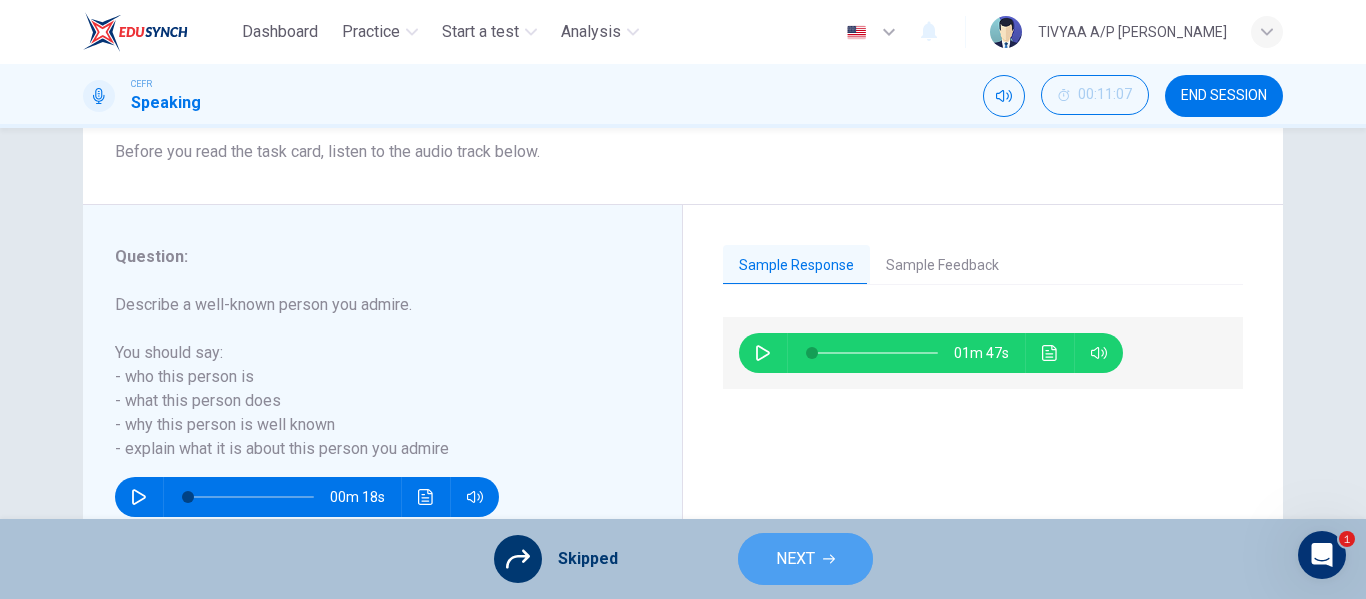 click on "NEXT" at bounding box center (805, 559) 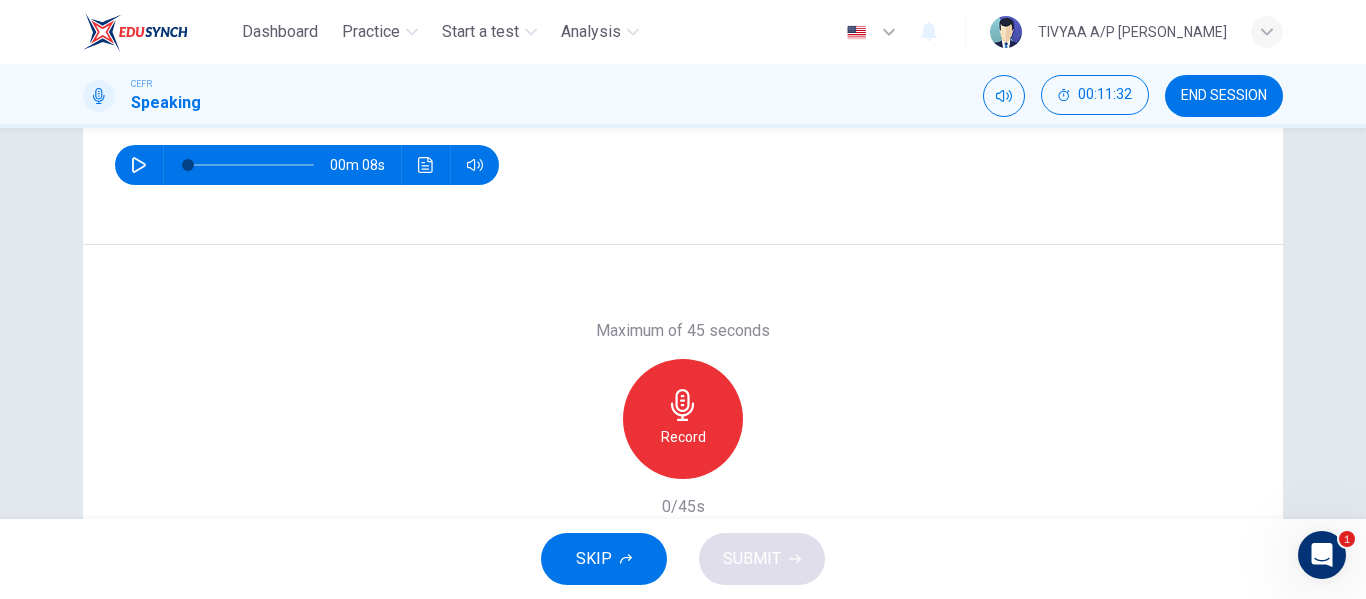 scroll, scrollTop: 272, scrollLeft: 0, axis: vertical 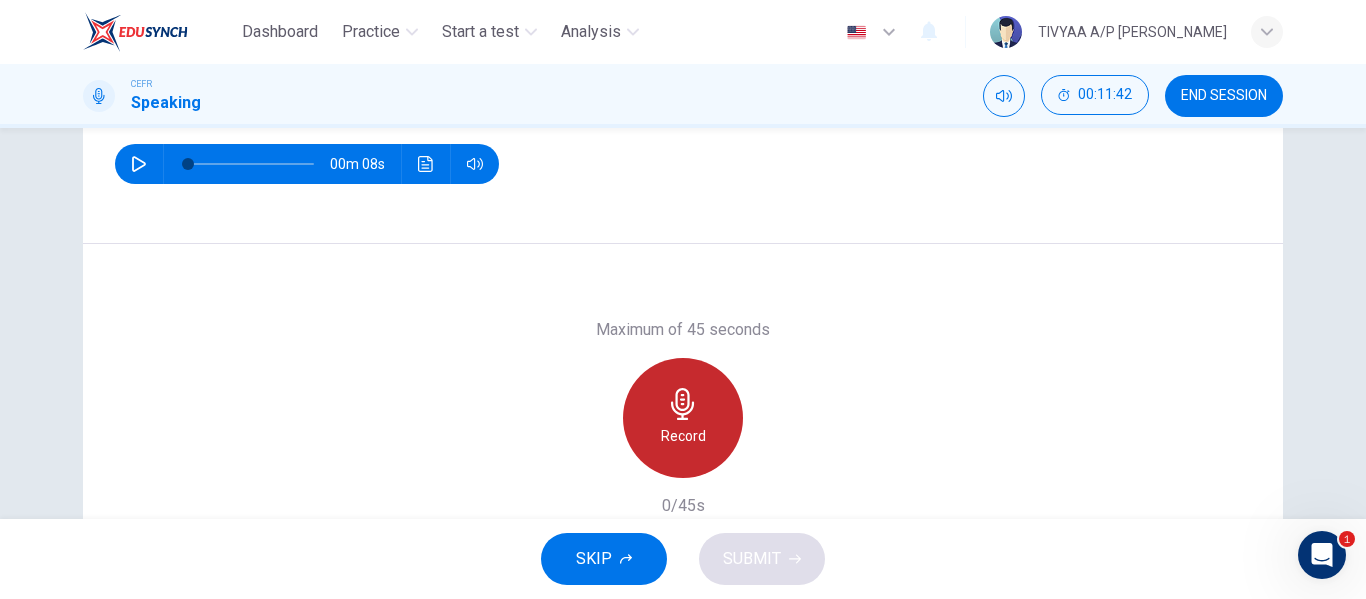 click 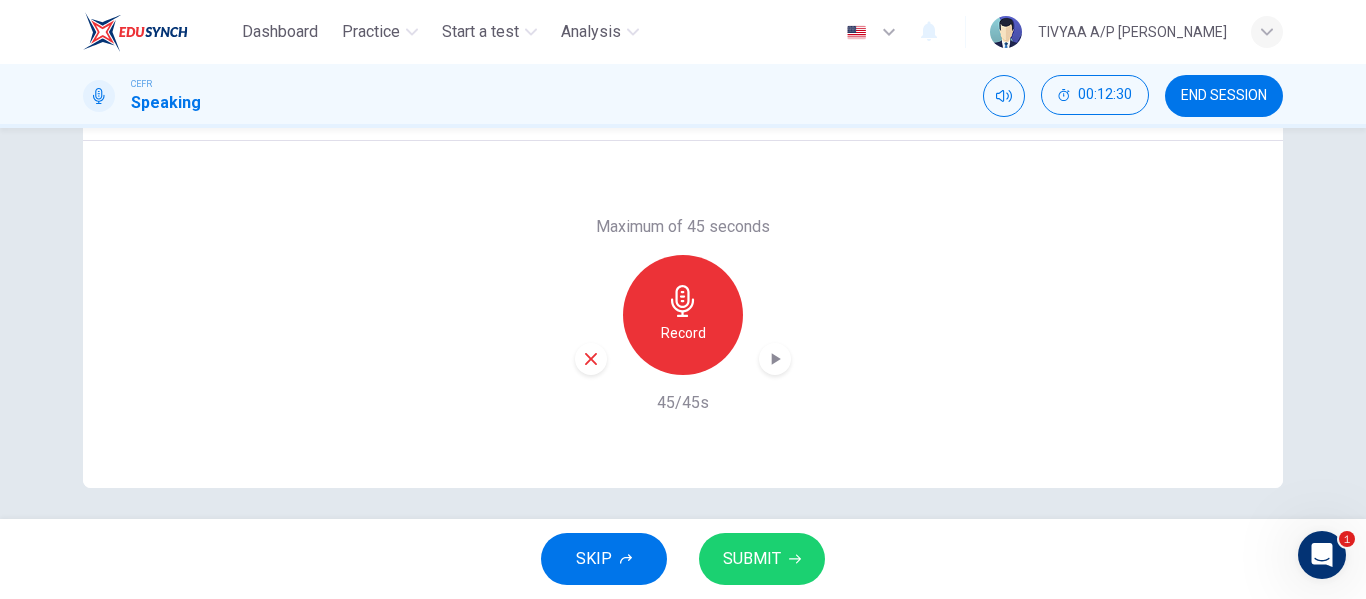scroll, scrollTop: 377, scrollLeft: 0, axis: vertical 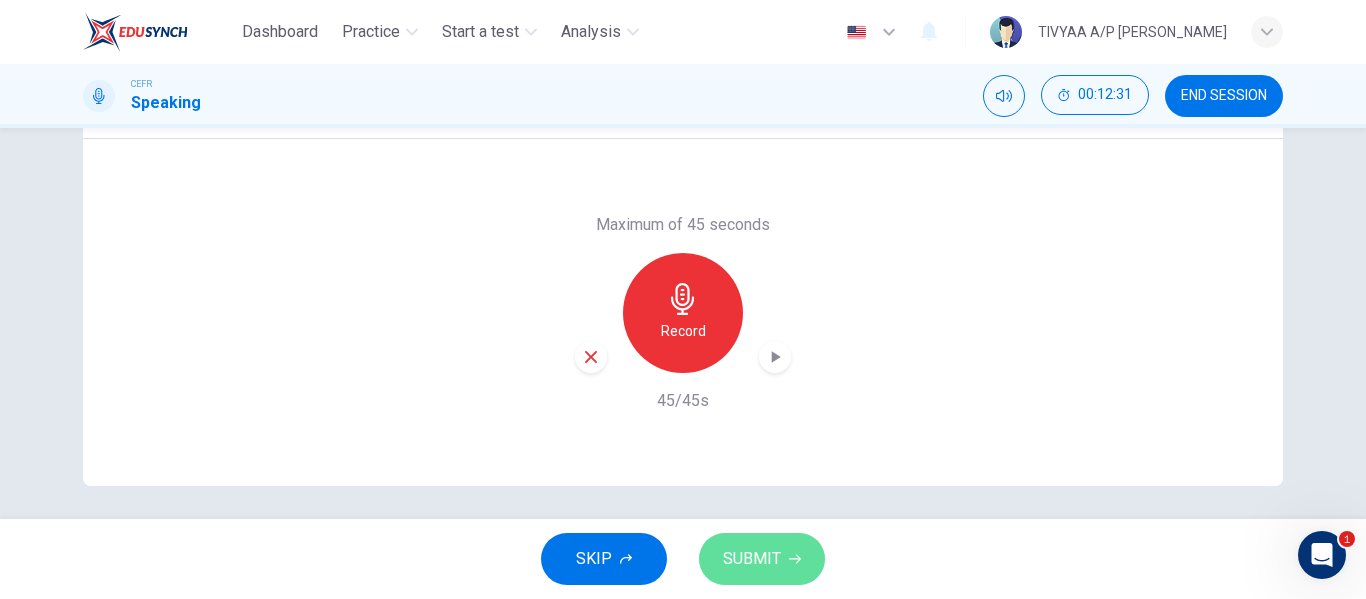 click on "SUBMIT" at bounding box center [752, 559] 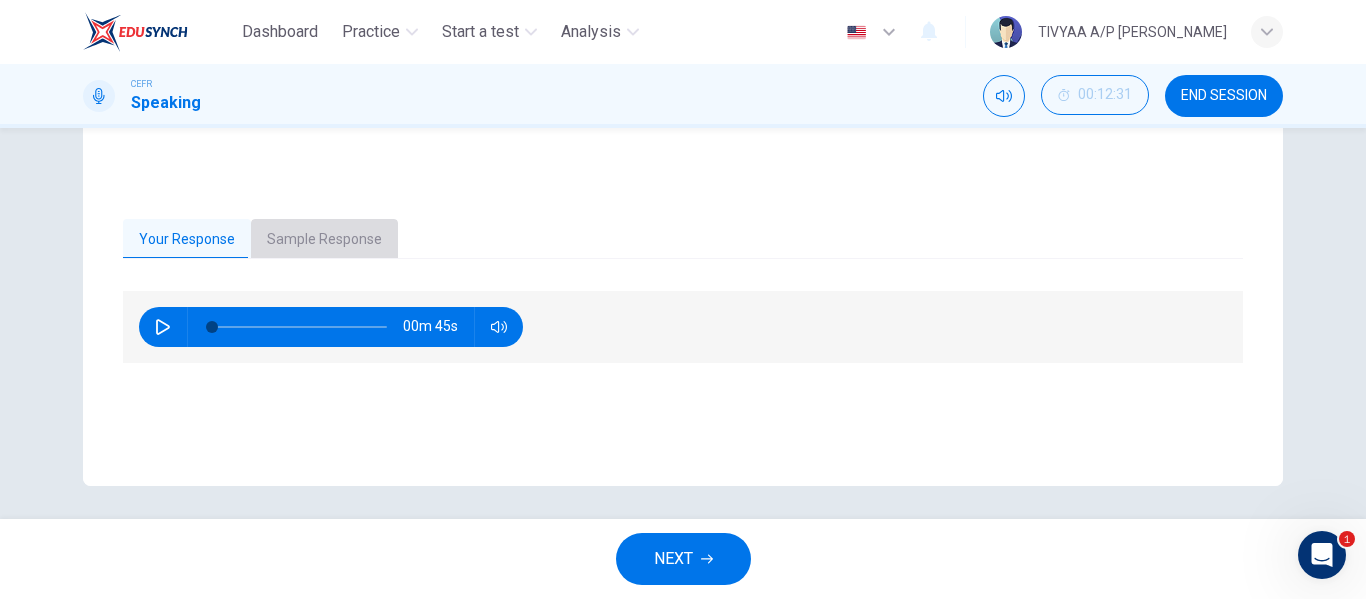 click on "Sample Response" at bounding box center (324, 240) 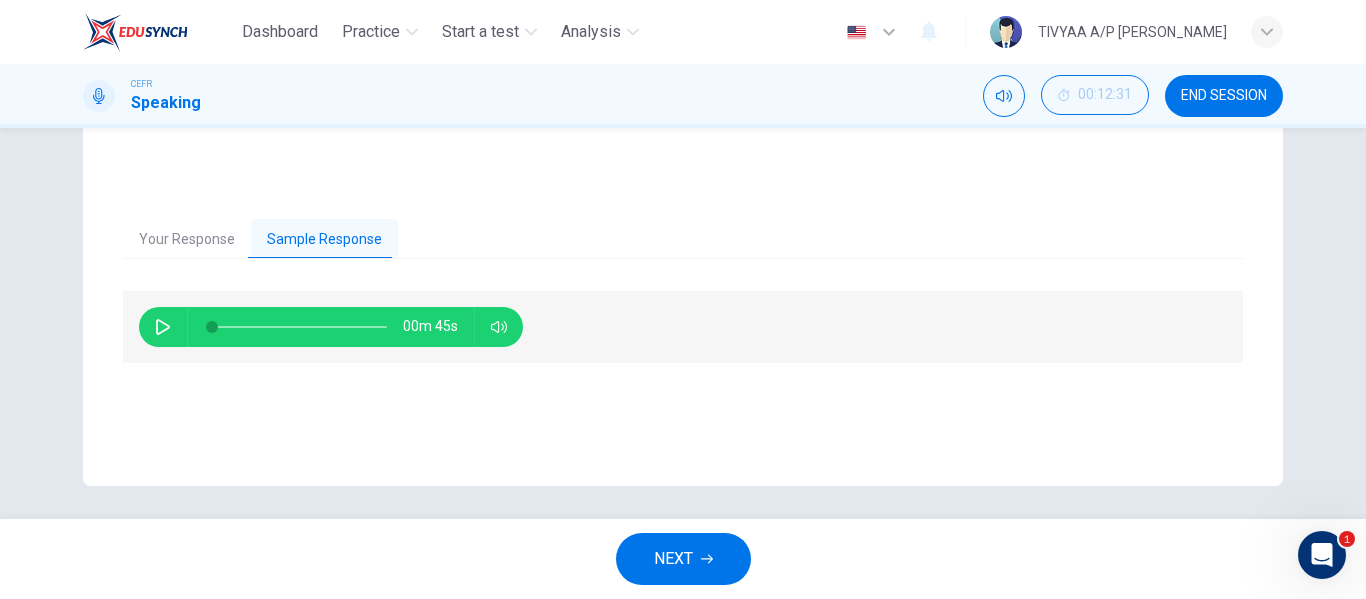 click at bounding box center [163, 327] 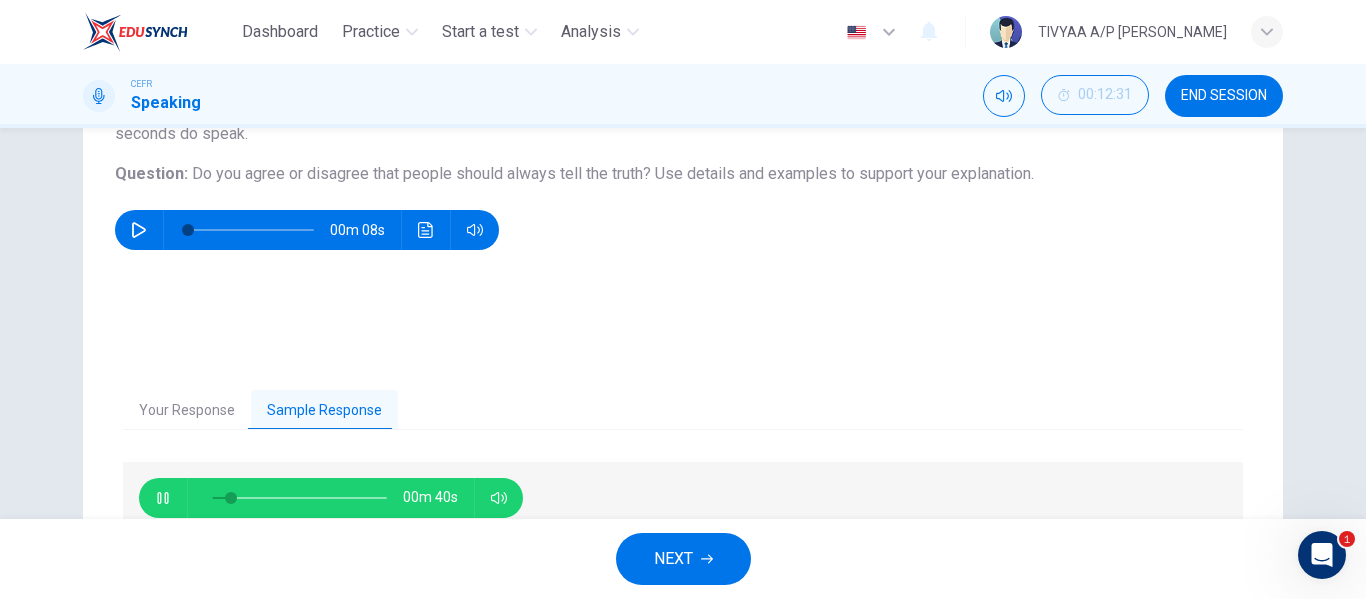 scroll, scrollTop: 207, scrollLeft: 0, axis: vertical 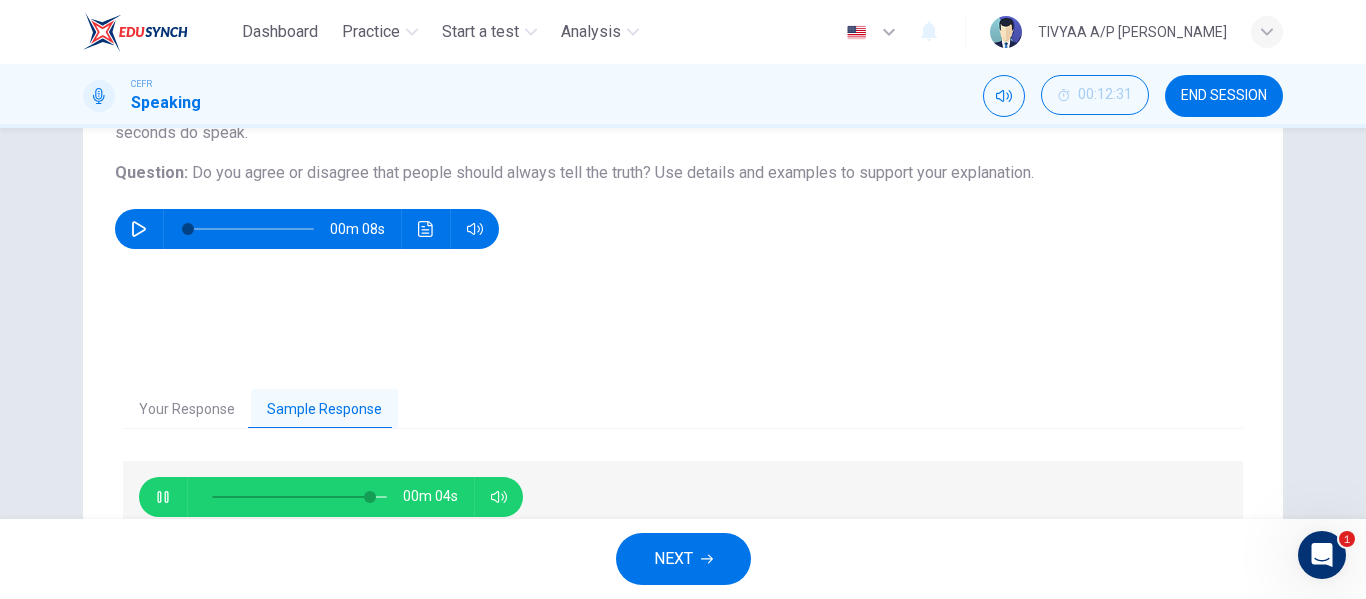 type on "93" 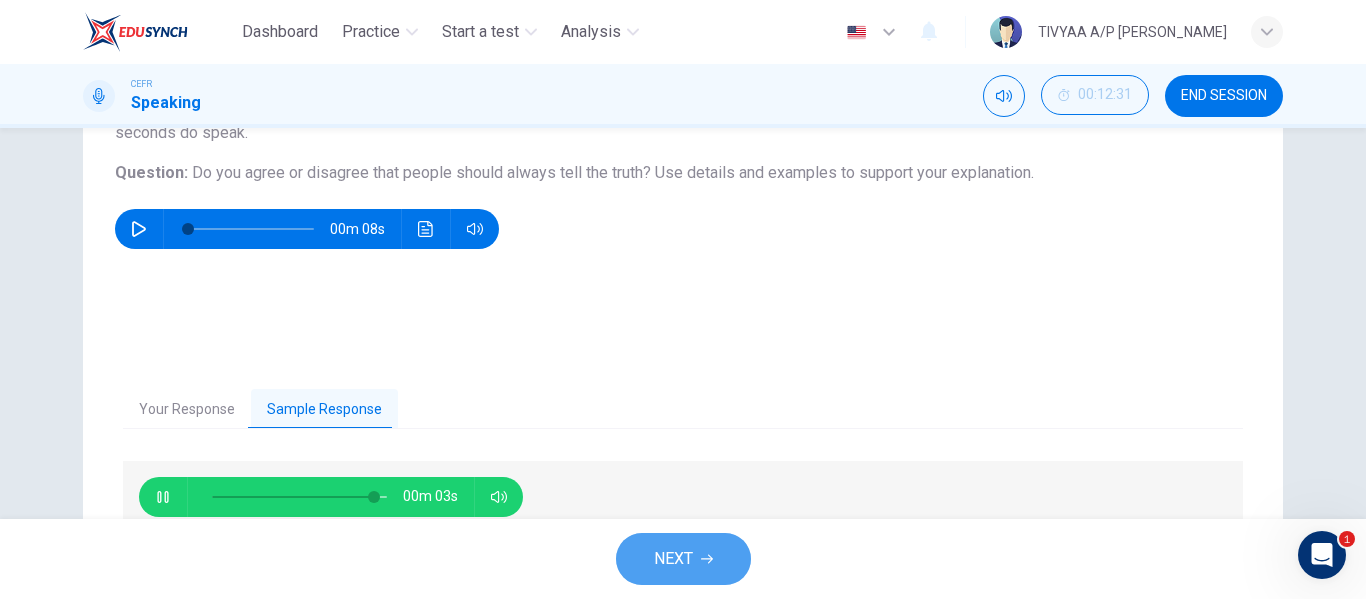click on "NEXT" at bounding box center [683, 559] 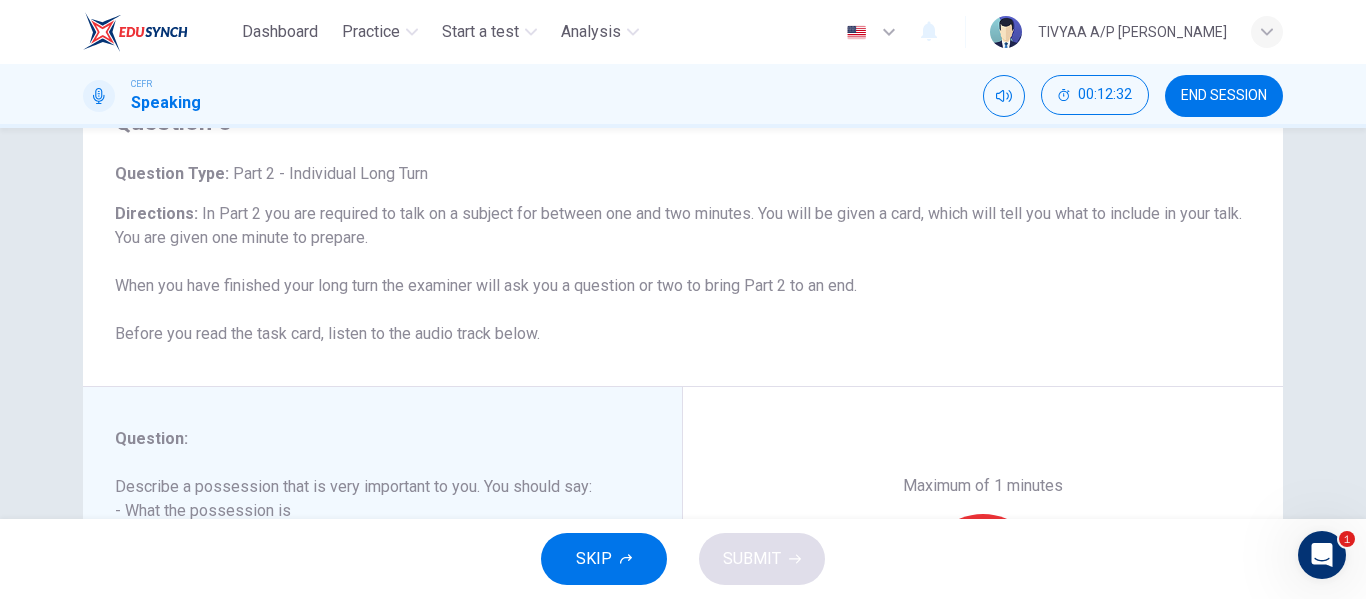 scroll, scrollTop: 105, scrollLeft: 0, axis: vertical 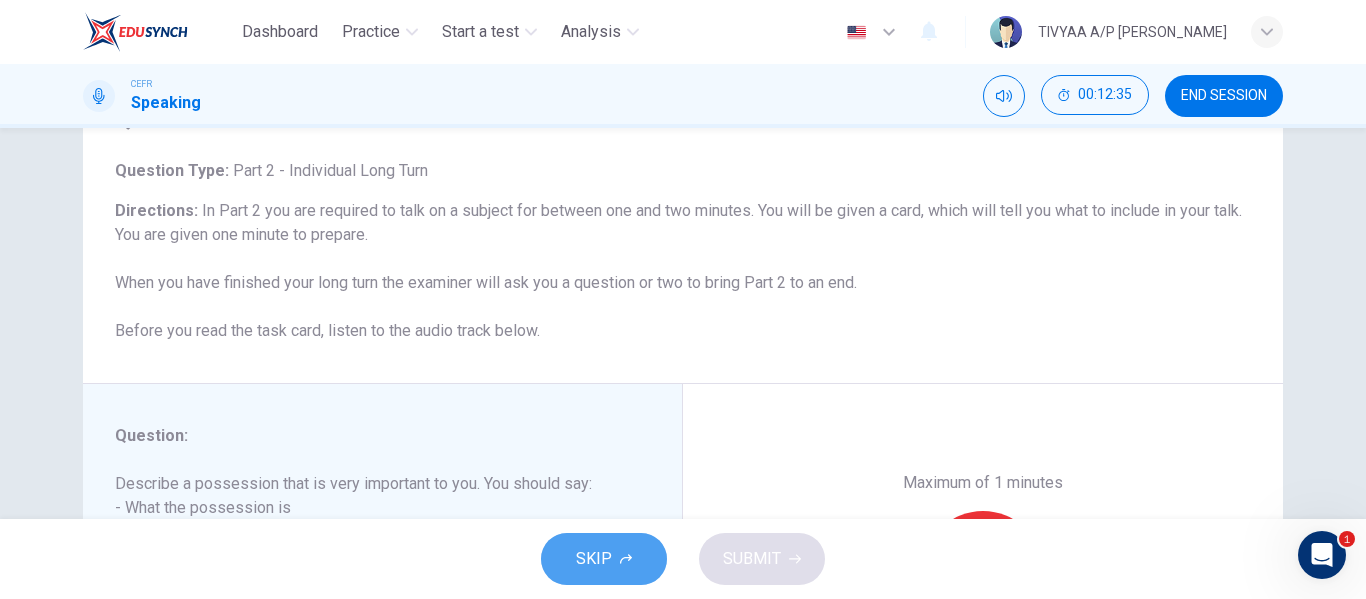 click on "SKIP" at bounding box center (604, 559) 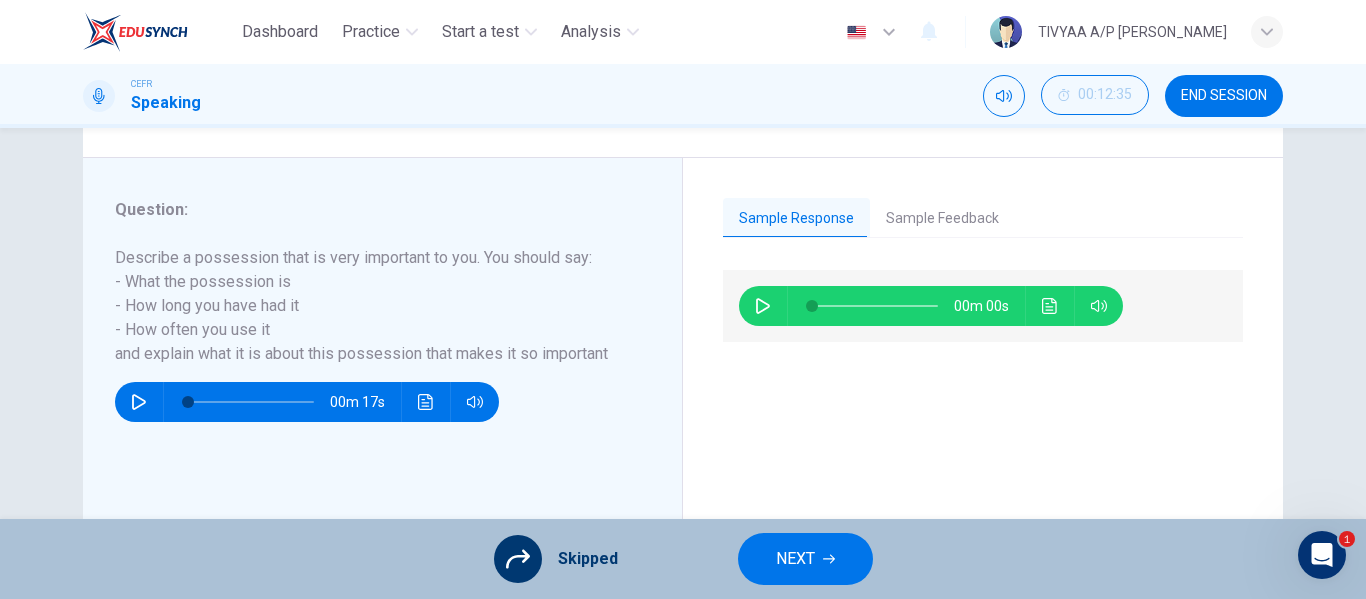 scroll, scrollTop: 334, scrollLeft: 0, axis: vertical 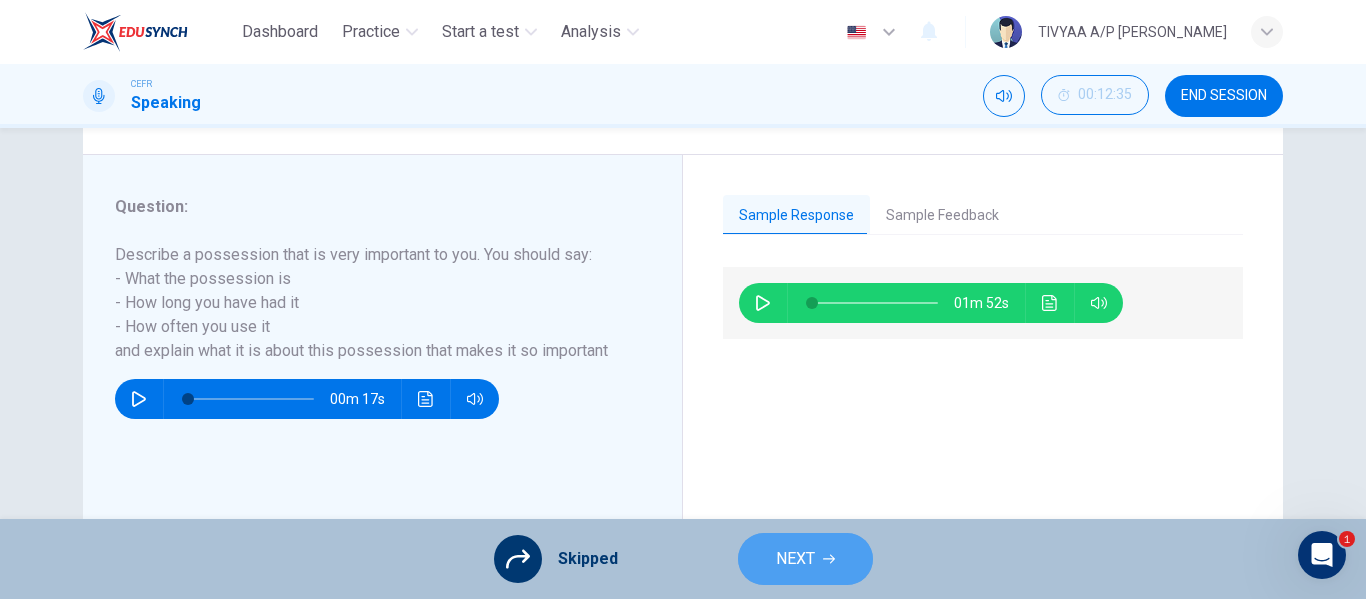 click 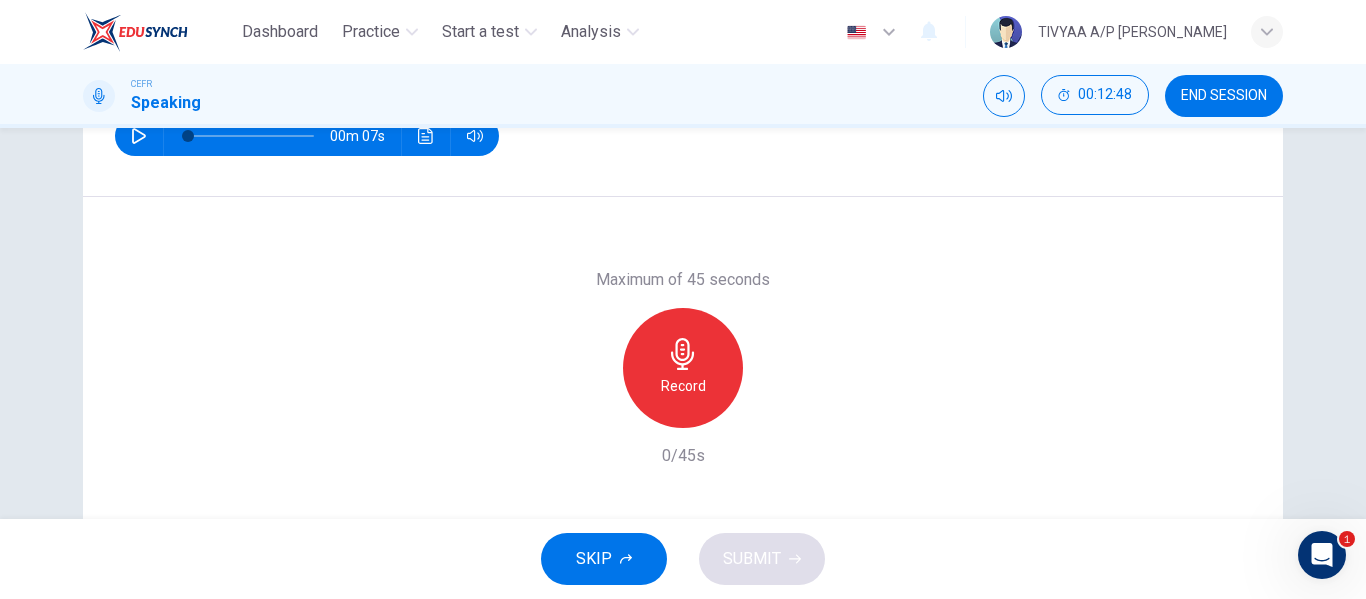 scroll, scrollTop: 326, scrollLeft: 0, axis: vertical 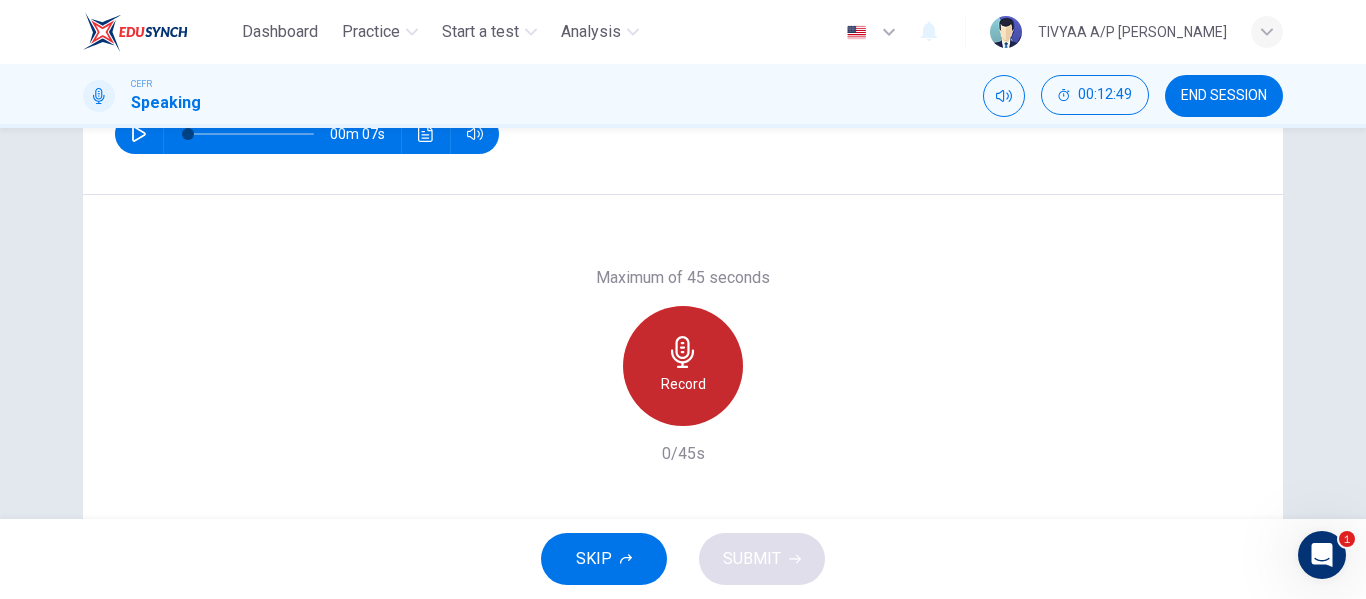 click 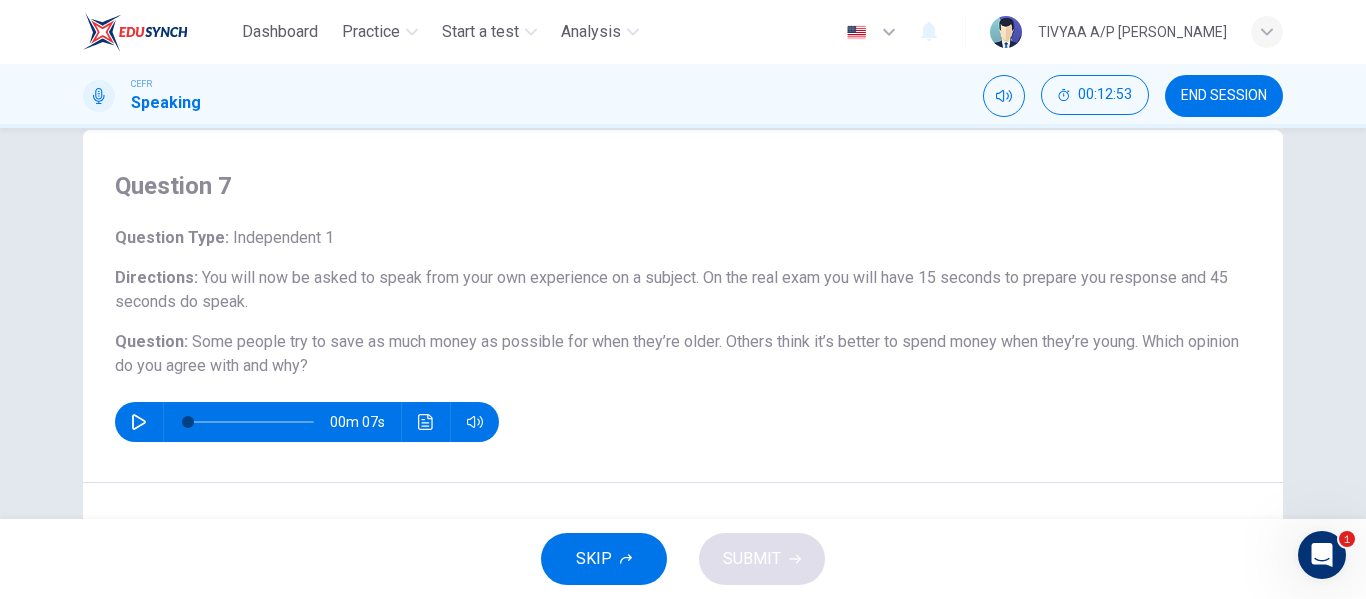 scroll, scrollTop: 384, scrollLeft: 0, axis: vertical 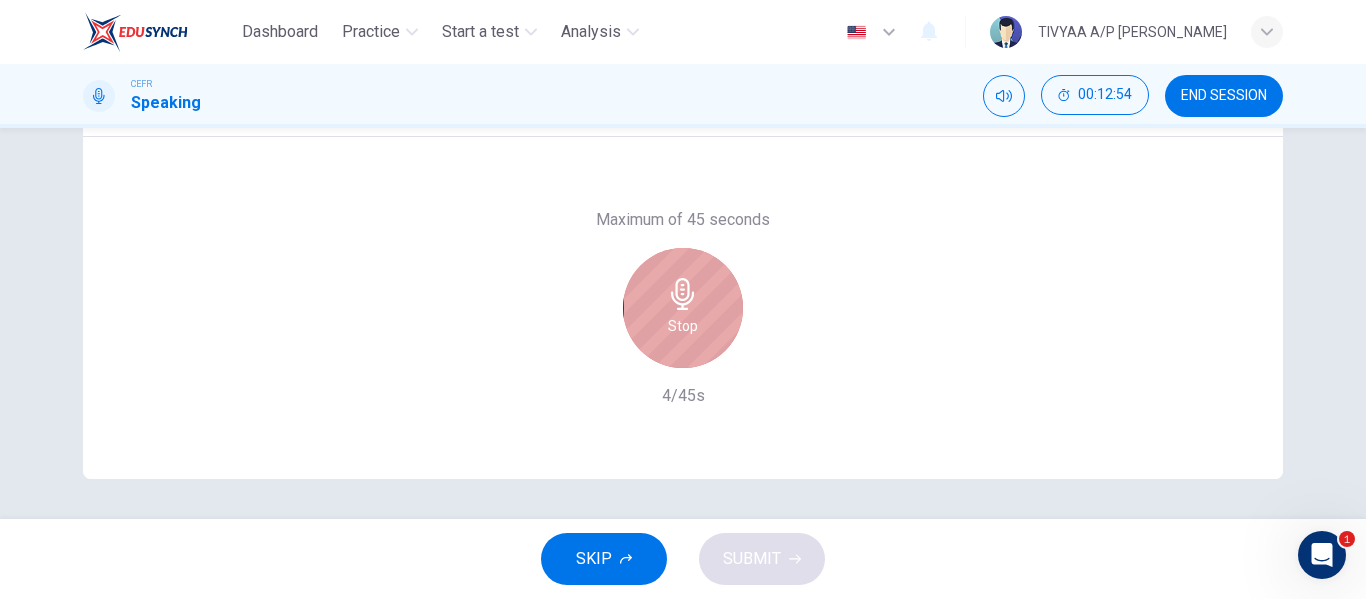 click on "Stop" at bounding box center [683, 308] 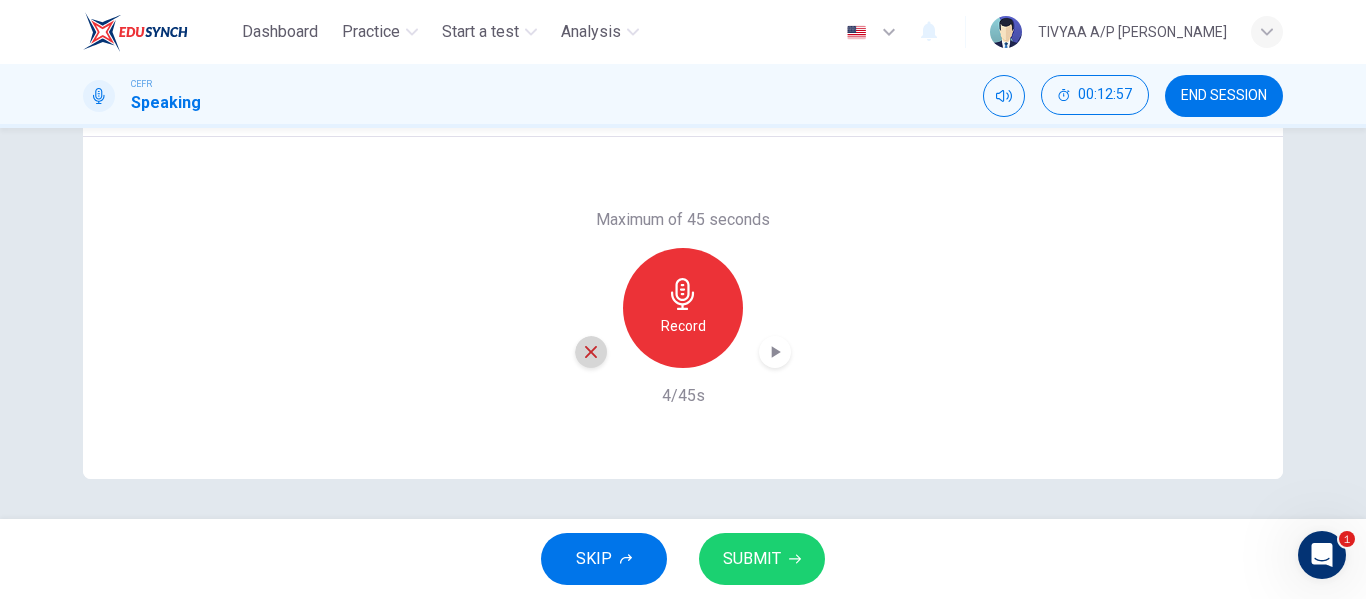 click at bounding box center (591, 352) 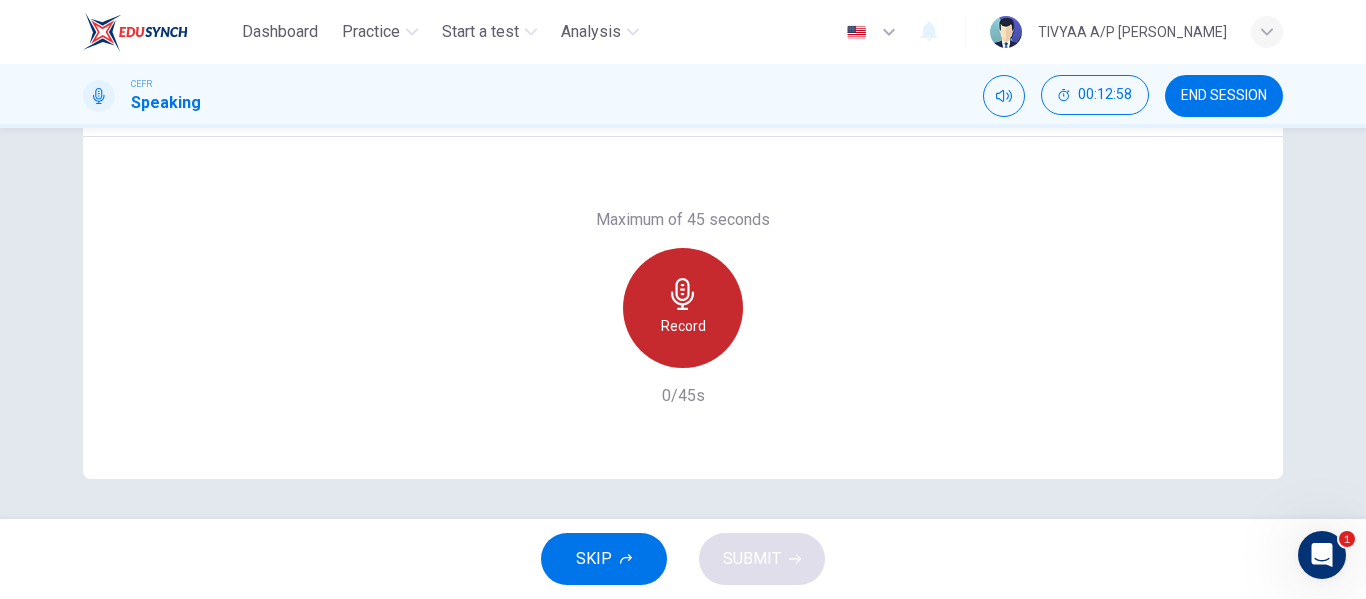 click on "Record" at bounding box center (683, 308) 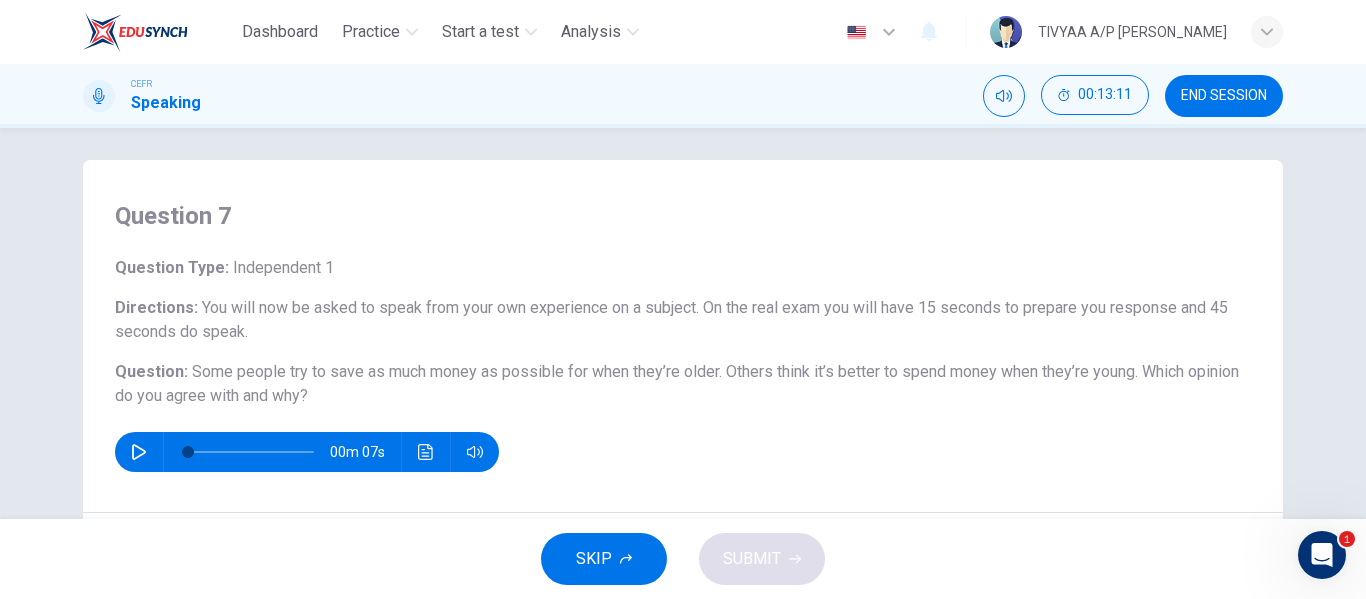 scroll, scrollTop: 384, scrollLeft: 0, axis: vertical 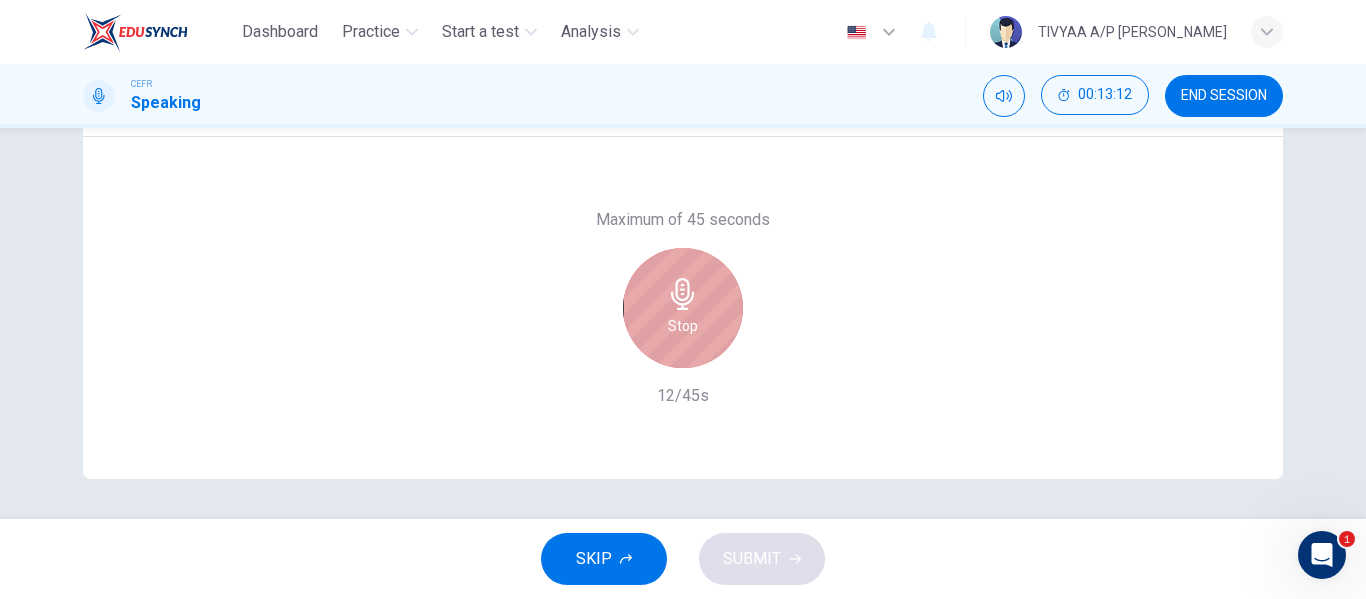 click on "Stop" at bounding box center (683, 308) 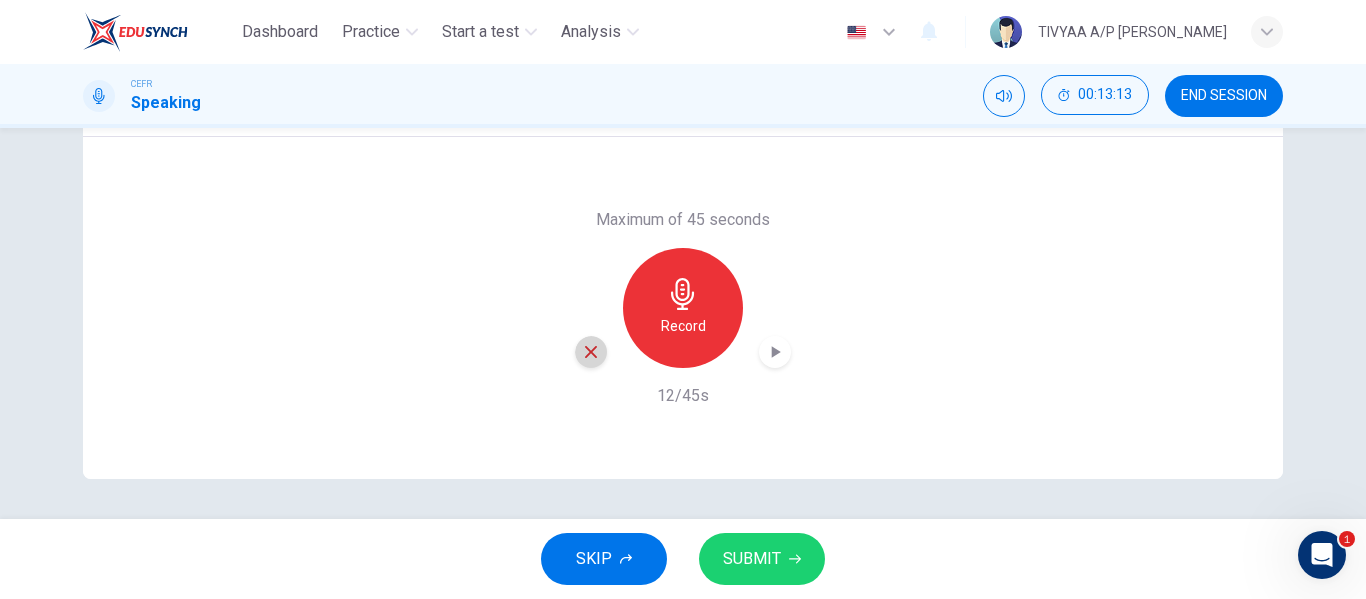 click 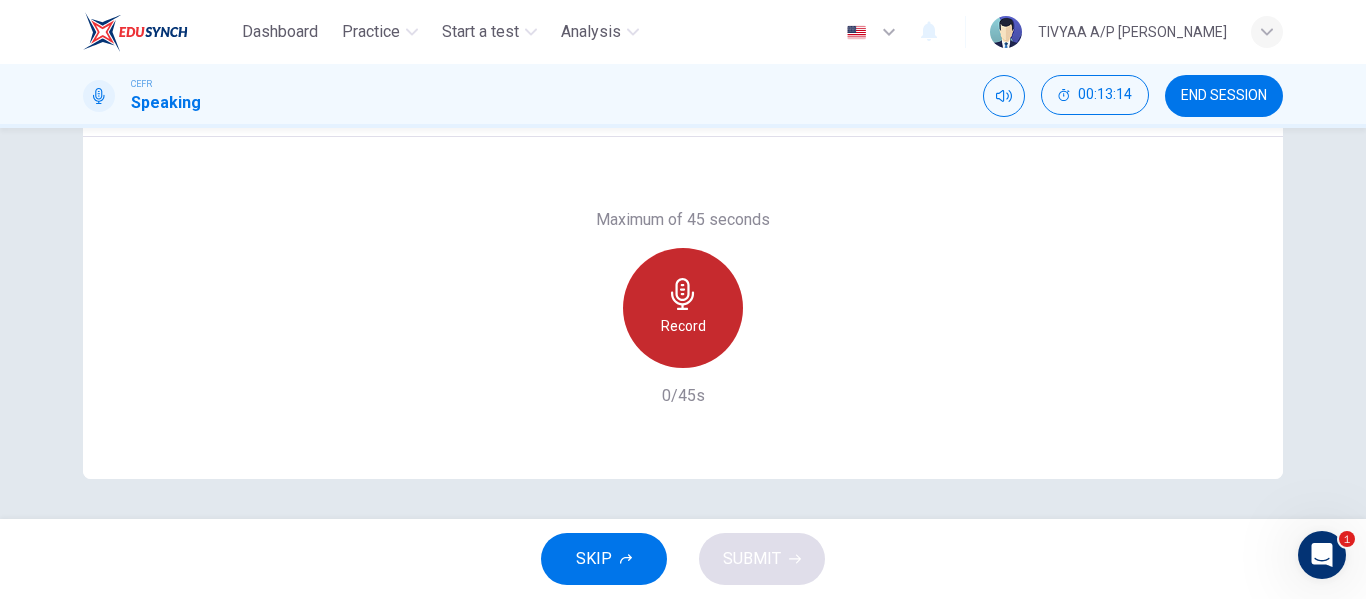 click on "Record" at bounding box center (683, 308) 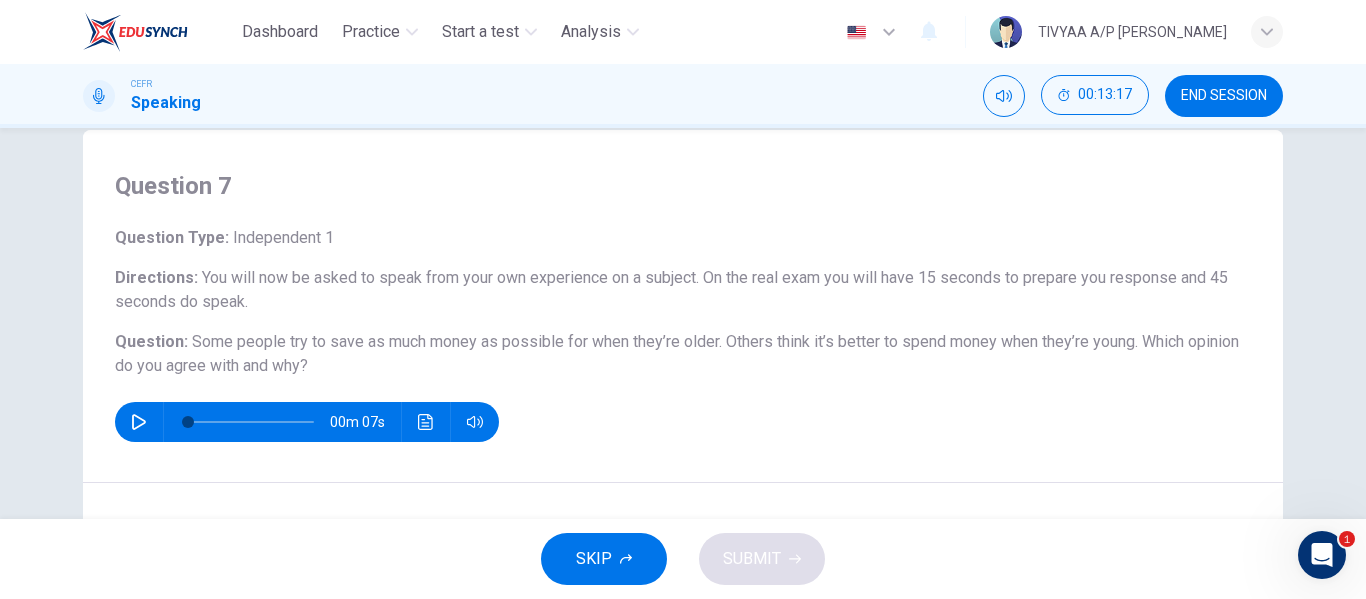 scroll, scrollTop: 384, scrollLeft: 0, axis: vertical 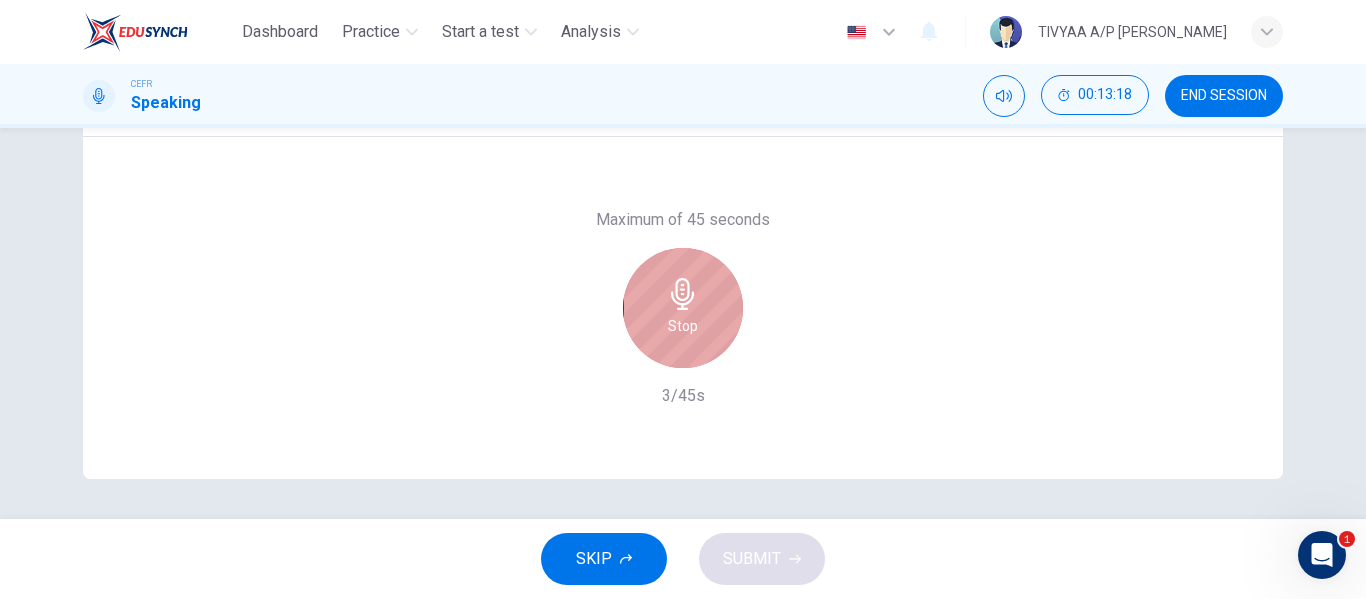 click on "Stop" at bounding box center (683, 326) 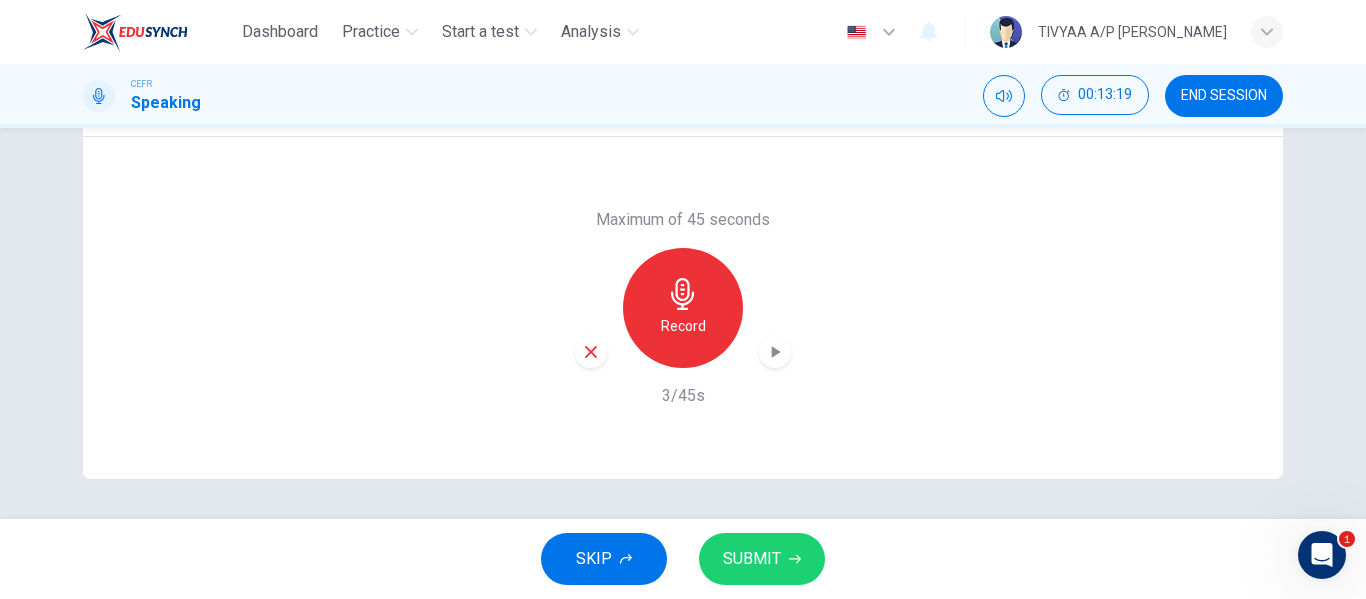 click 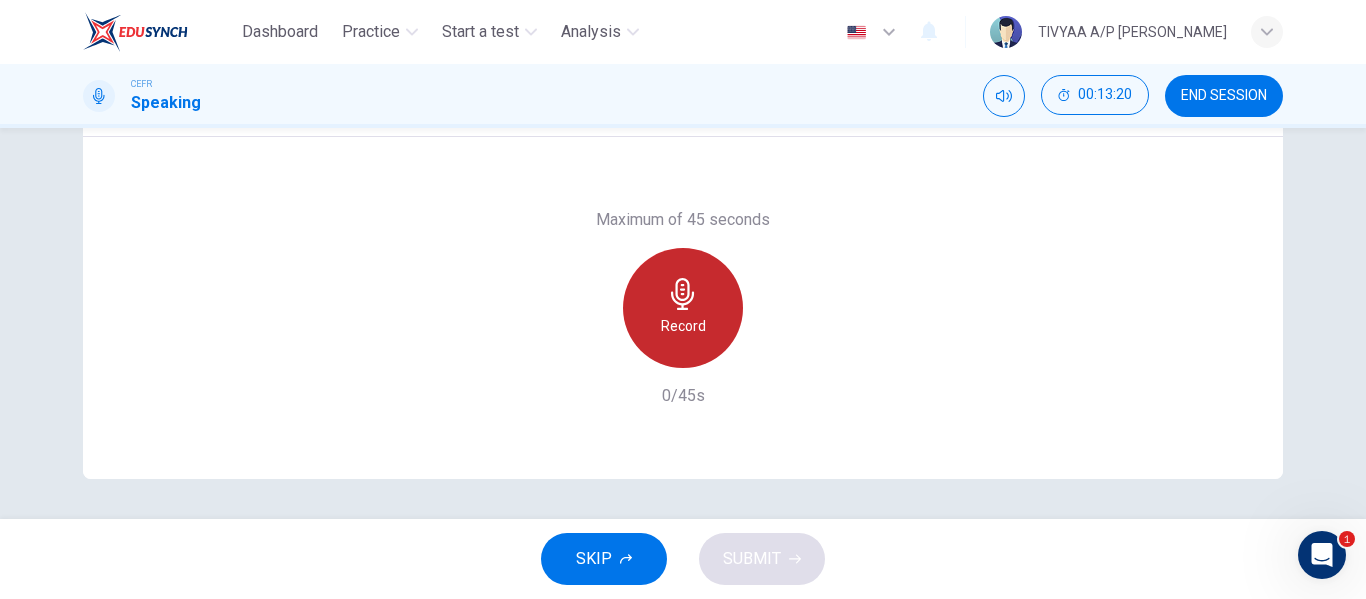 click 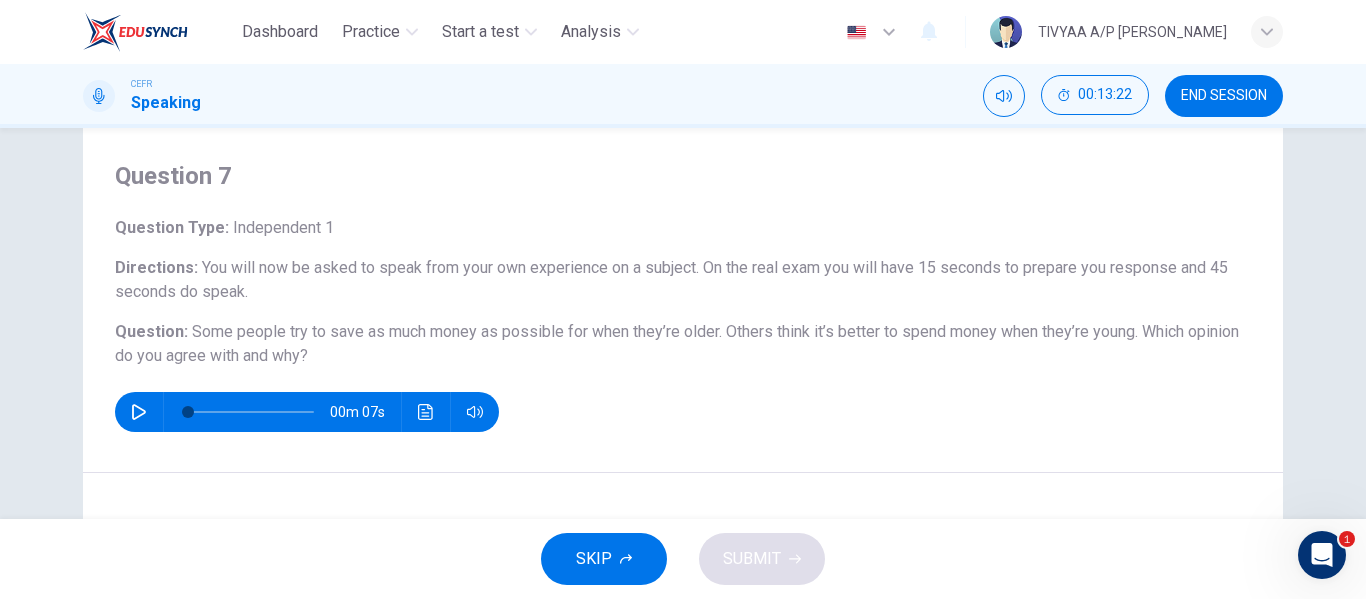 scroll, scrollTop: 384, scrollLeft: 0, axis: vertical 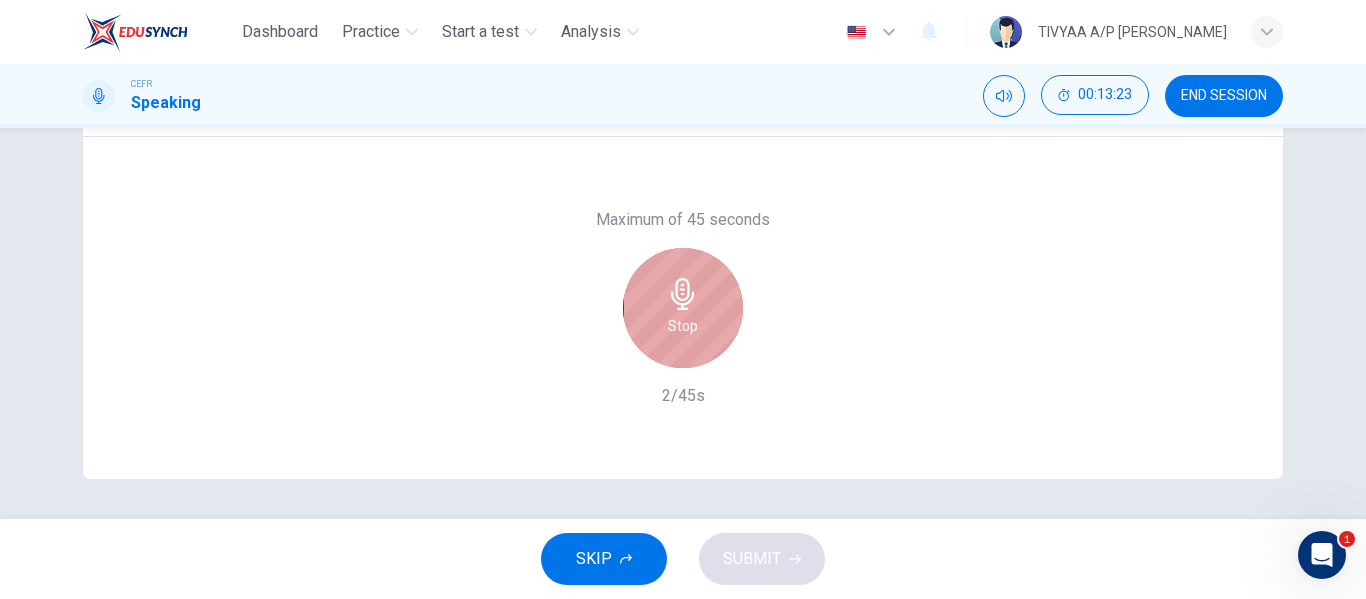 click on "Stop" at bounding box center [683, 308] 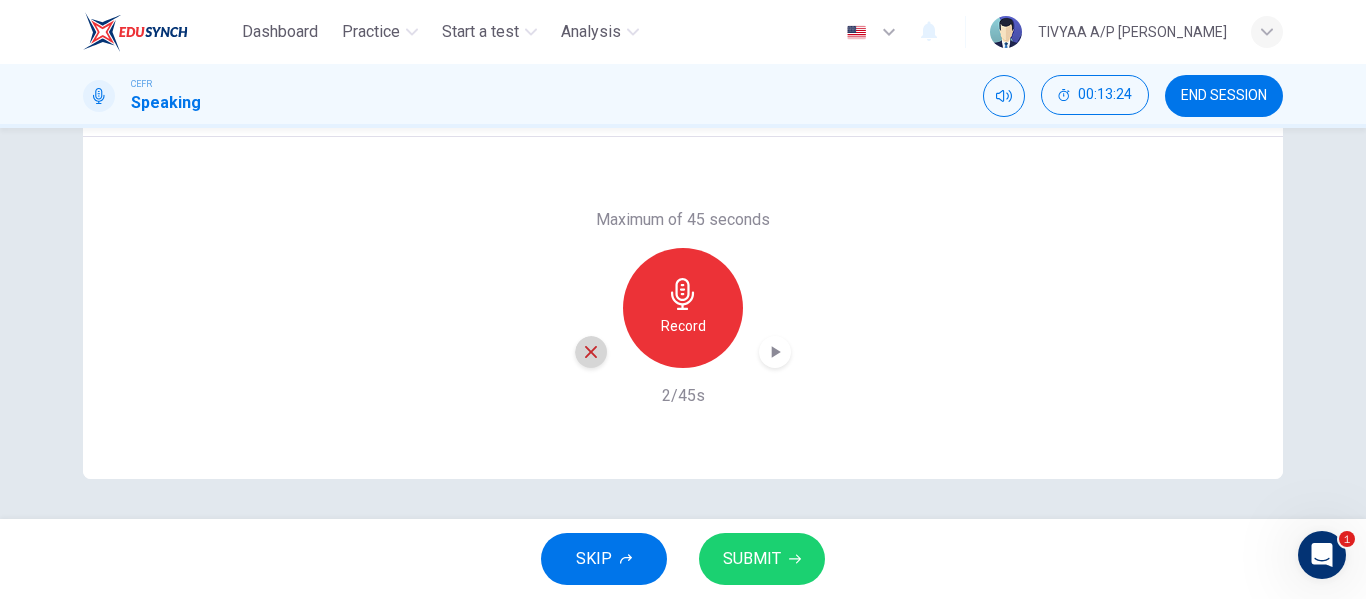 click at bounding box center [591, 352] 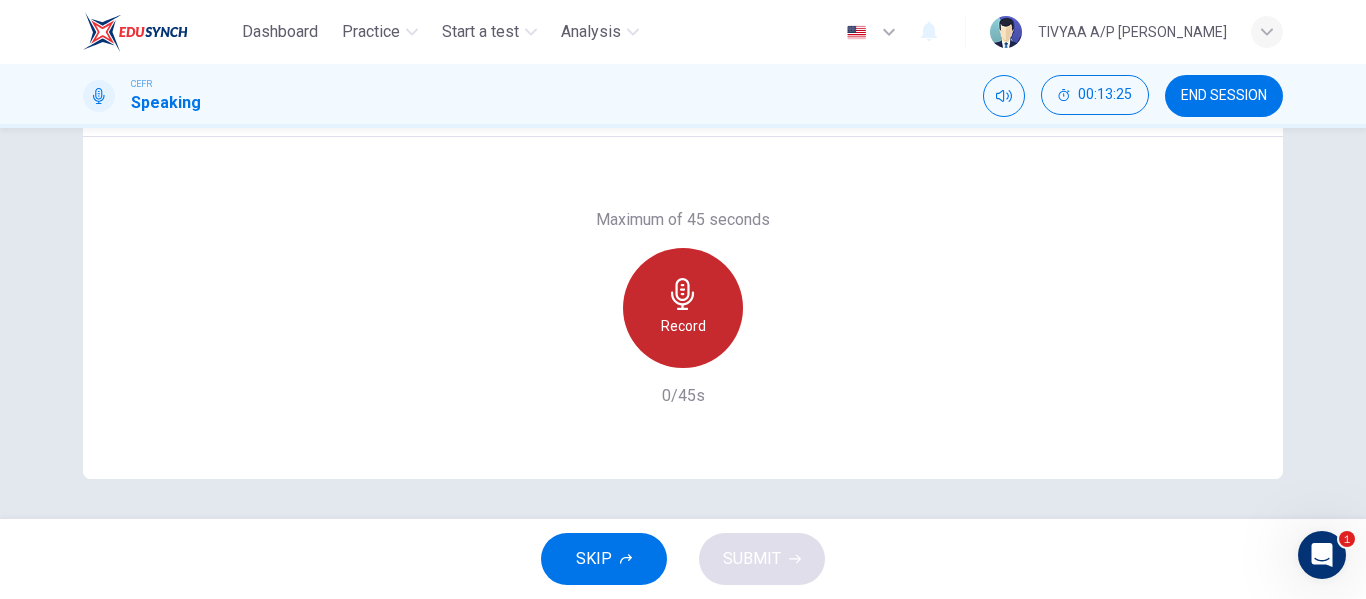 click on "Record" at bounding box center (683, 308) 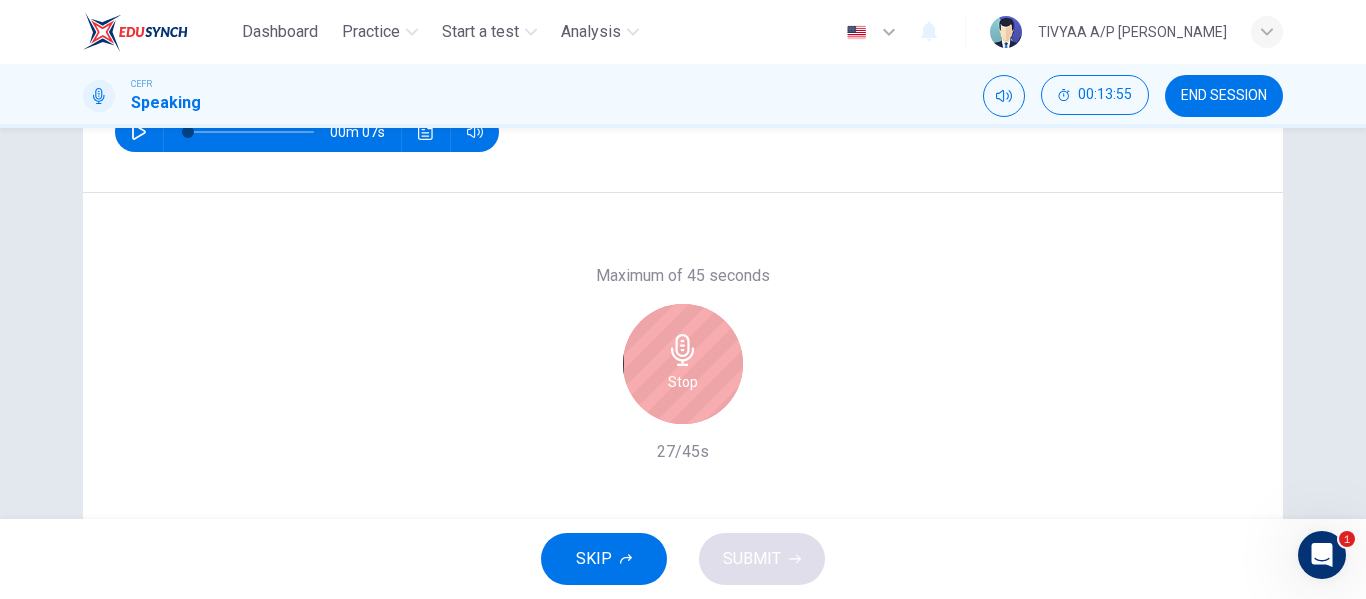 scroll, scrollTop: 334, scrollLeft: 0, axis: vertical 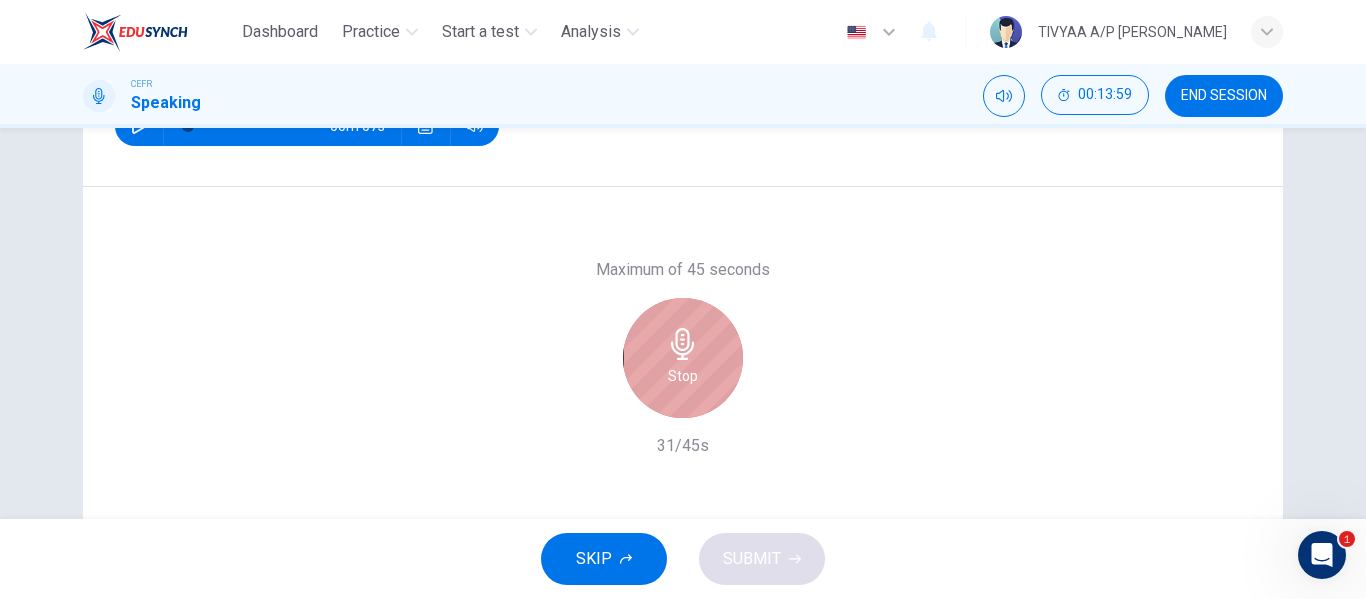 click on "Stop" at bounding box center (683, 358) 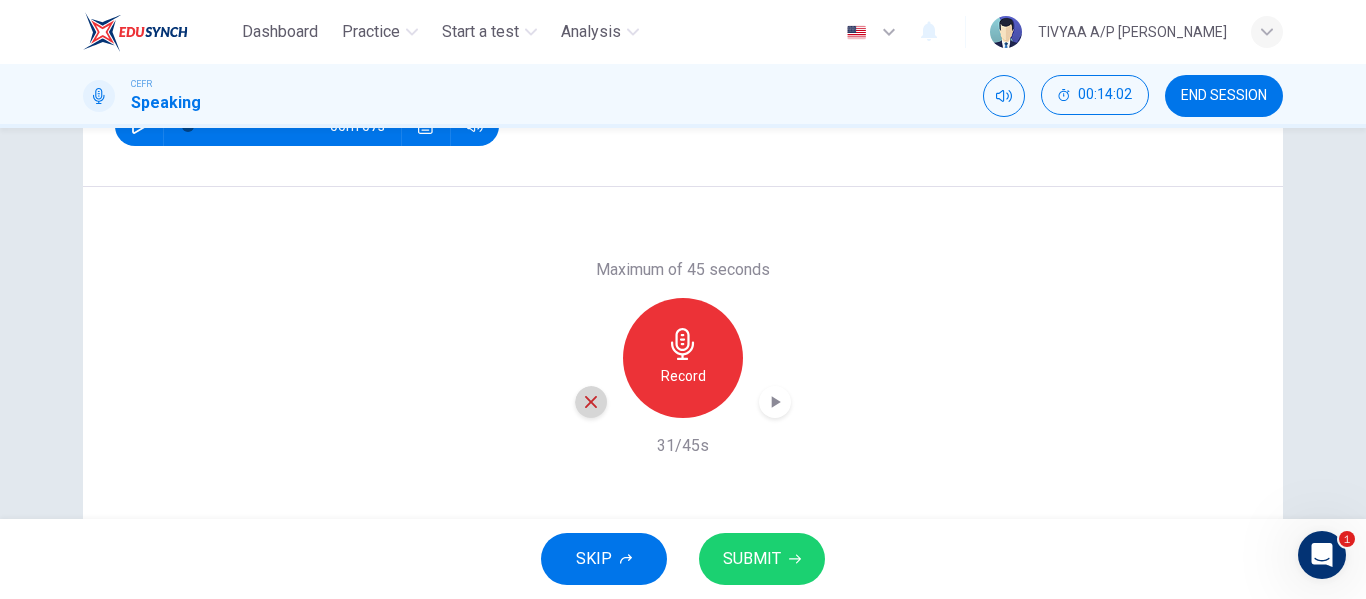 click 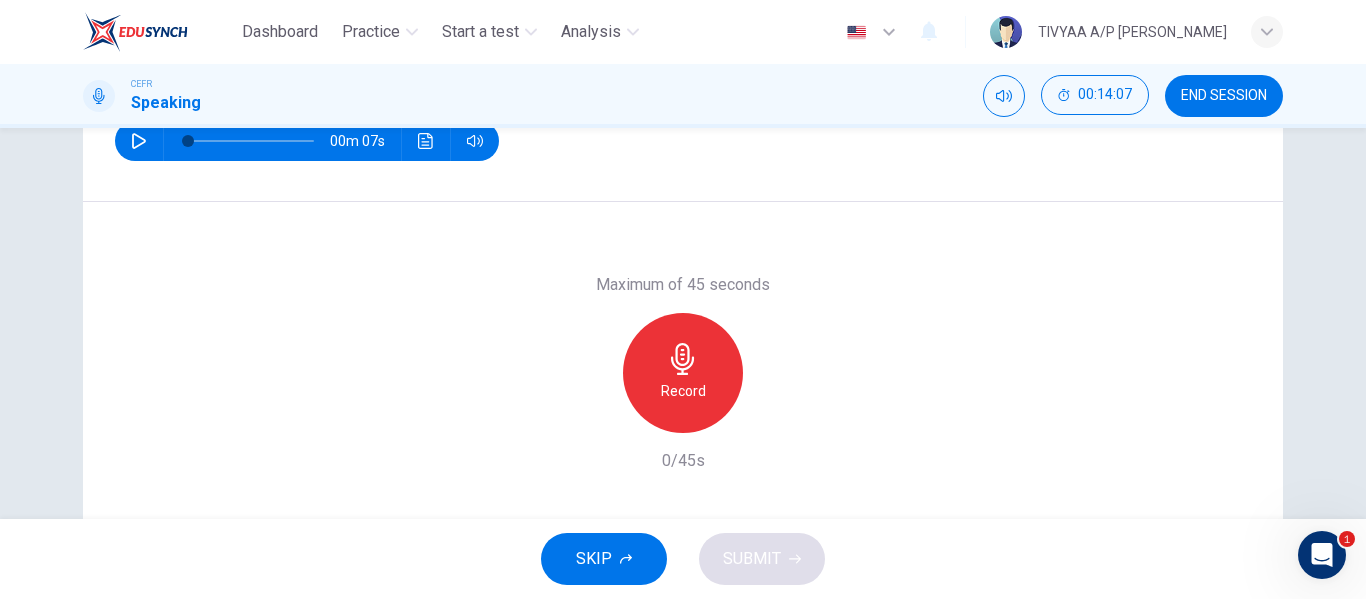scroll, scrollTop: 335, scrollLeft: 0, axis: vertical 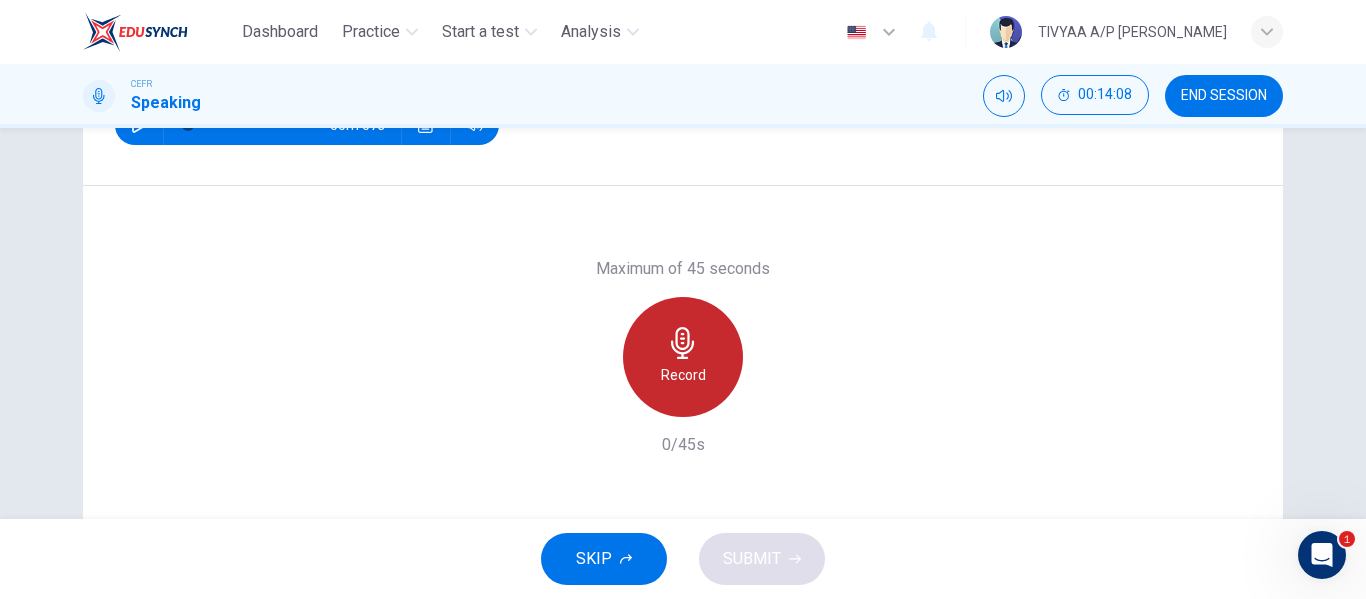 click 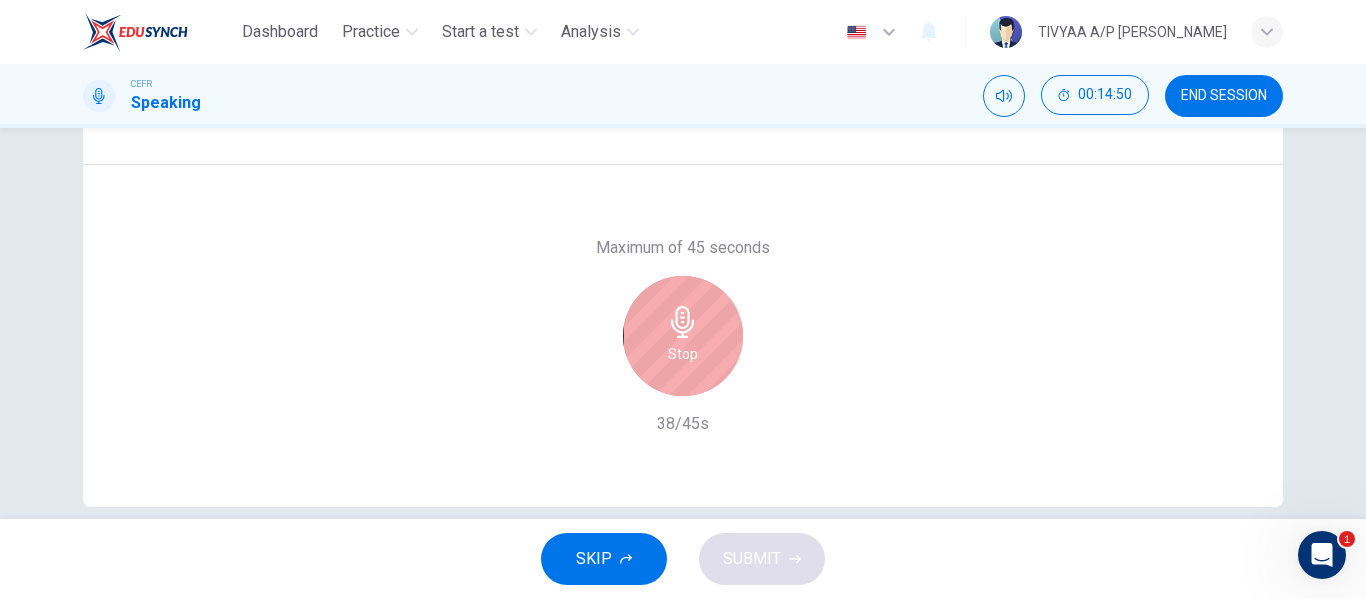 scroll, scrollTop: 361, scrollLeft: 0, axis: vertical 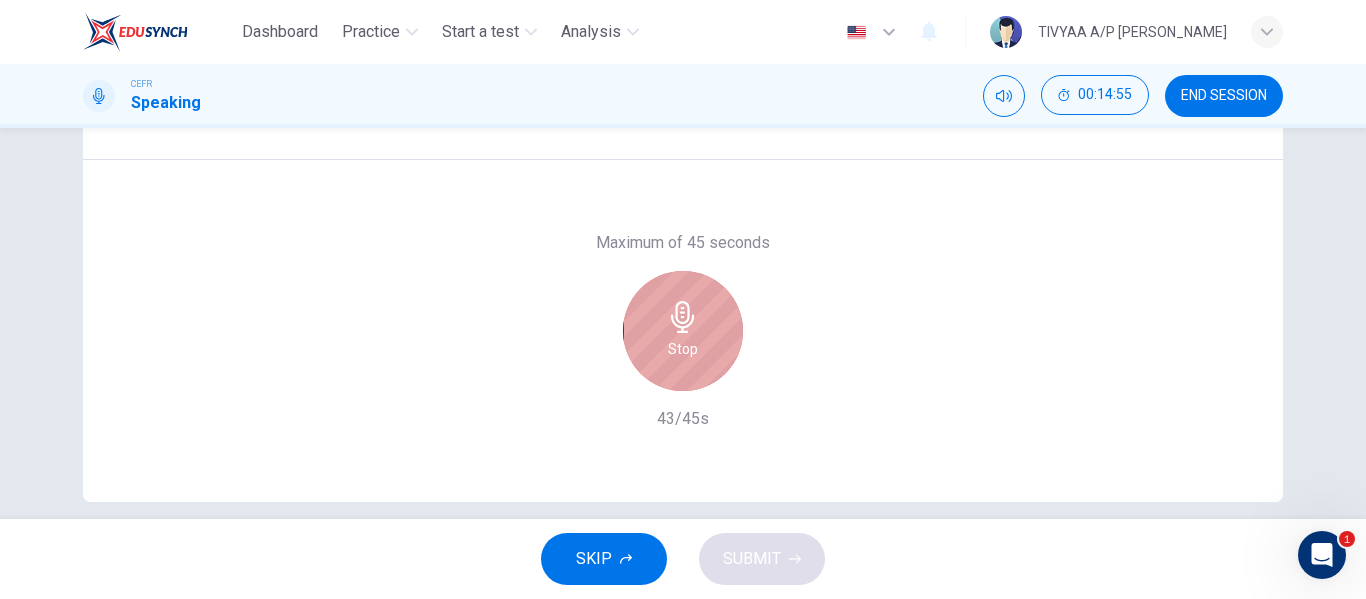 click 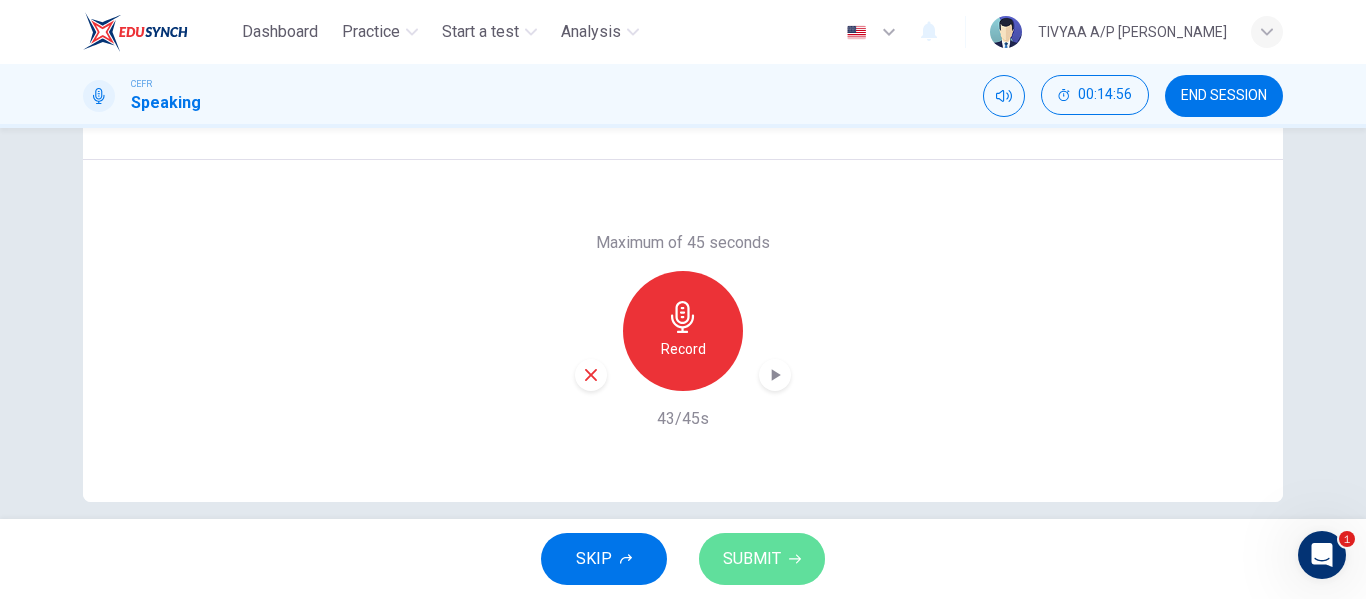 click on "SUBMIT" at bounding box center [752, 559] 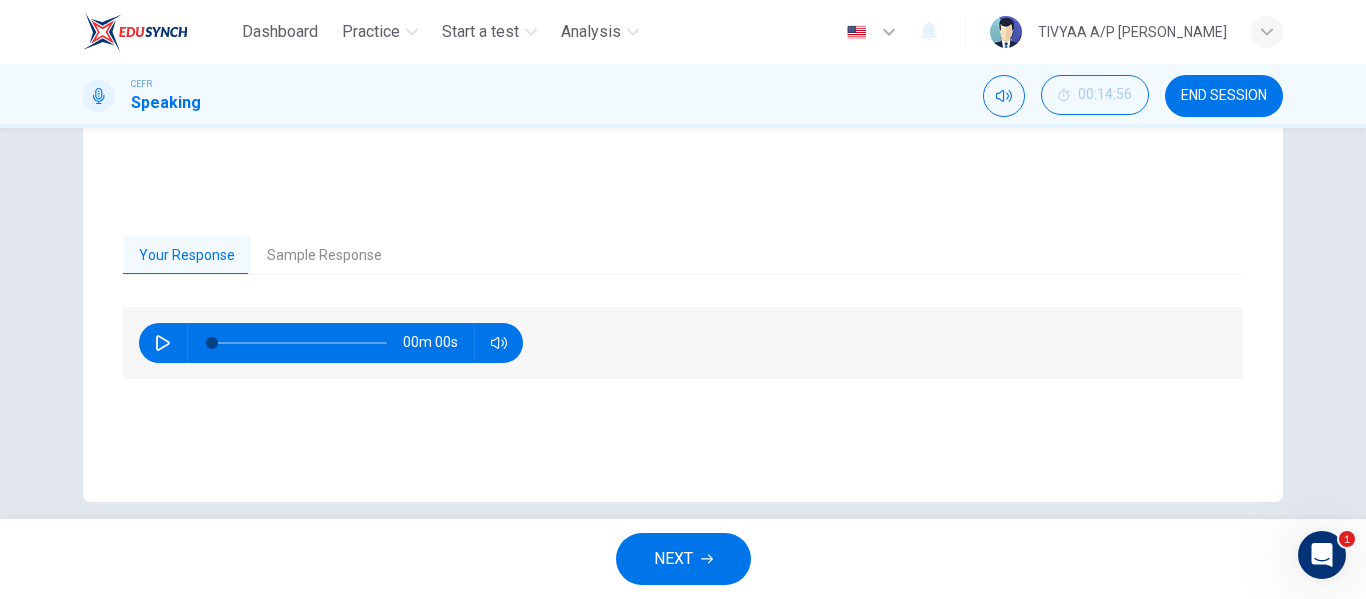 scroll, scrollTop: 384, scrollLeft: 0, axis: vertical 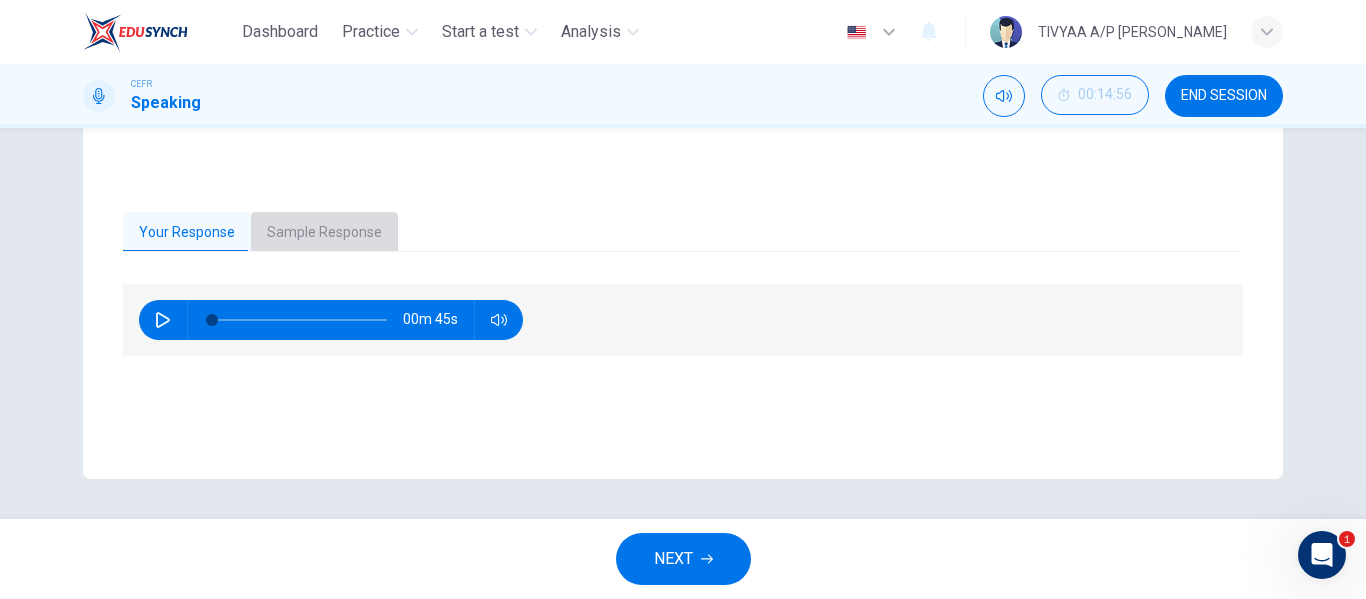 click on "Sample Response" at bounding box center [324, 233] 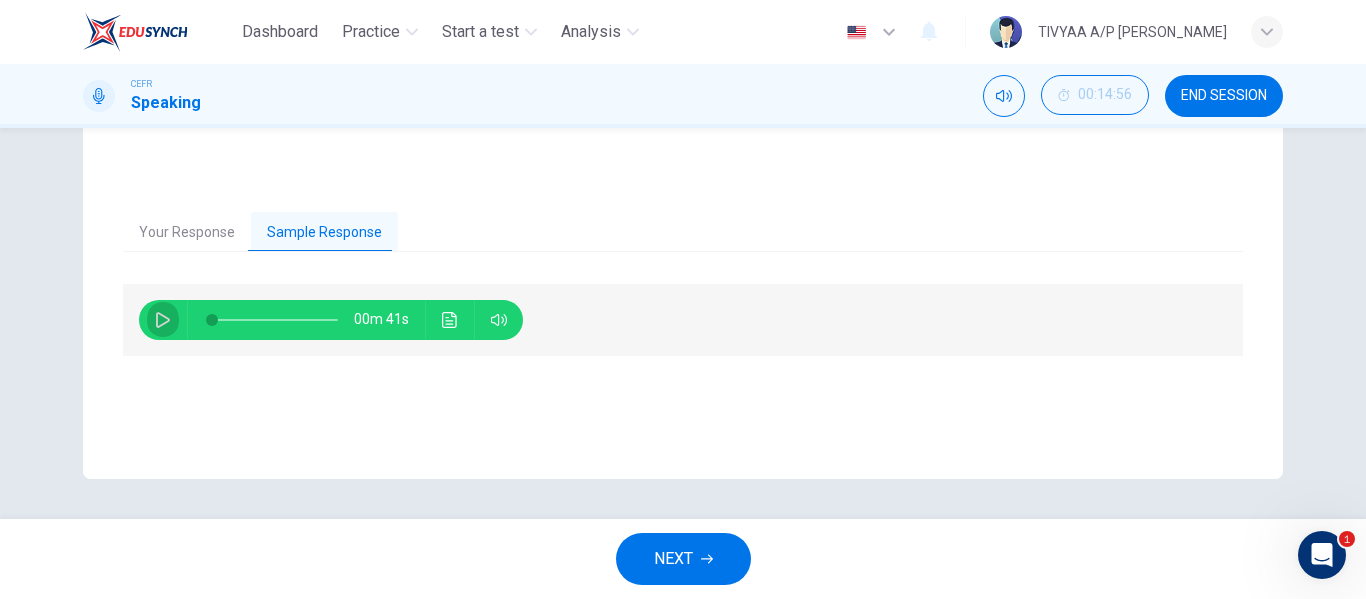 click 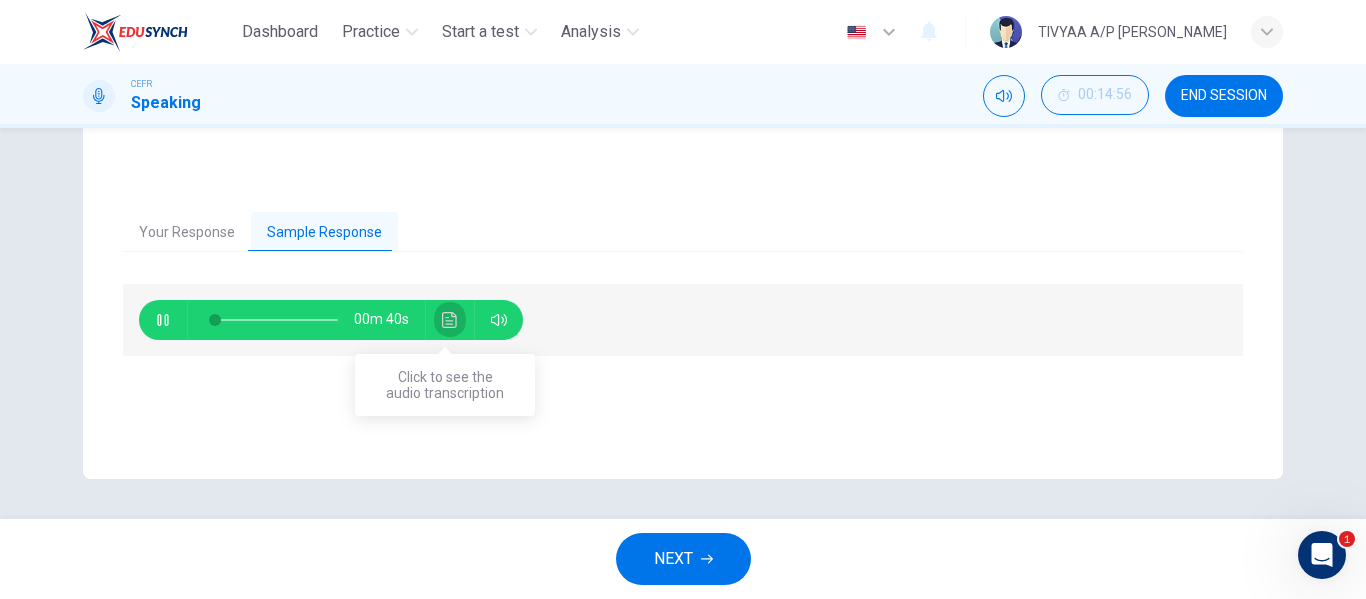 click 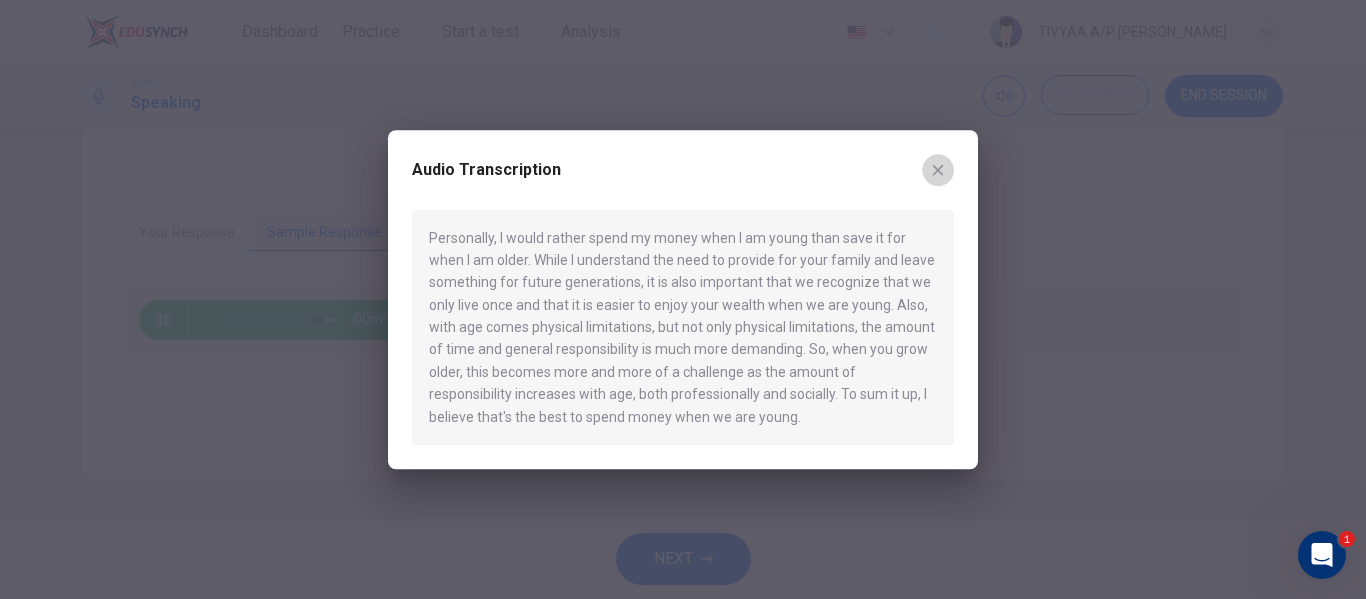 click 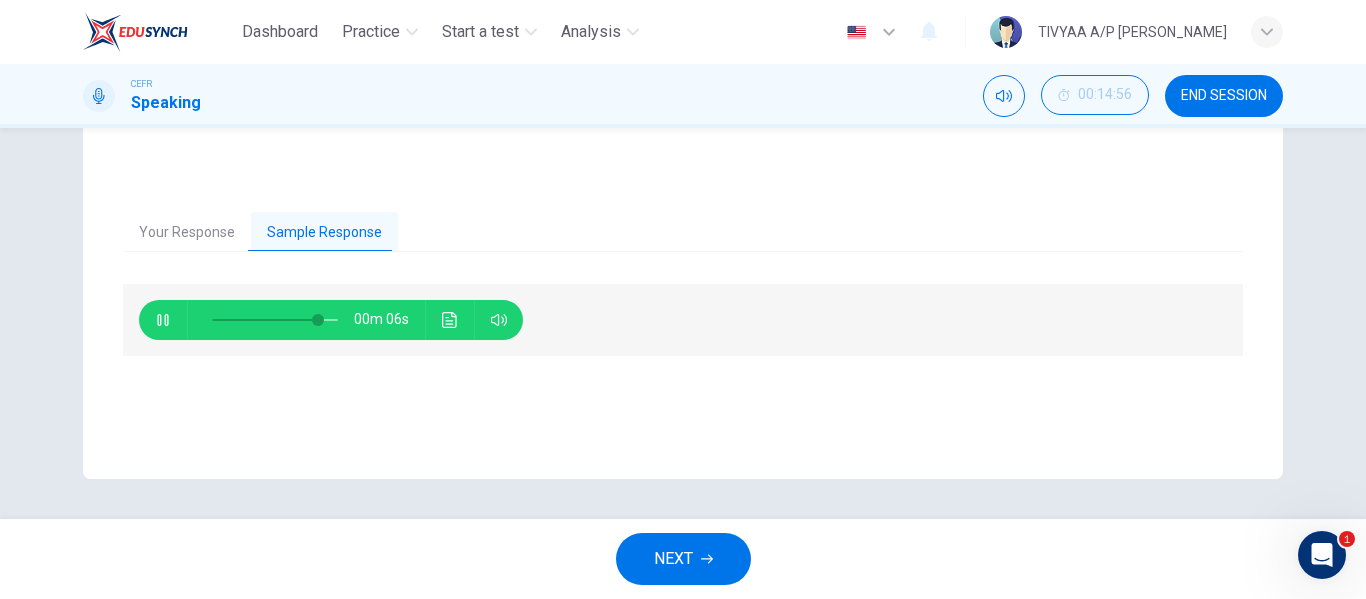 type on "87" 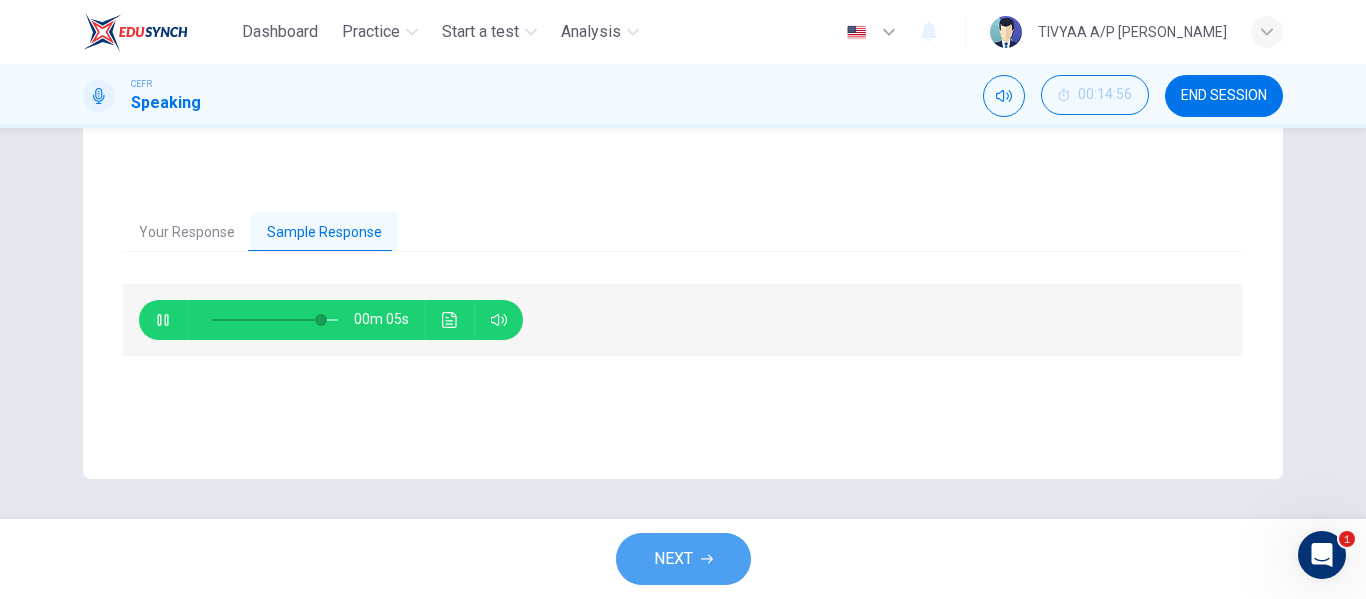 click on "NEXT" at bounding box center (683, 559) 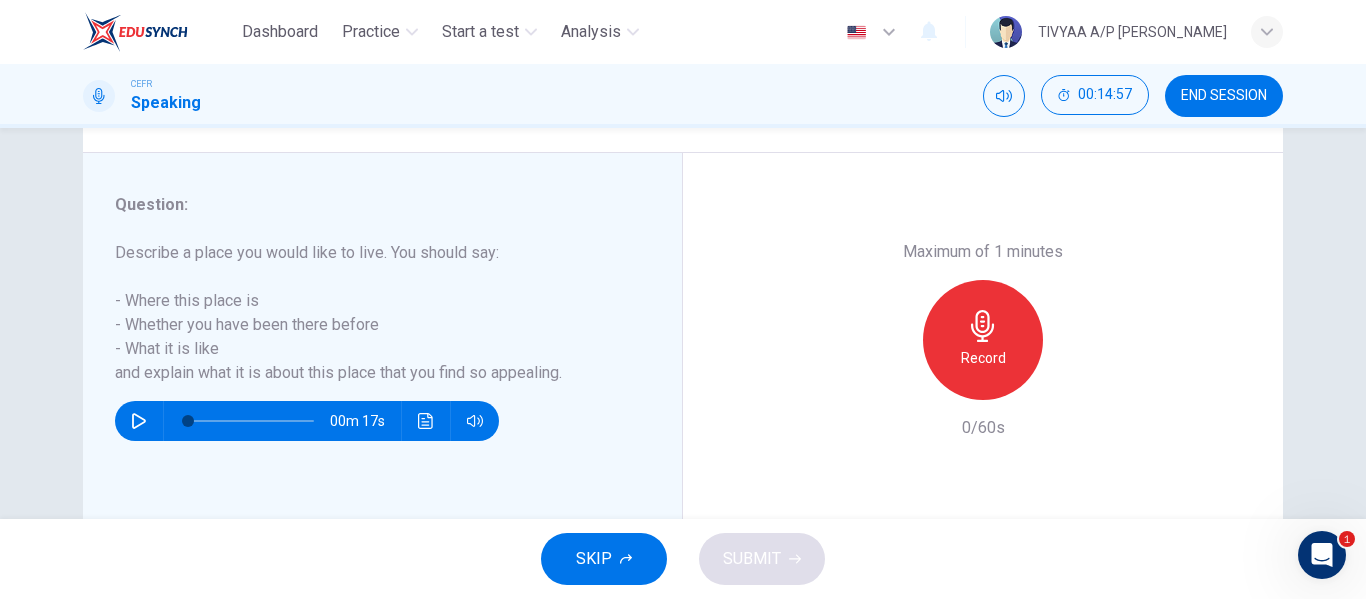 scroll, scrollTop: 337, scrollLeft: 0, axis: vertical 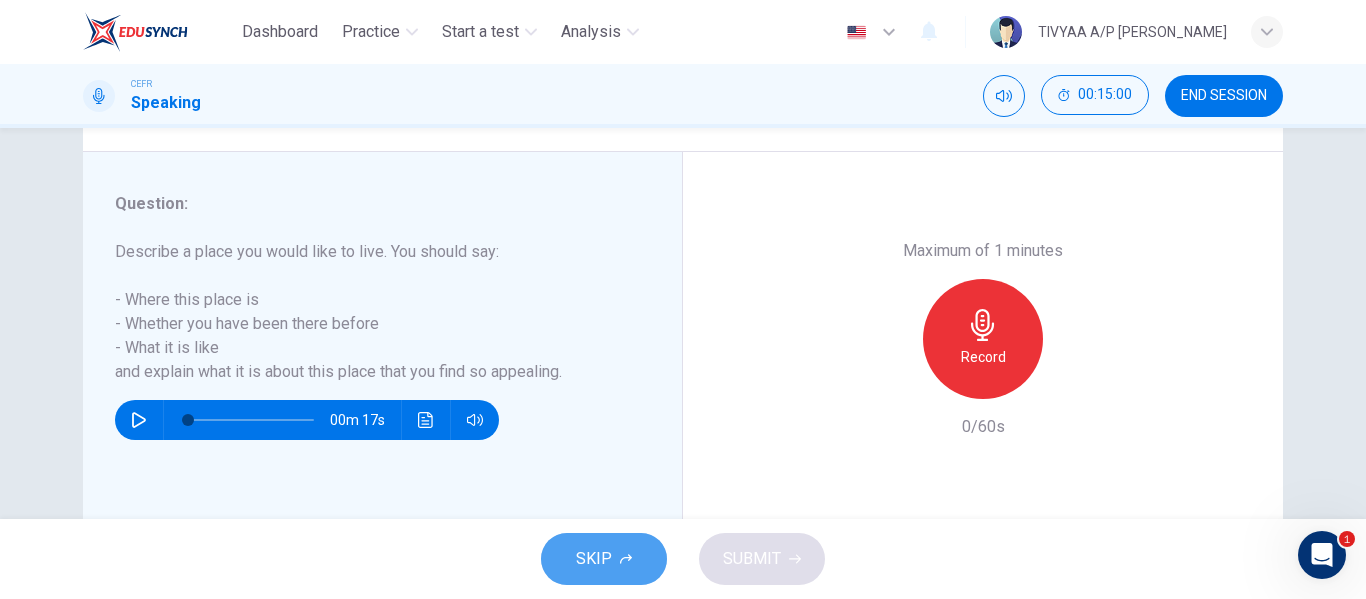 click on "SKIP" at bounding box center (604, 559) 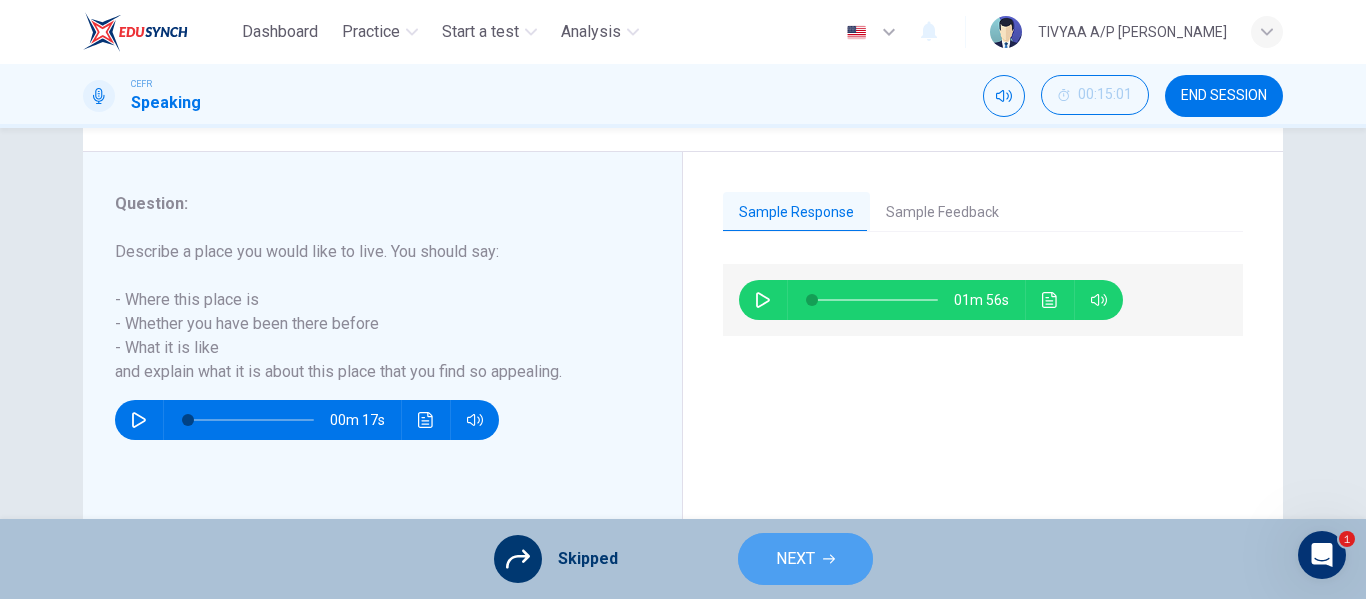 click on "NEXT" at bounding box center (795, 559) 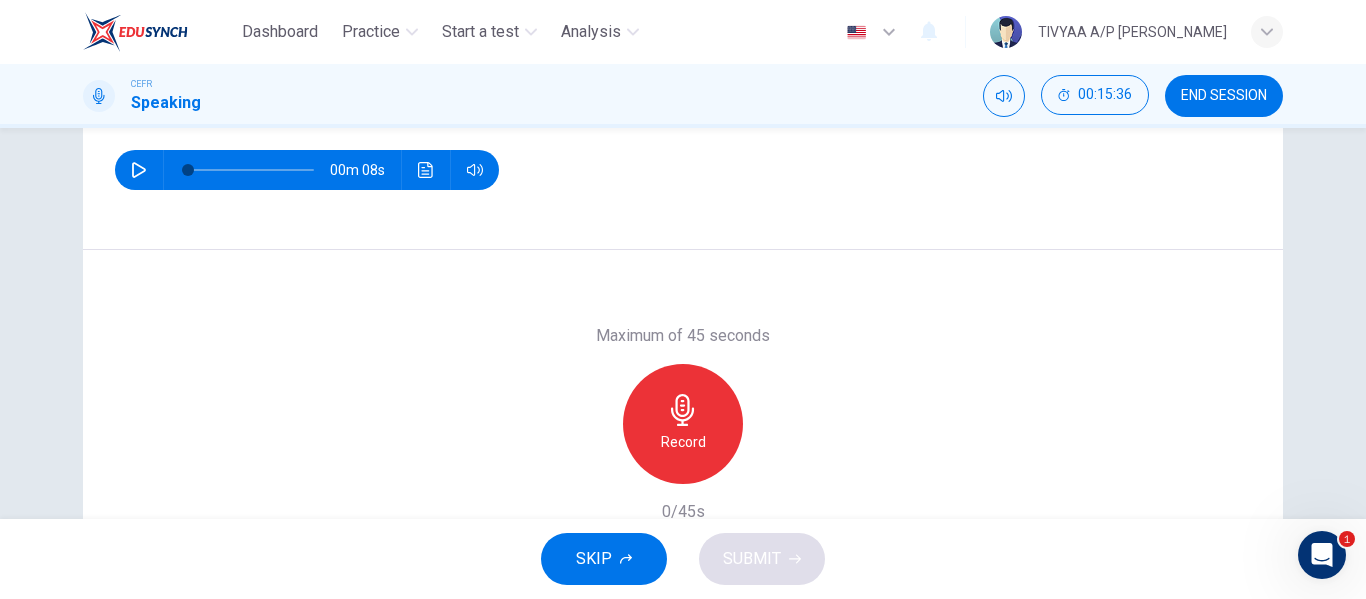 scroll, scrollTop: 268, scrollLeft: 0, axis: vertical 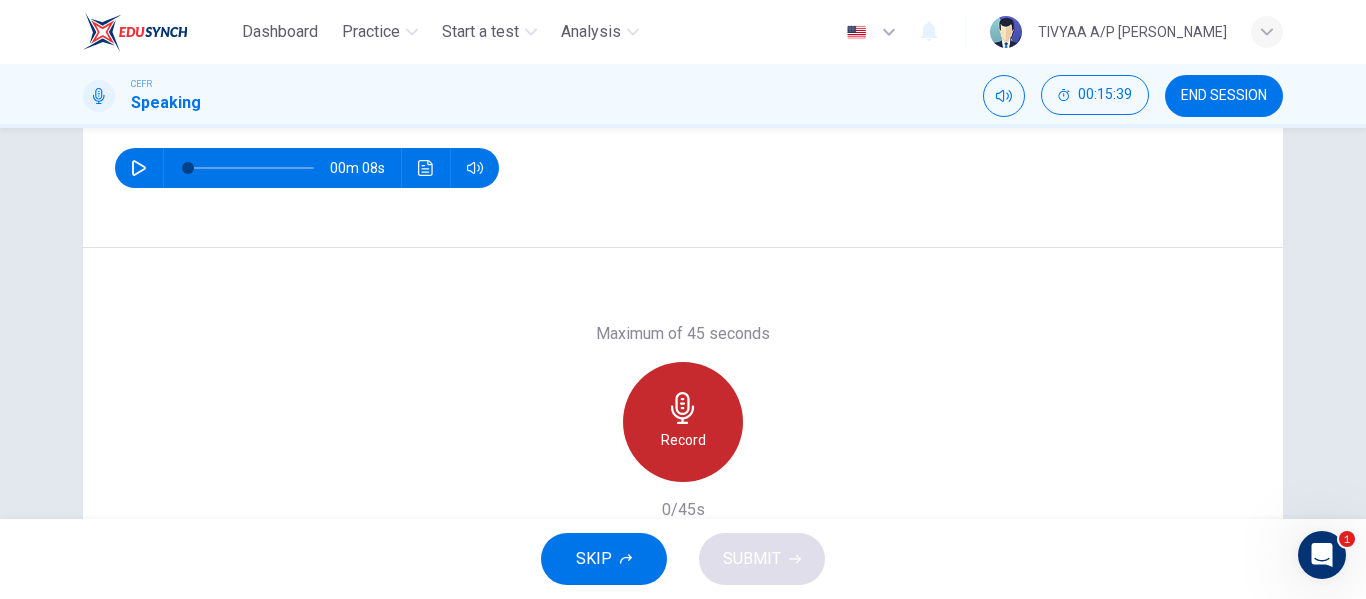 click 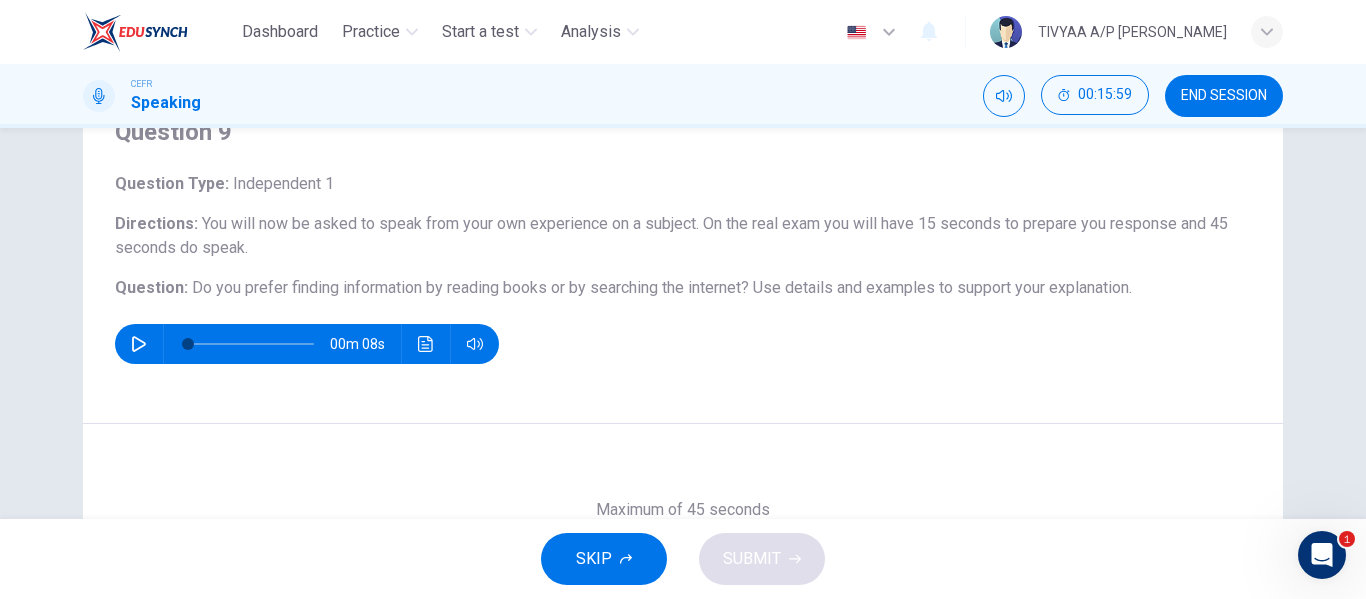 scroll, scrollTop: 384, scrollLeft: 0, axis: vertical 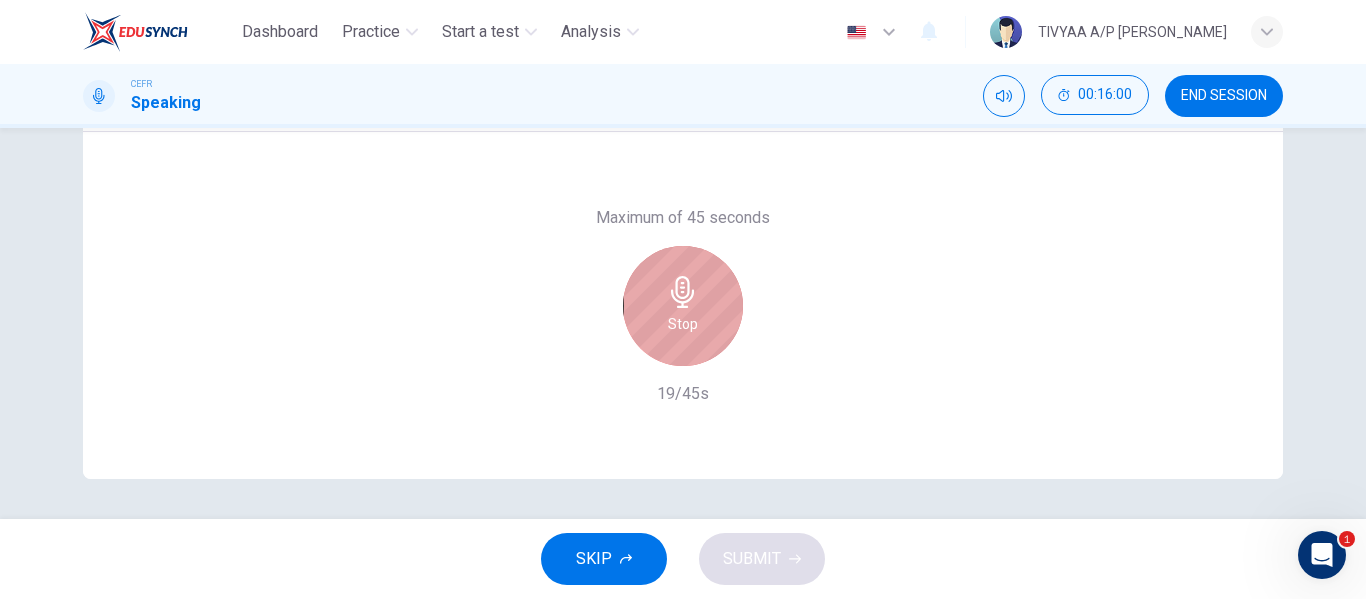 click on "Stop" at bounding box center (683, 306) 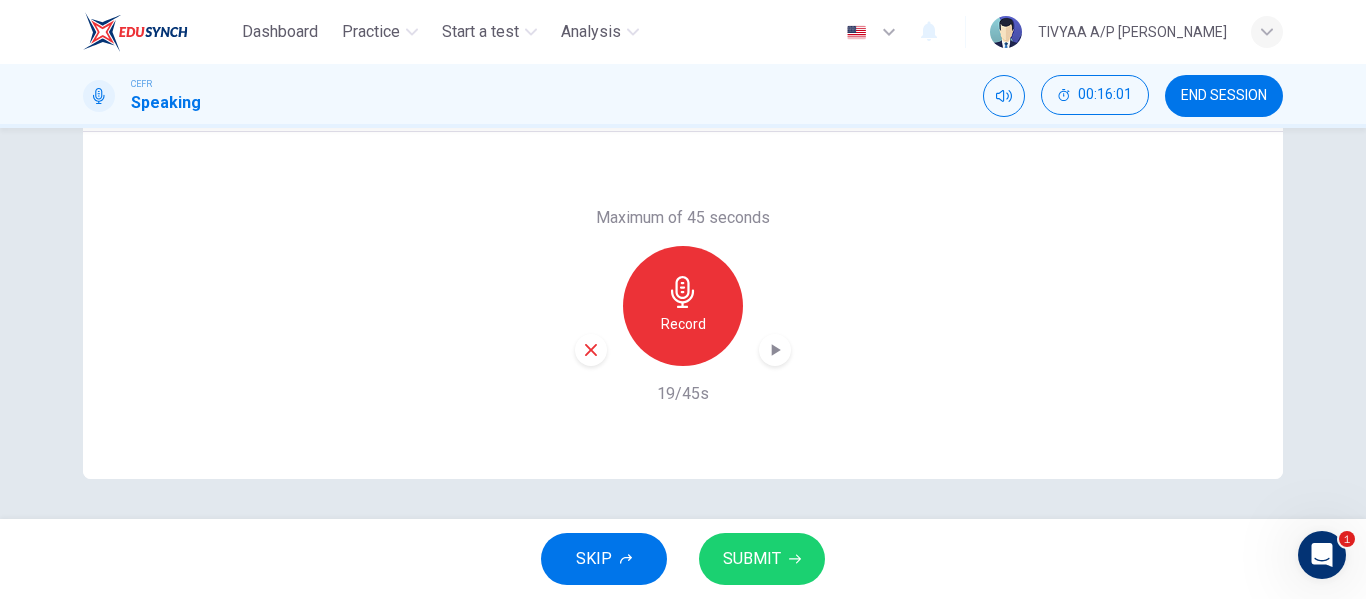 click 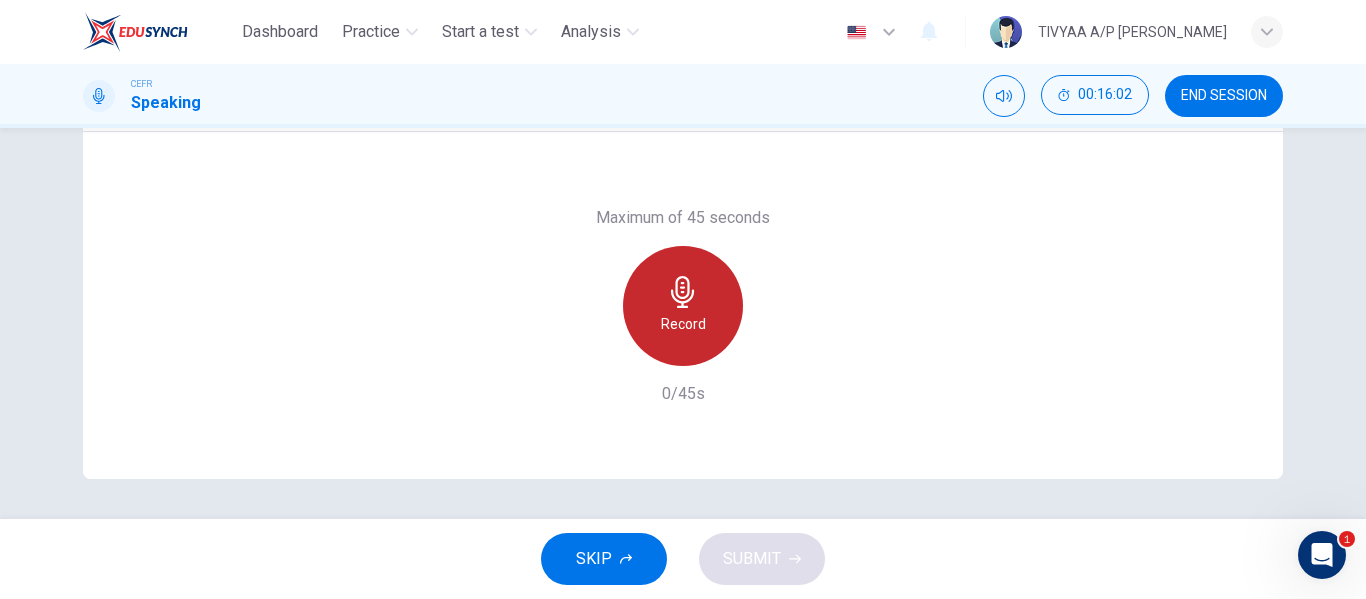 click on "Record" at bounding box center (683, 324) 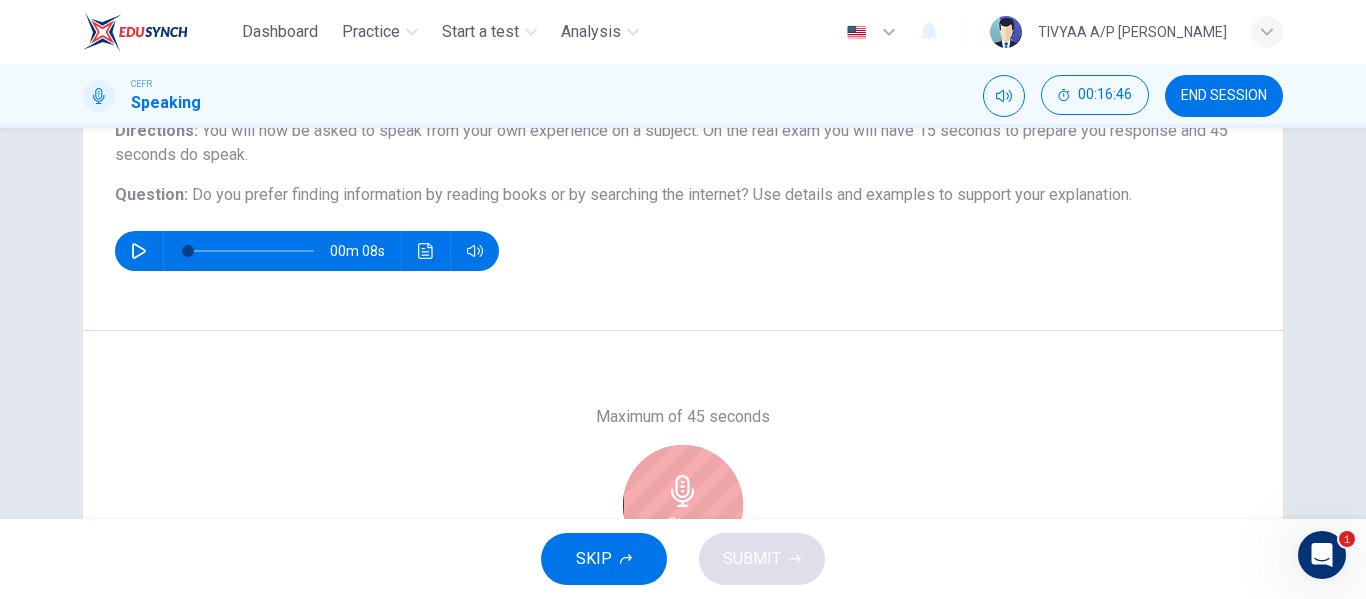 scroll, scrollTop: 372, scrollLeft: 0, axis: vertical 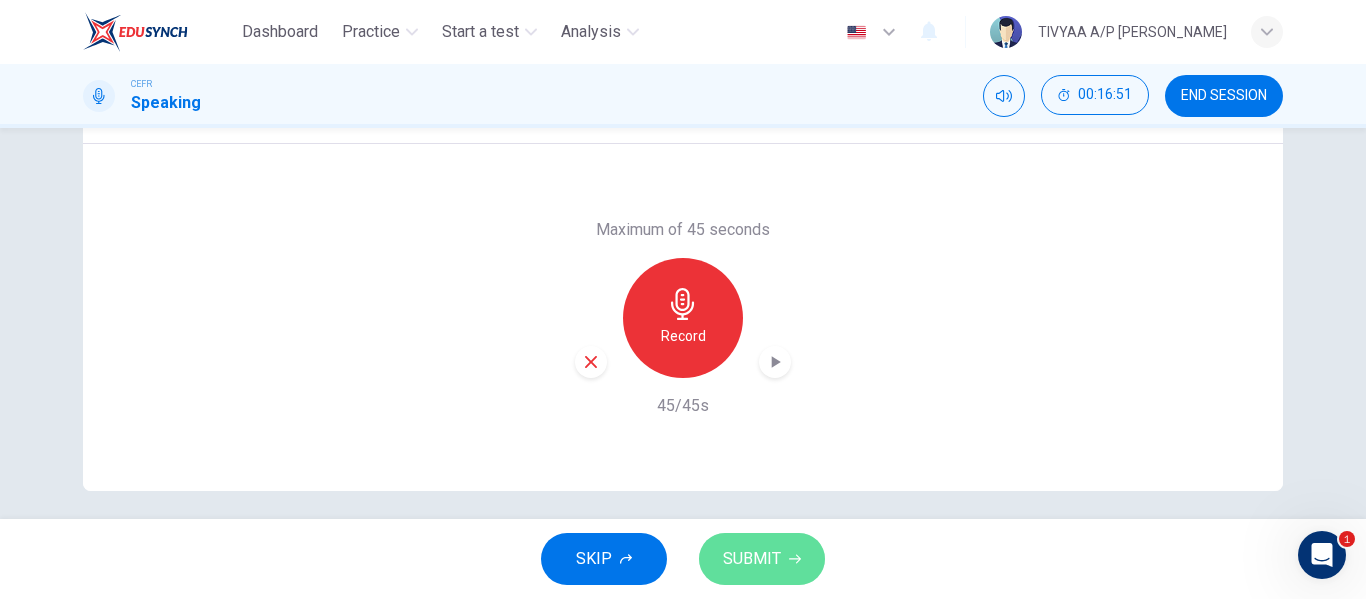 click on "SUBMIT" at bounding box center [752, 559] 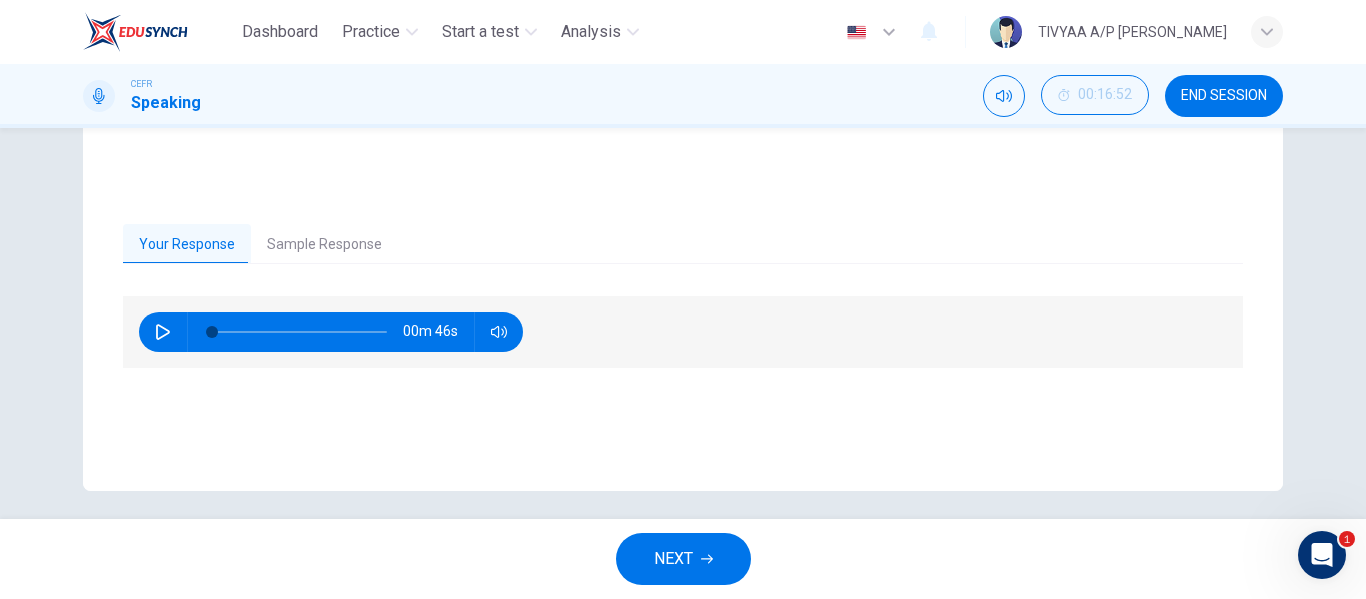 click on "00m 46s" at bounding box center (331, 332) 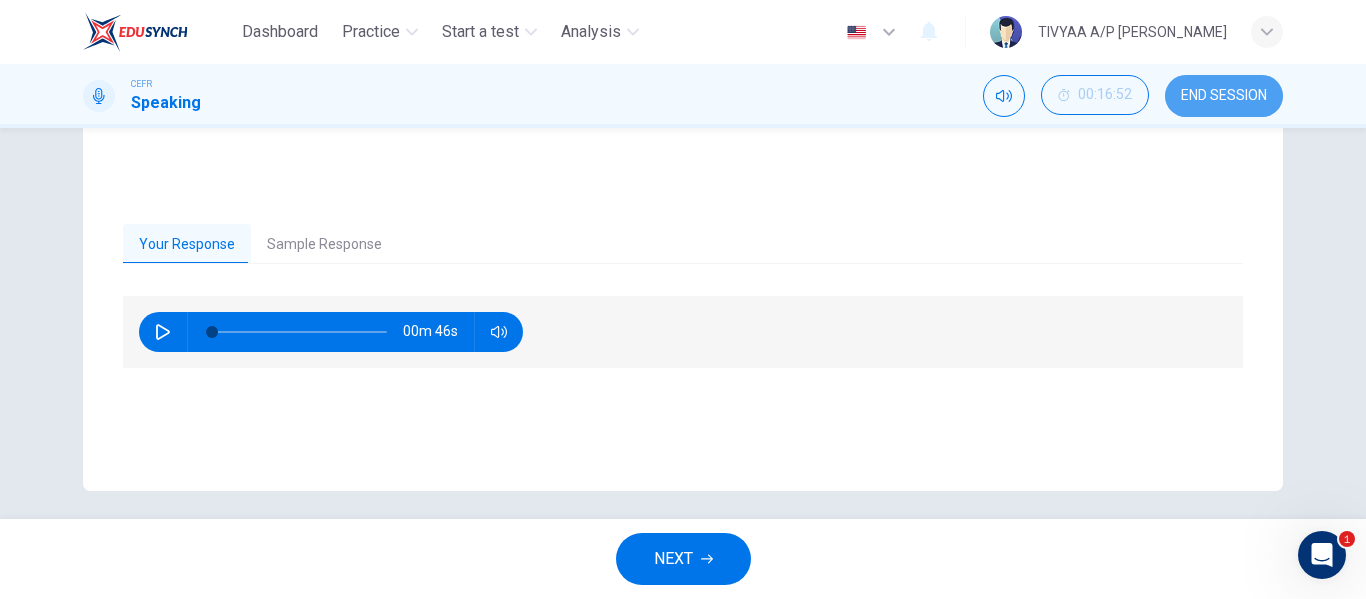 click on "END SESSION" at bounding box center (1224, 96) 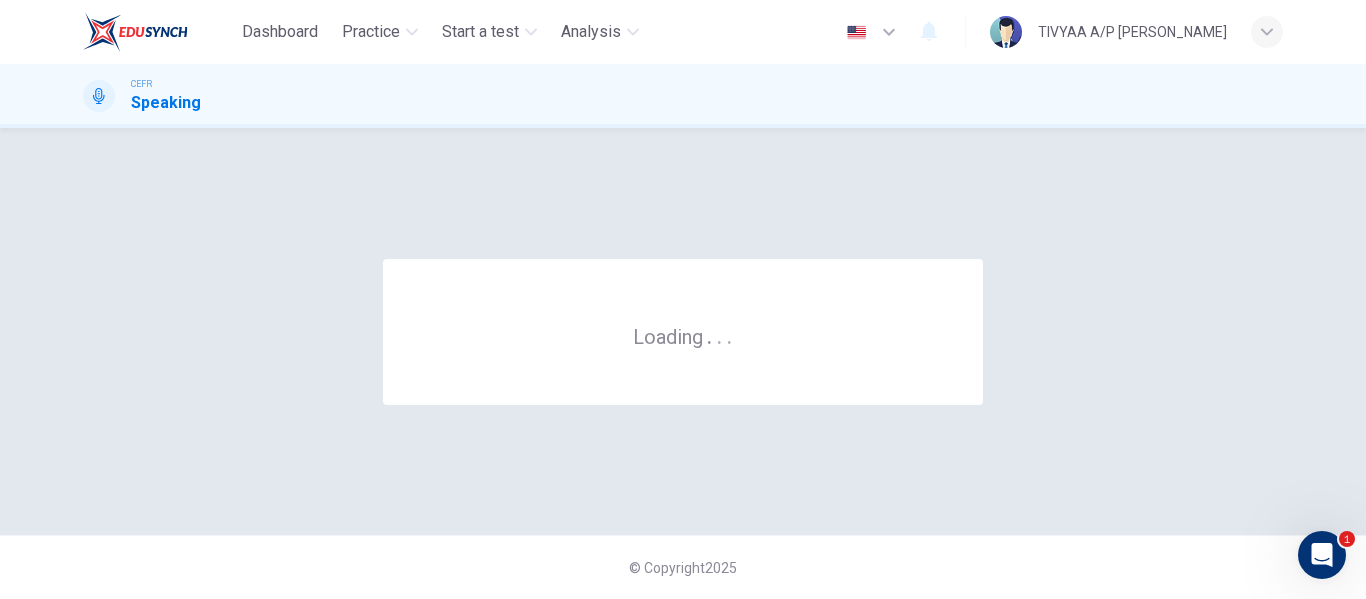 scroll, scrollTop: 0, scrollLeft: 0, axis: both 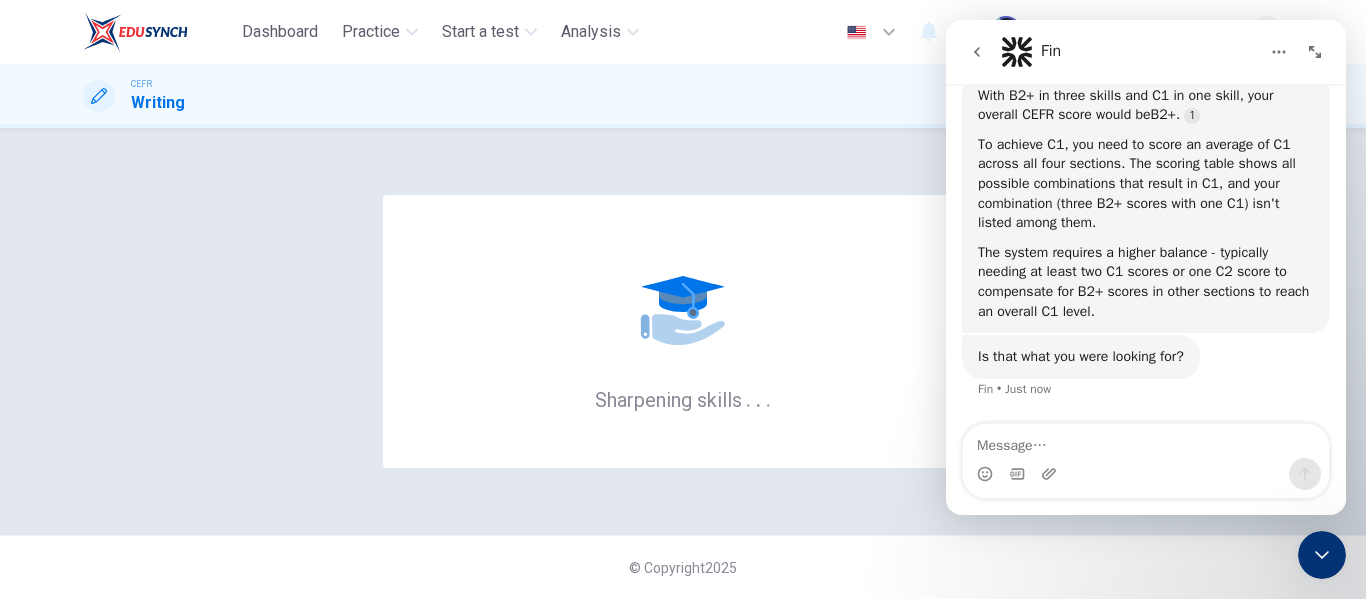click on "Sharpening skills . . ." at bounding box center (683, 331) 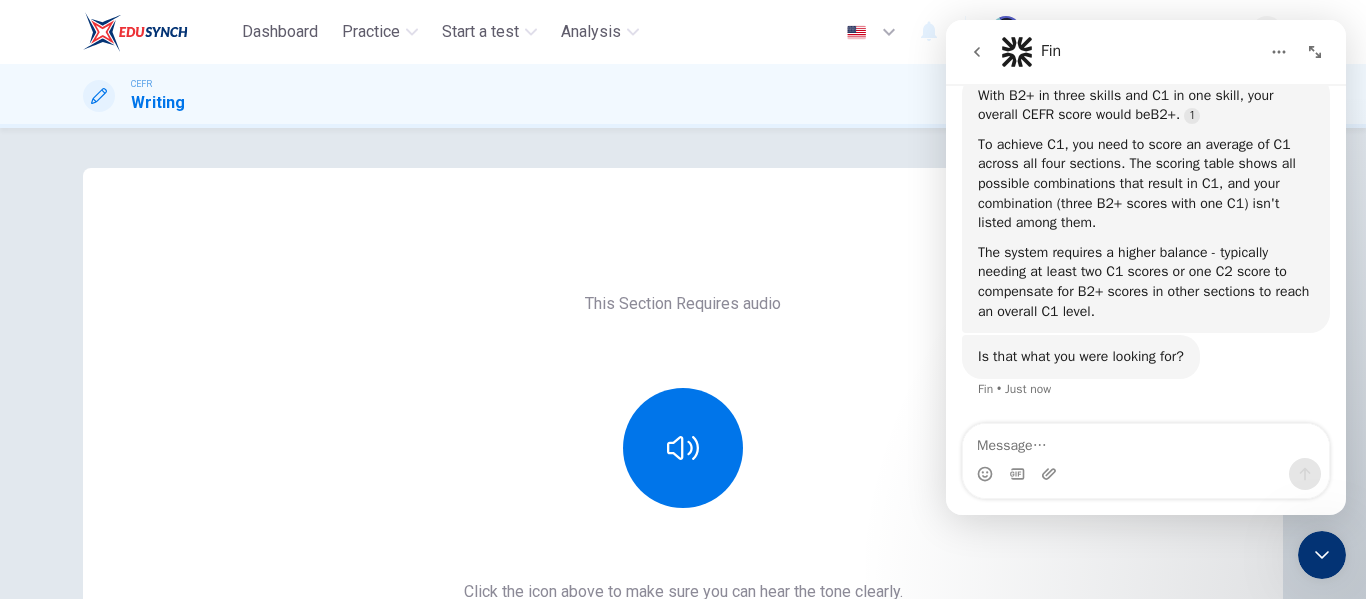 scroll, scrollTop: 100, scrollLeft: 0, axis: vertical 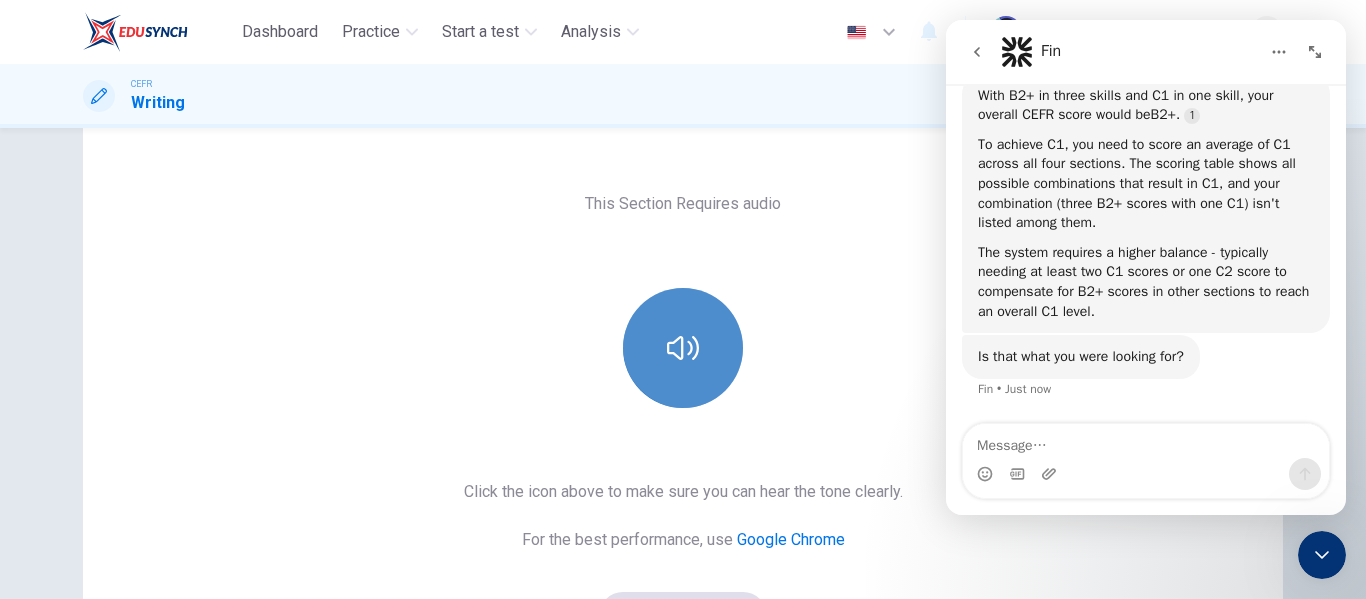 click at bounding box center [683, 348] 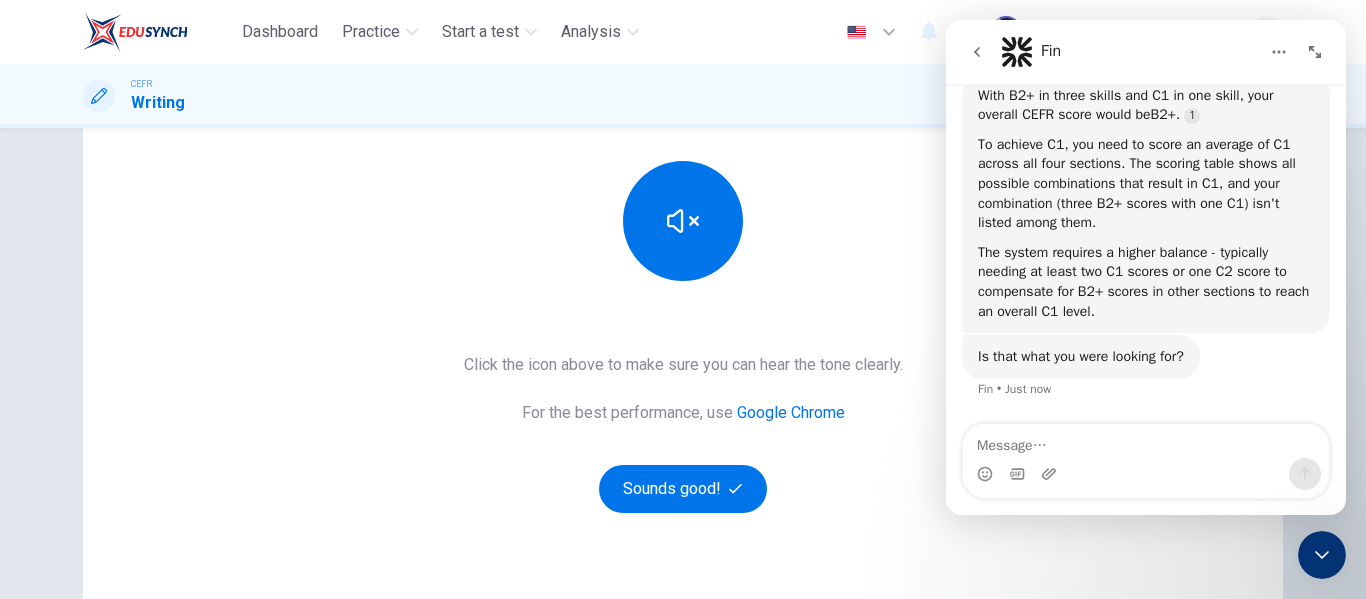 scroll, scrollTop: 233, scrollLeft: 0, axis: vertical 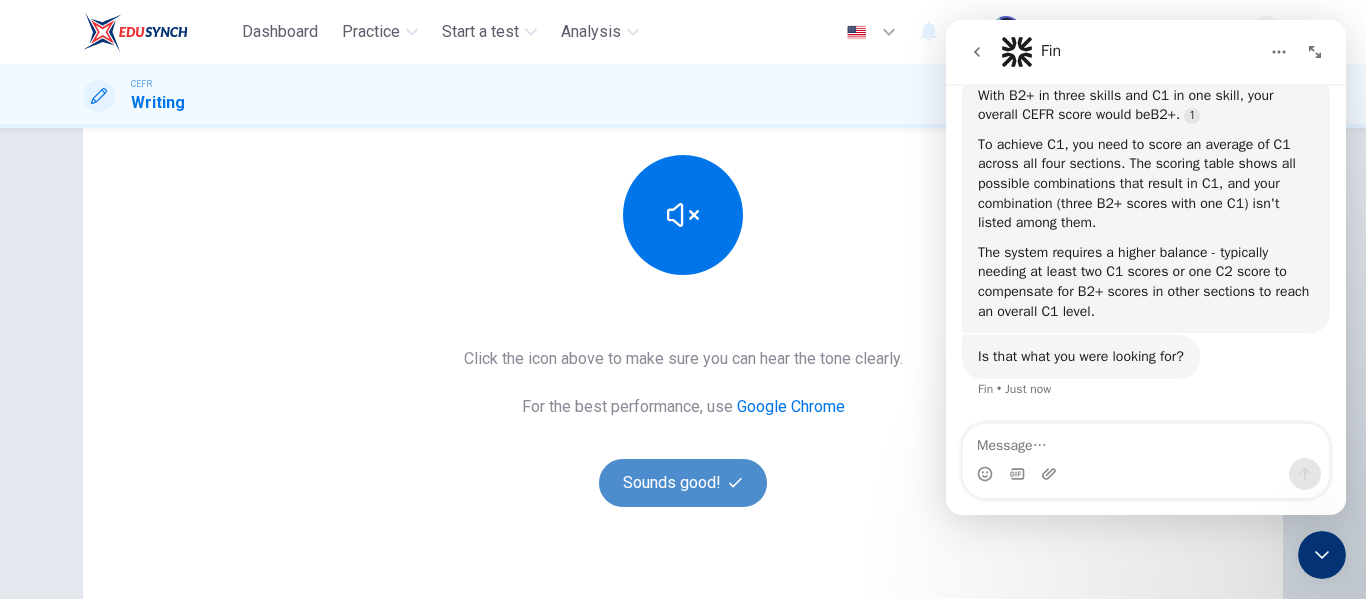 click on "Sounds good!" at bounding box center (683, 483) 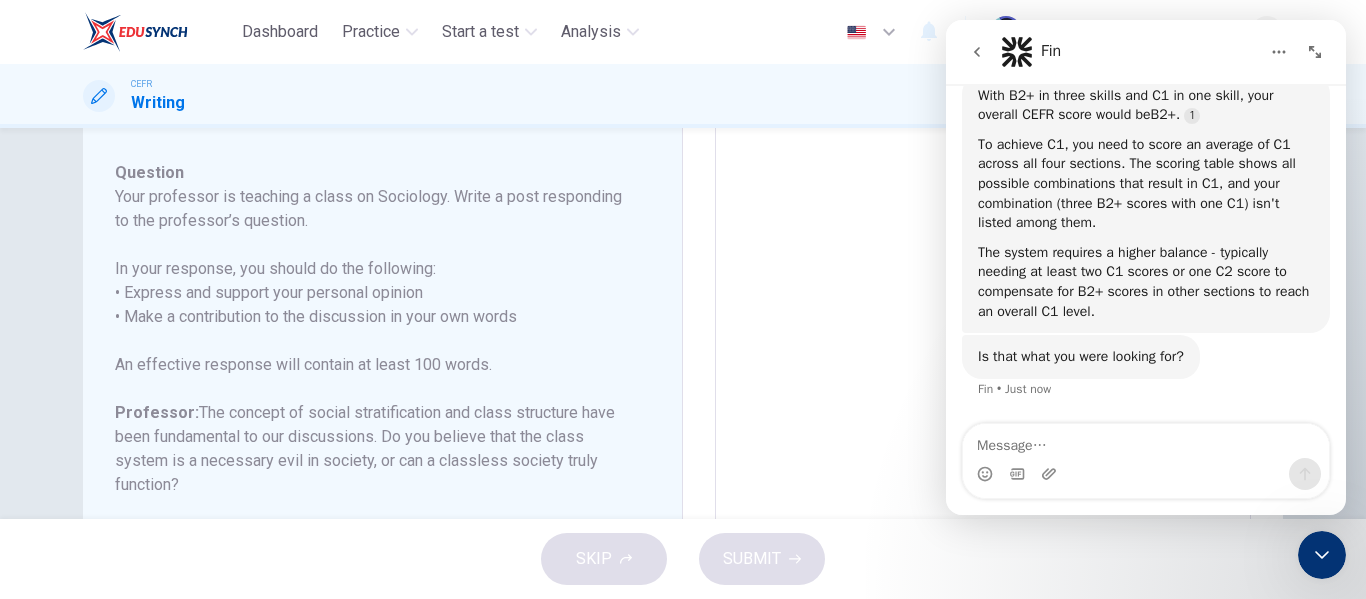 scroll, scrollTop: 246, scrollLeft: 0, axis: vertical 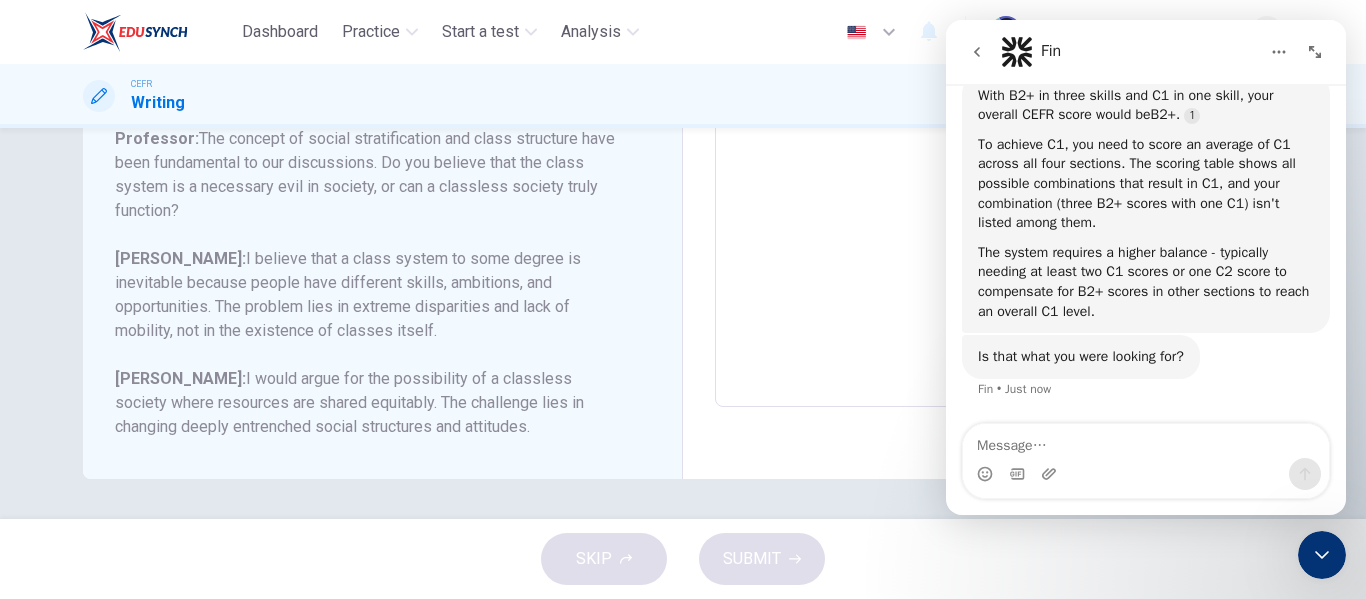 drag, startPoint x: 424, startPoint y: 423, endPoint x: 279, endPoint y: 352, distance: 161.44968 